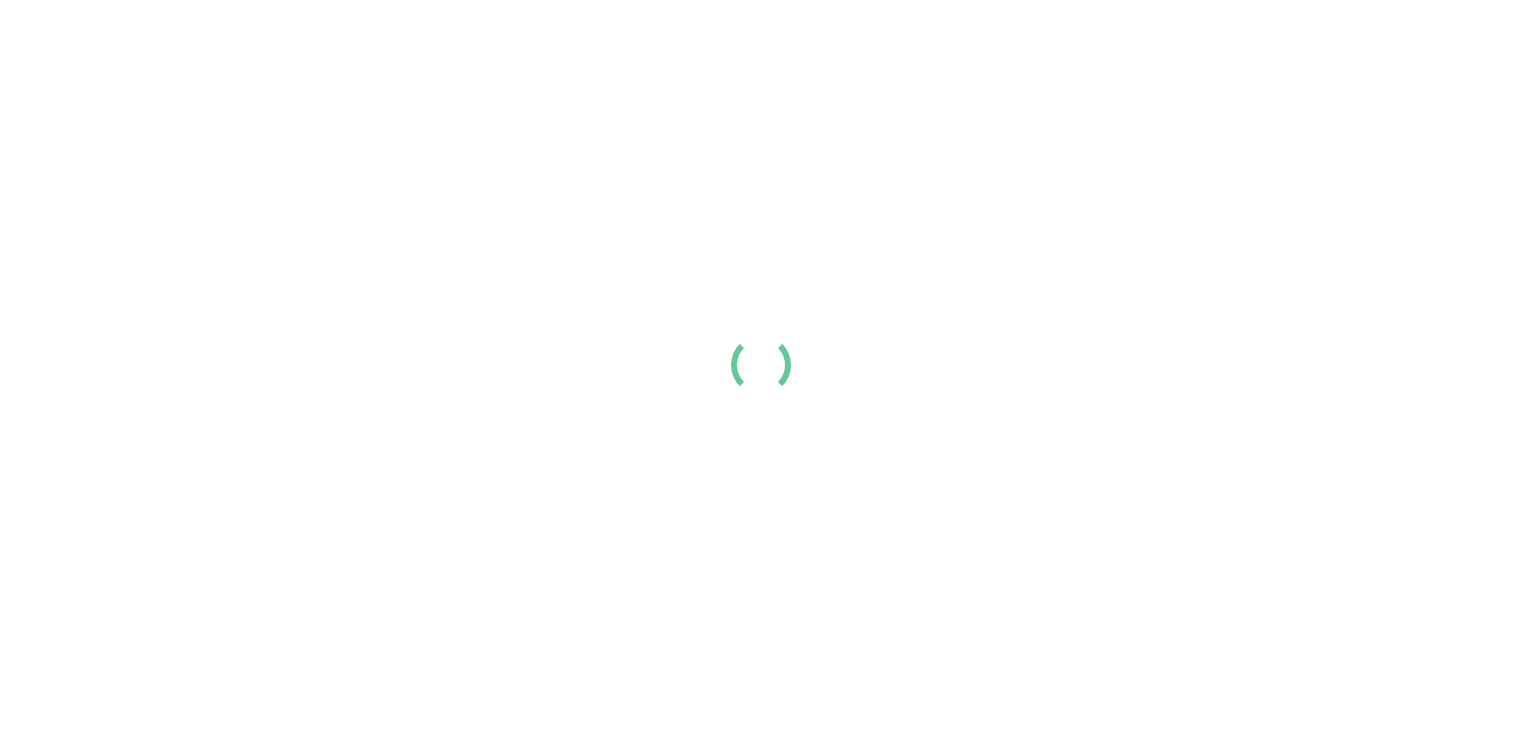 scroll, scrollTop: 0, scrollLeft: 0, axis: both 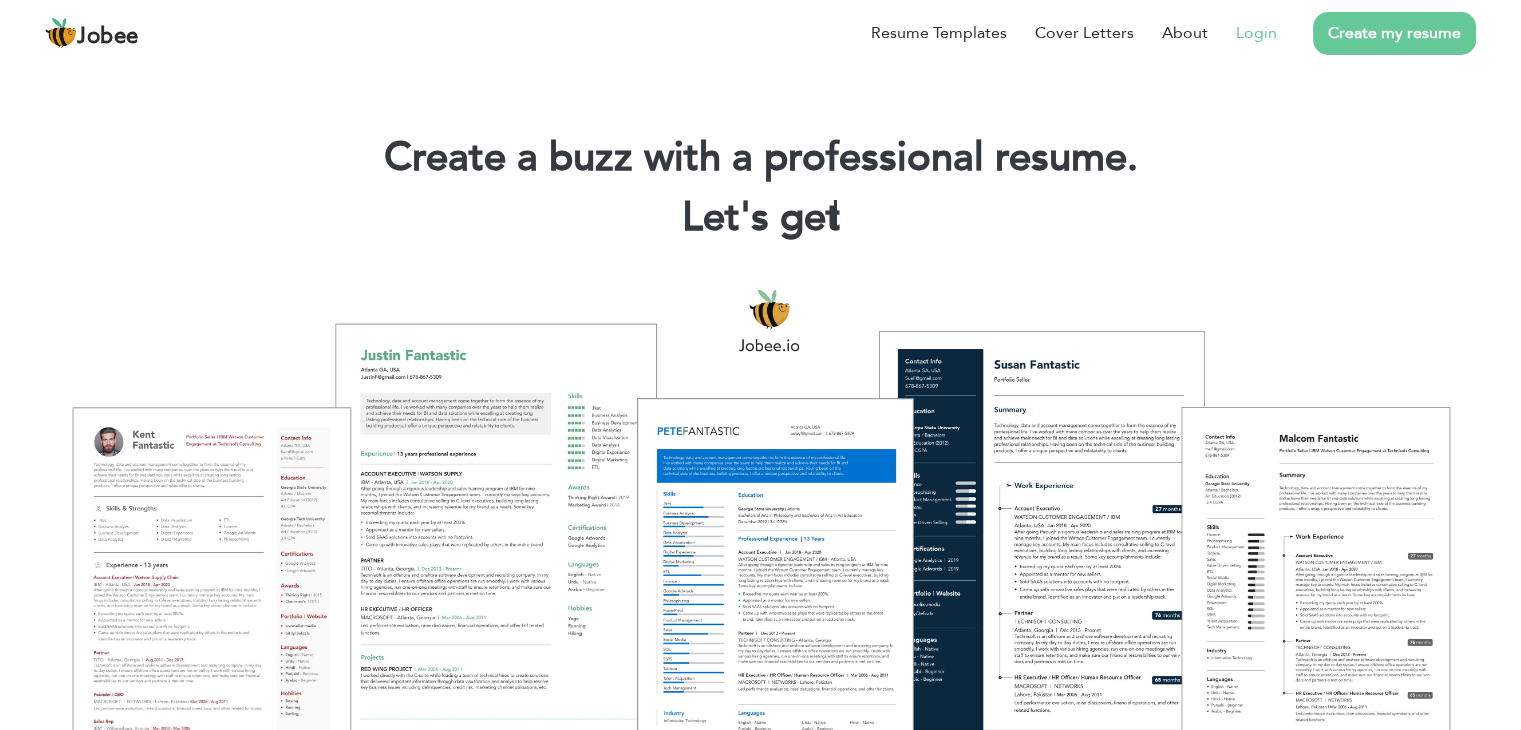 click on "Login" at bounding box center (1256, 33) 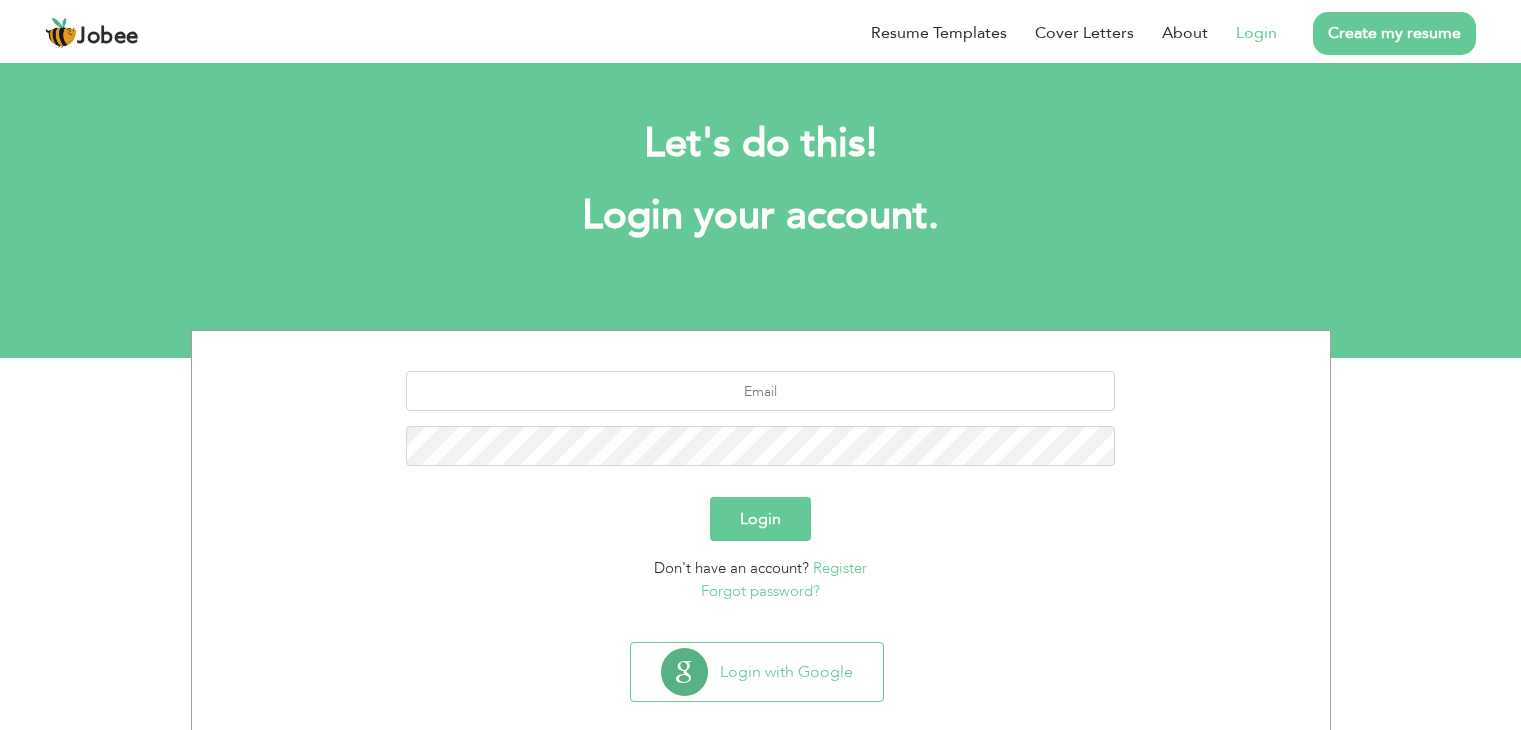 scroll, scrollTop: 0, scrollLeft: 0, axis: both 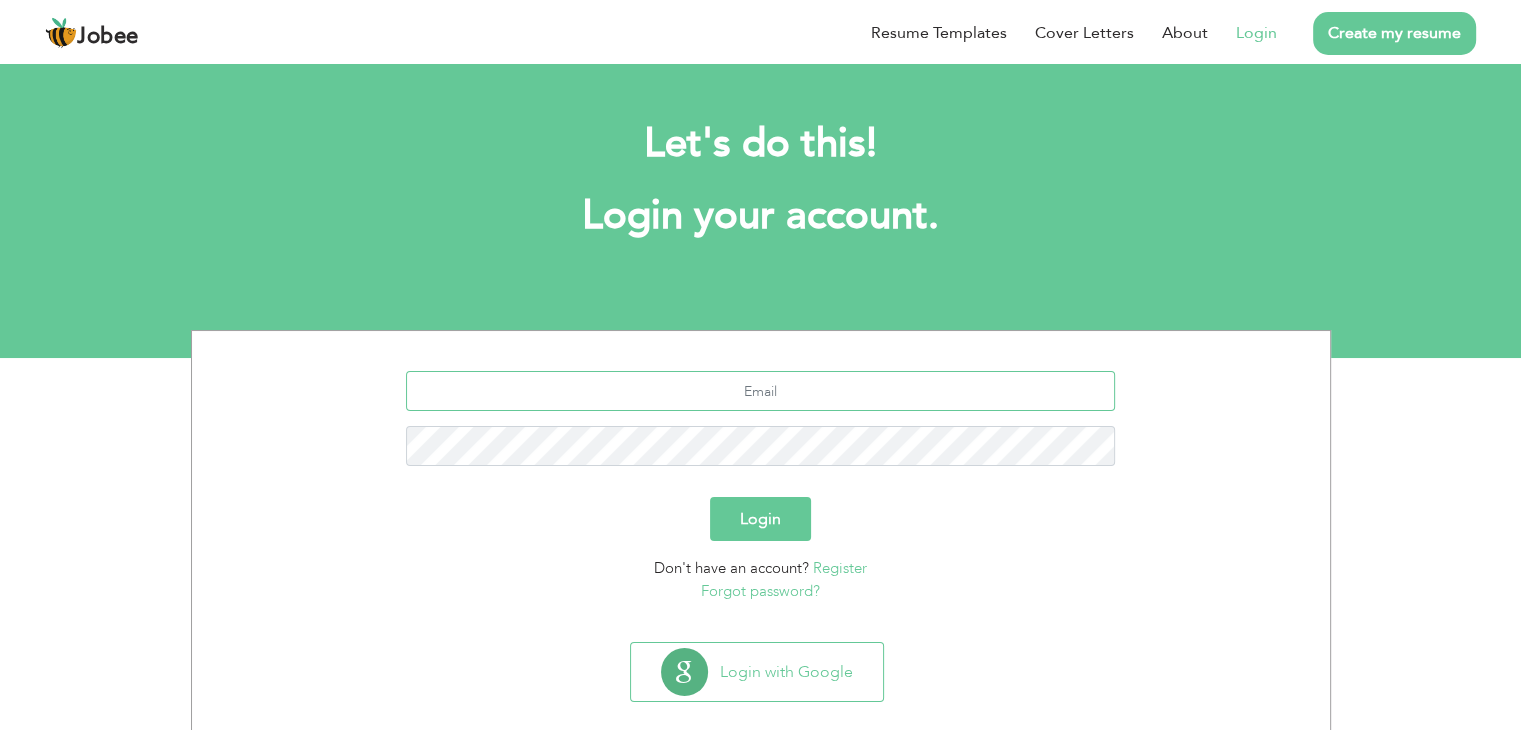 click at bounding box center (760, 391) 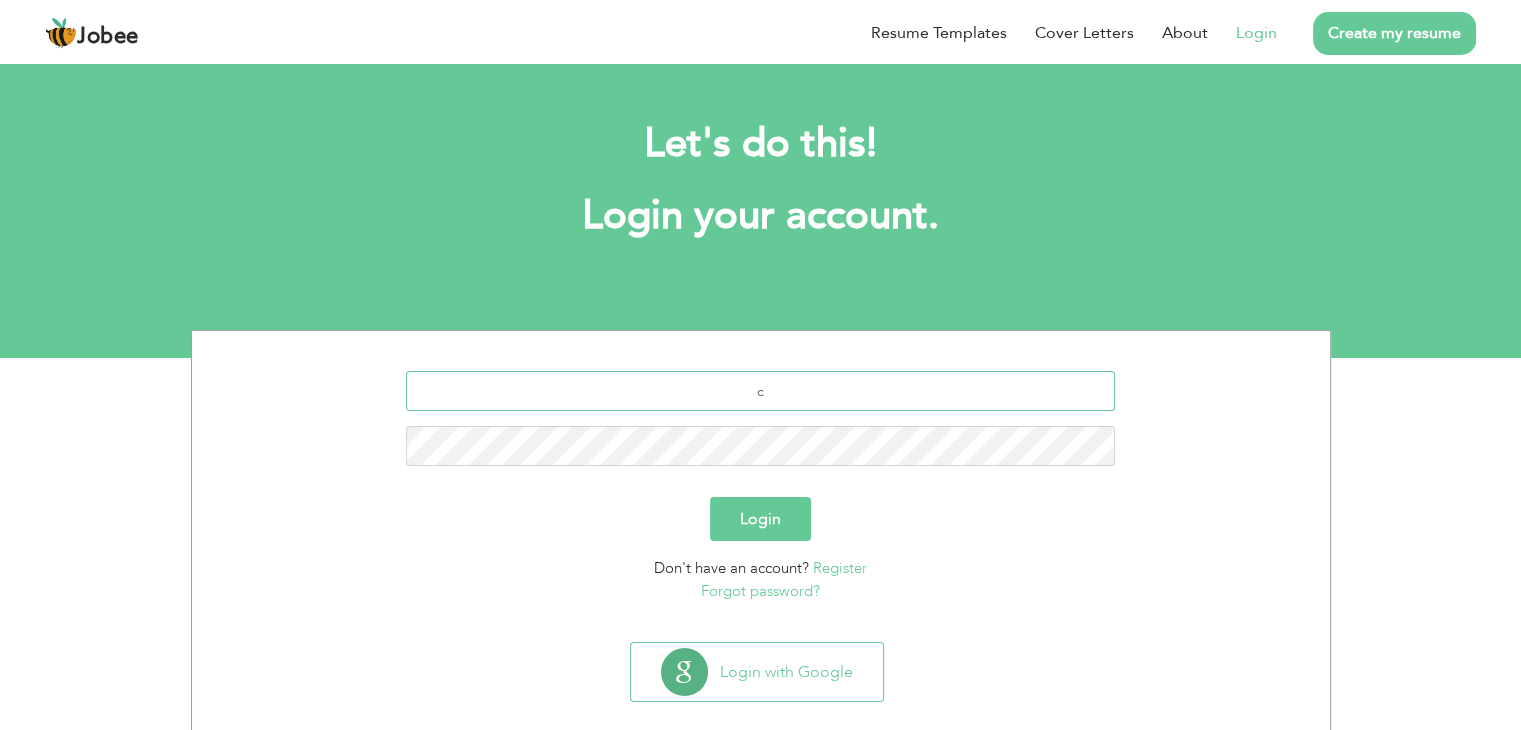 click on "c" at bounding box center (760, 391) 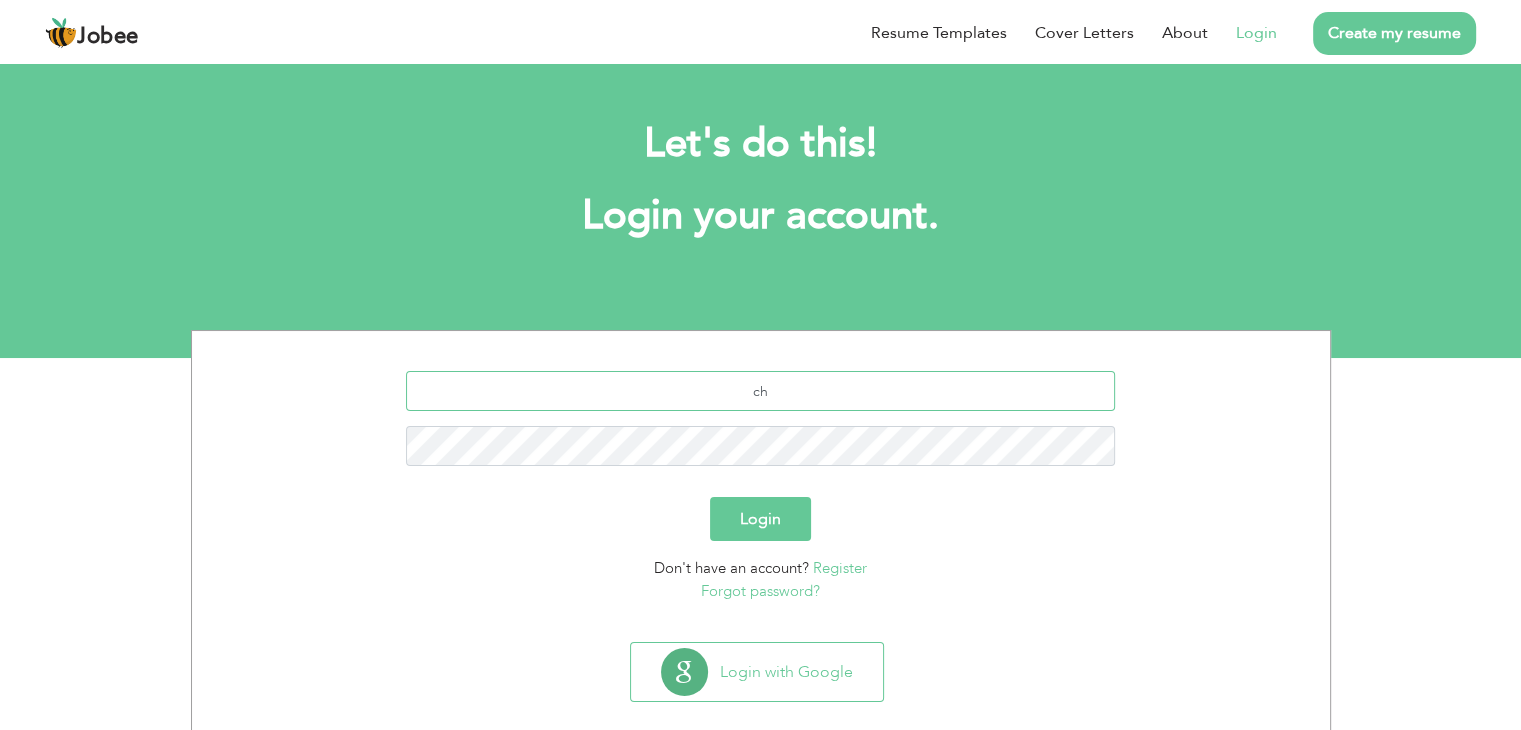 type on "cha" 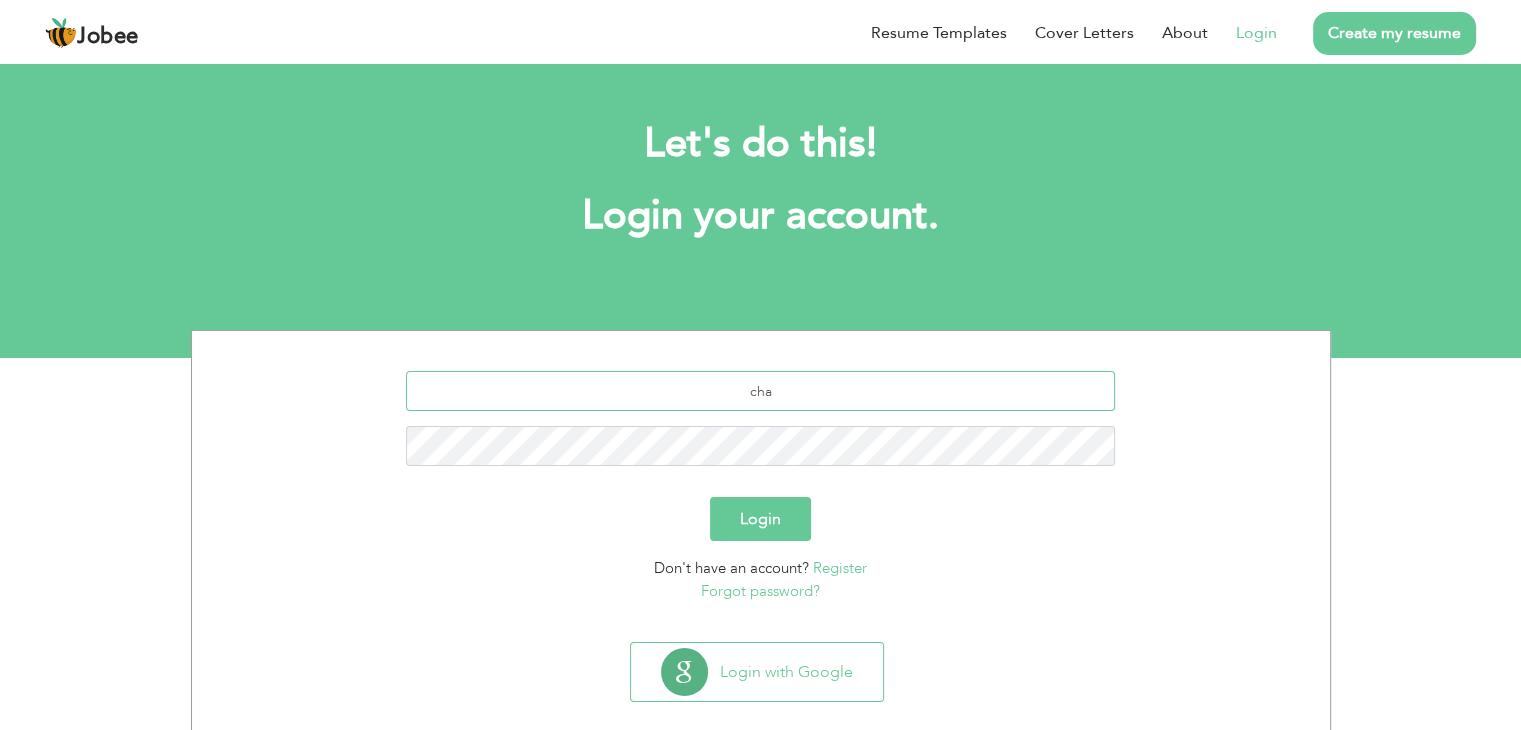 click on "cha" at bounding box center [760, 391] 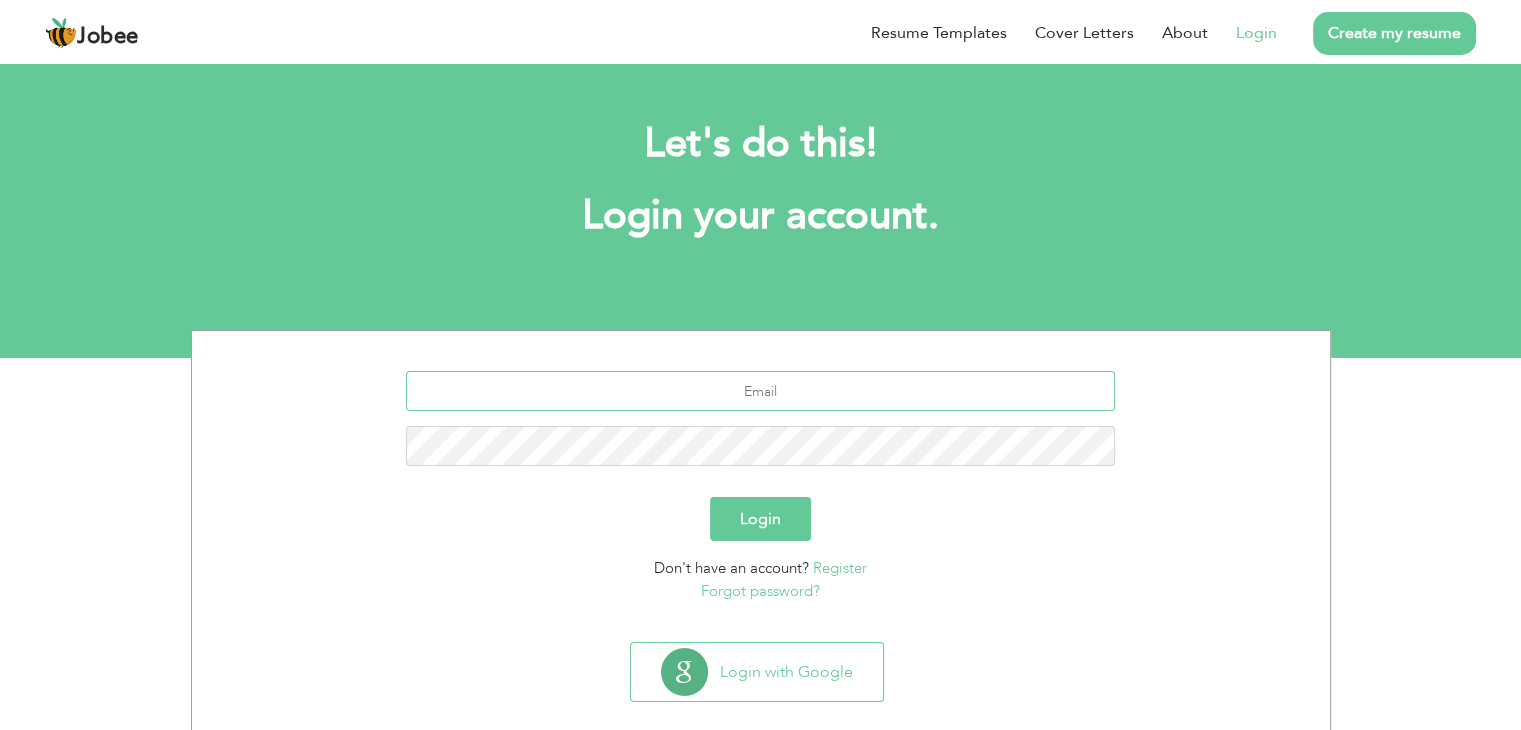 click at bounding box center (760, 391) 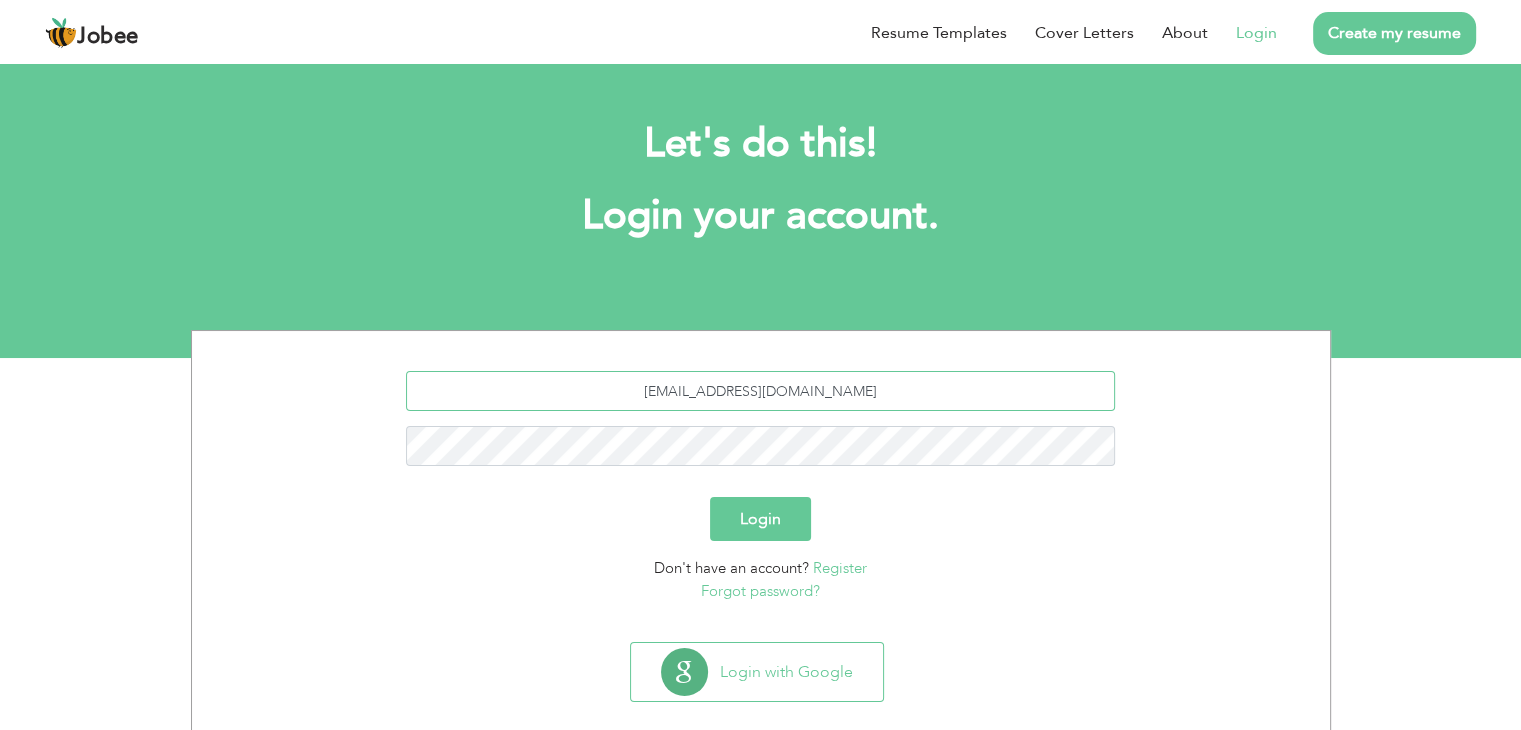 type on "chamirsubhani@gmail.com" 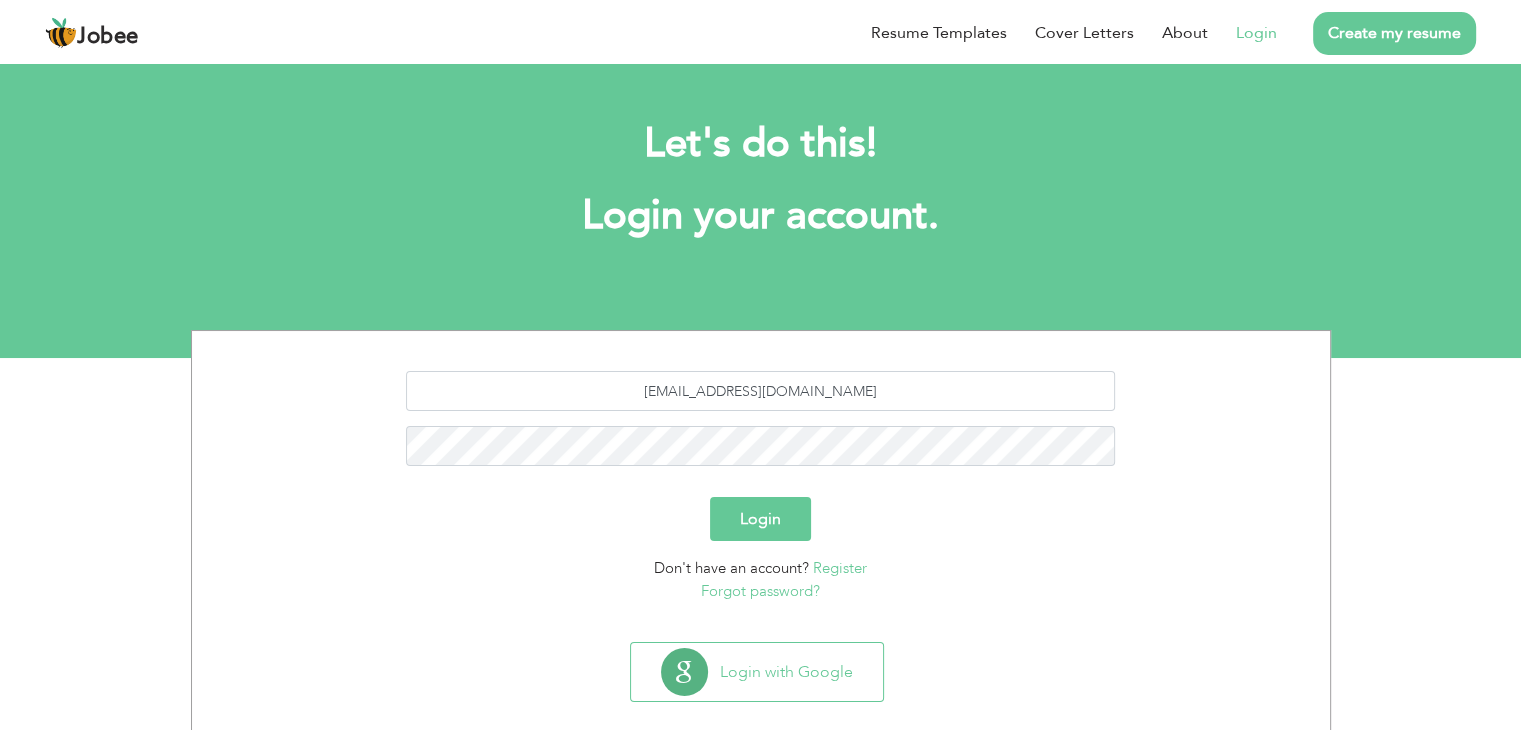click on "Login" at bounding box center [760, 519] 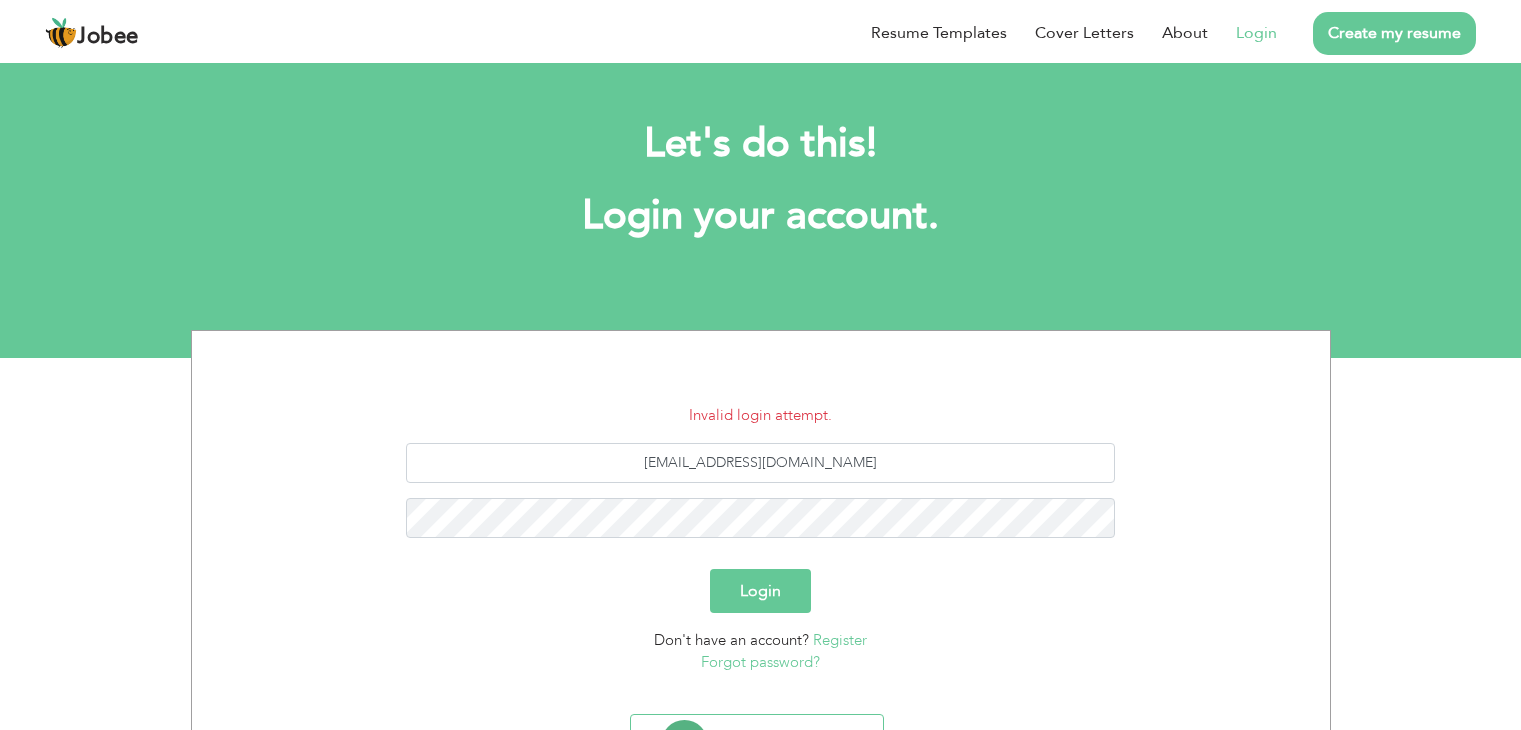 scroll, scrollTop: 0, scrollLeft: 0, axis: both 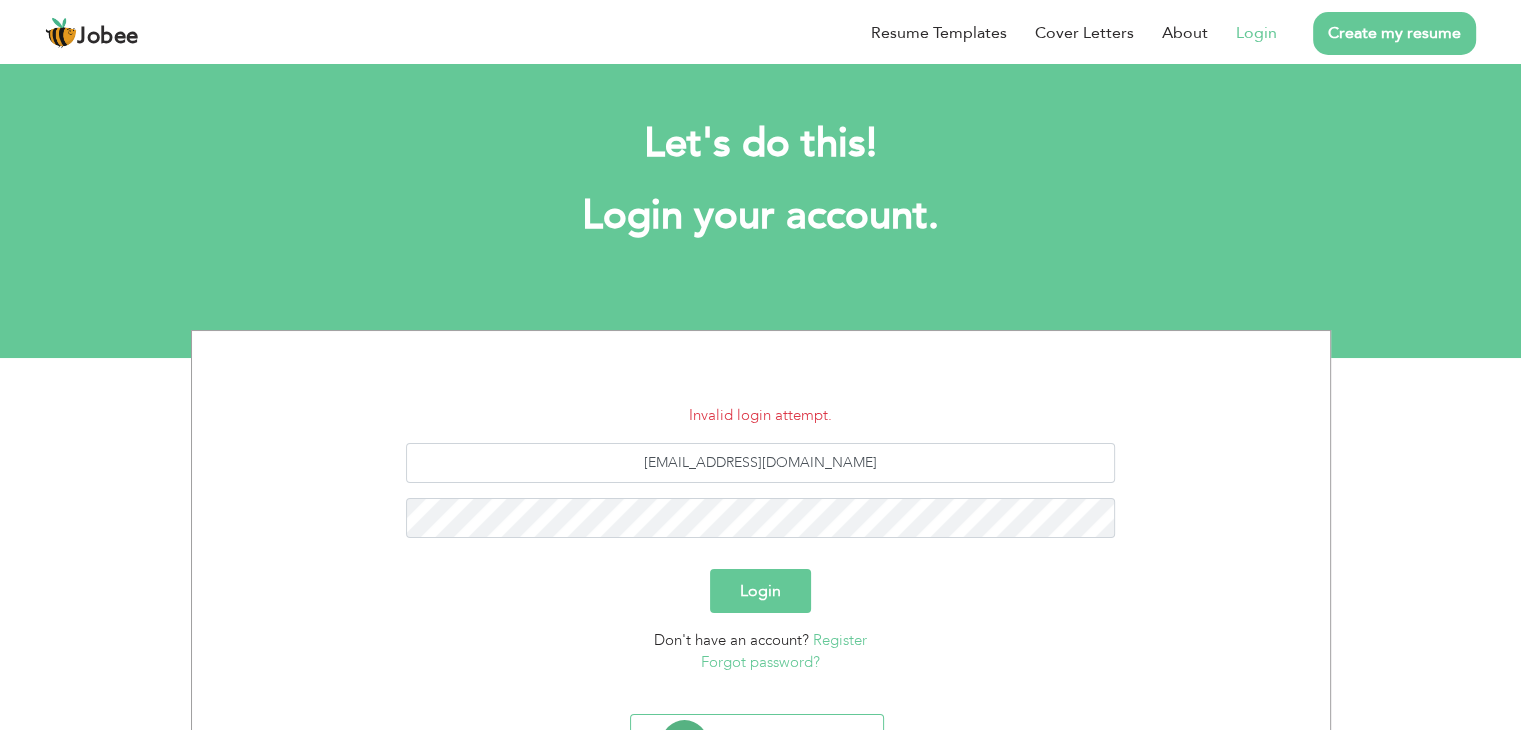click on "Forgot password?" at bounding box center (760, 662) 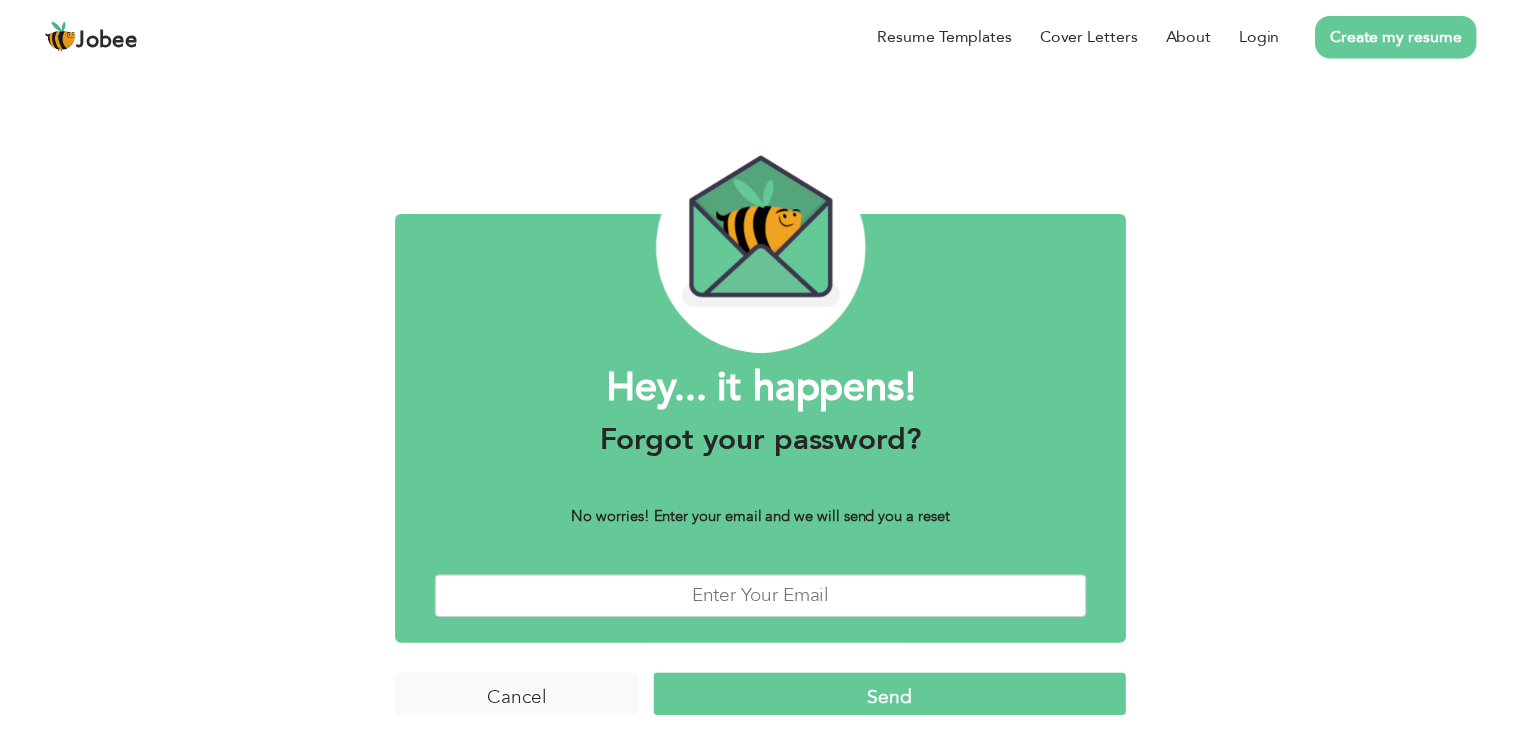 scroll, scrollTop: 0, scrollLeft: 0, axis: both 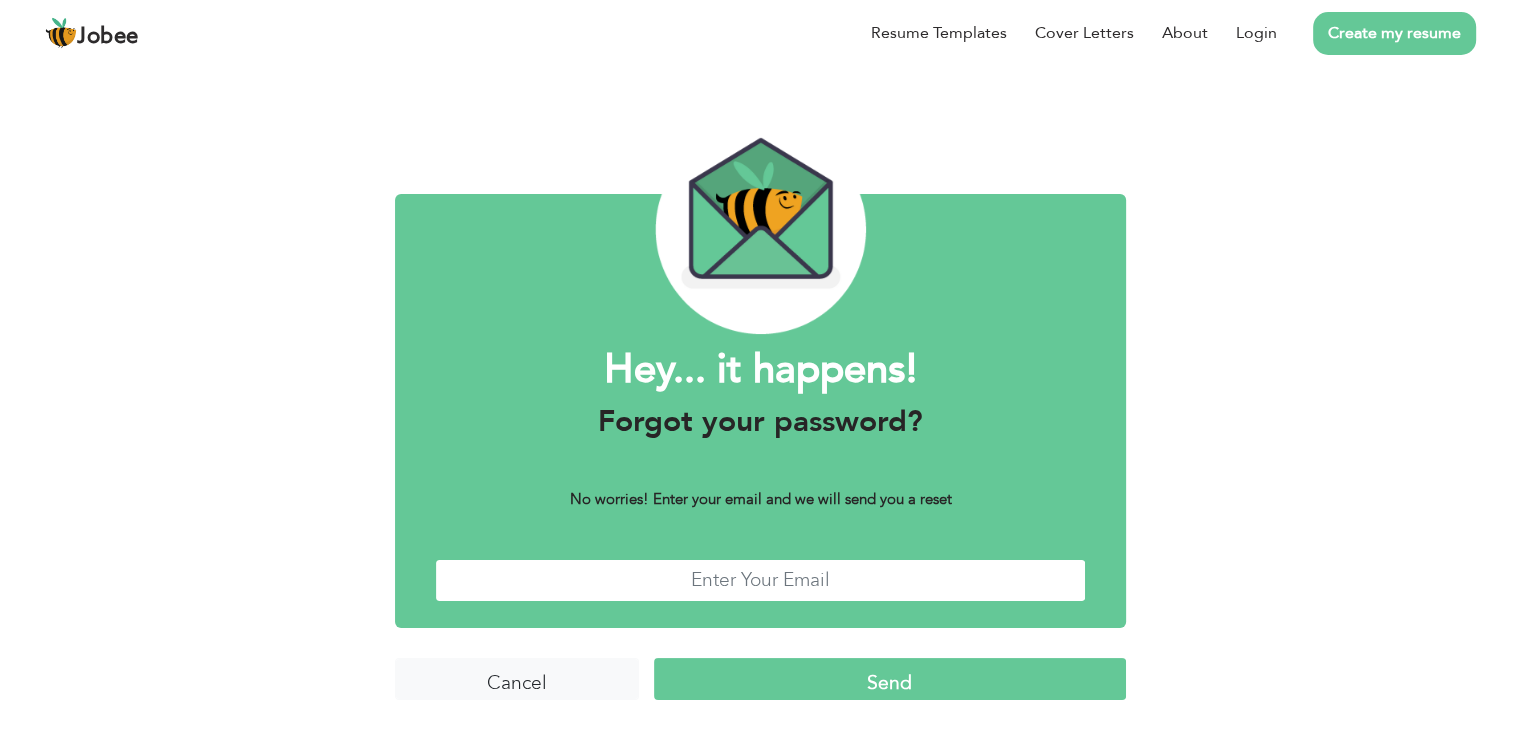 click at bounding box center [760, 580] 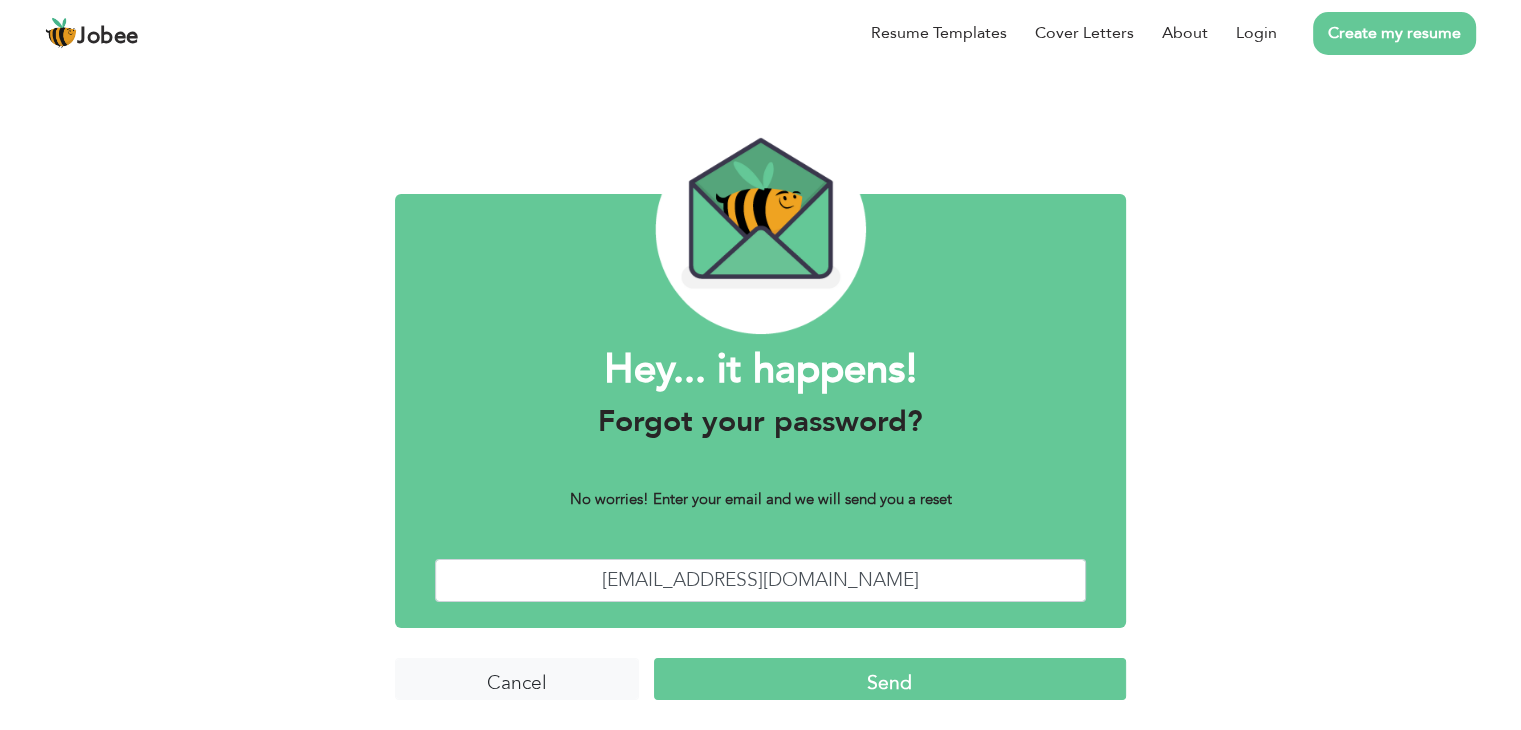click on "Send" at bounding box center [890, 679] 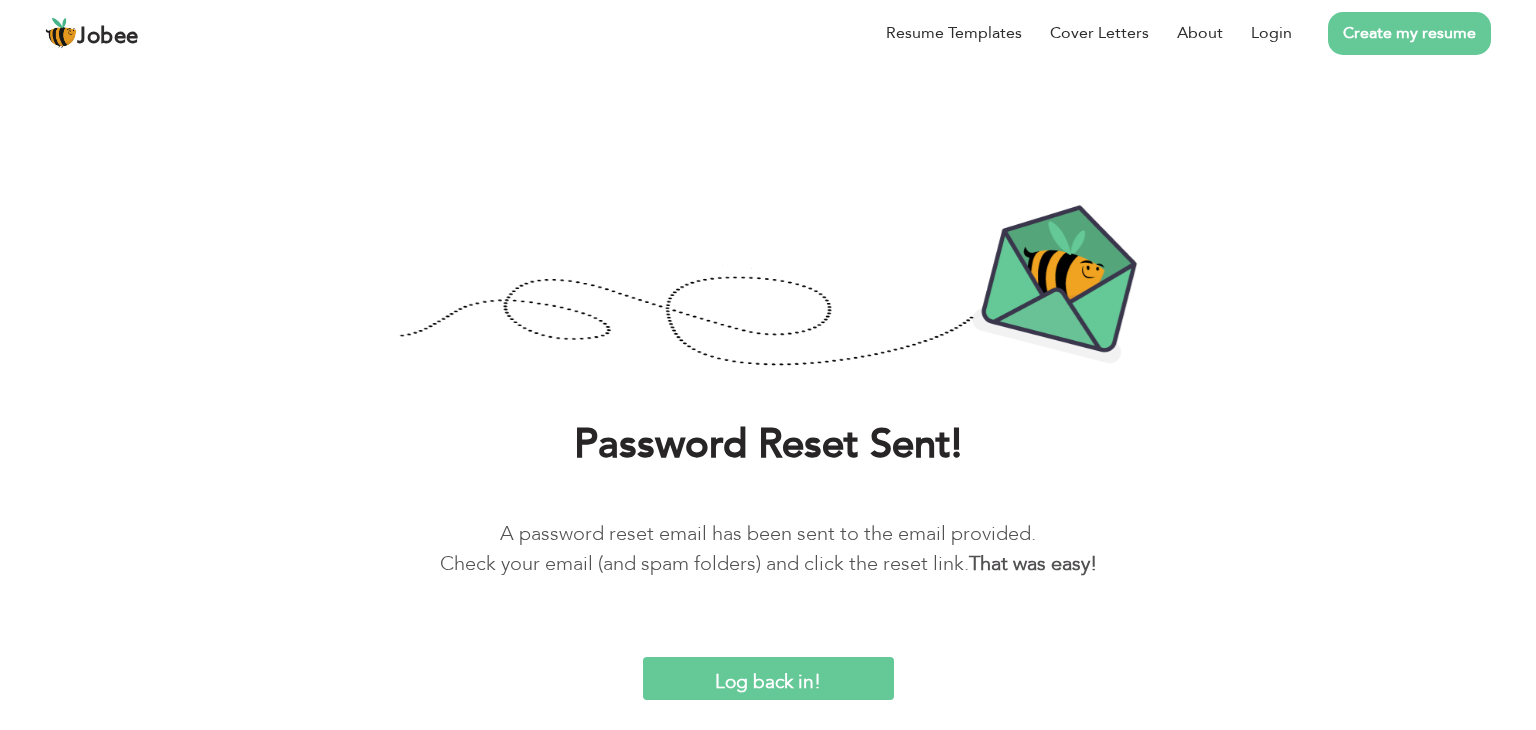scroll, scrollTop: 0, scrollLeft: 0, axis: both 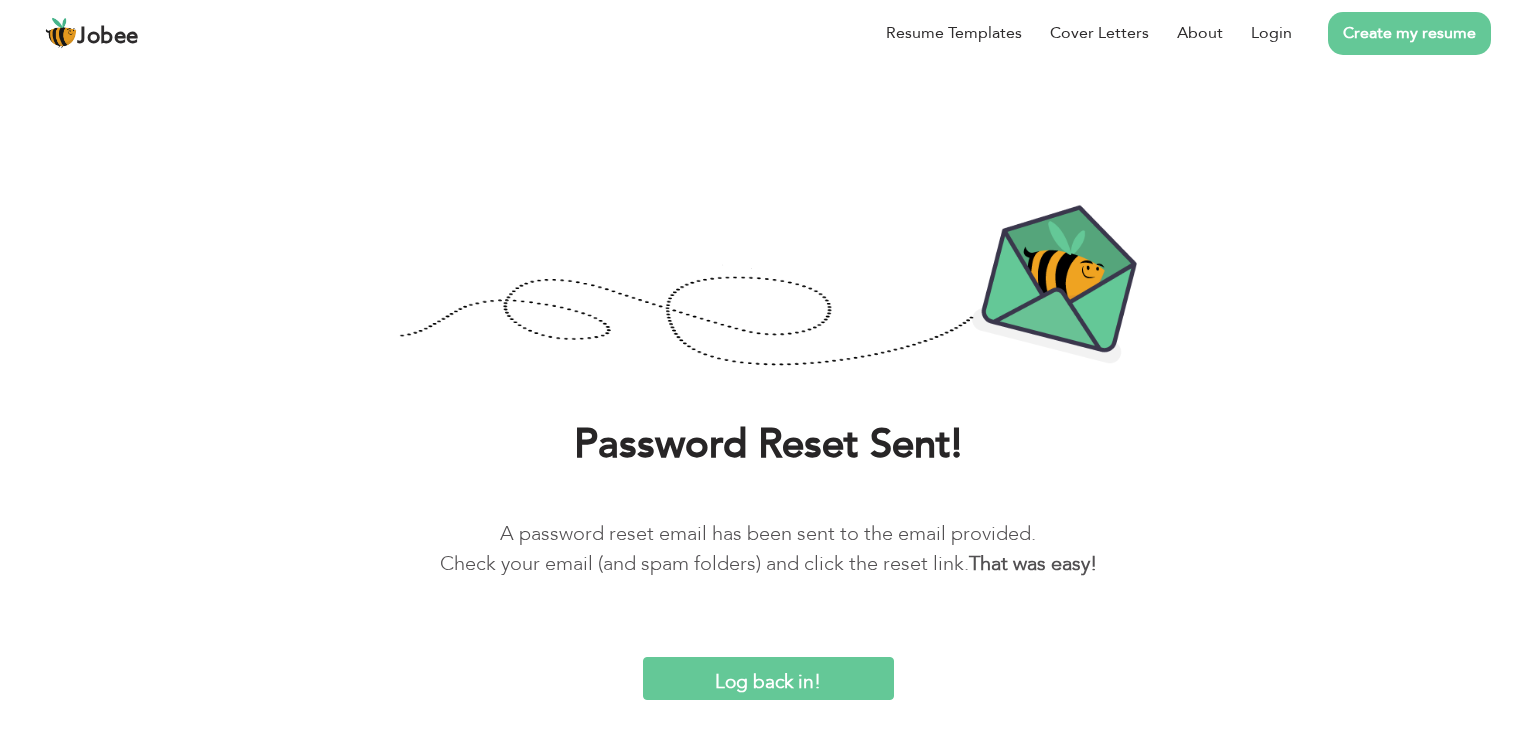 click on "Log back in!" at bounding box center [768, 678] 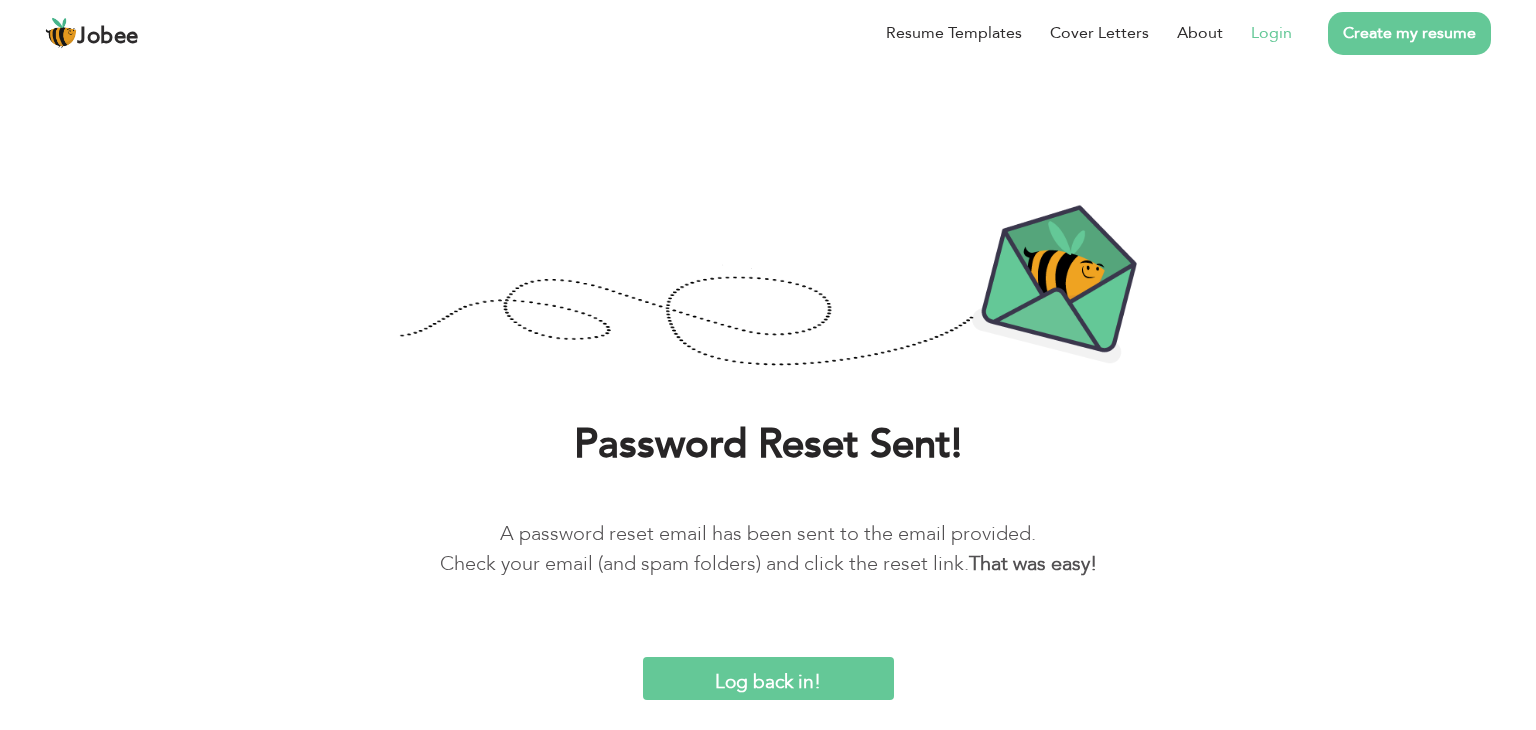 click on "Login" at bounding box center (1271, 33) 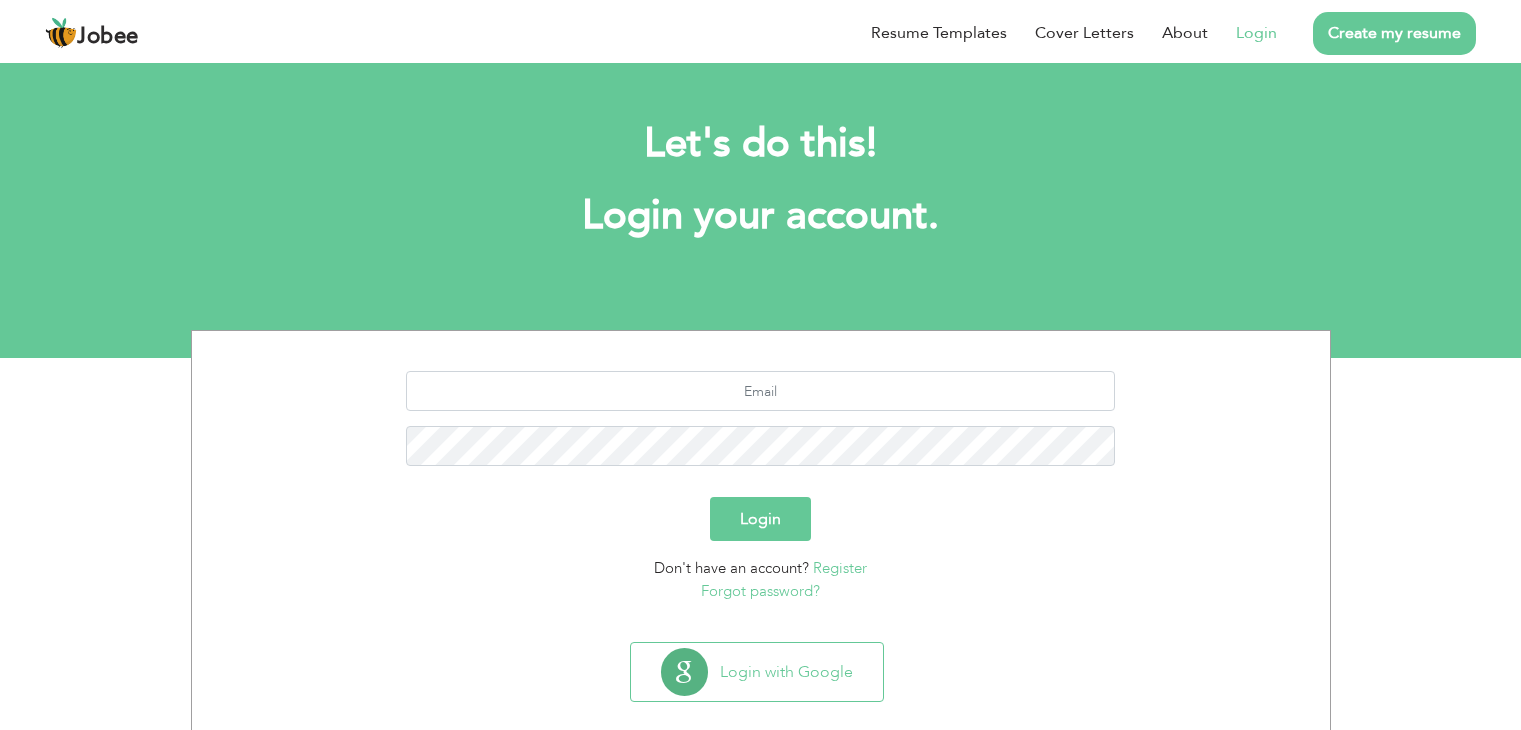 scroll, scrollTop: 0, scrollLeft: 0, axis: both 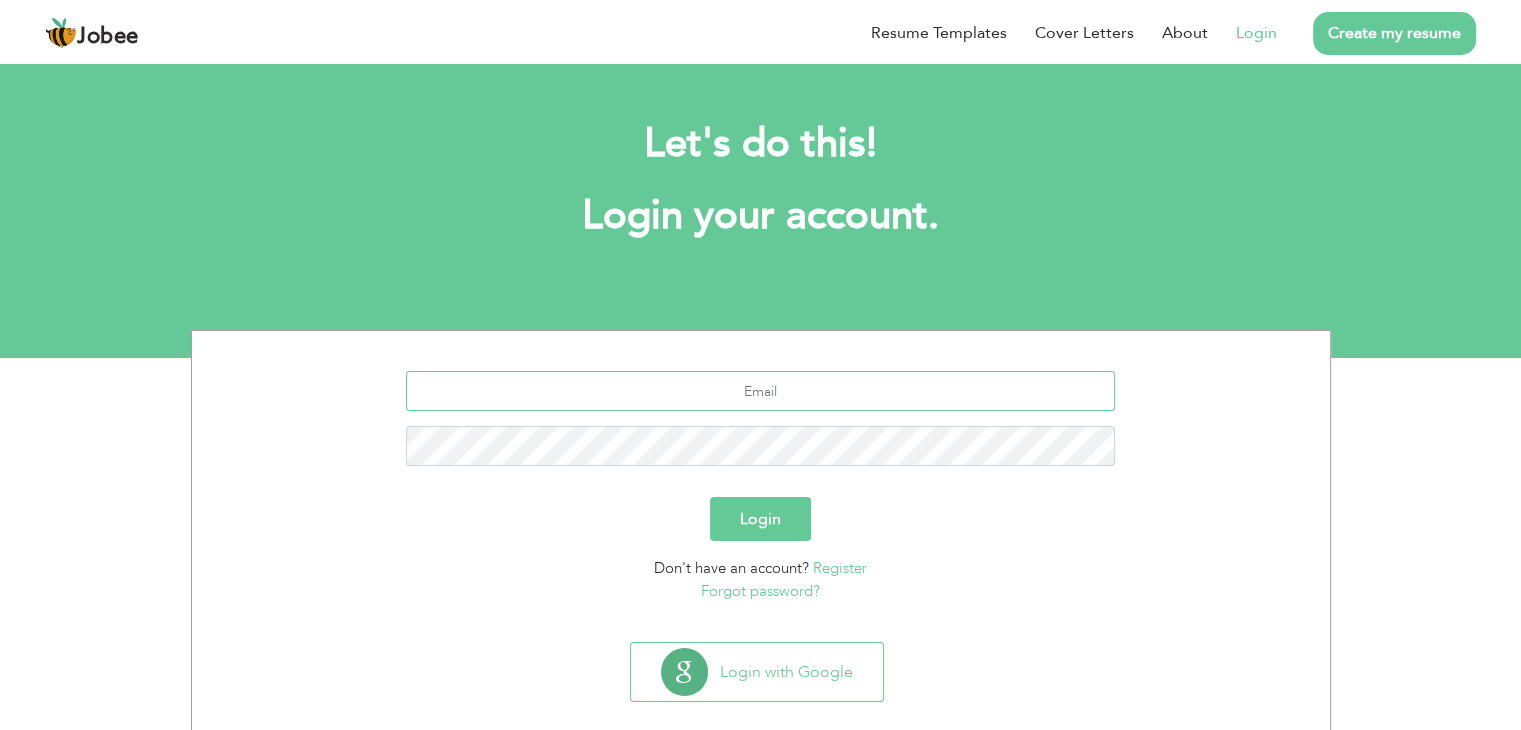 click at bounding box center [760, 391] 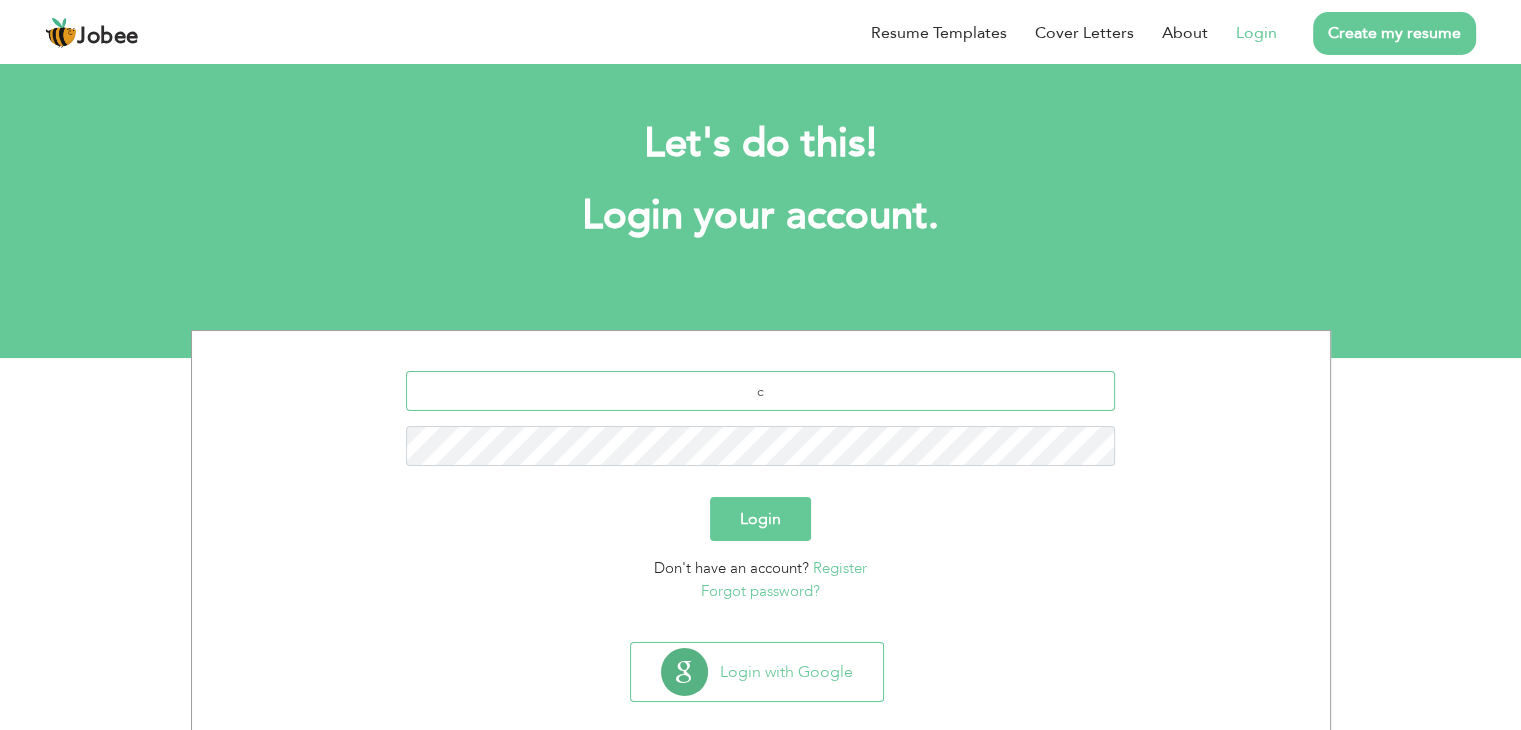 type on "chamirsubhani@gmail.com" 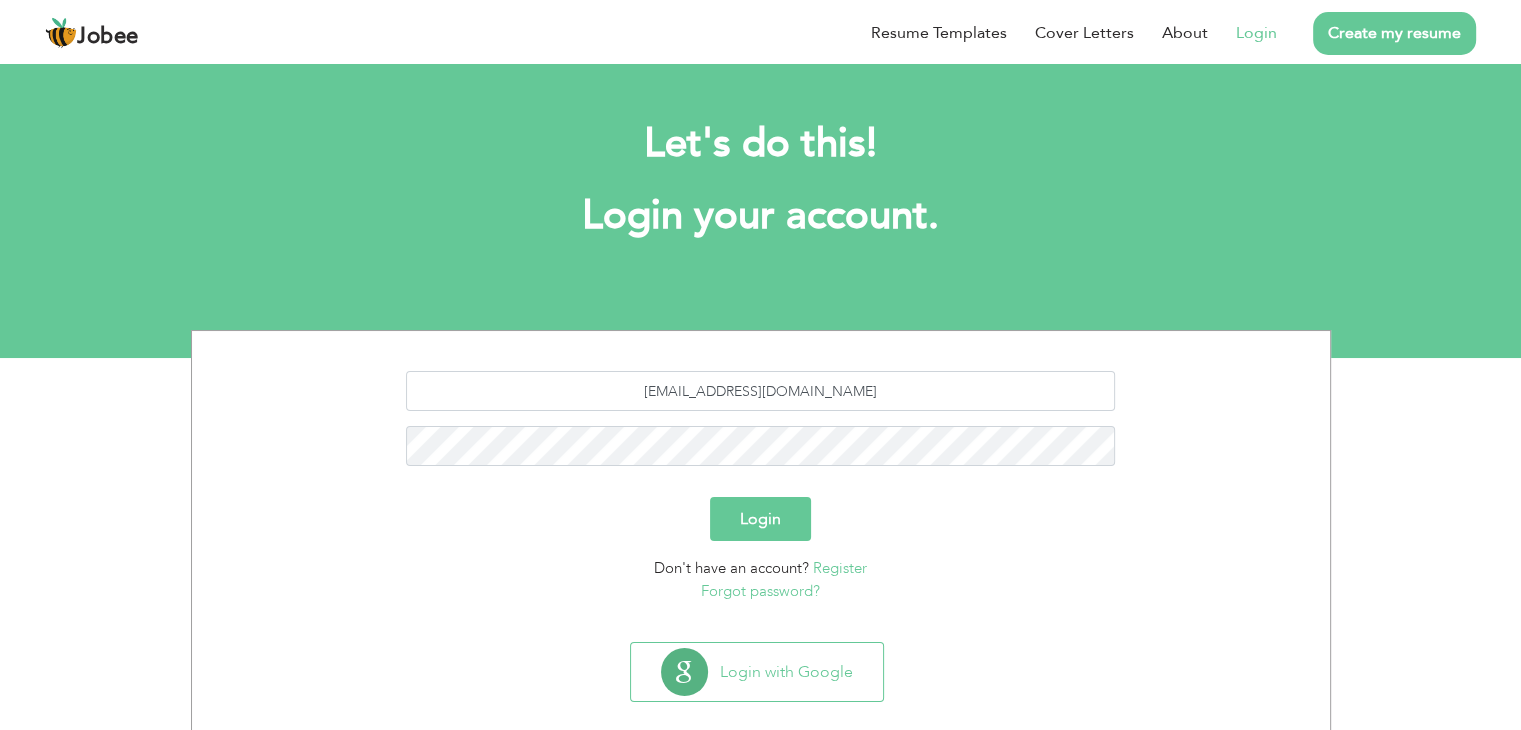 click on "Login" at bounding box center (760, 519) 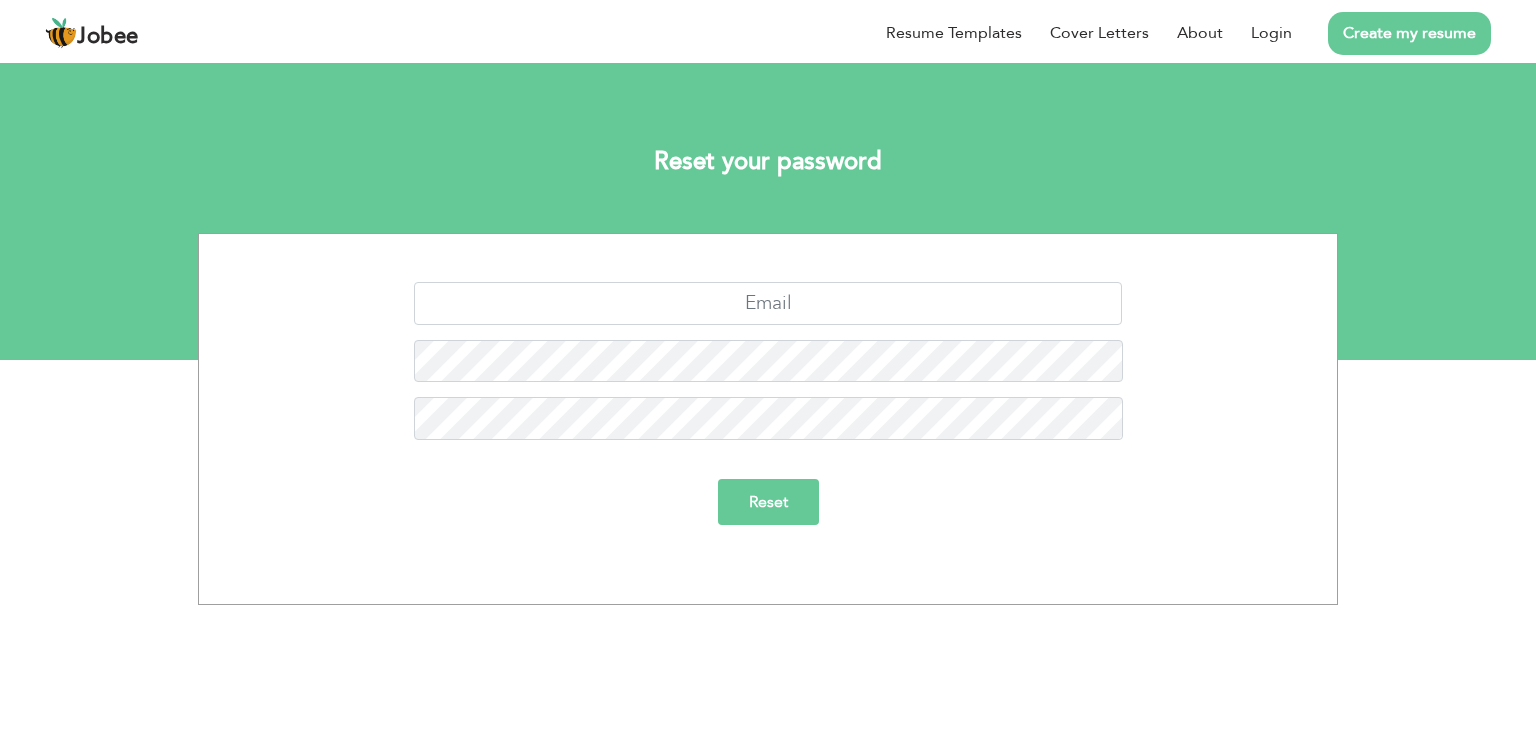 scroll, scrollTop: 0, scrollLeft: 0, axis: both 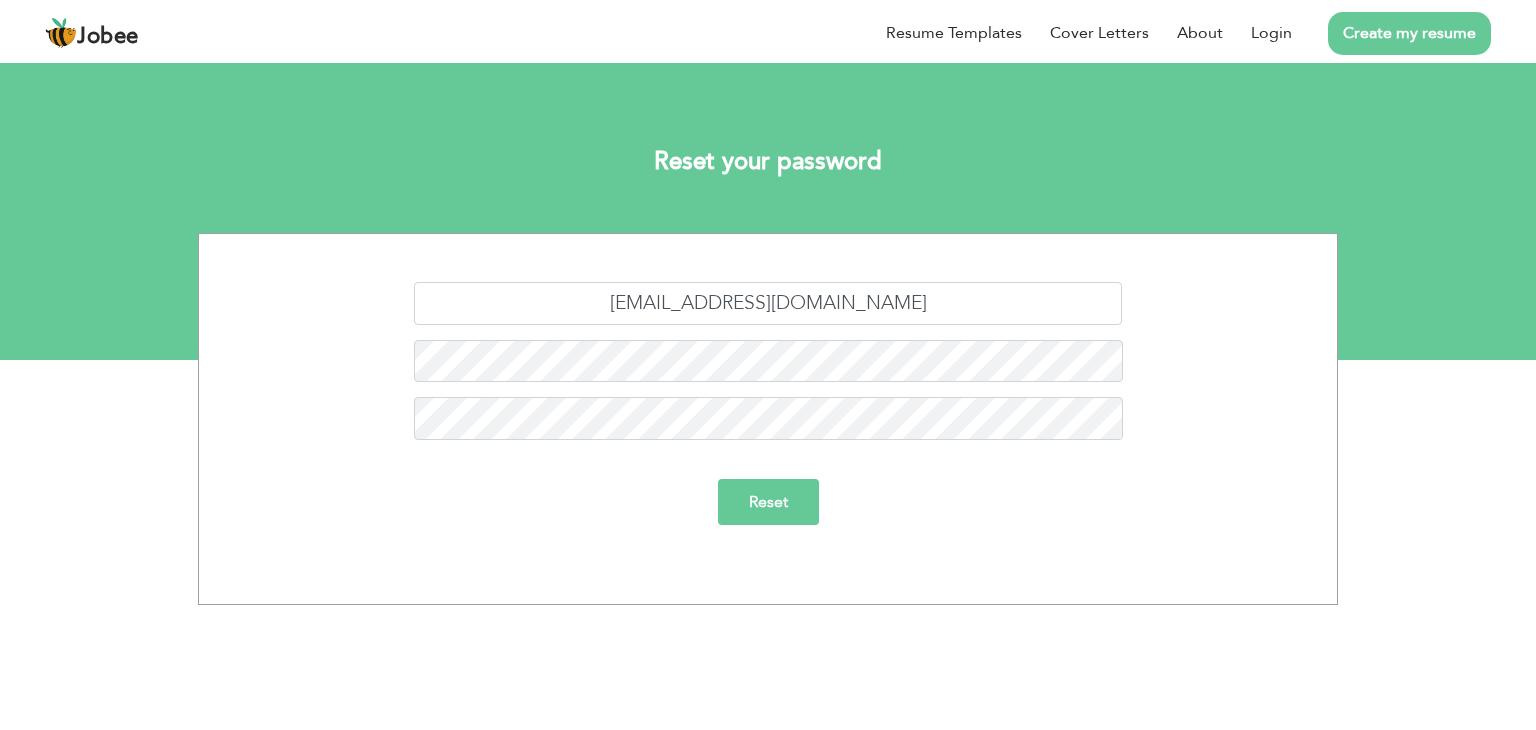 click on "Reset" at bounding box center [768, 502] 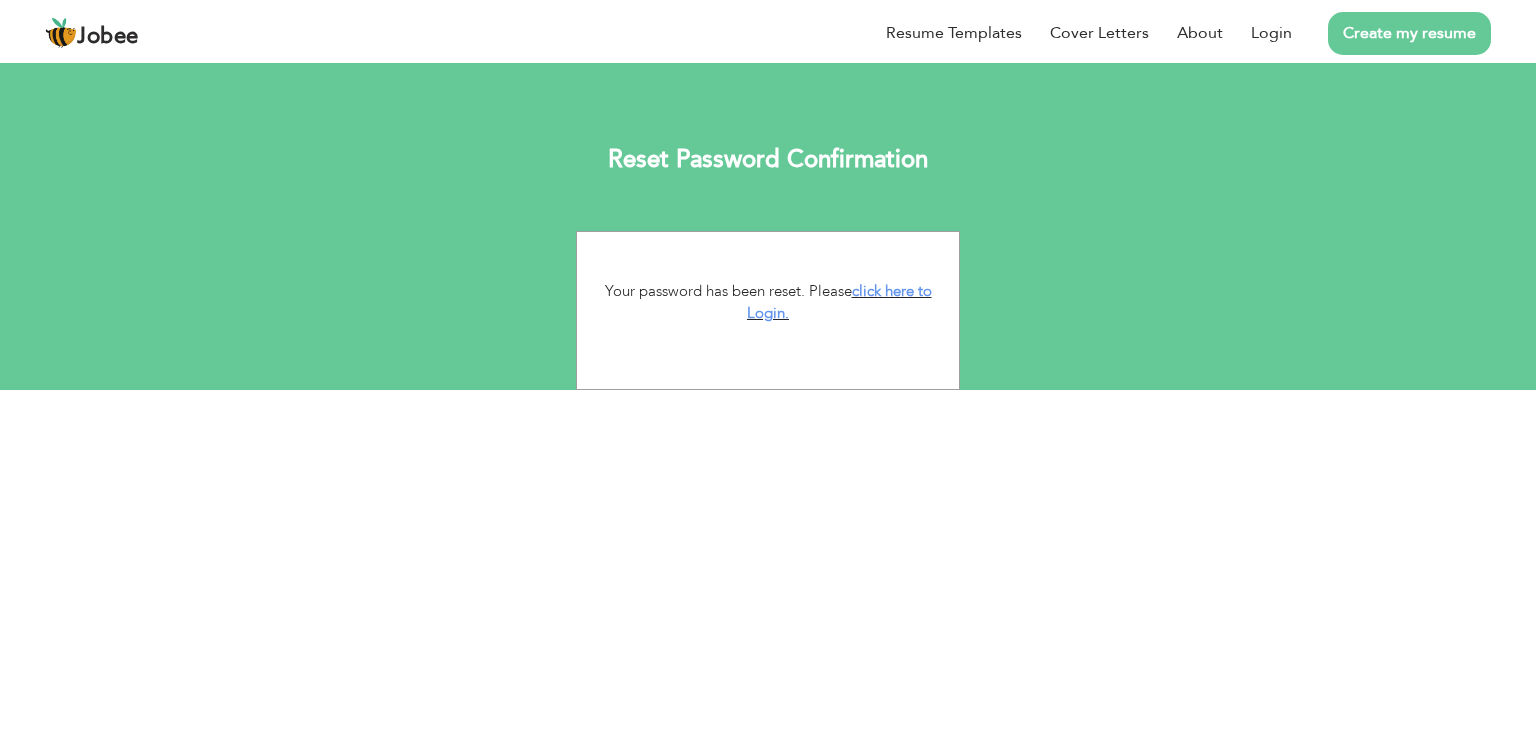 scroll, scrollTop: 0, scrollLeft: 0, axis: both 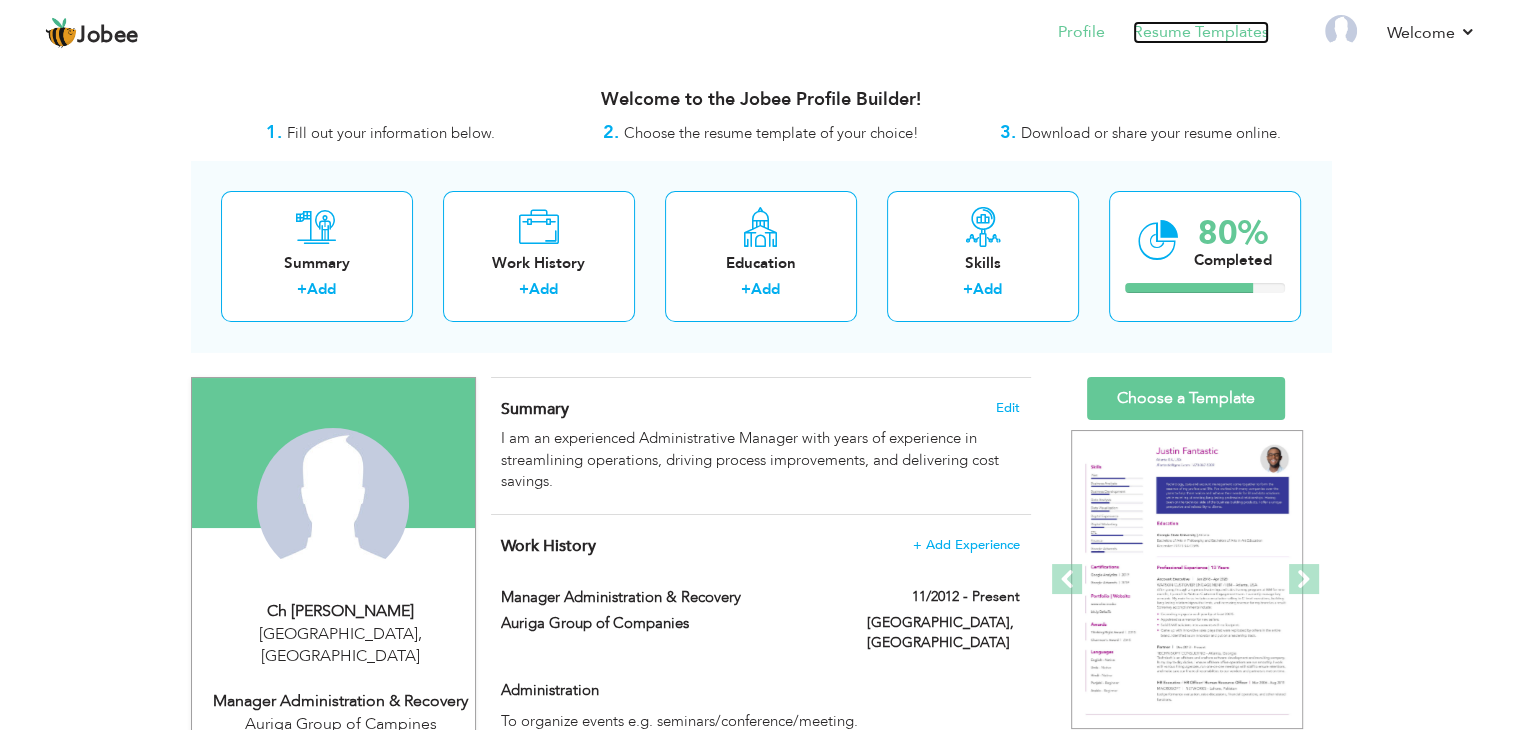 click on "Resume Templates" at bounding box center [1201, 32] 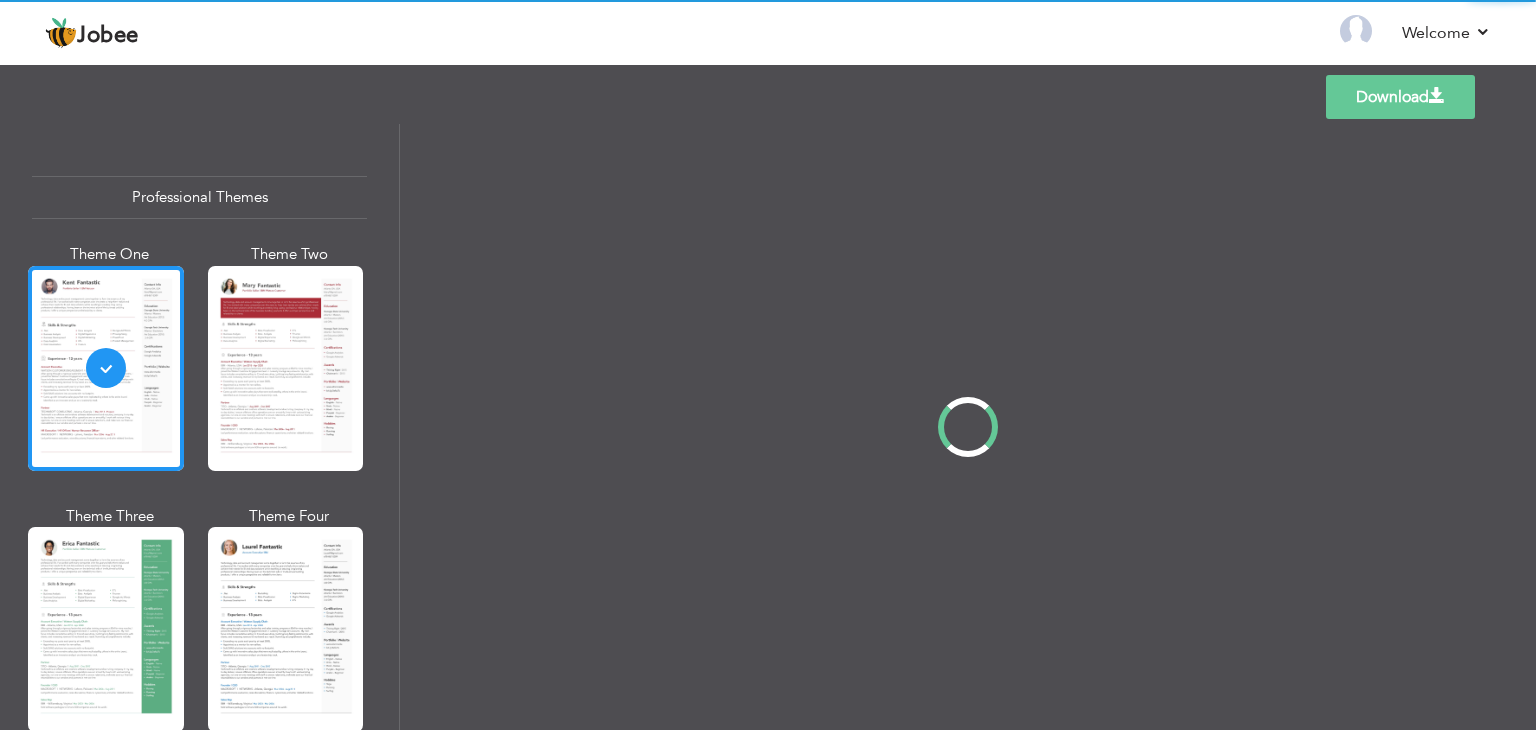 scroll, scrollTop: 0, scrollLeft: 0, axis: both 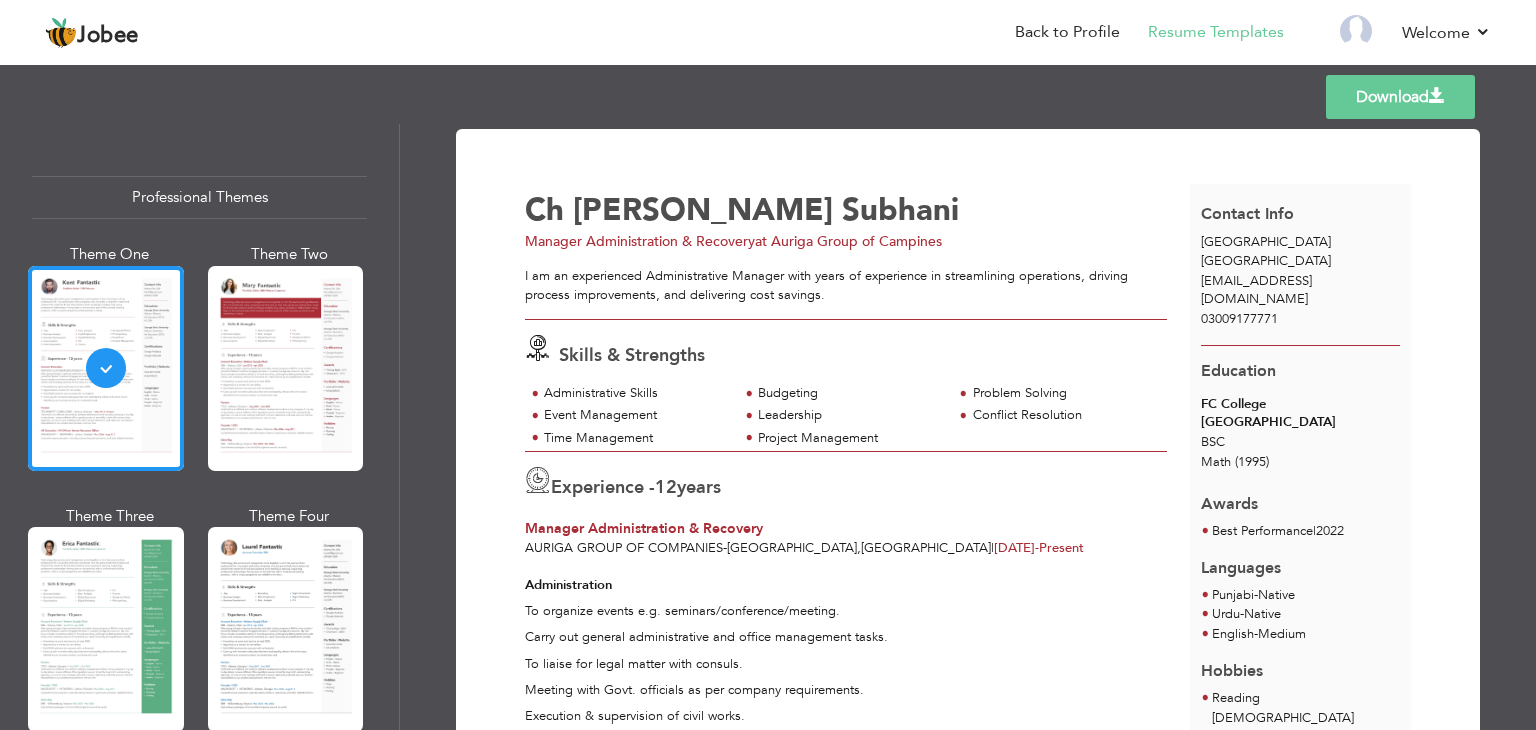 click on "Download" at bounding box center [1400, 97] 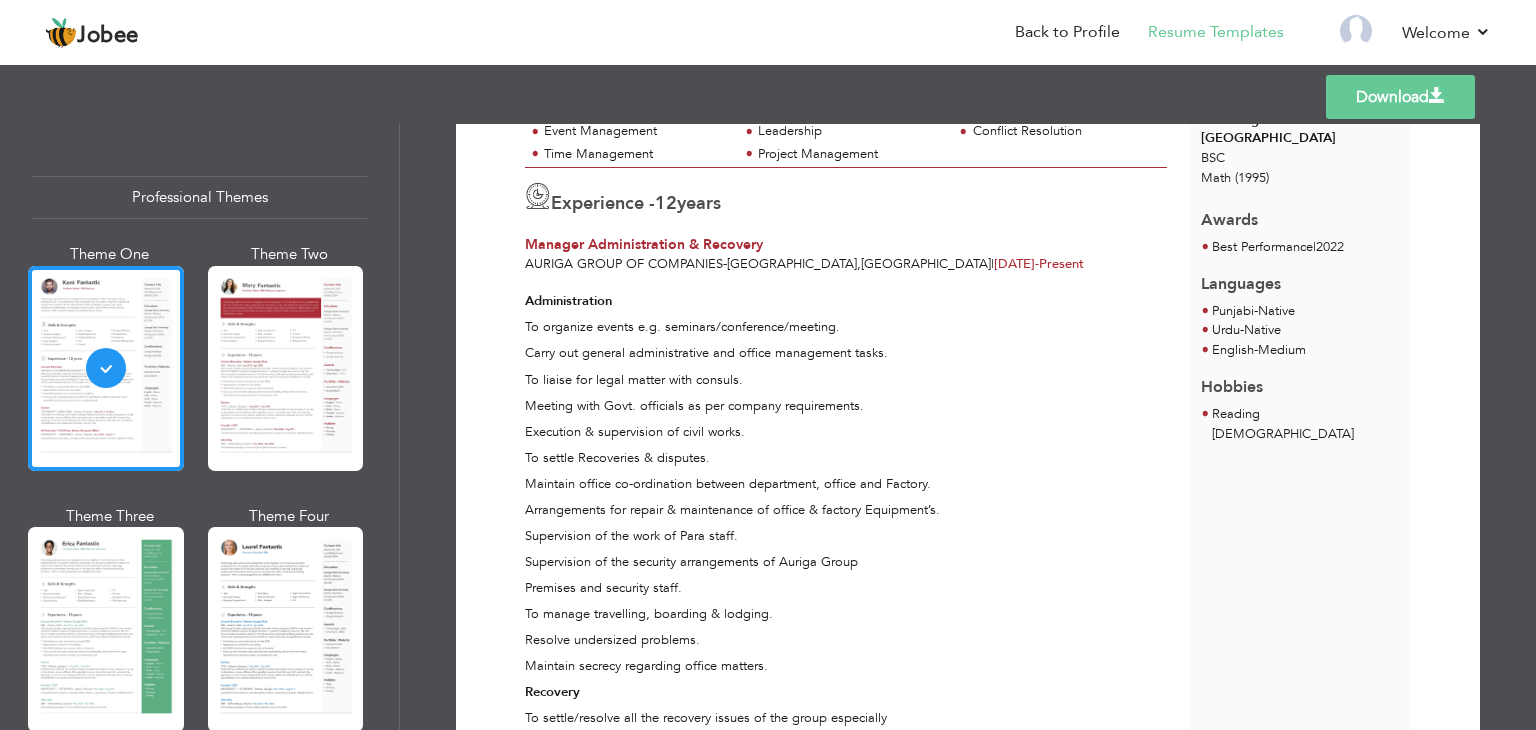 scroll, scrollTop: 0, scrollLeft: 0, axis: both 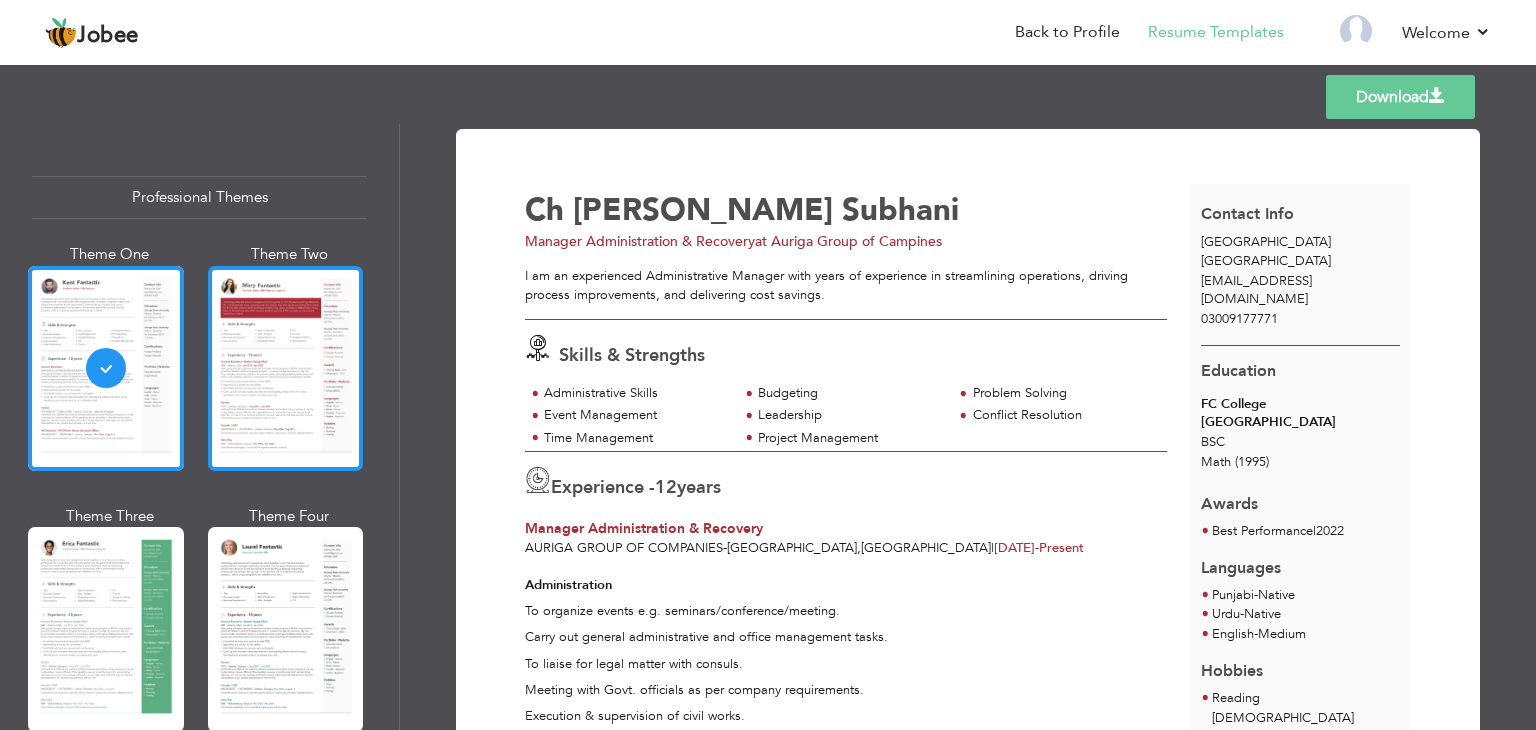 click at bounding box center (286, 368) 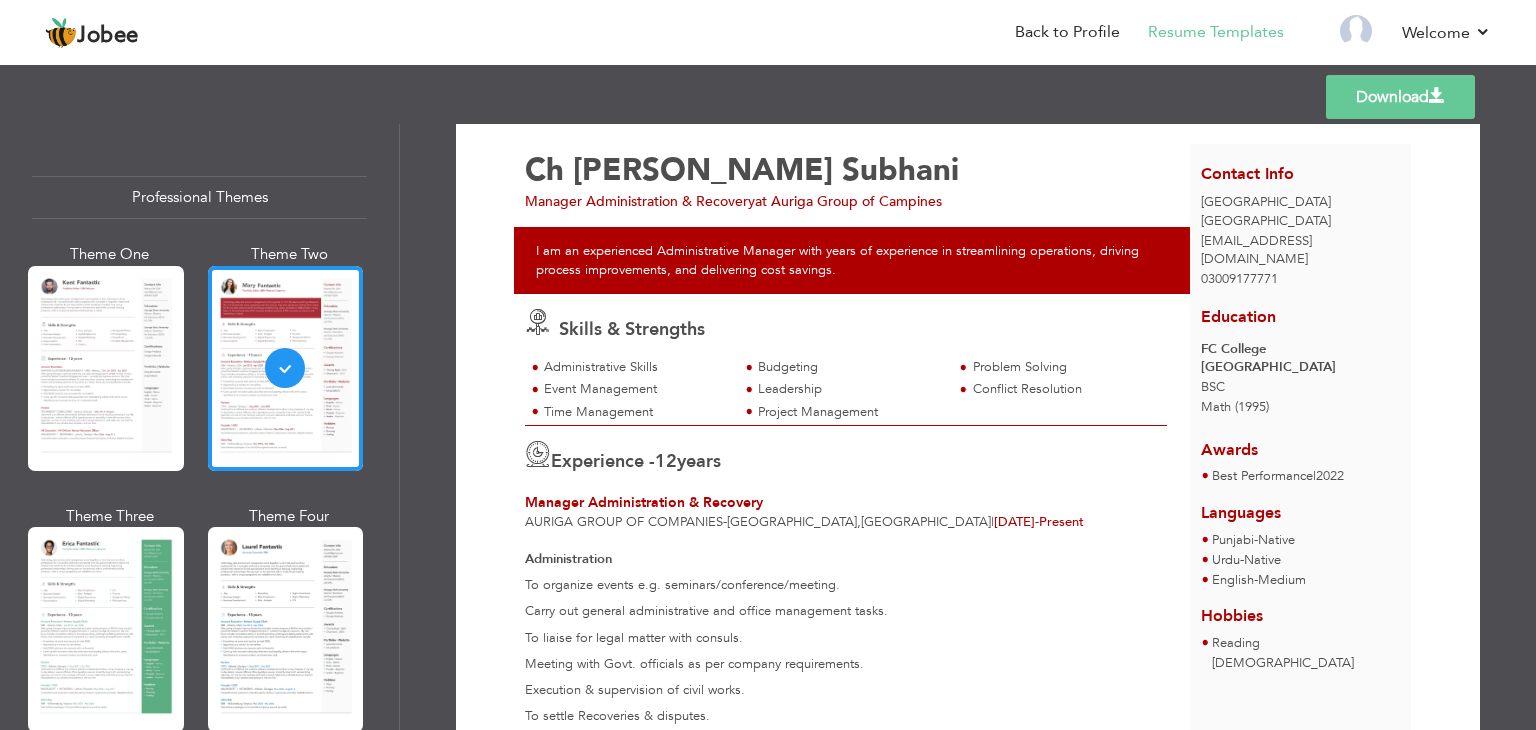scroll, scrollTop: 0, scrollLeft: 0, axis: both 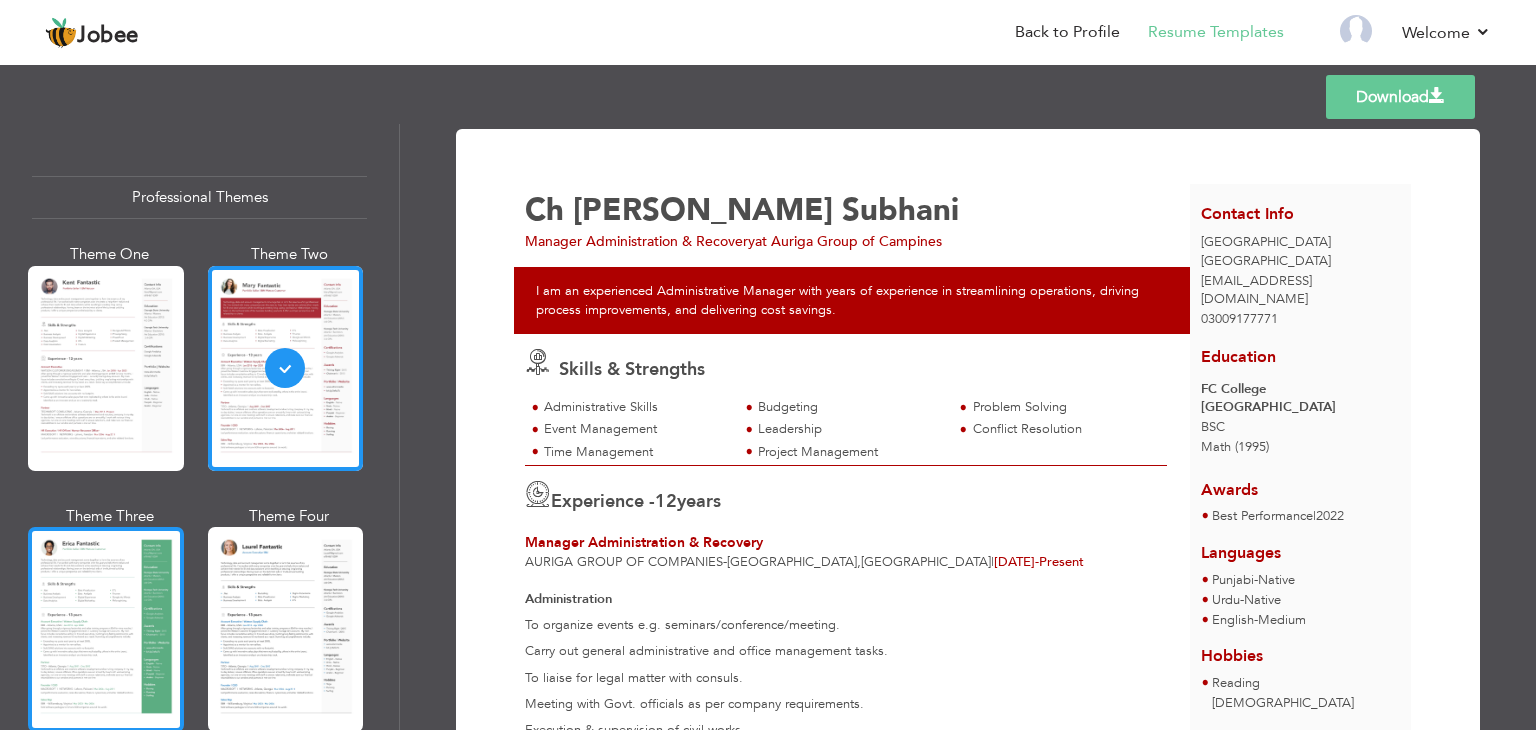 click at bounding box center [106, 629] 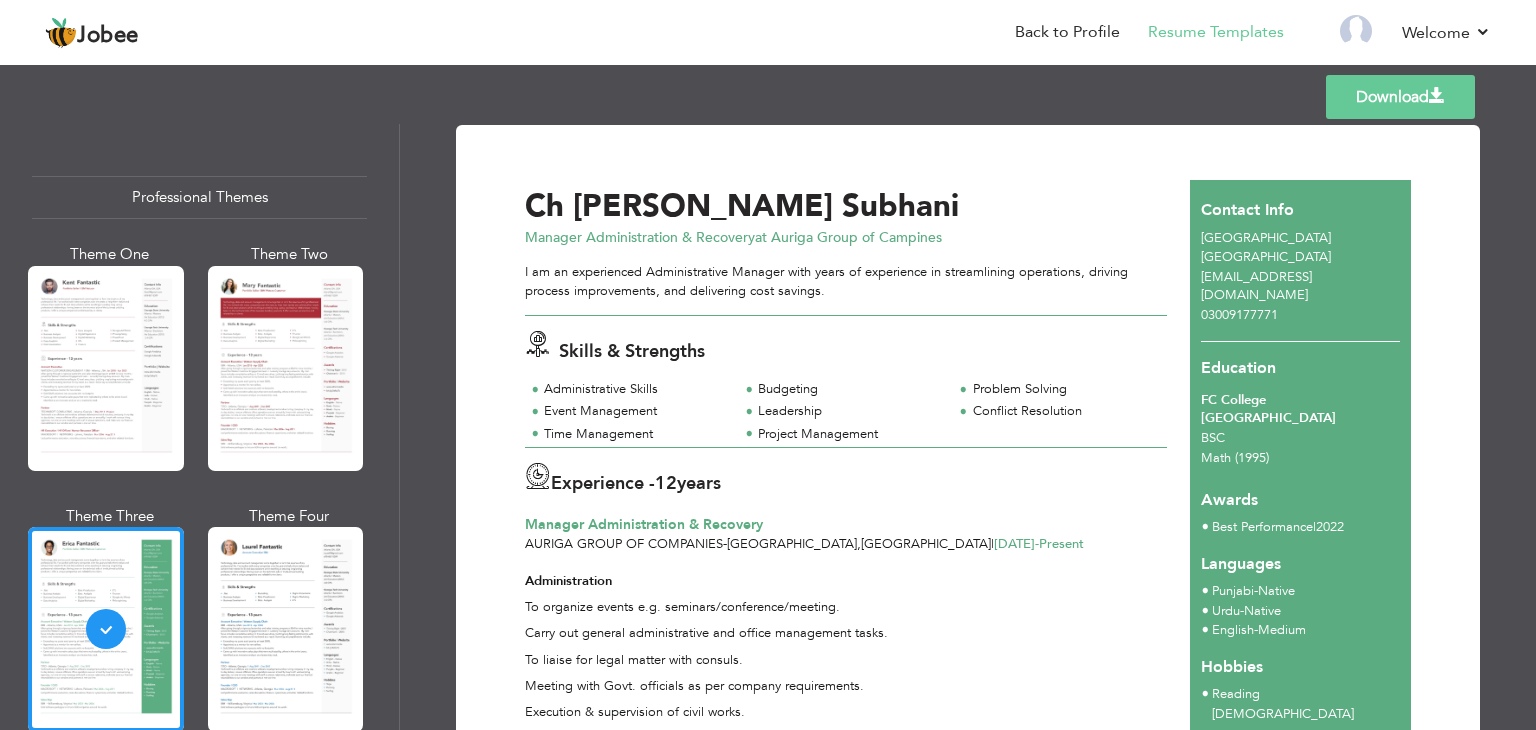 scroll, scrollTop: 0, scrollLeft: 0, axis: both 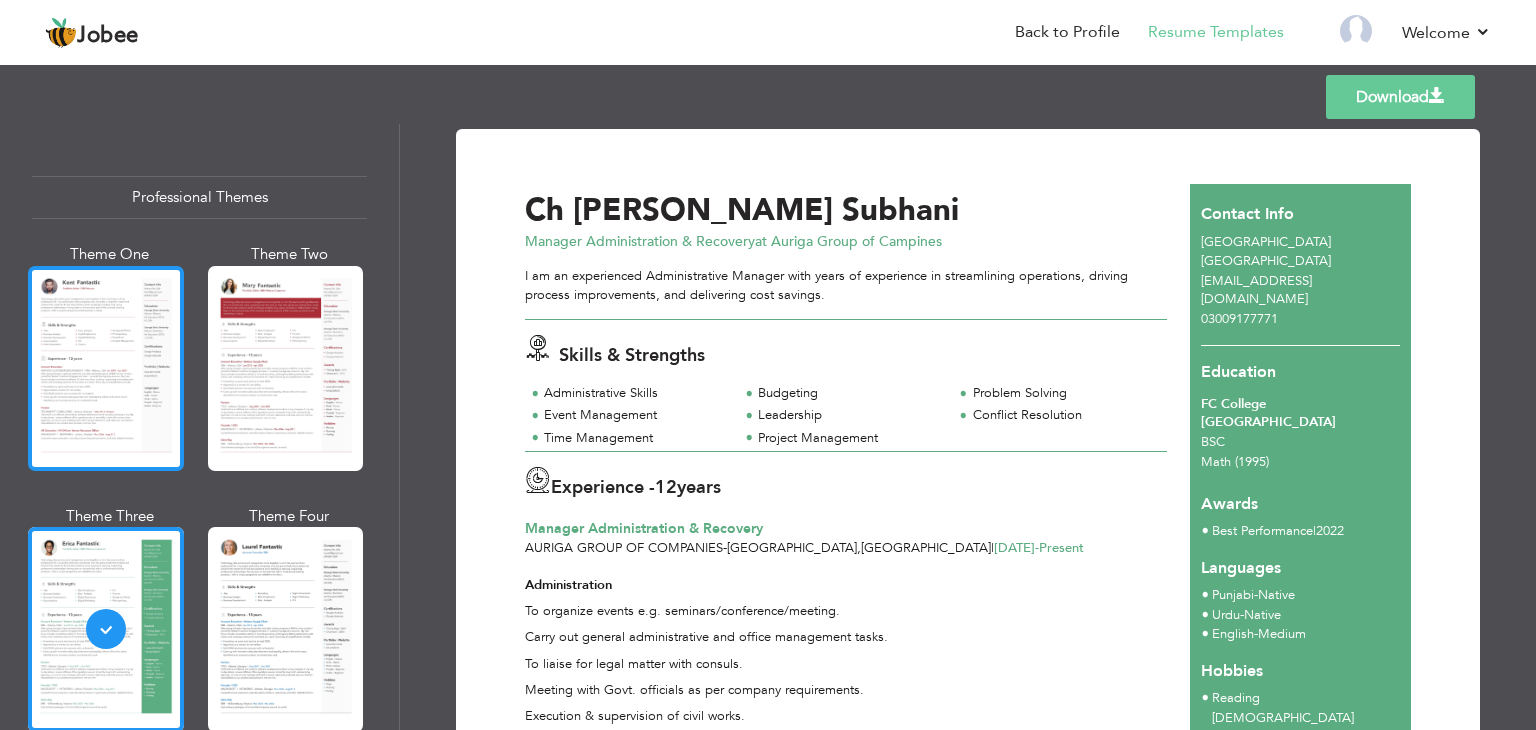 click at bounding box center [106, 368] 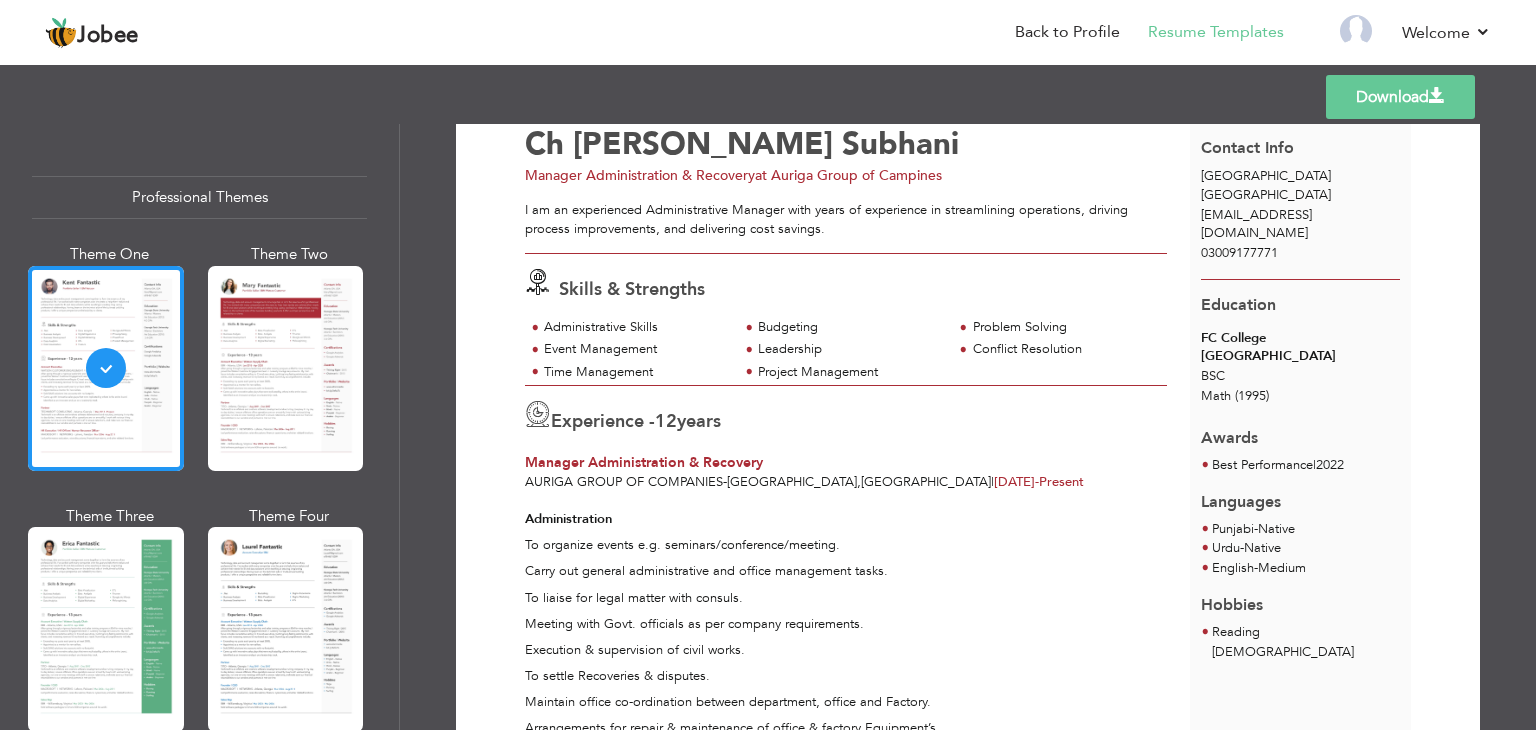 scroll, scrollTop: 0, scrollLeft: 0, axis: both 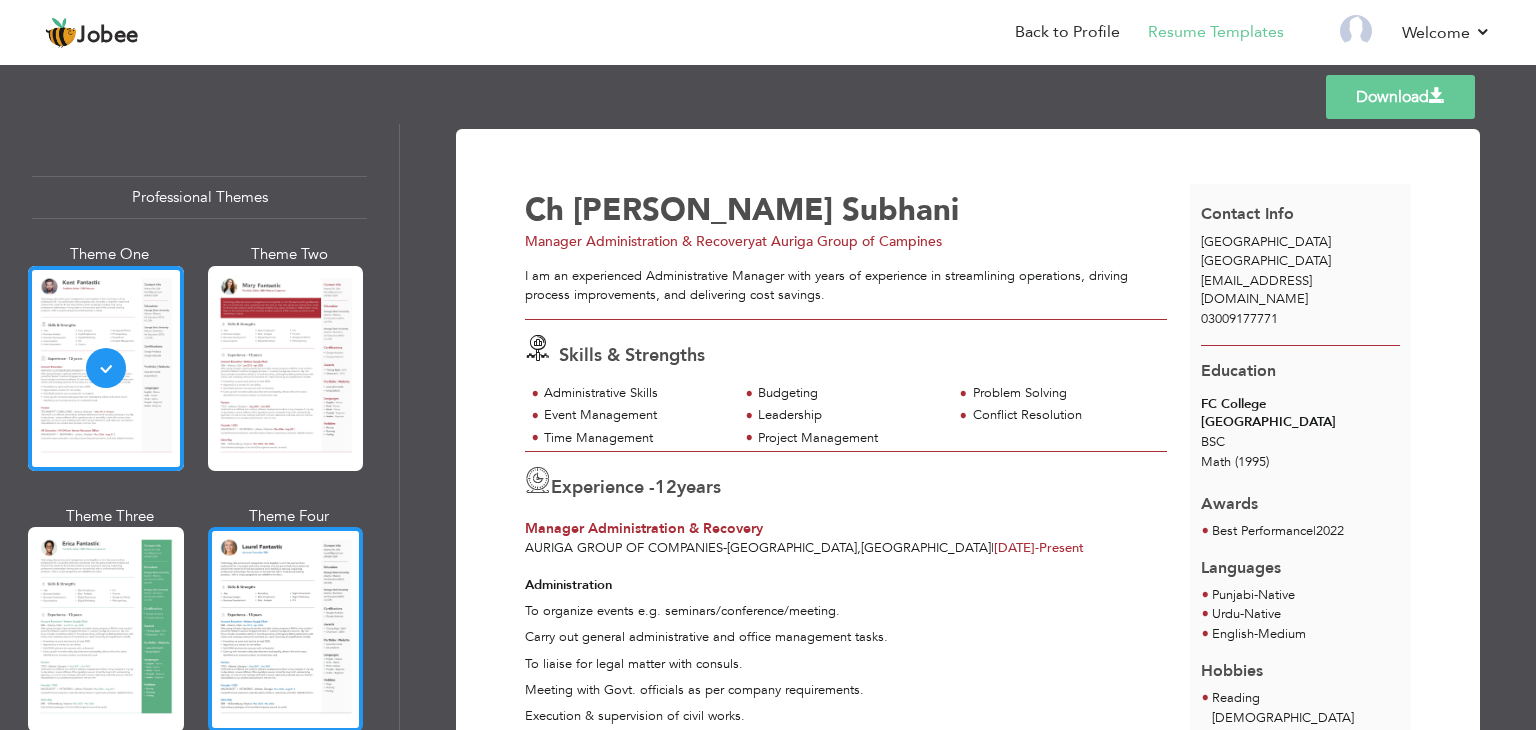 click at bounding box center (286, 629) 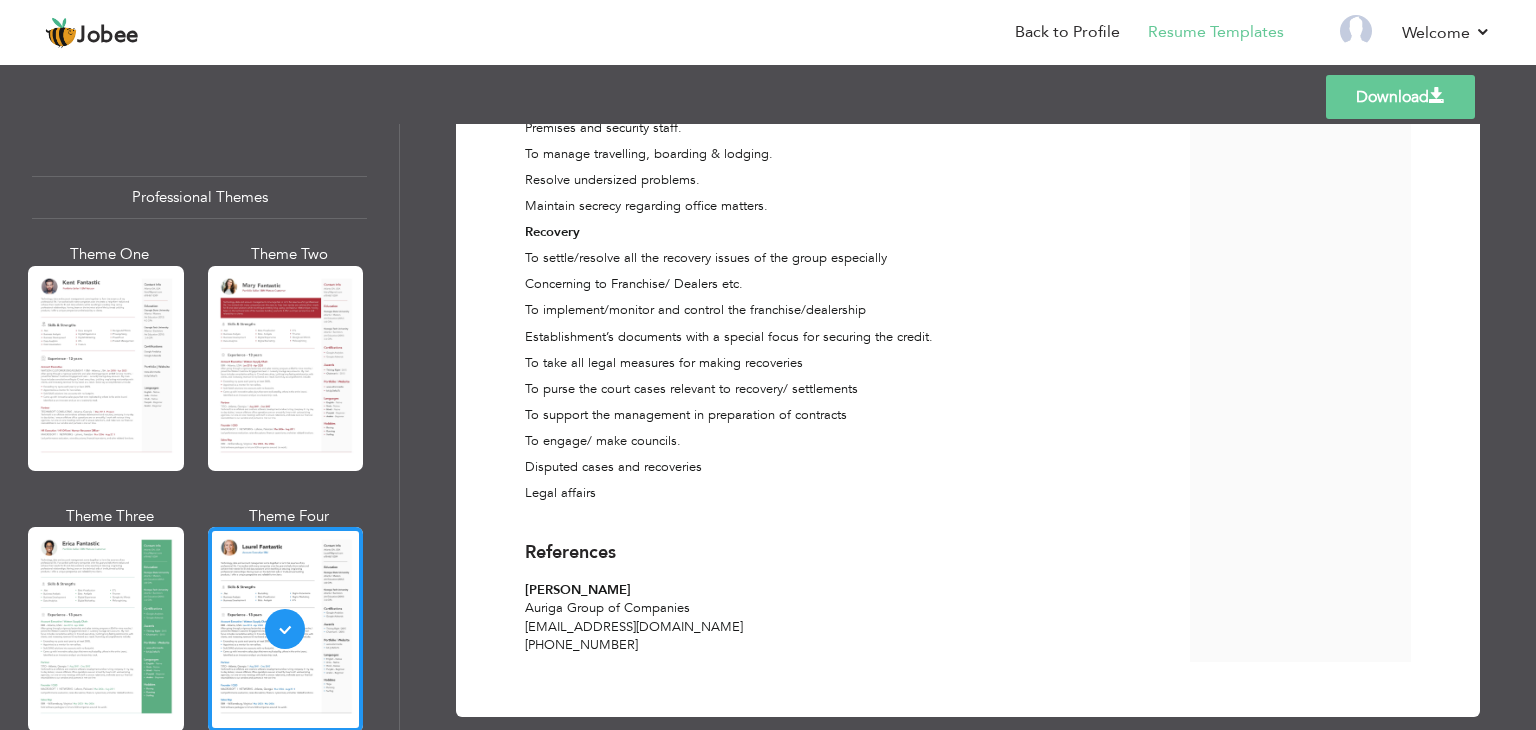 scroll, scrollTop: 770, scrollLeft: 0, axis: vertical 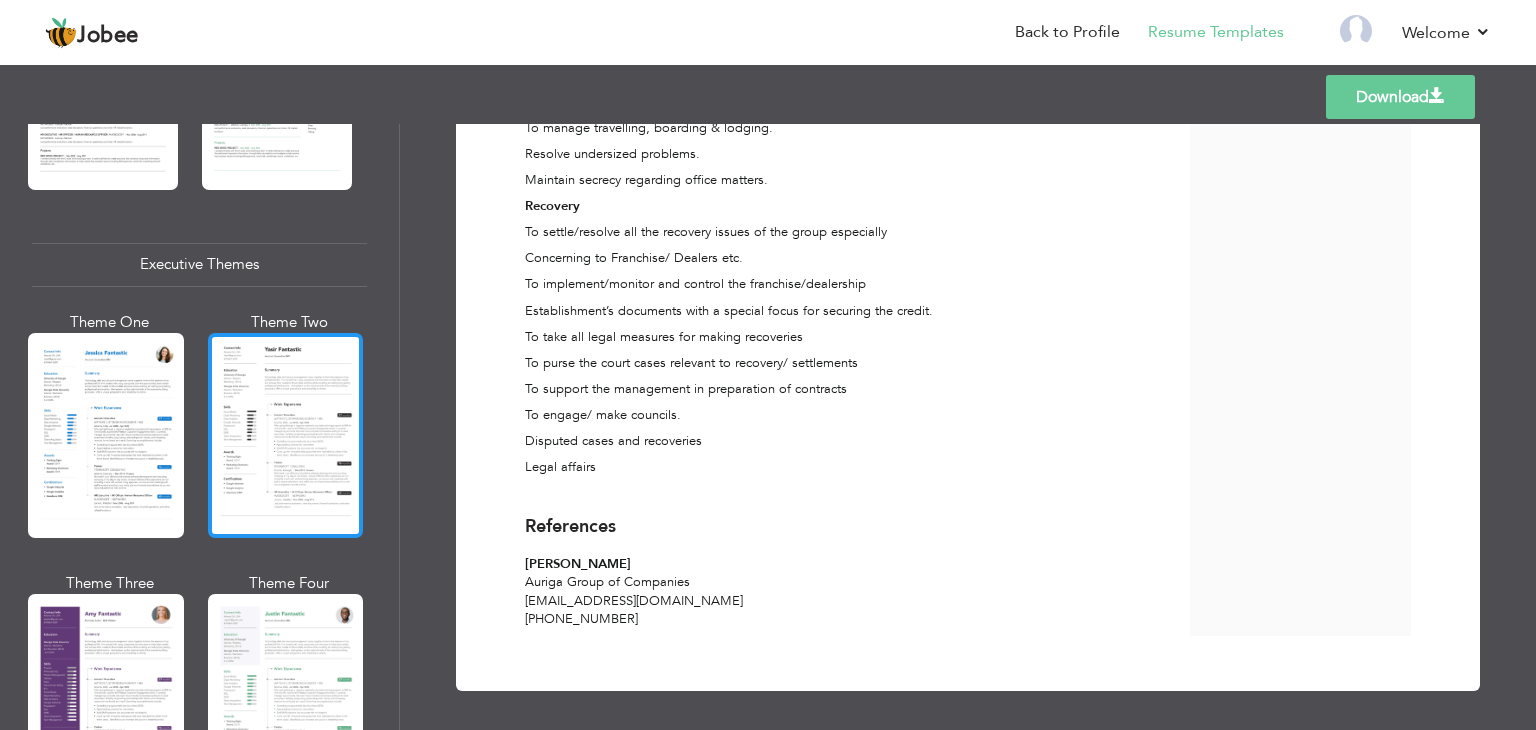 click at bounding box center (286, 435) 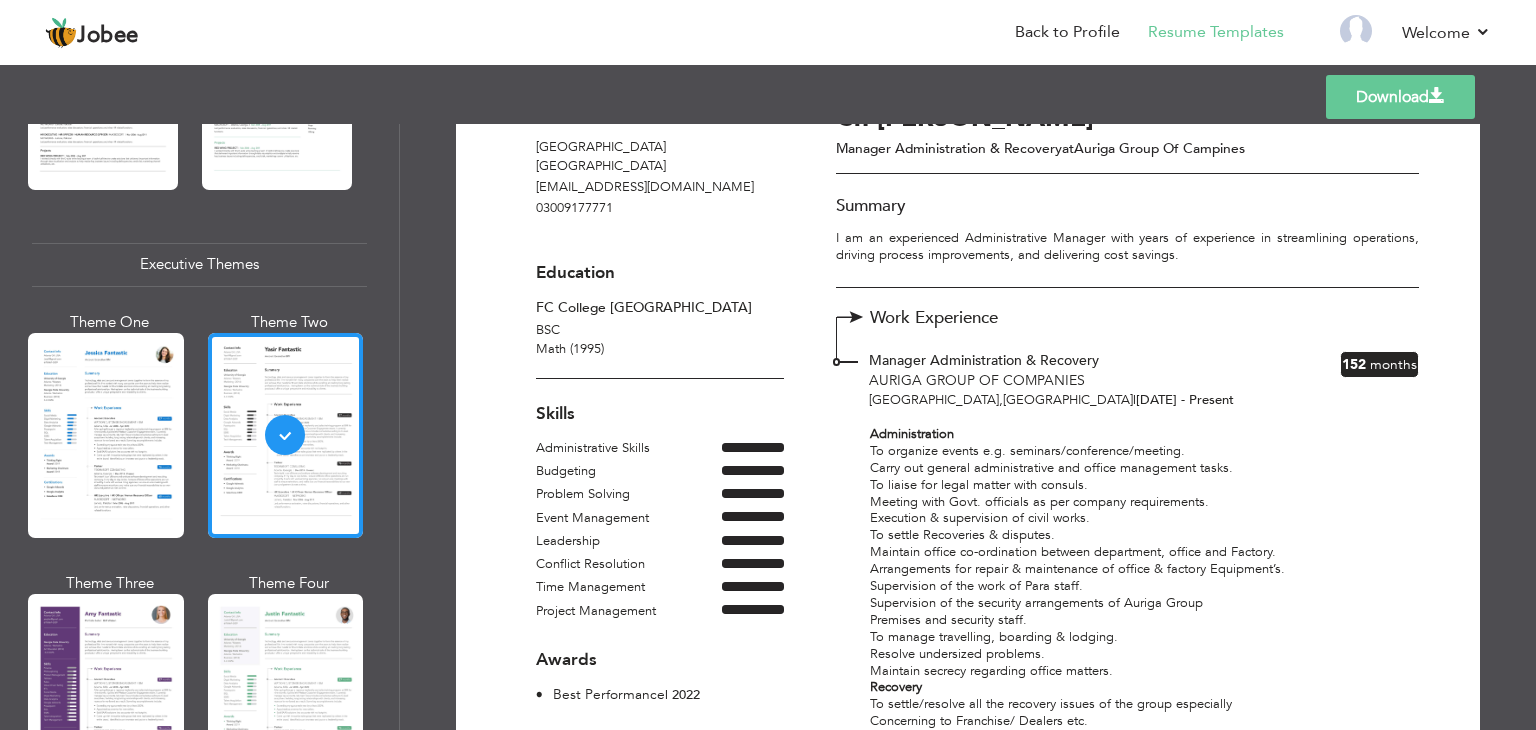 scroll, scrollTop: 0, scrollLeft: 0, axis: both 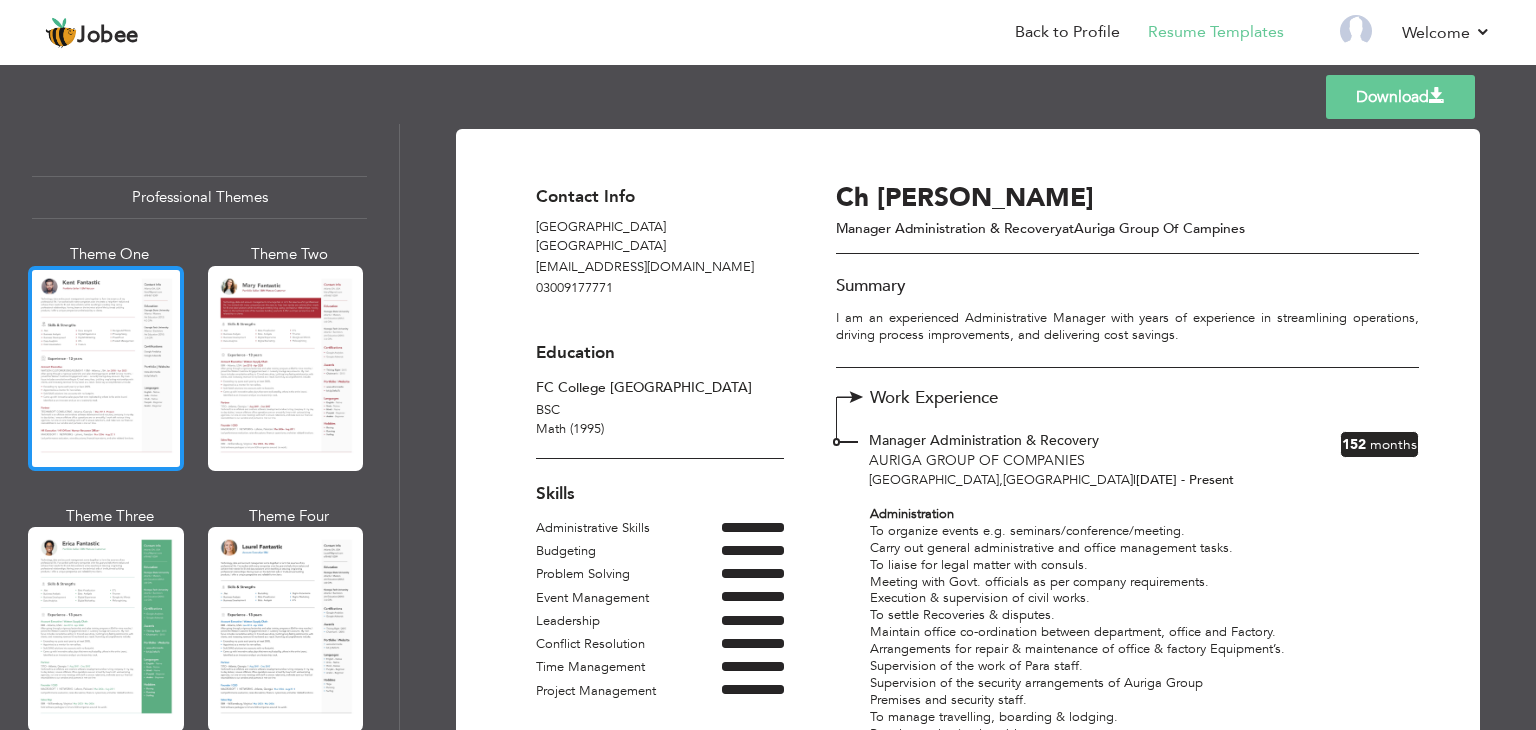 click at bounding box center [106, 368] 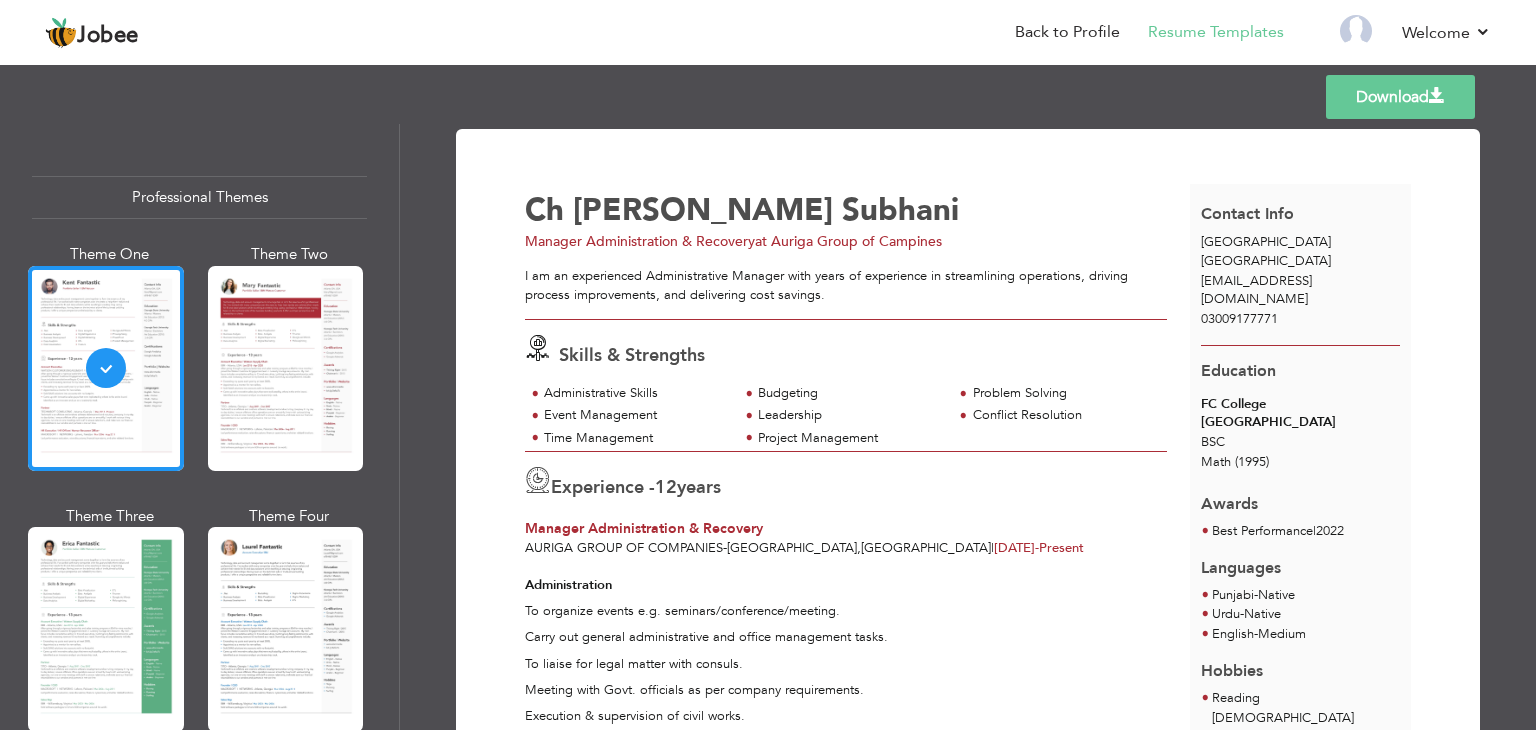 click on "Theme One" at bounding box center [110, 364] 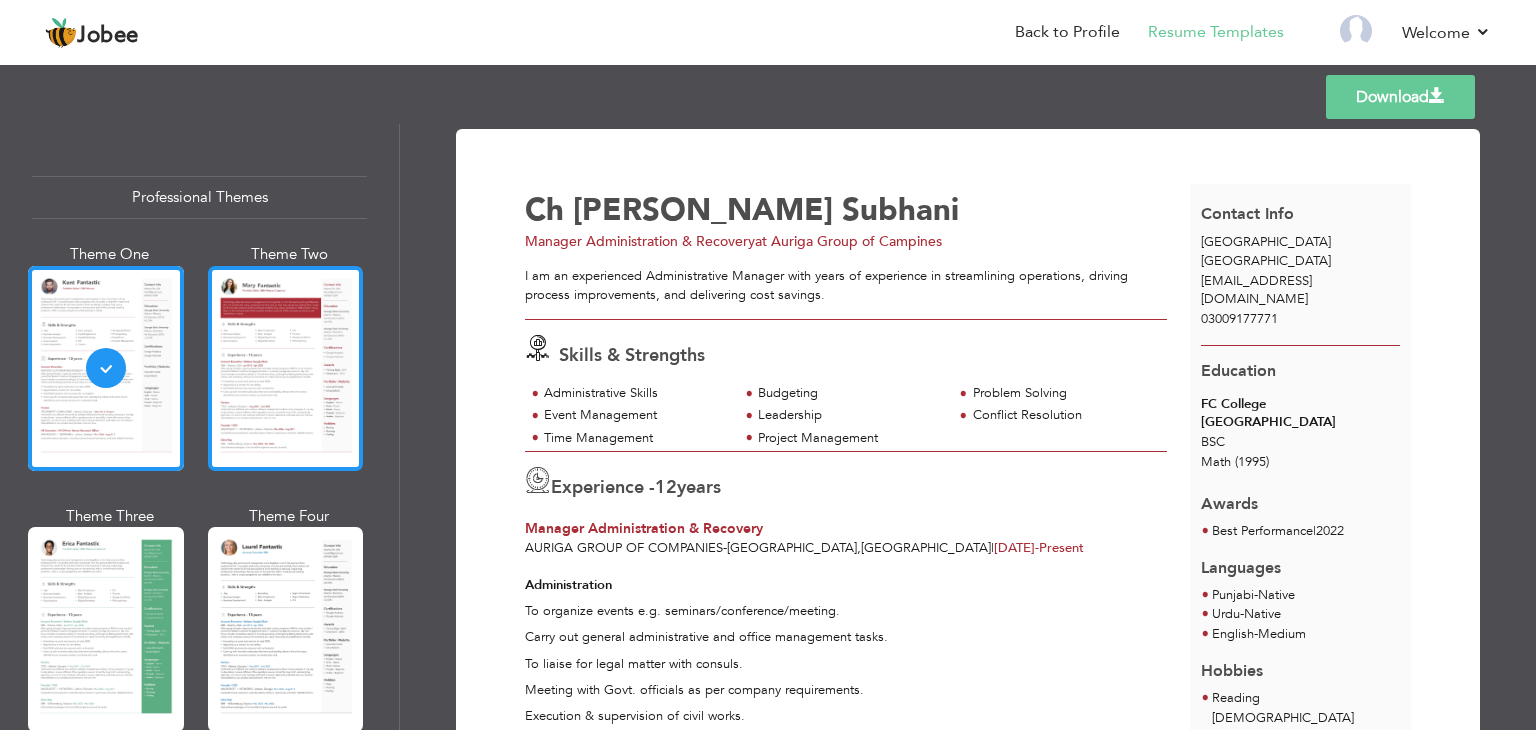 click at bounding box center (286, 368) 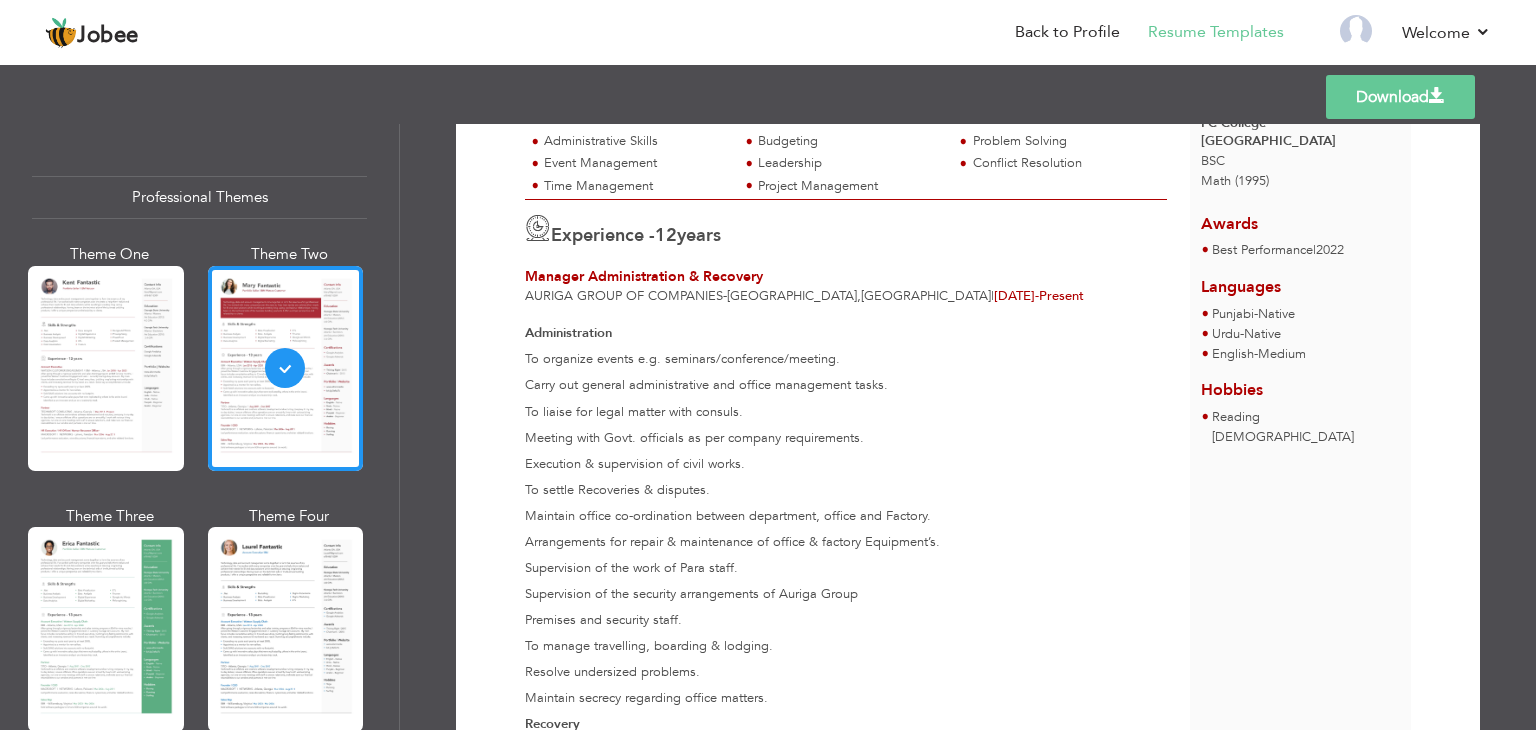 scroll, scrollTop: 300, scrollLeft: 0, axis: vertical 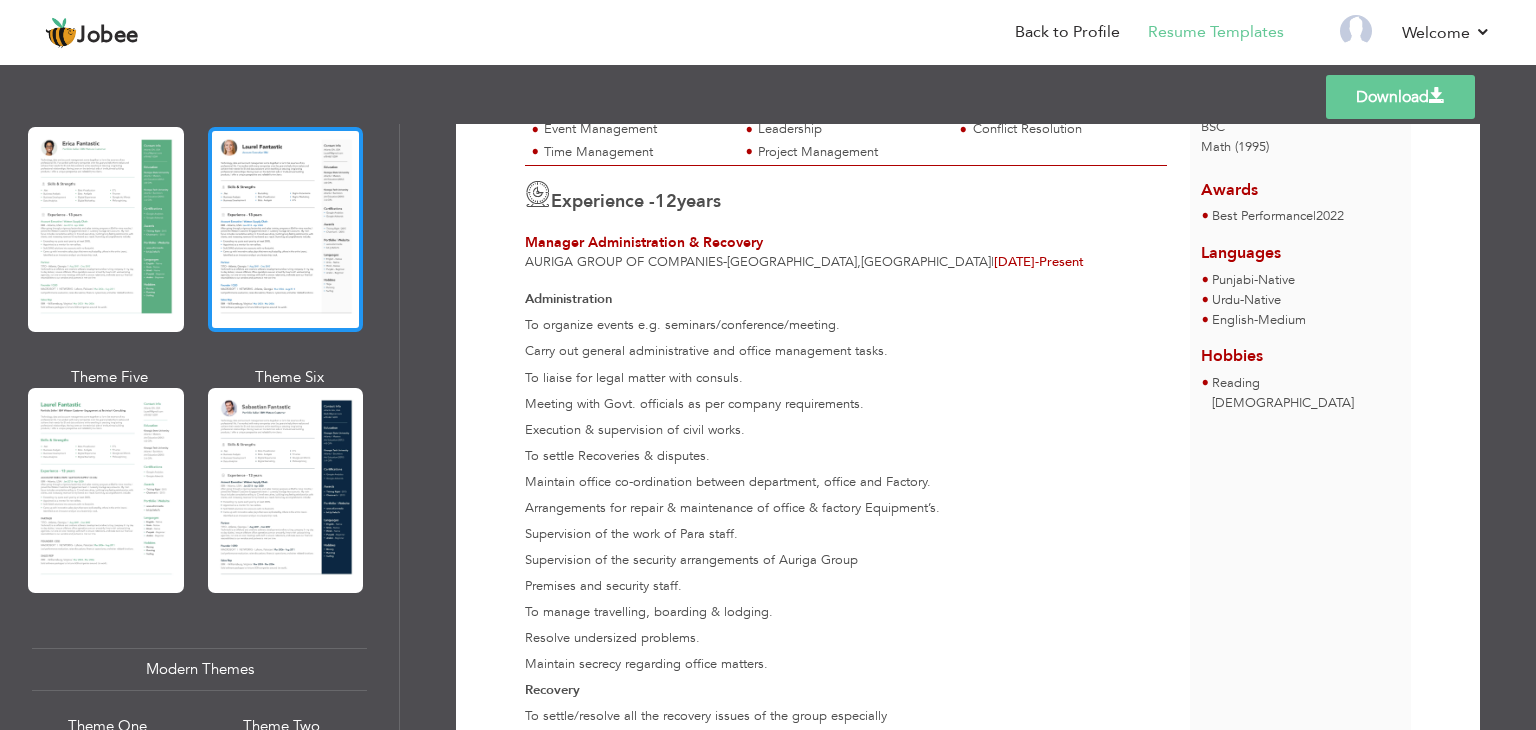 click at bounding box center (286, 229) 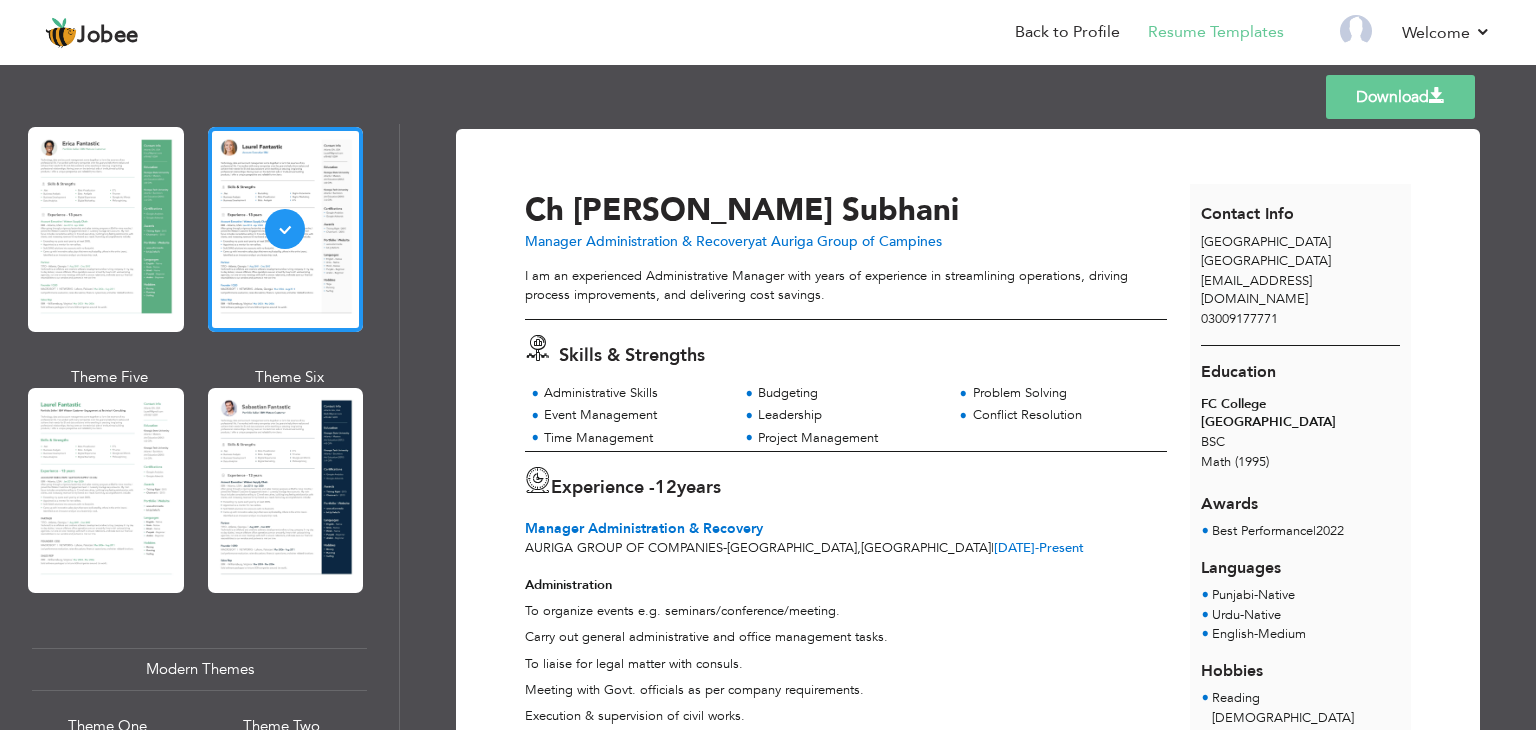 scroll, scrollTop: 0, scrollLeft: 0, axis: both 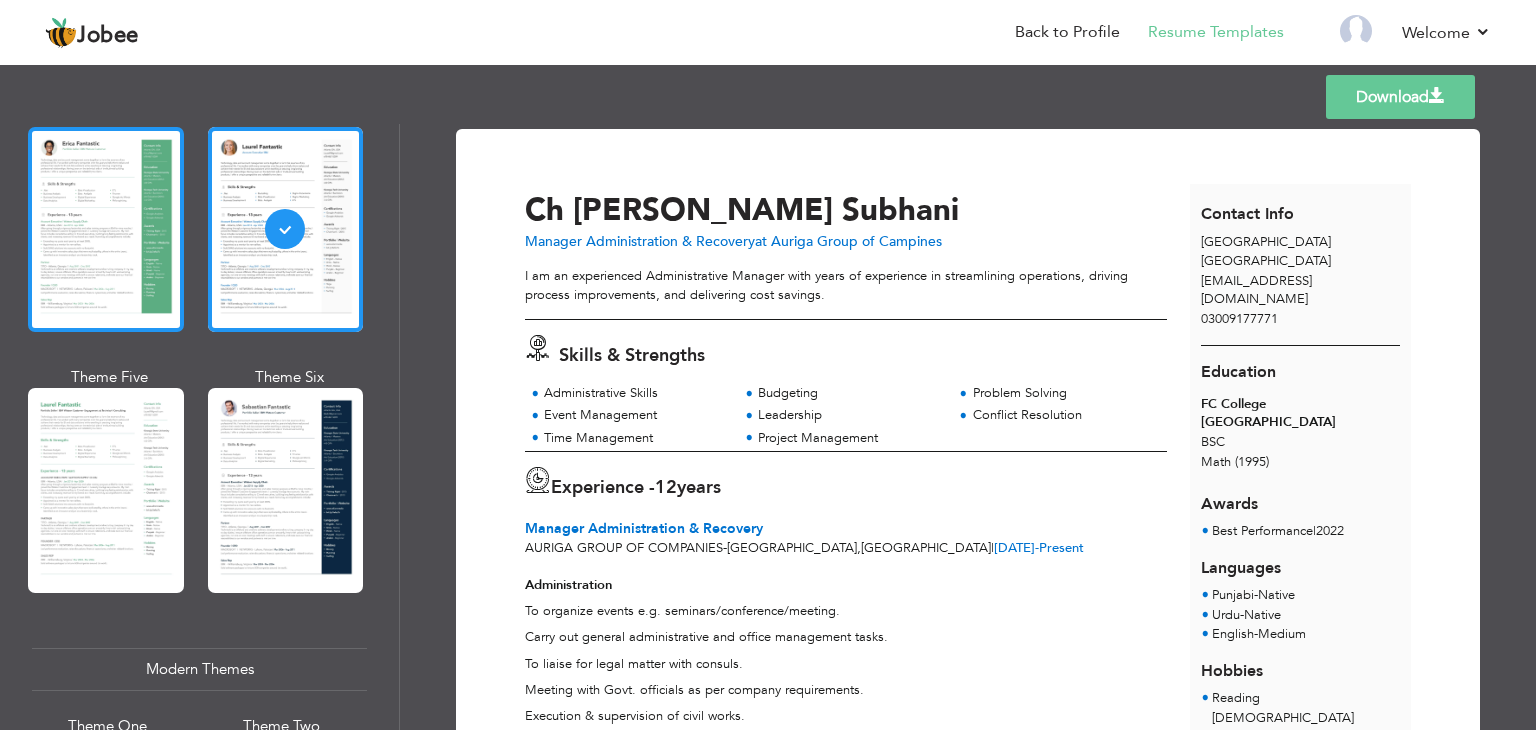 click at bounding box center [106, 229] 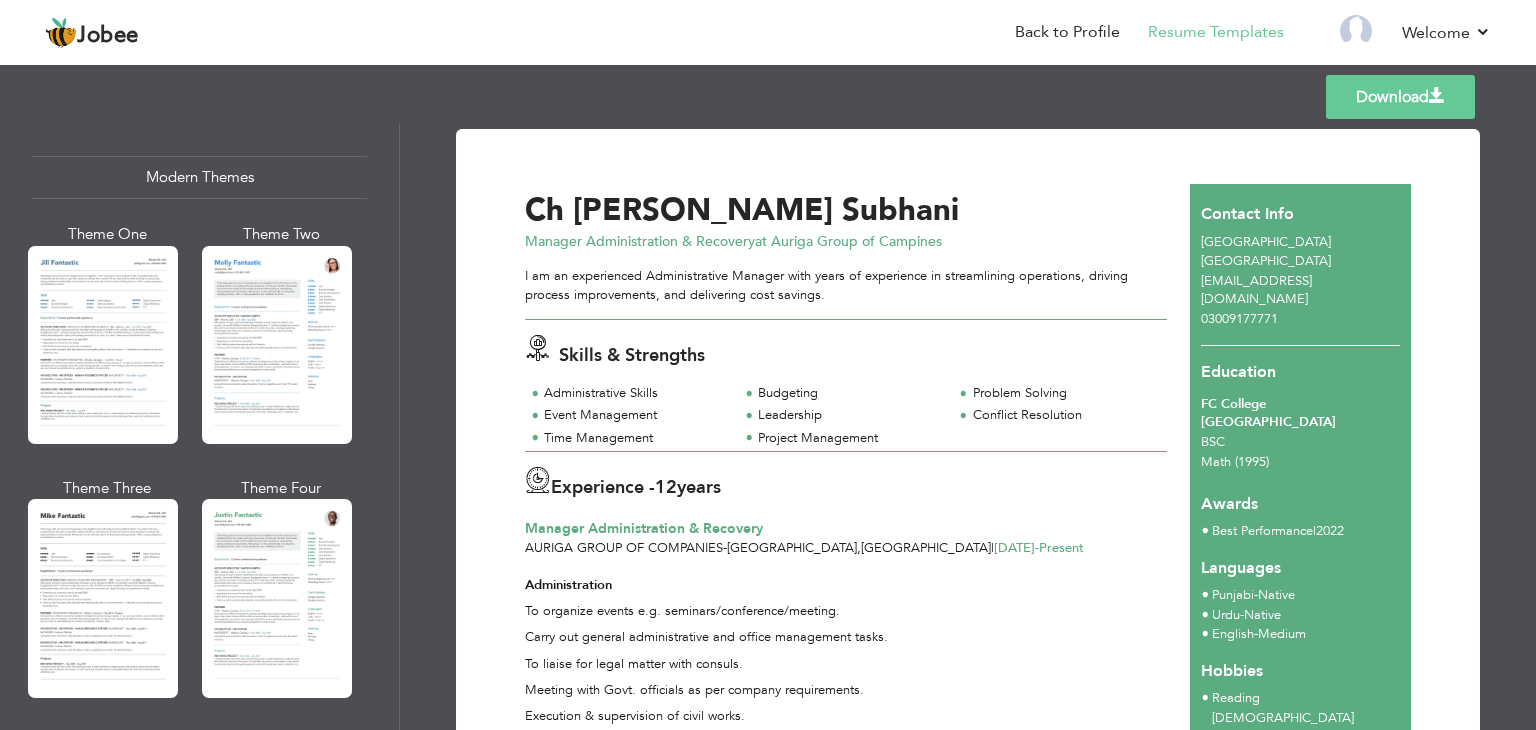 scroll, scrollTop: 900, scrollLeft: 0, axis: vertical 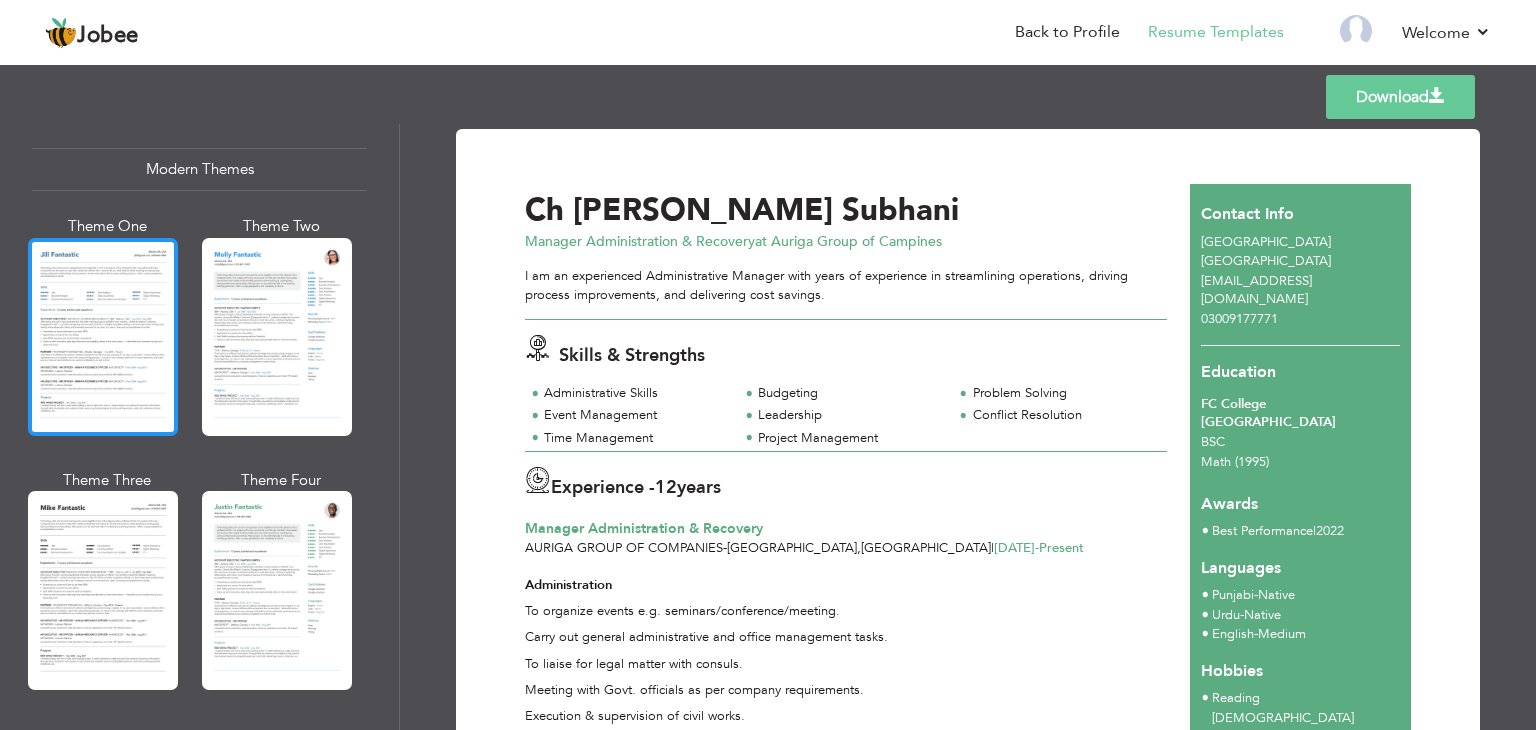 click at bounding box center [103, 337] 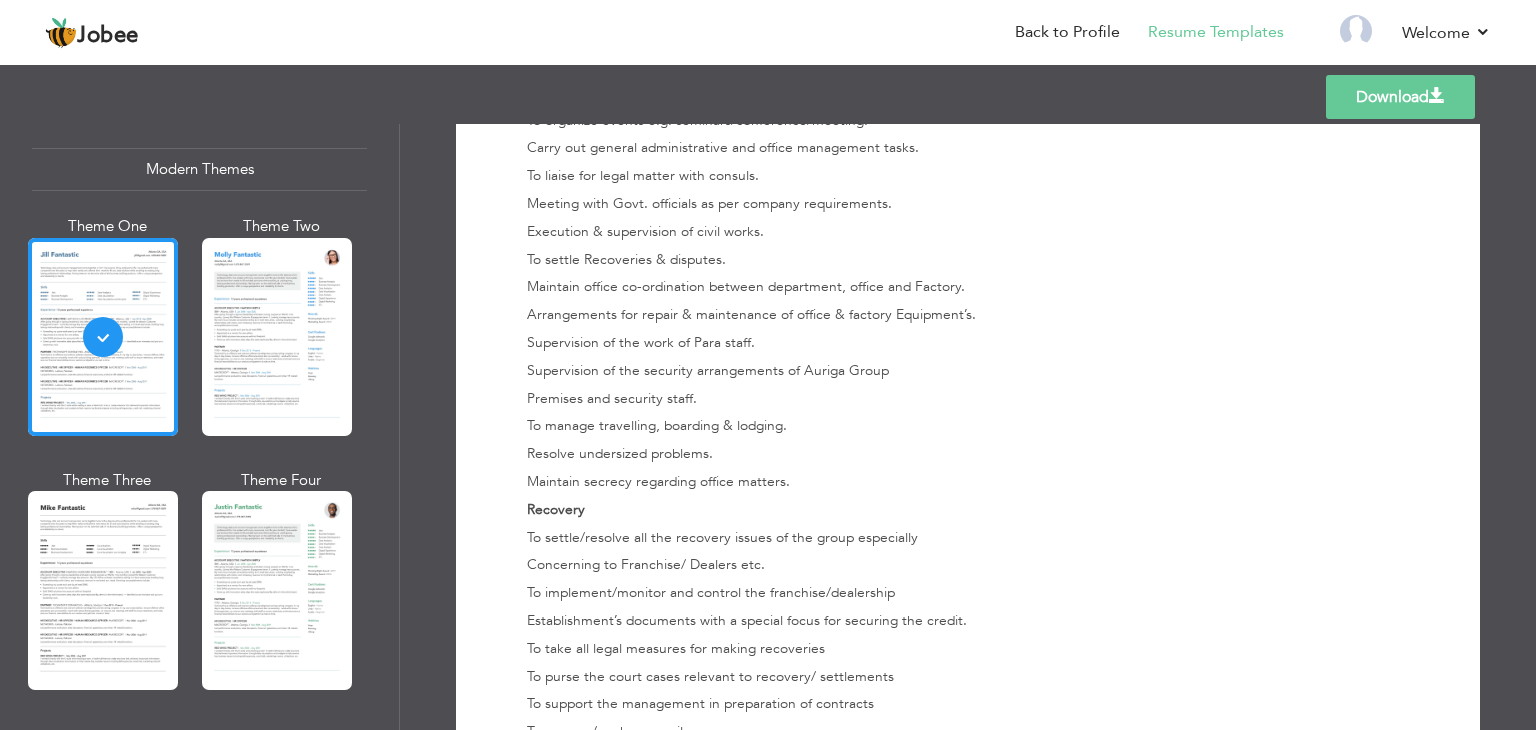 scroll, scrollTop: 1100, scrollLeft: 0, axis: vertical 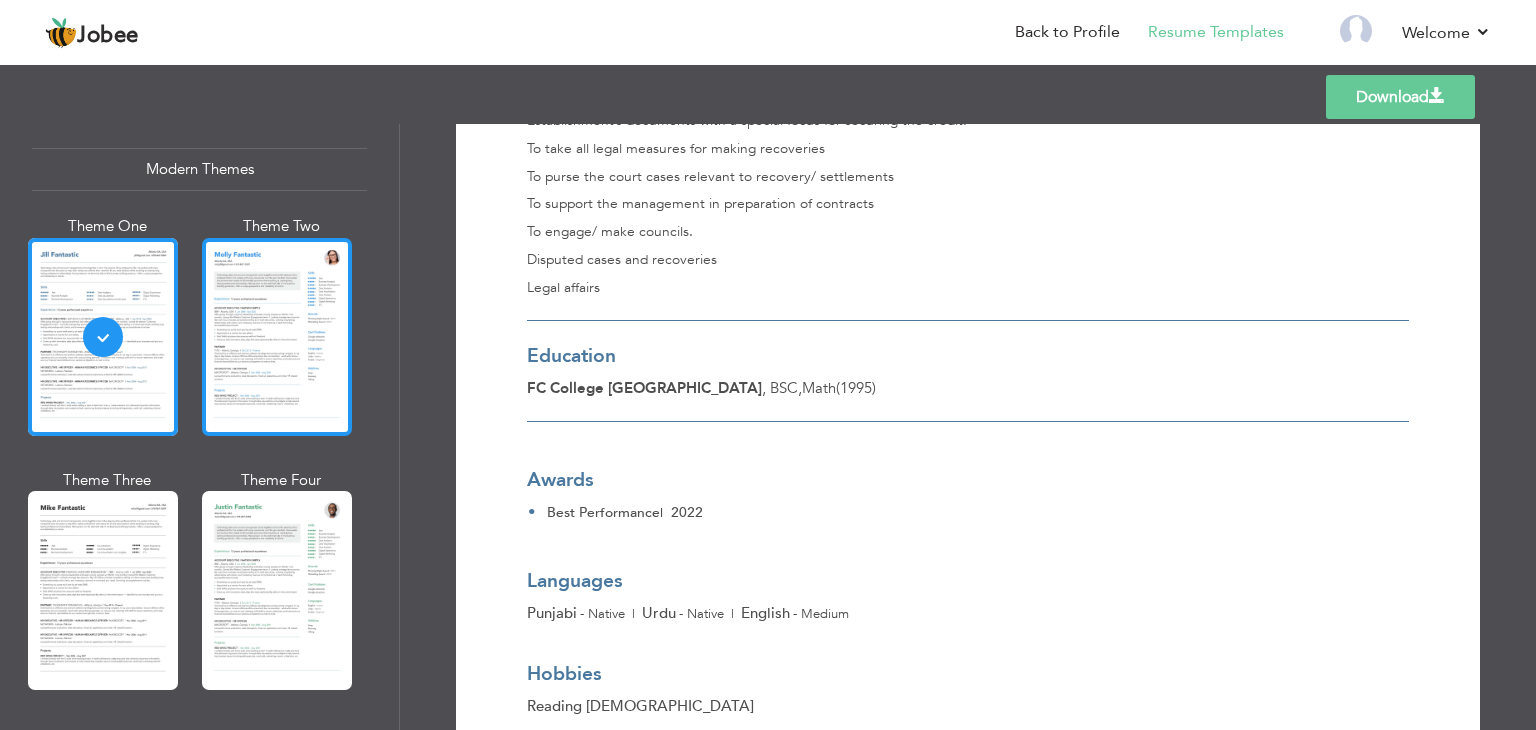 click at bounding box center [277, 337] 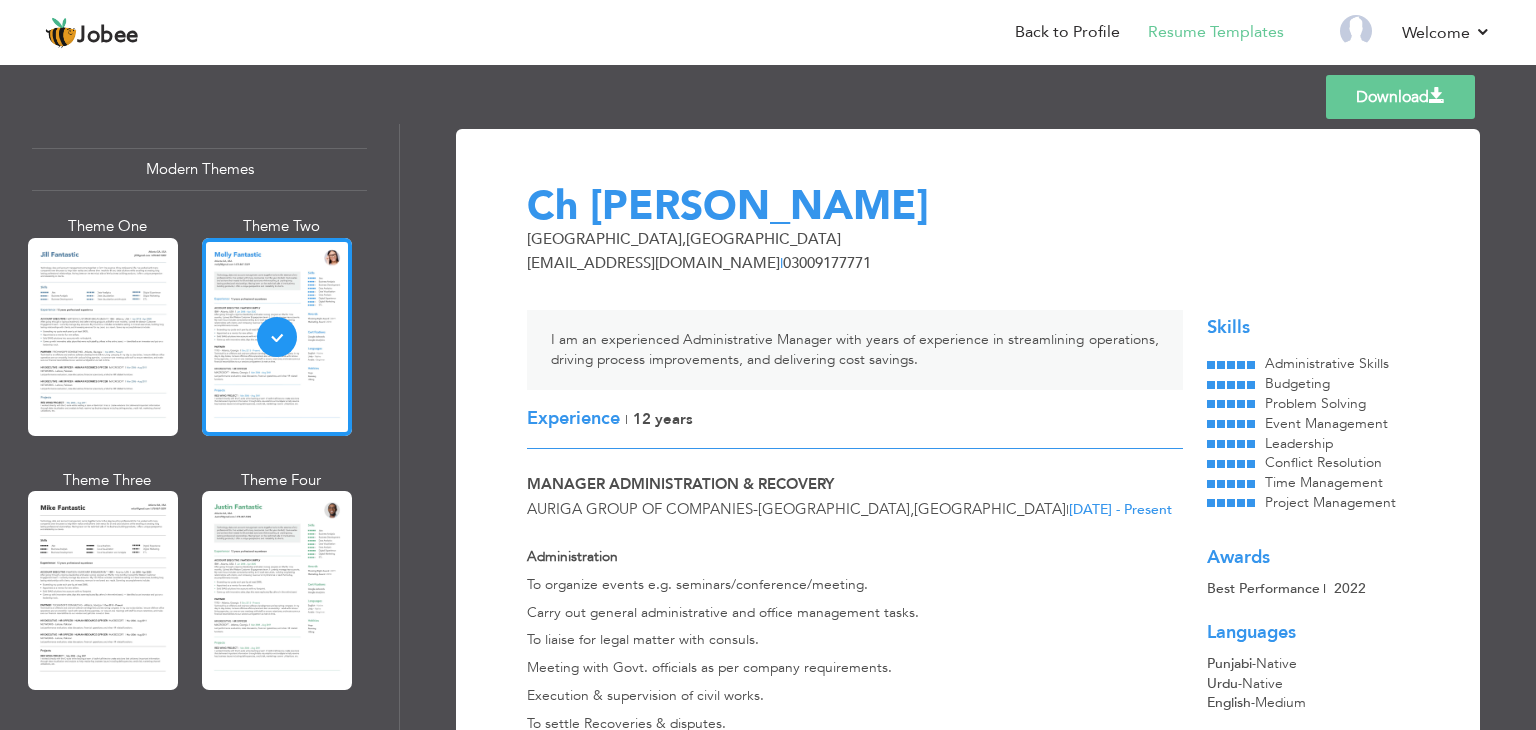 scroll, scrollTop: 600, scrollLeft: 0, axis: vertical 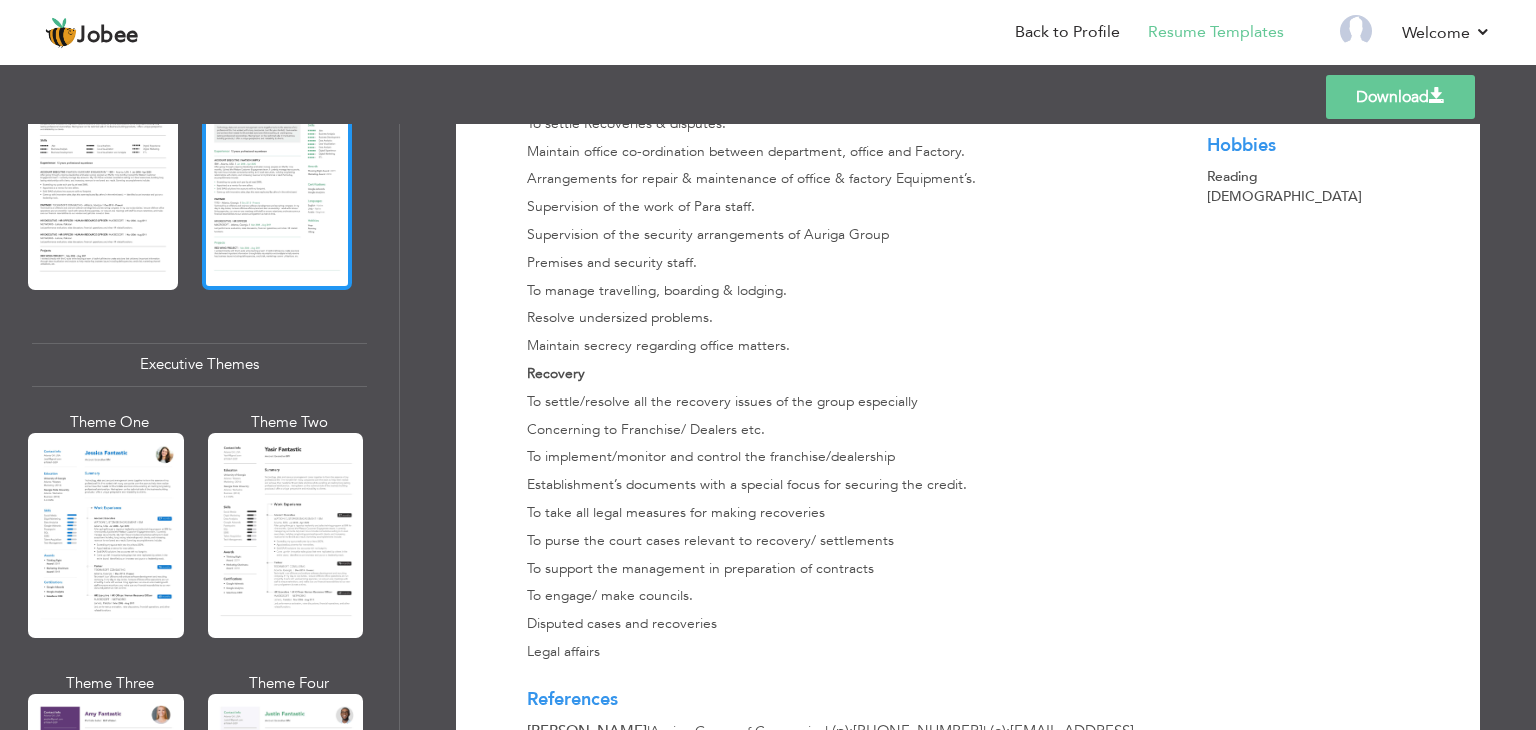 click at bounding box center (277, 190) 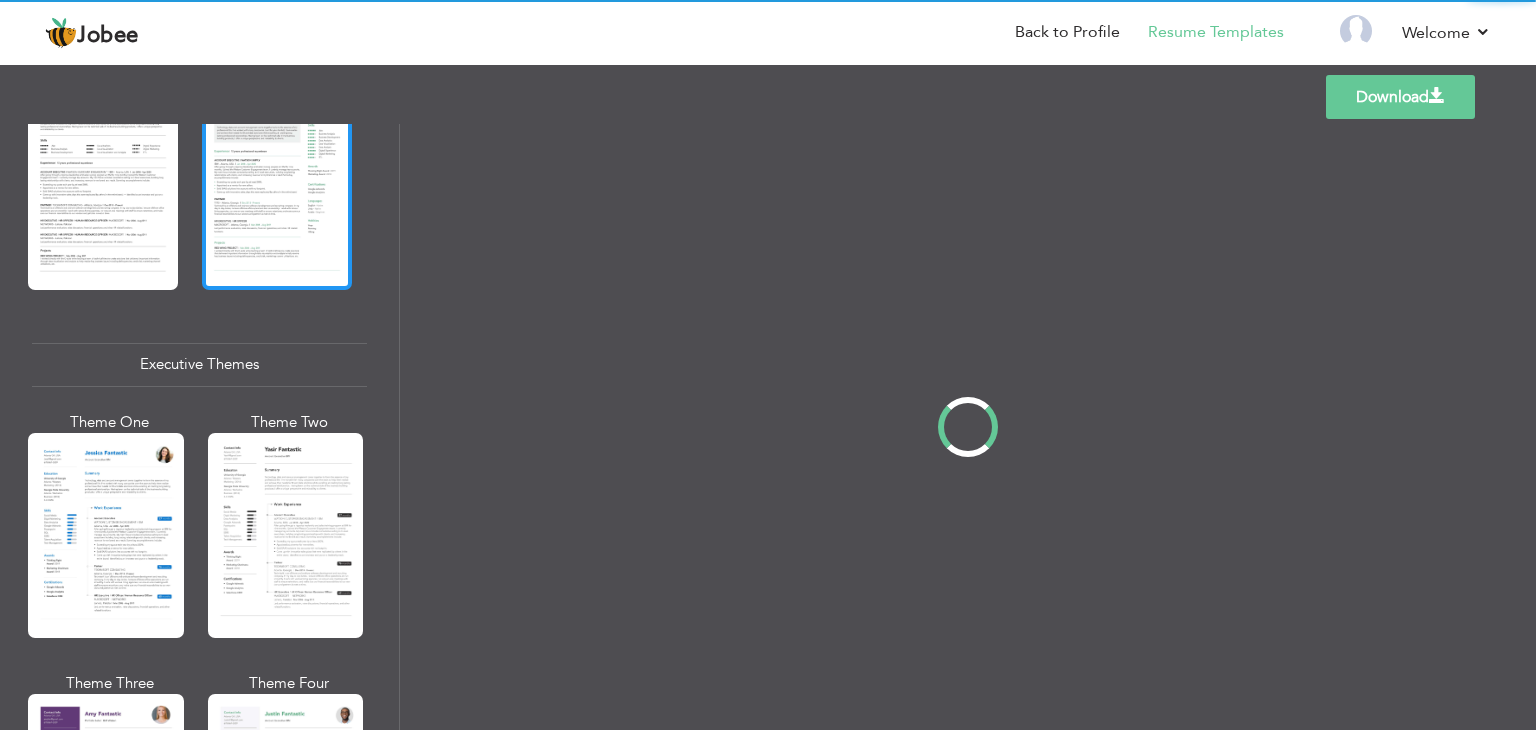 scroll, scrollTop: 0, scrollLeft: 0, axis: both 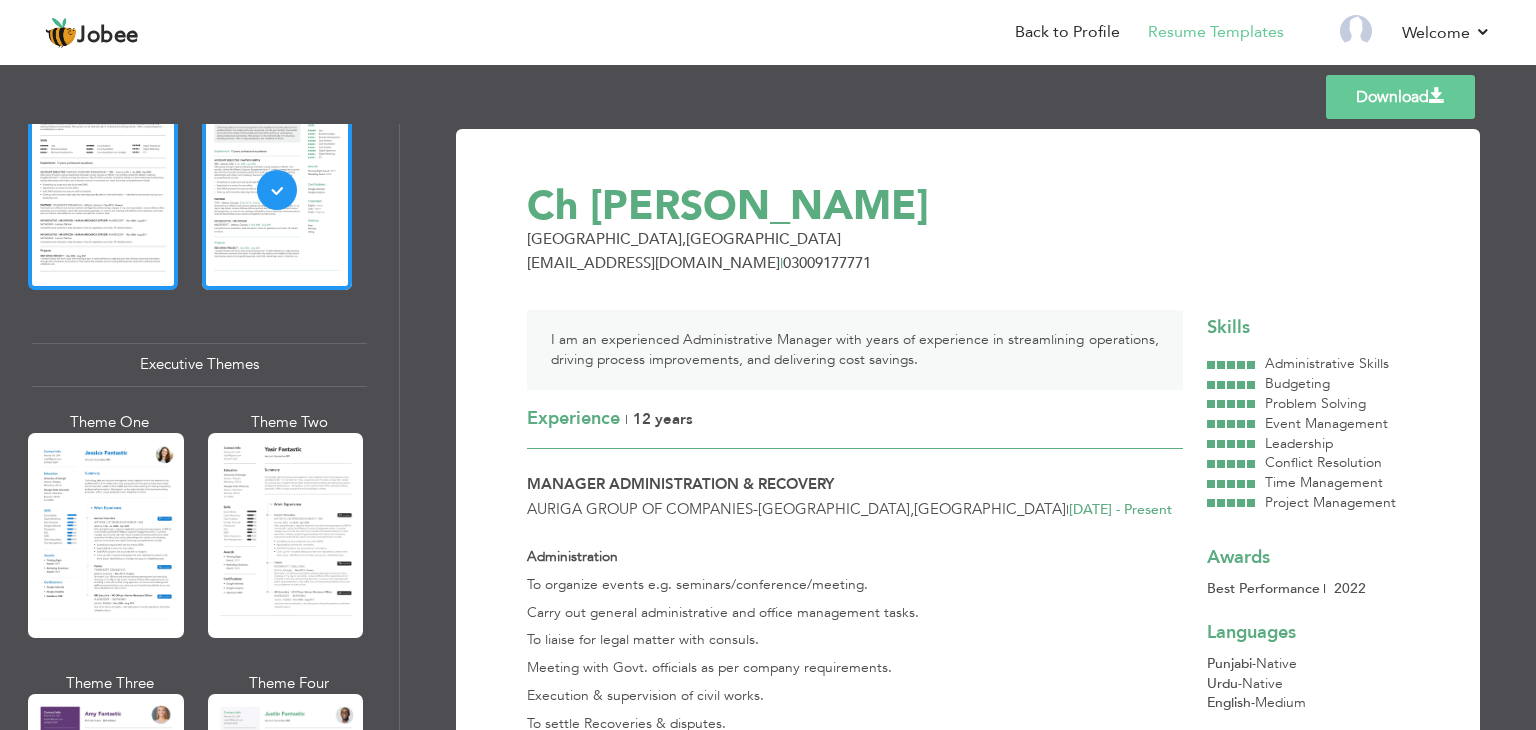 click at bounding box center (103, 190) 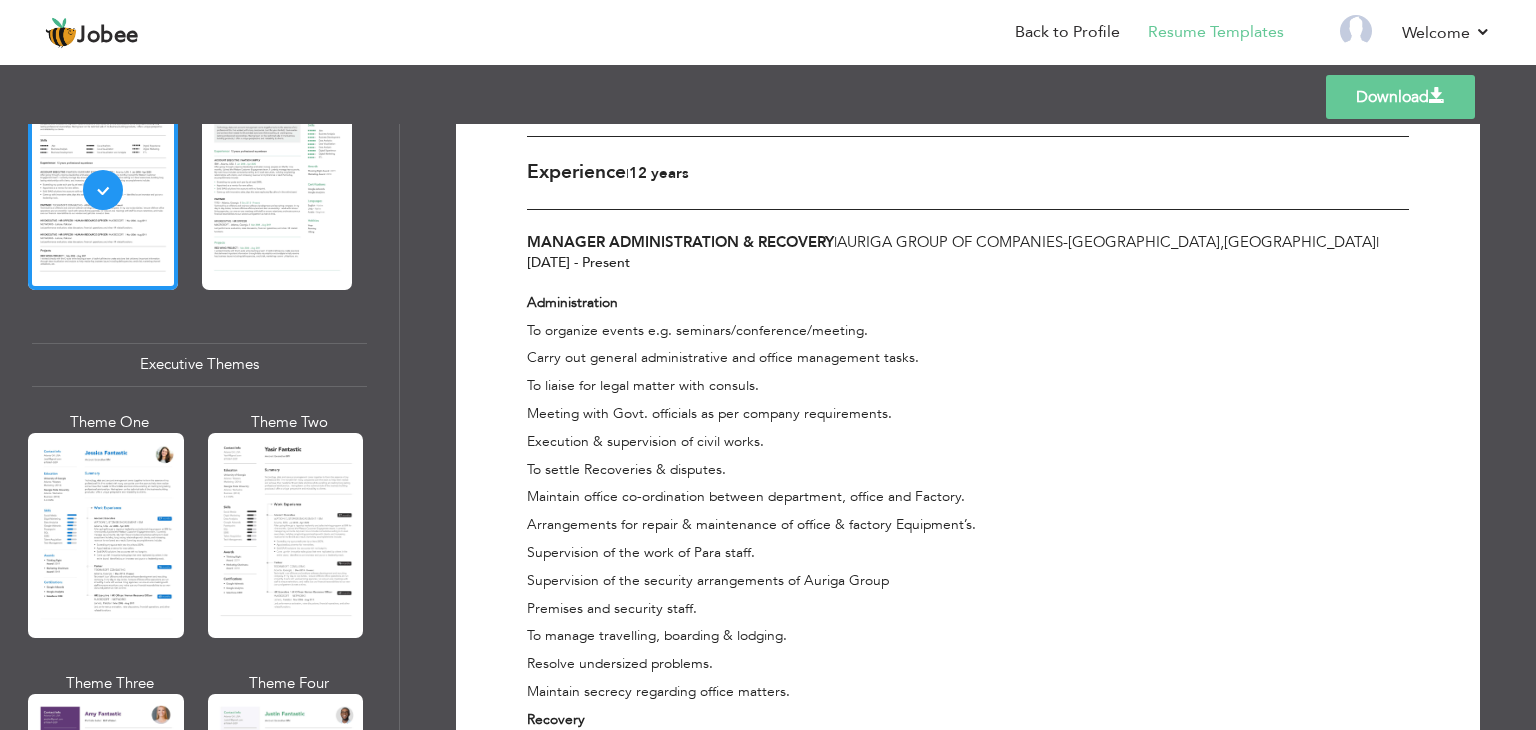 scroll, scrollTop: 160, scrollLeft: 0, axis: vertical 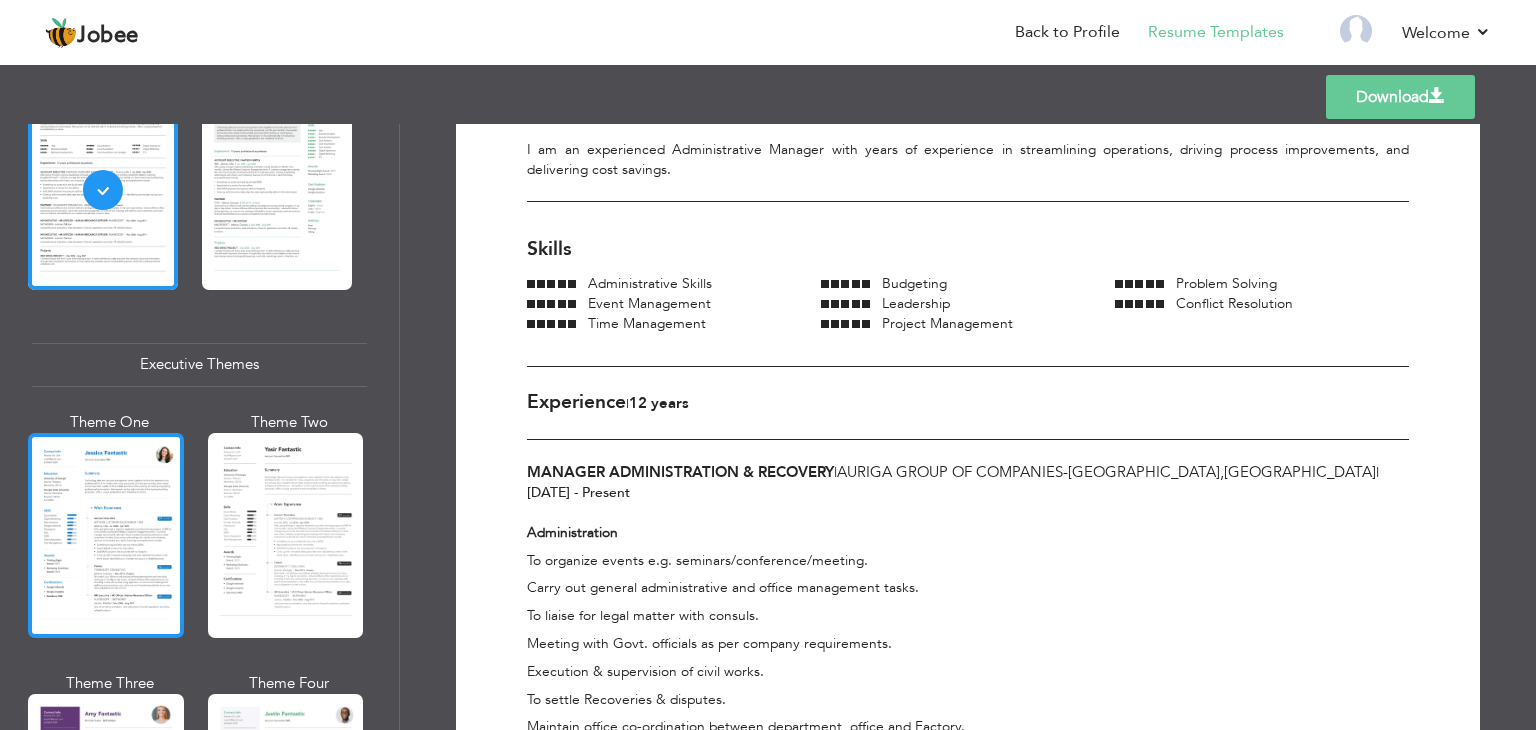 click at bounding box center [106, 535] 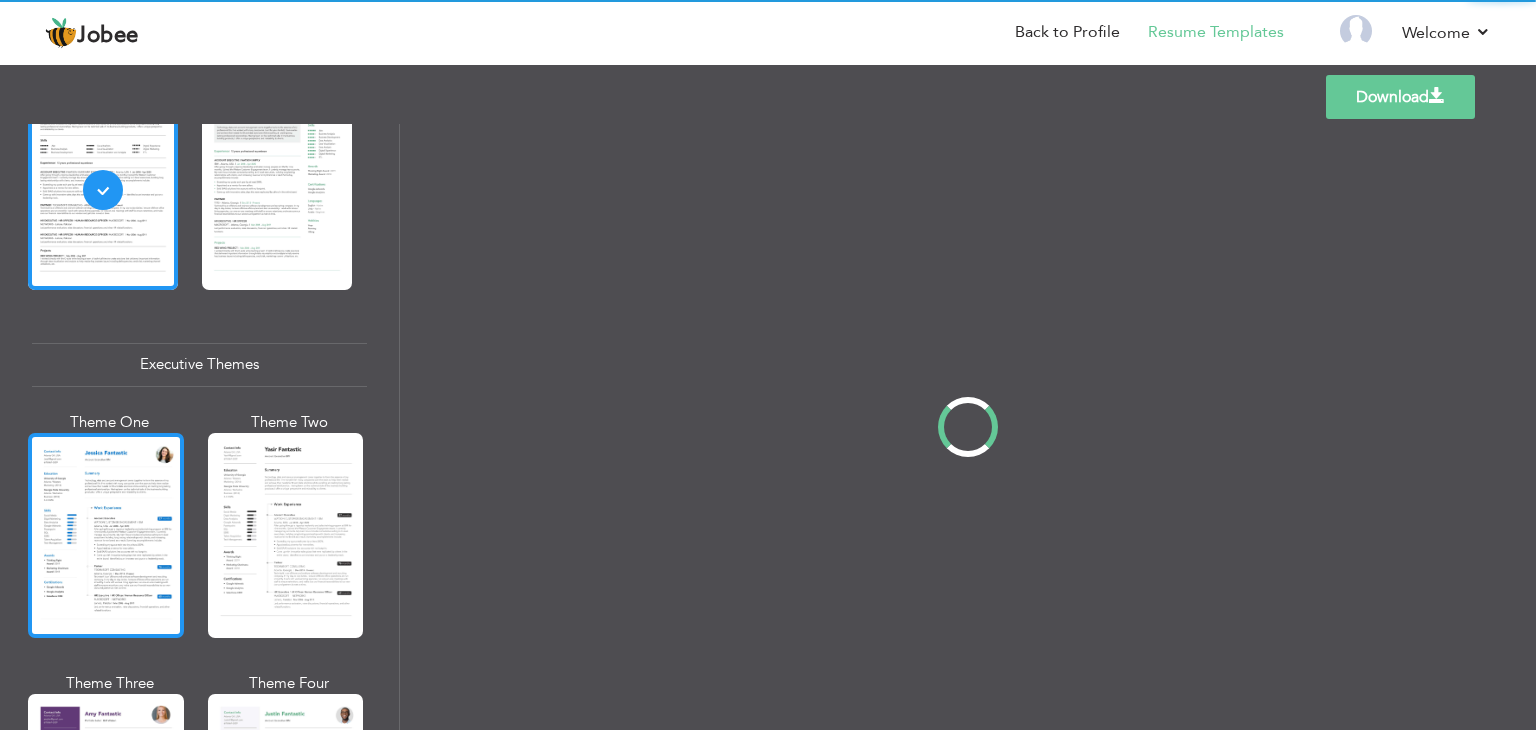 scroll, scrollTop: 0, scrollLeft: 0, axis: both 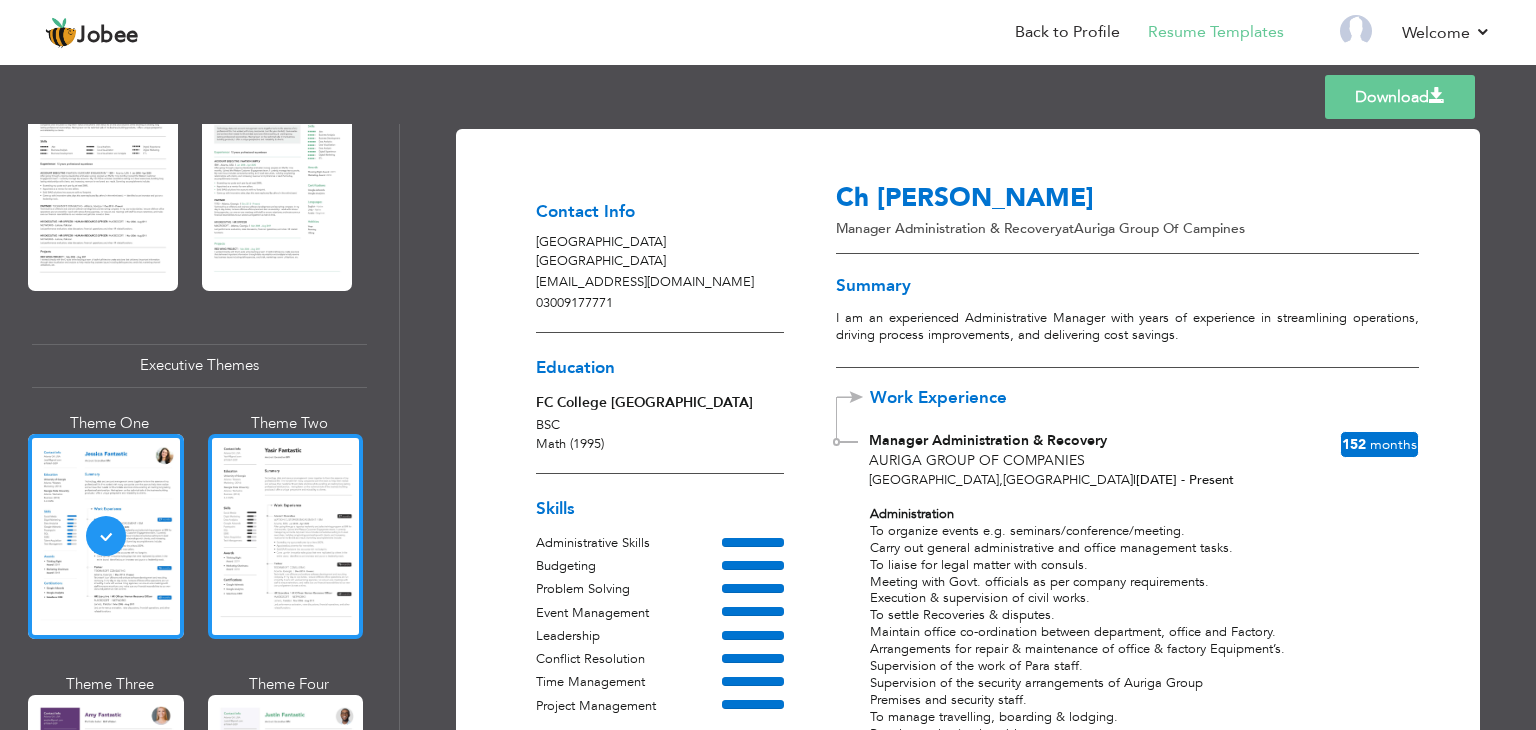 click at bounding box center (286, 536) 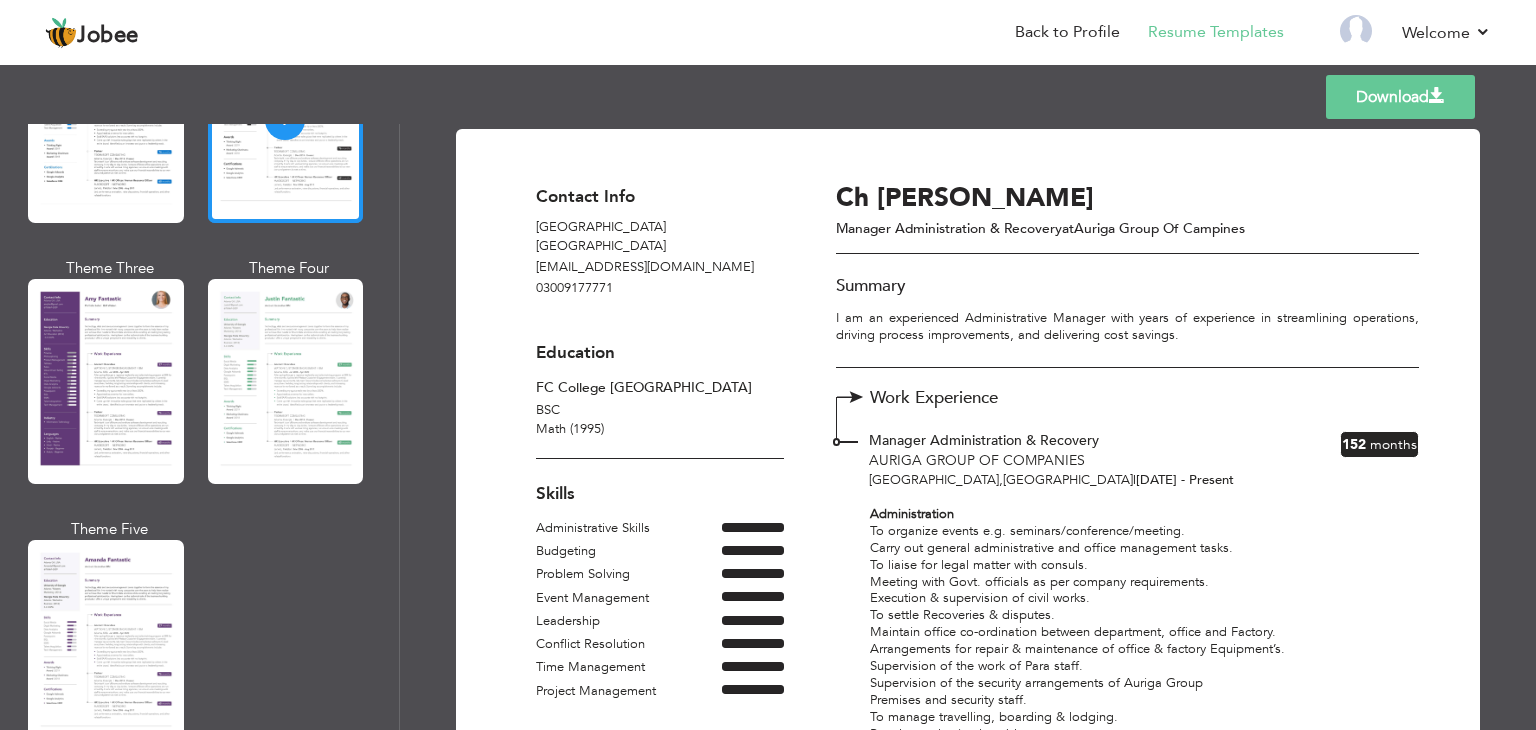 scroll, scrollTop: 1800, scrollLeft: 0, axis: vertical 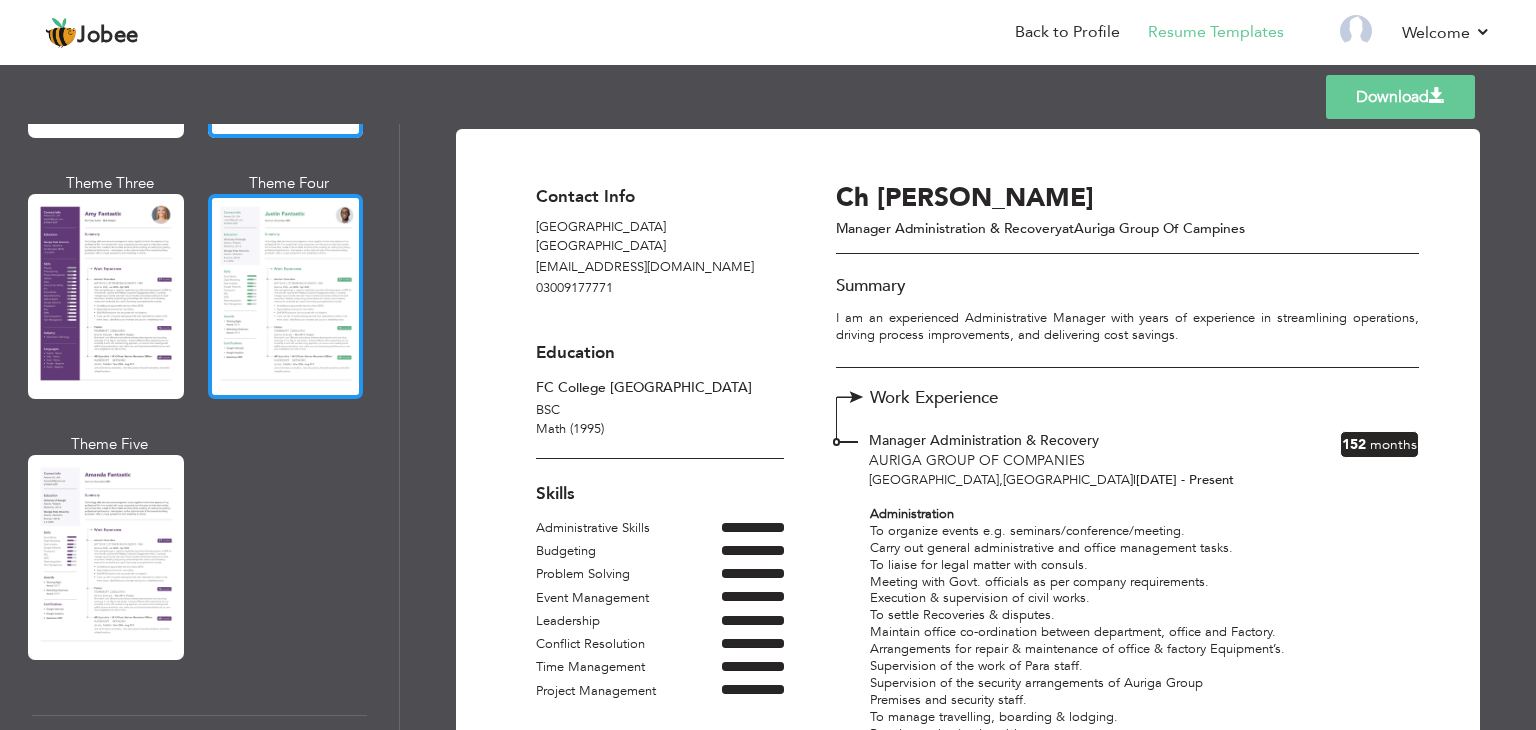 click at bounding box center [286, 296] 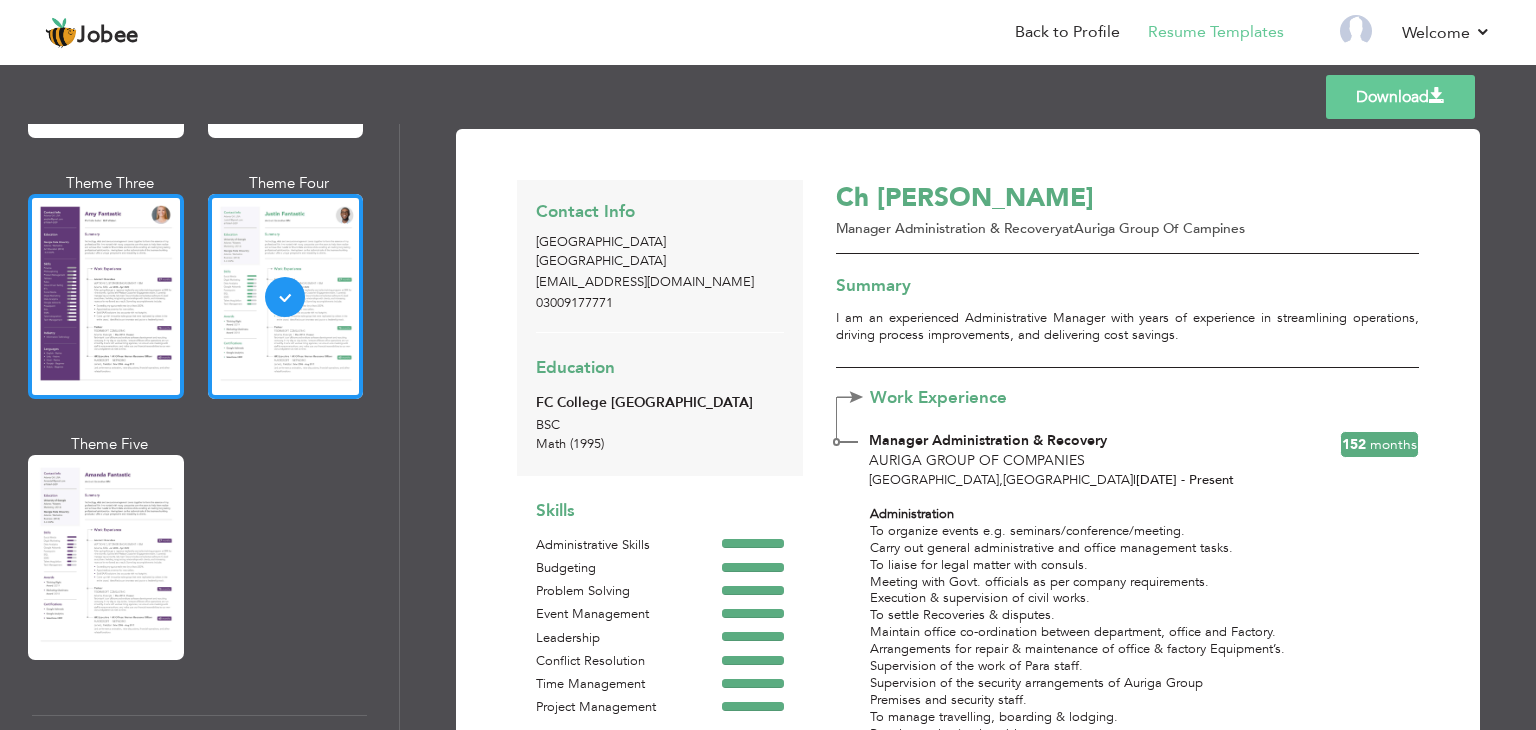 click at bounding box center [106, 296] 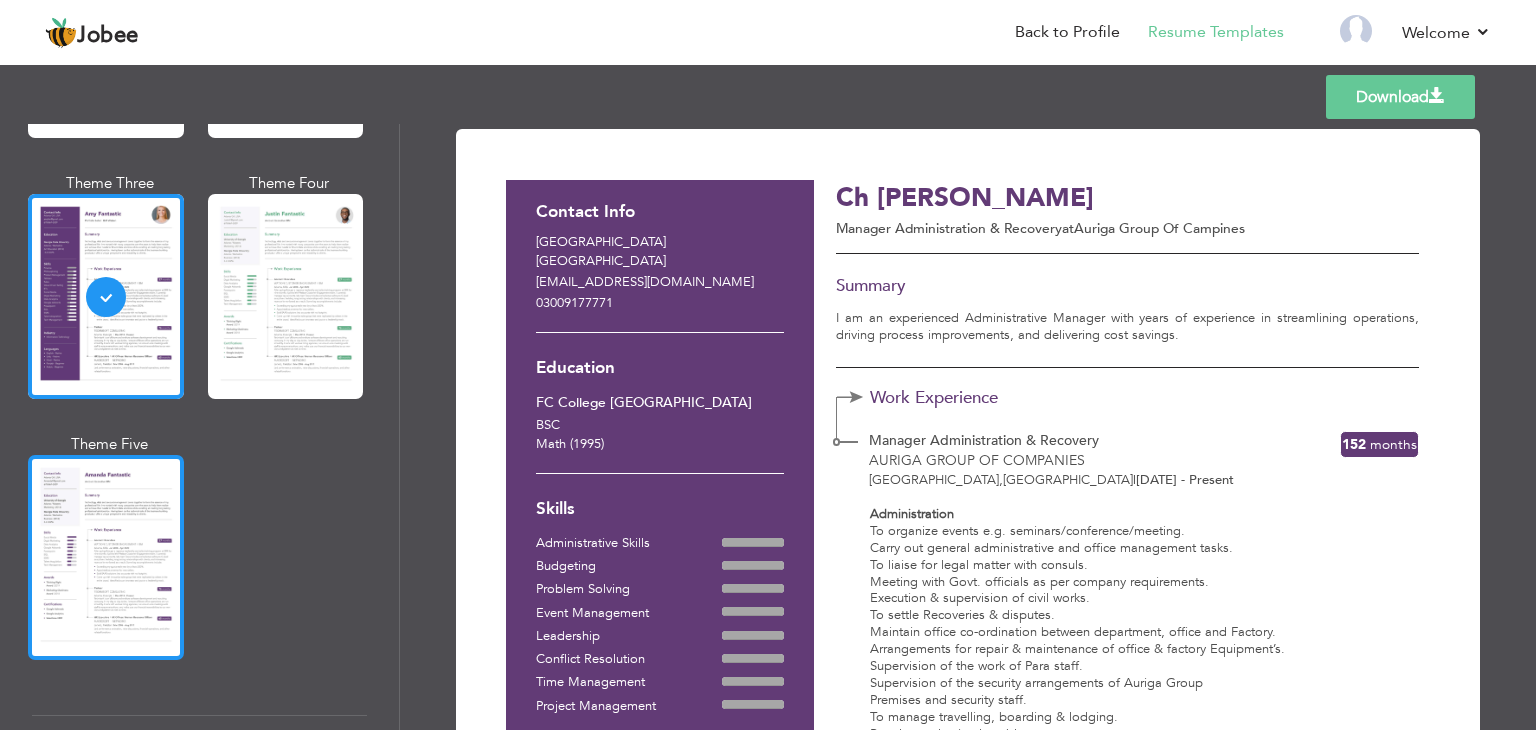click at bounding box center (106, 557) 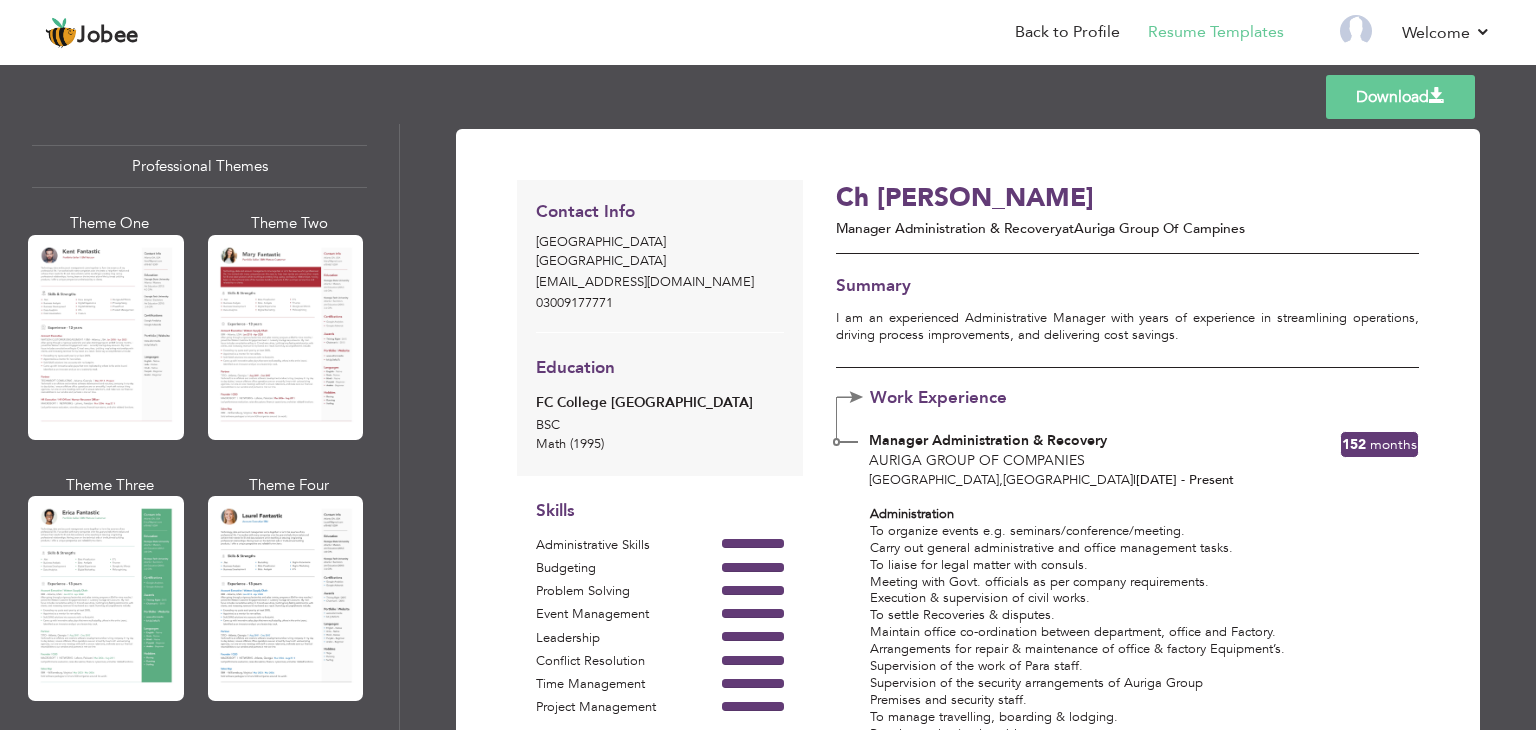 scroll, scrollTop: 0, scrollLeft: 0, axis: both 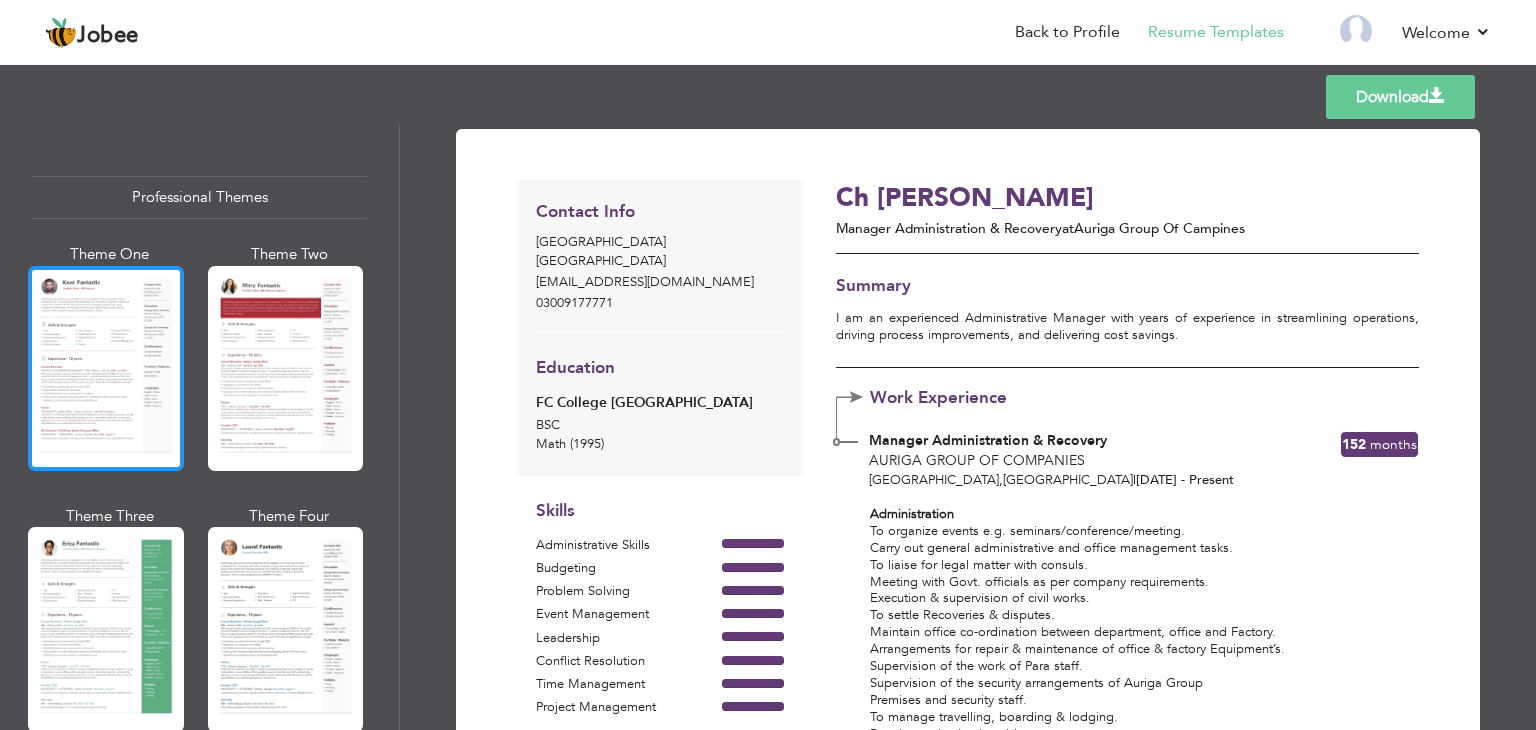 click at bounding box center (106, 368) 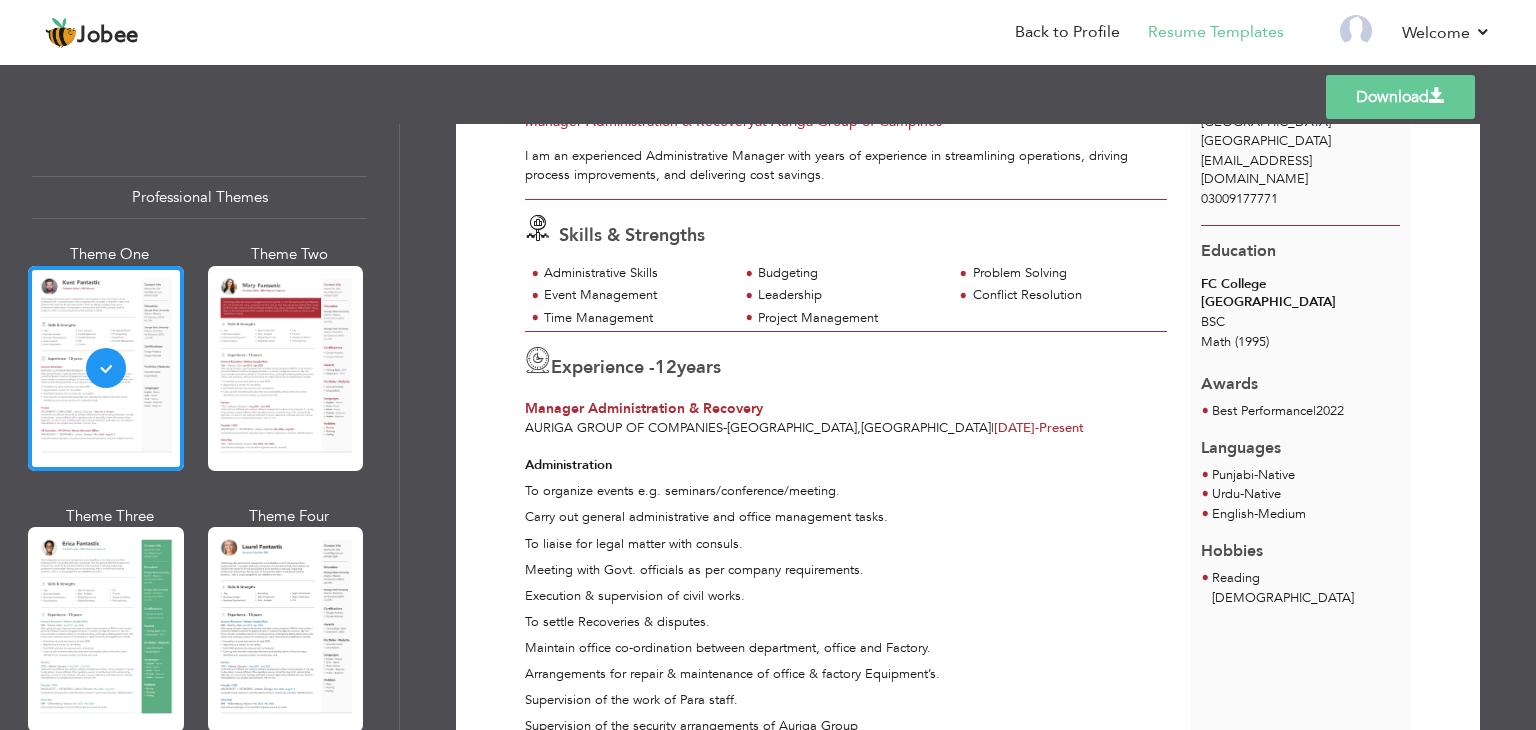 scroll, scrollTop: 300, scrollLeft: 0, axis: vertical 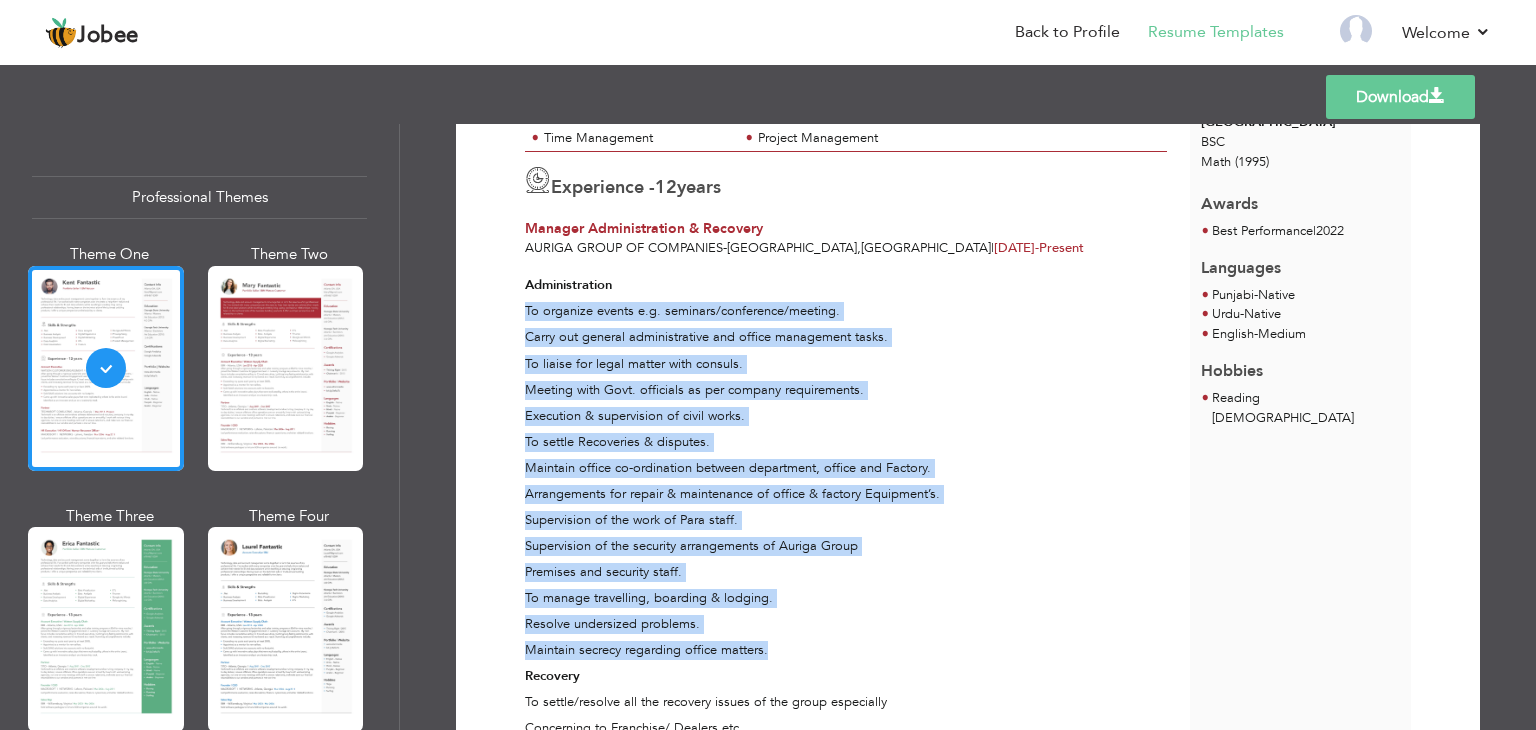 drag, startPoint x: 514, startPoint y: 309, endPoint x: 780, endPoint y: 650, distance: 432.47775 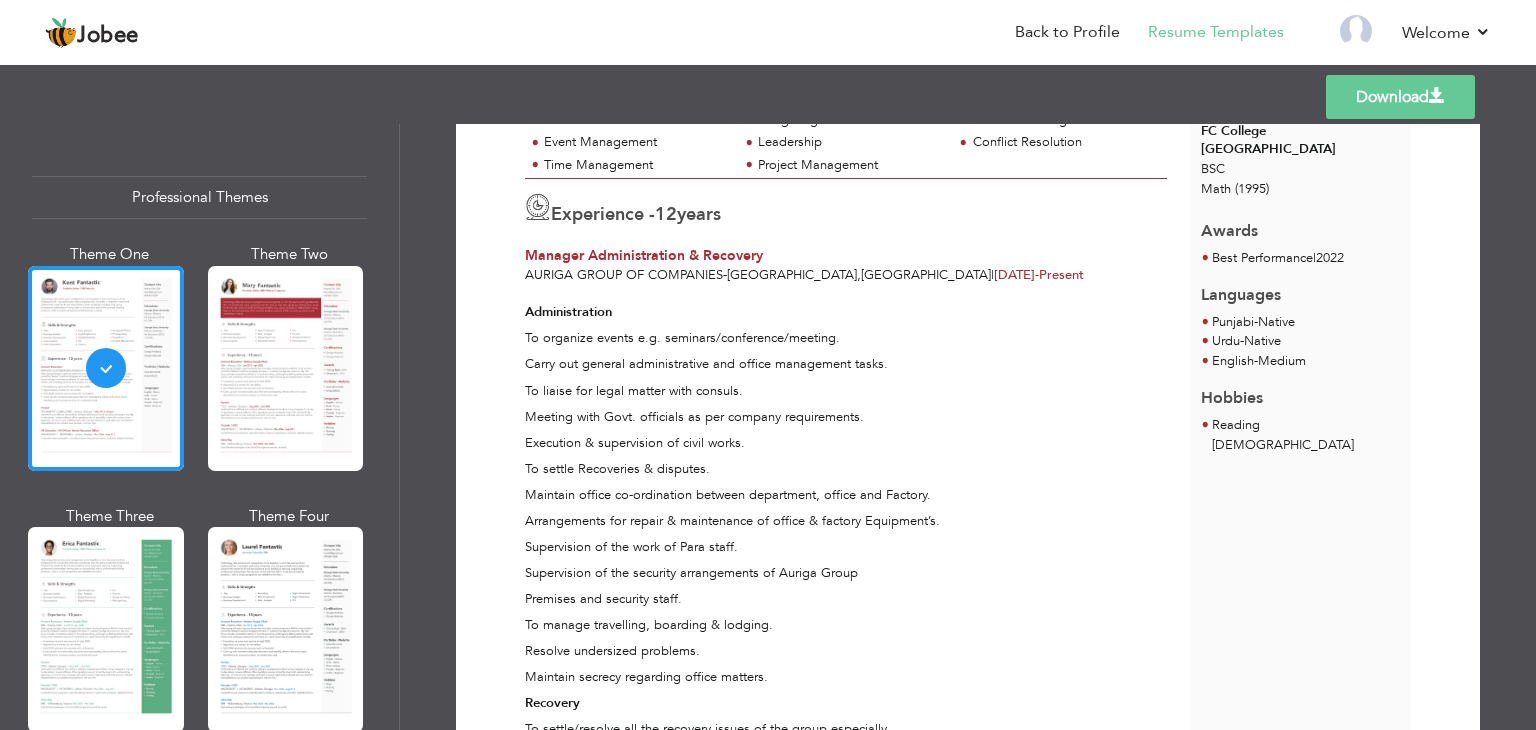 scroll, scrollTop: 0, scrollLeft: 0, axis: both 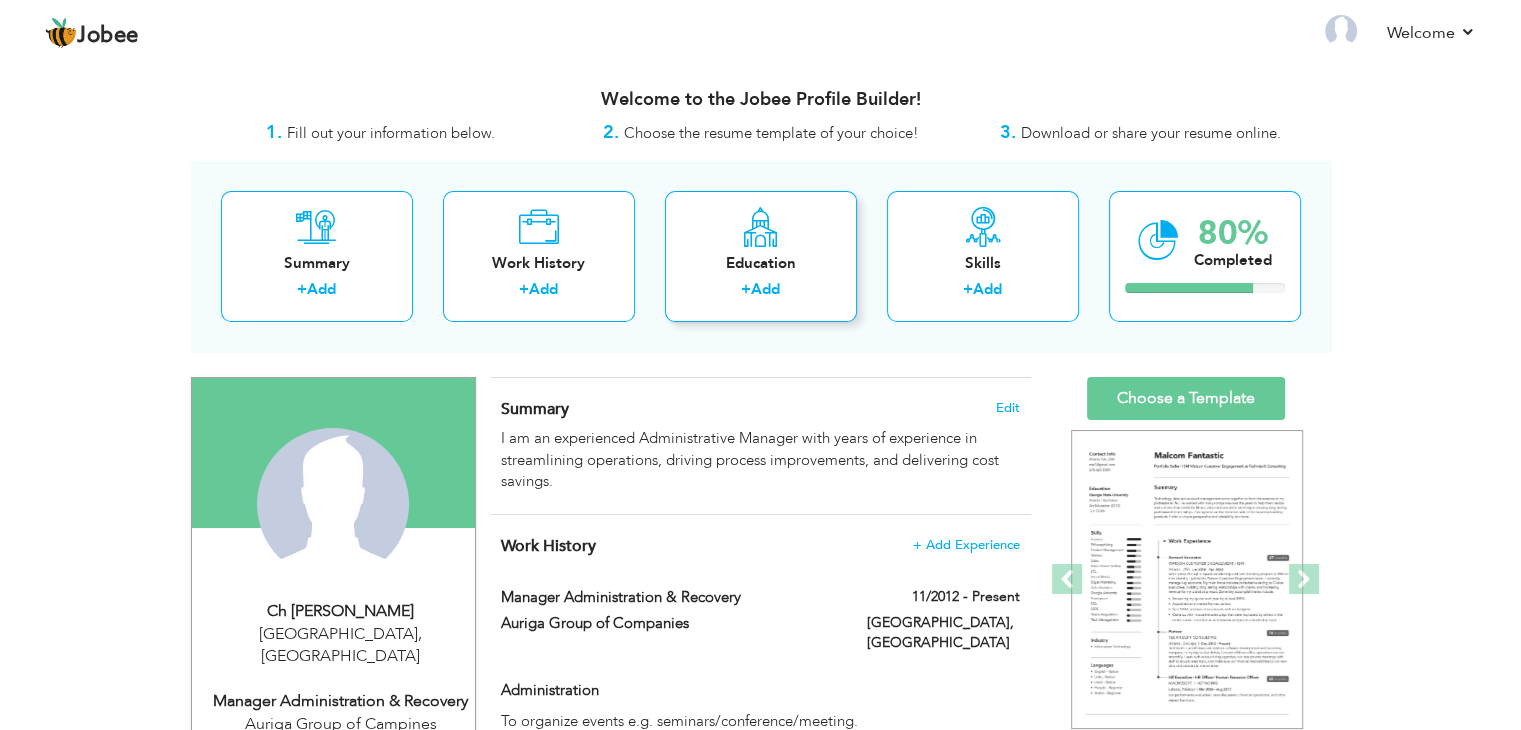 click on "Add" at bounding box center (765, 289) 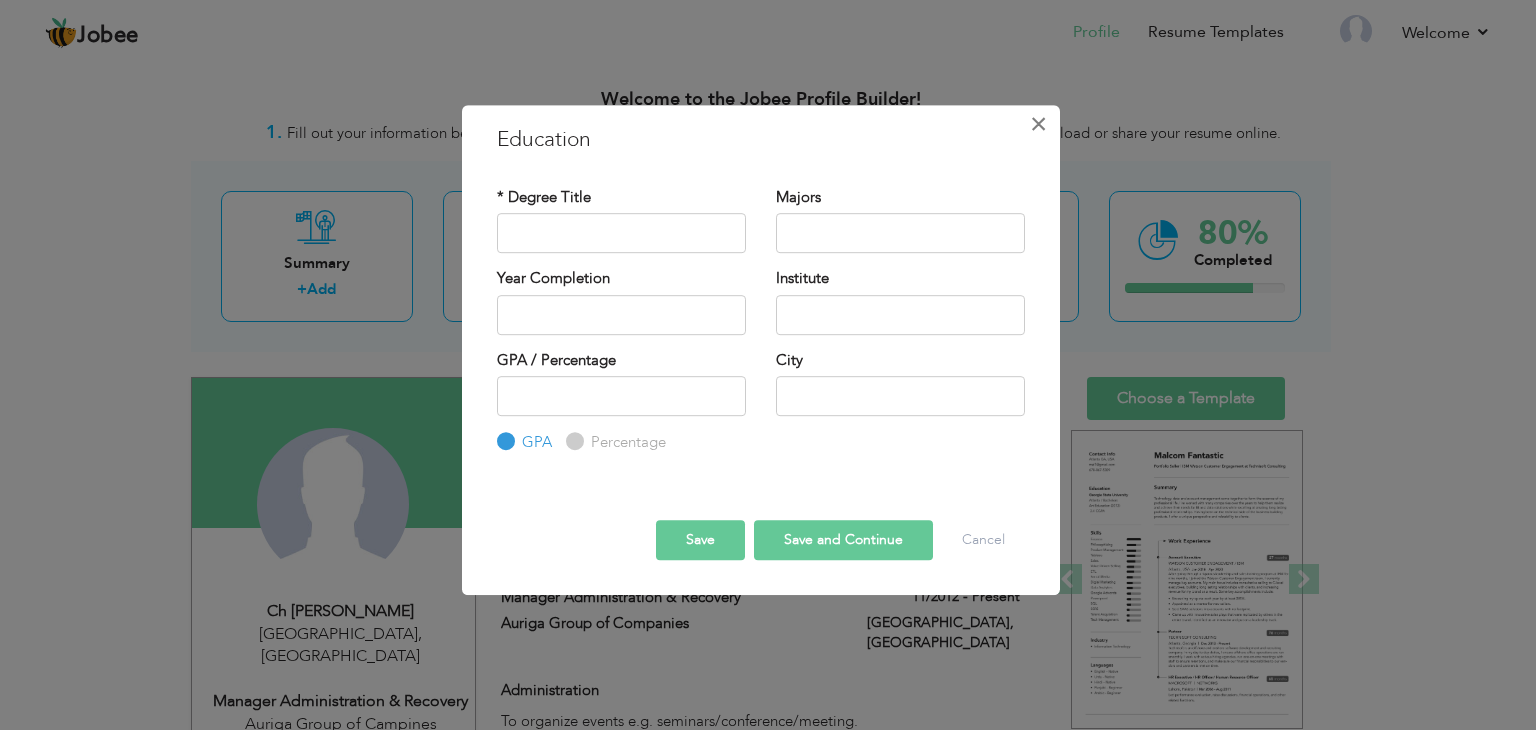 click on "×" at bounding box center [1038, 124] 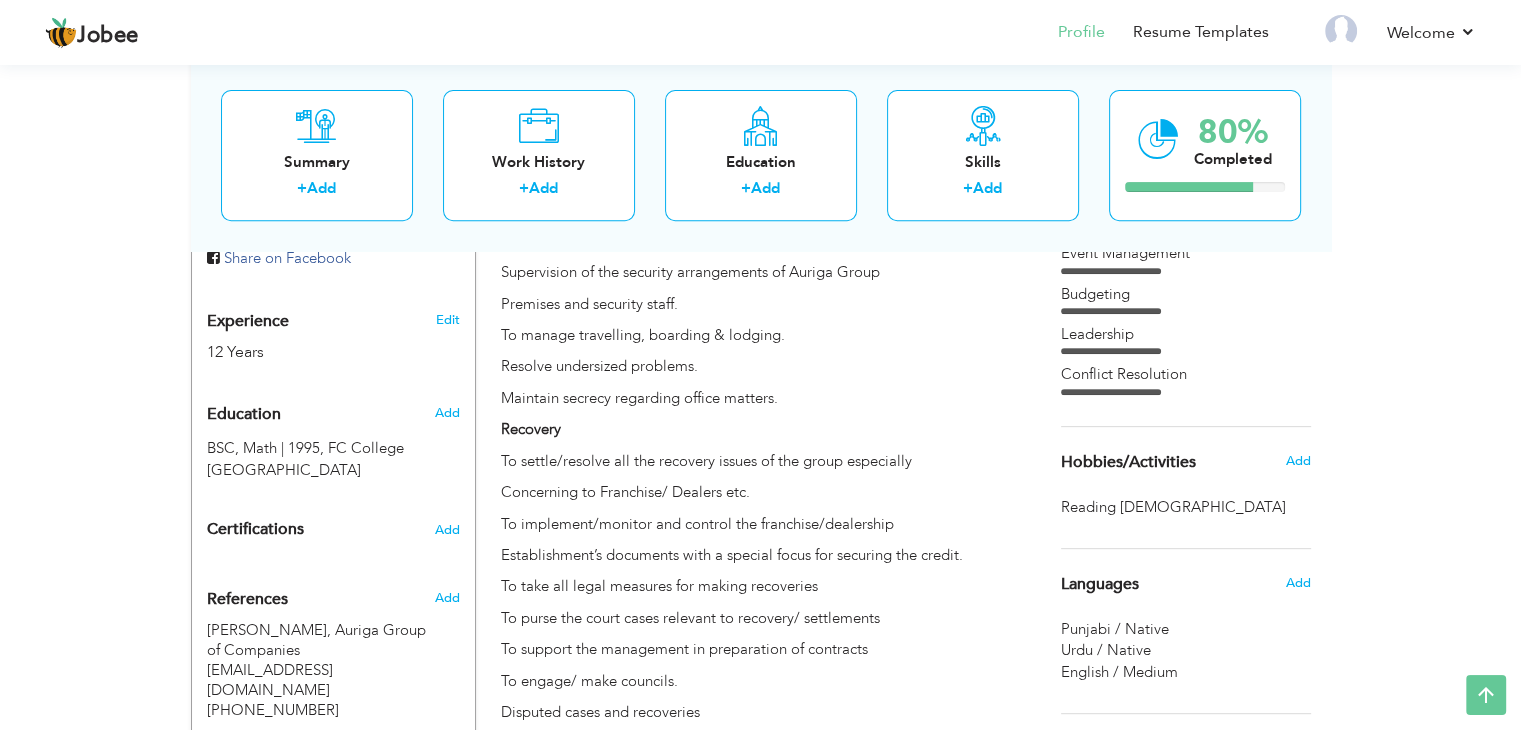 scroll, scrollTop: 700, scrollLeft: 0, axis: vertical 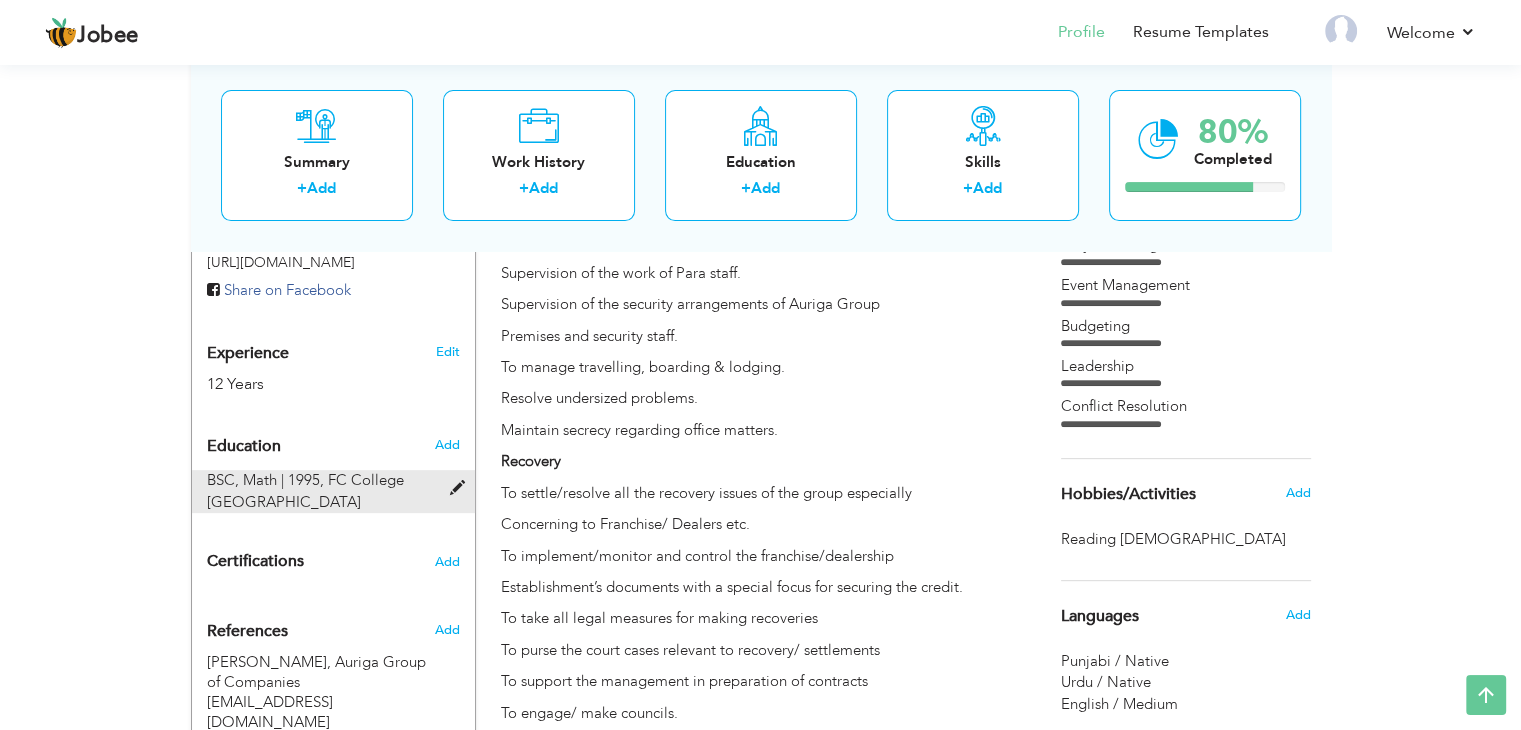 click at bounding box center (461, 488) 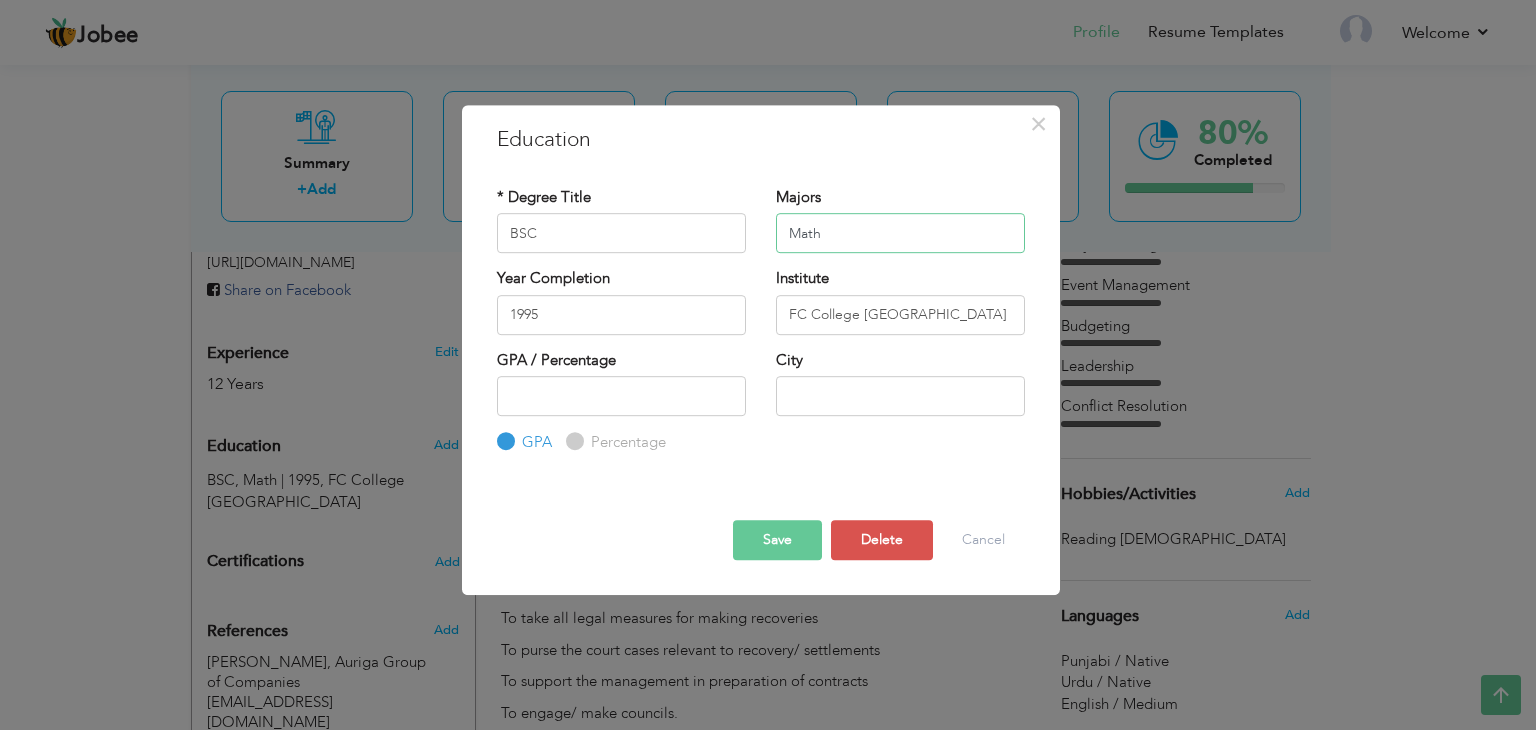 click on "Math" at bounding box center (900, 233) 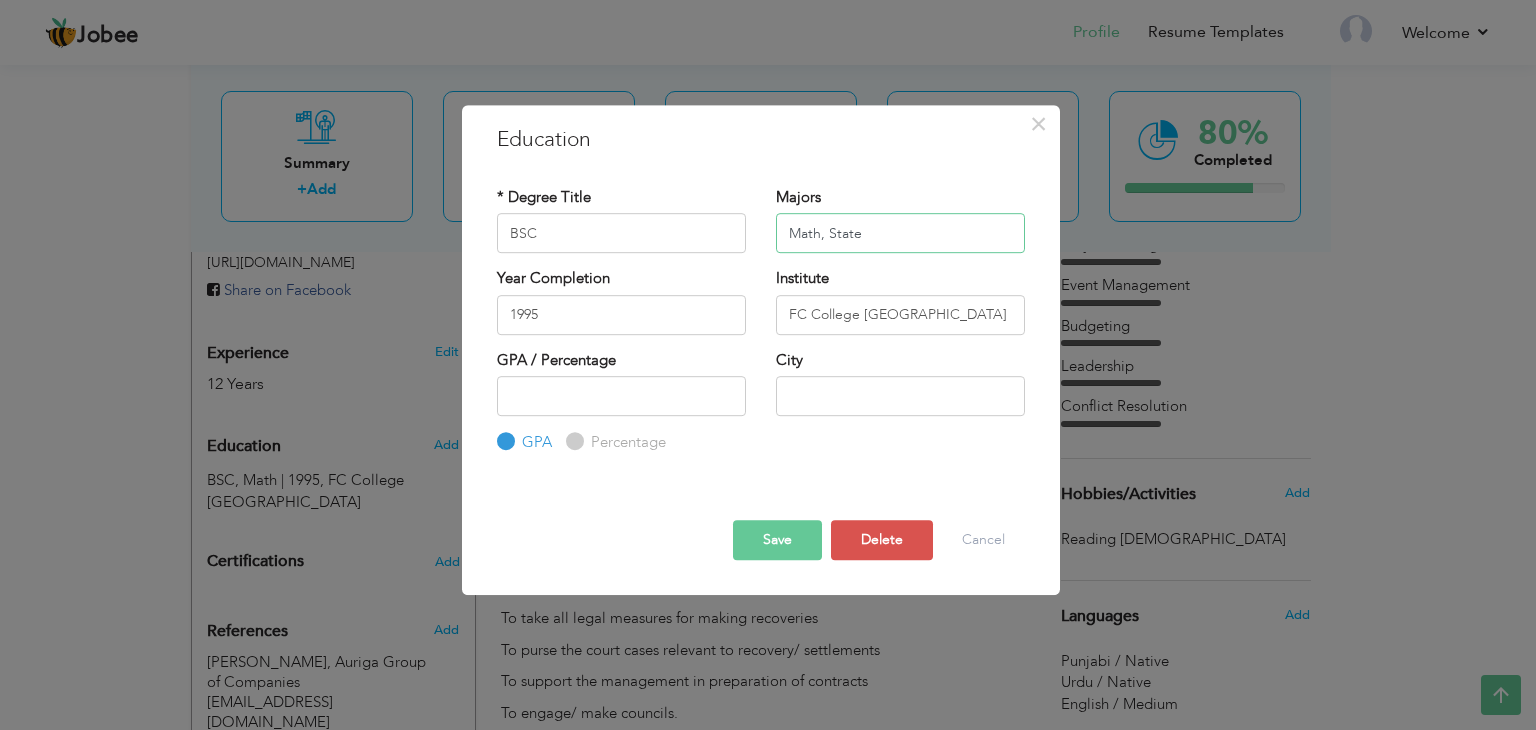 drag, startPoint x: 874, startPoint y: 240, endPoint x: 744, endPoint y: 234, distance: 130.13838 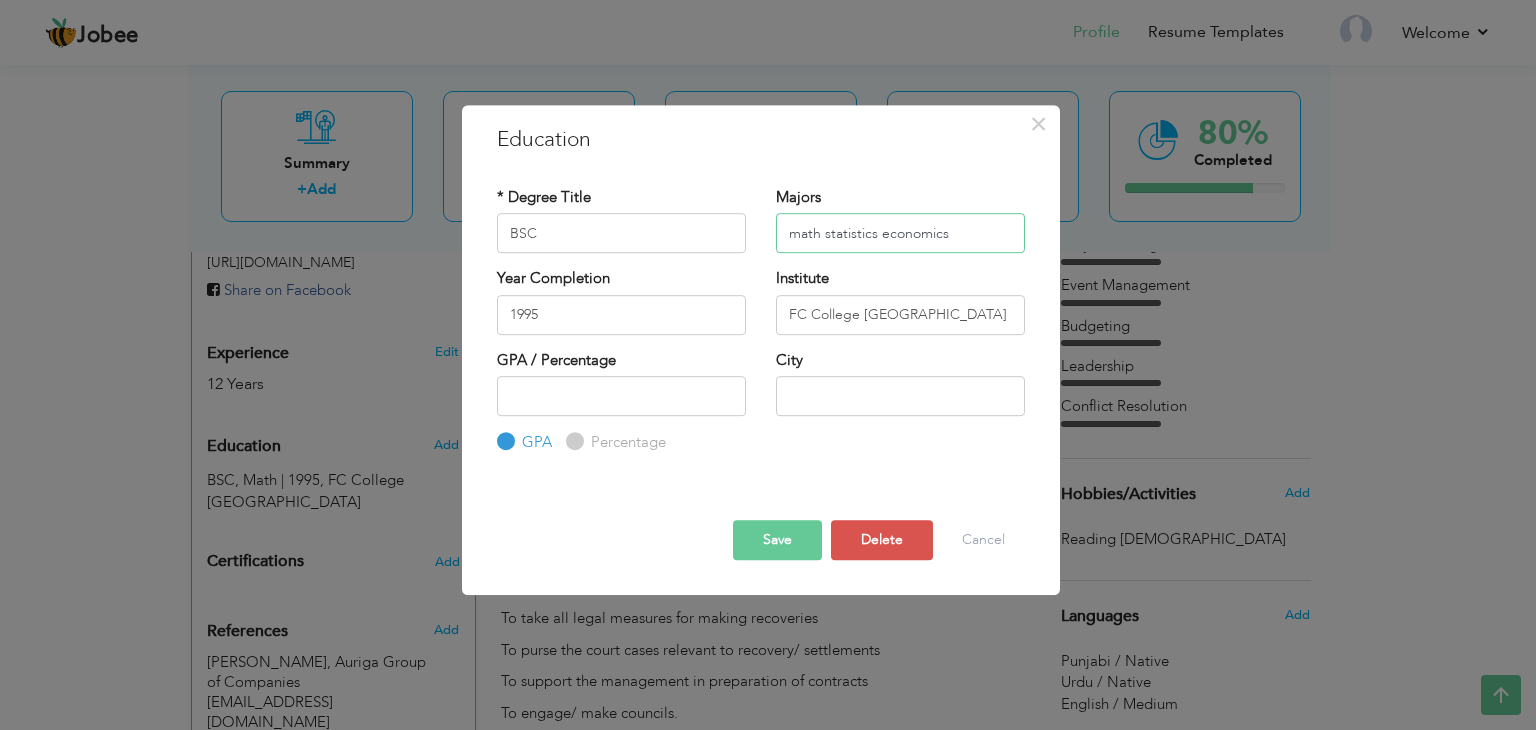 click on "math statistics economics" at bounding box center [900, 233] 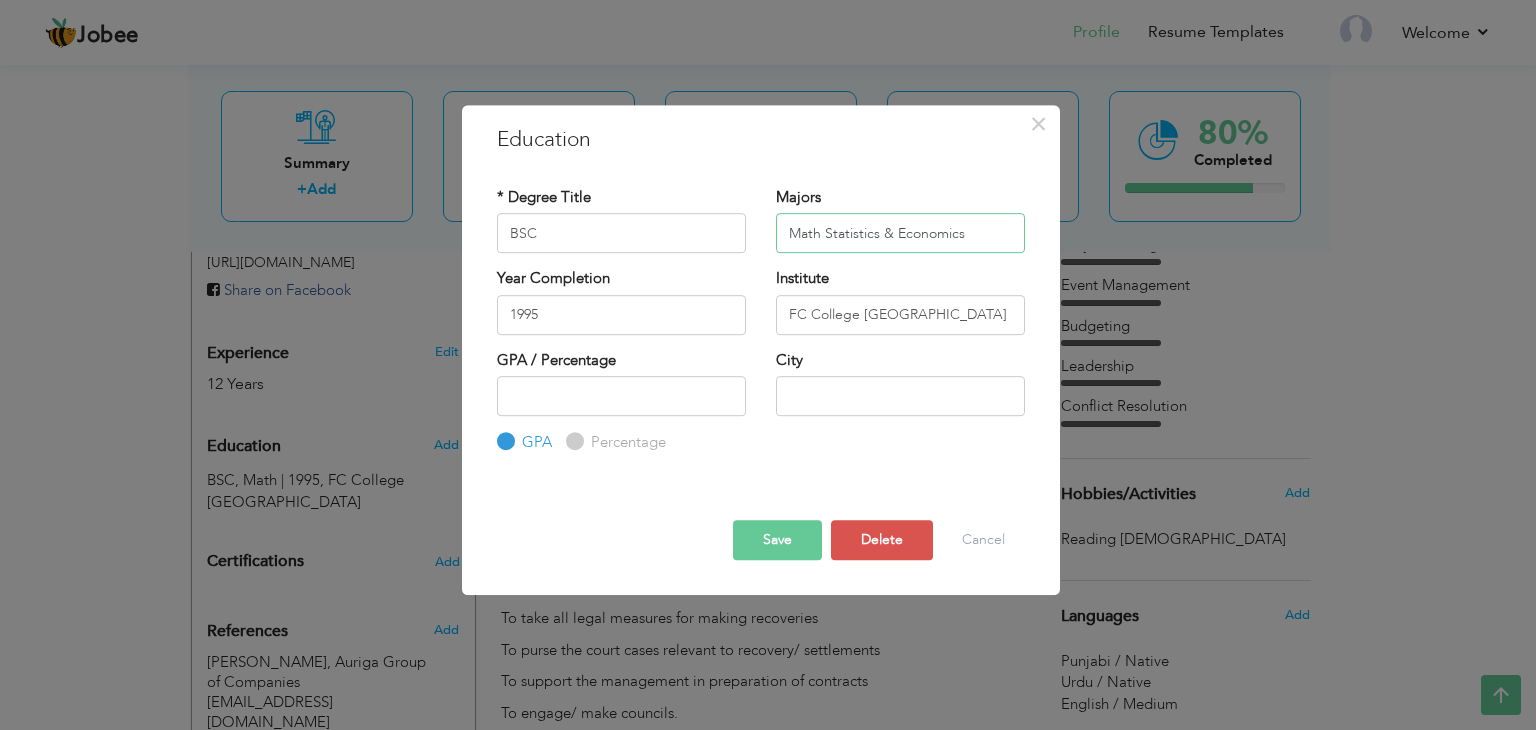 click on "Math Statistics & Economics" at bounding box center [900, 233] 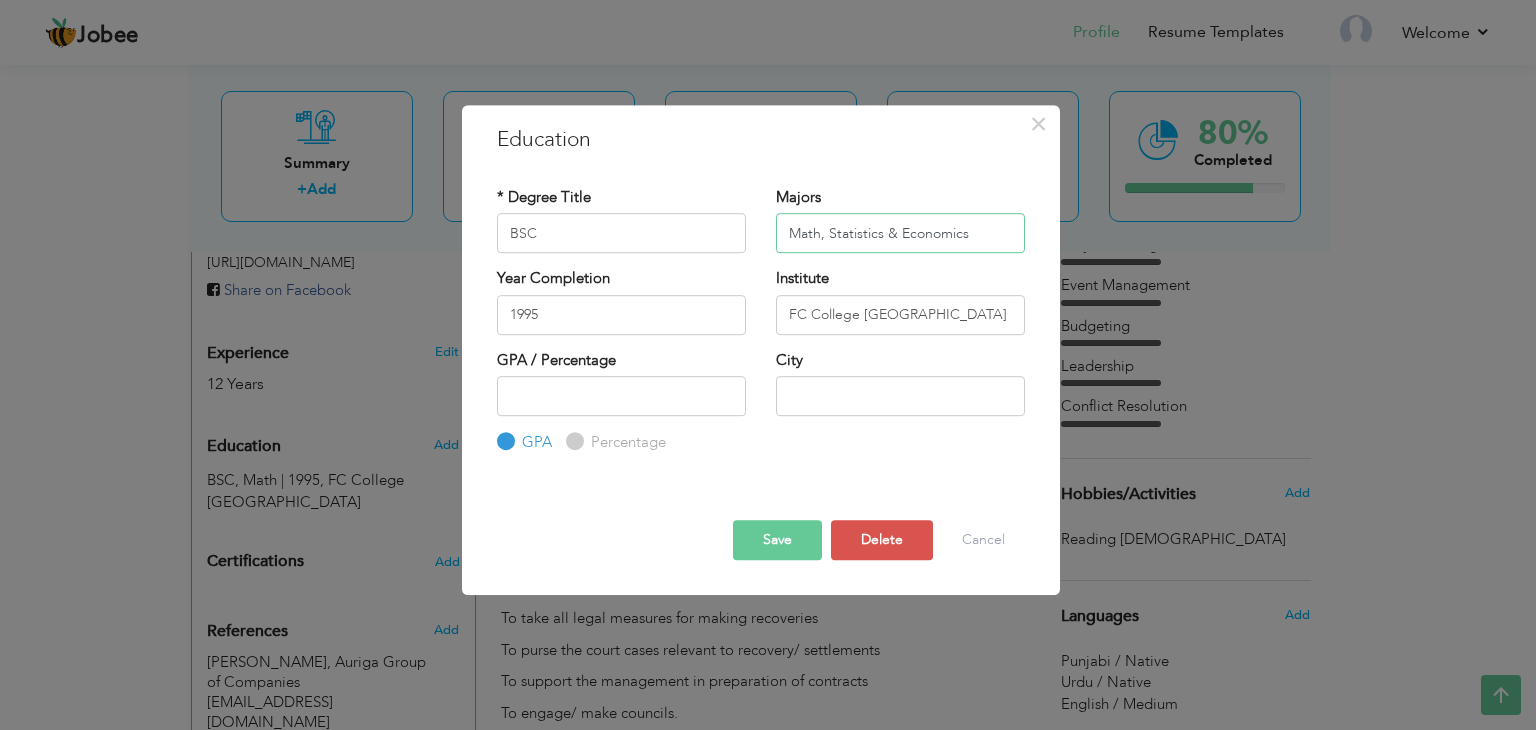 type on "Math, Statistics & Economics" 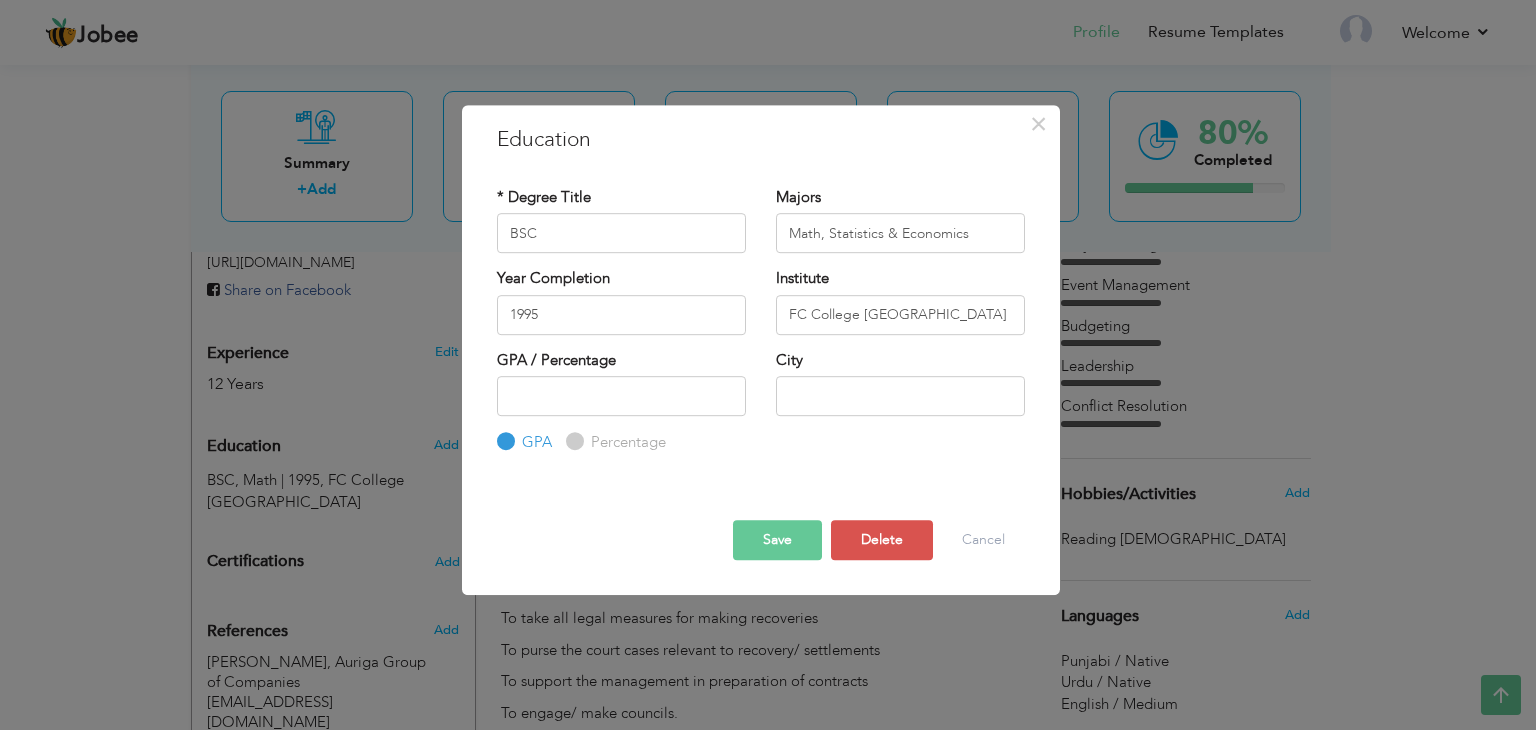 click on "Save" at bounding box center [777, 540] 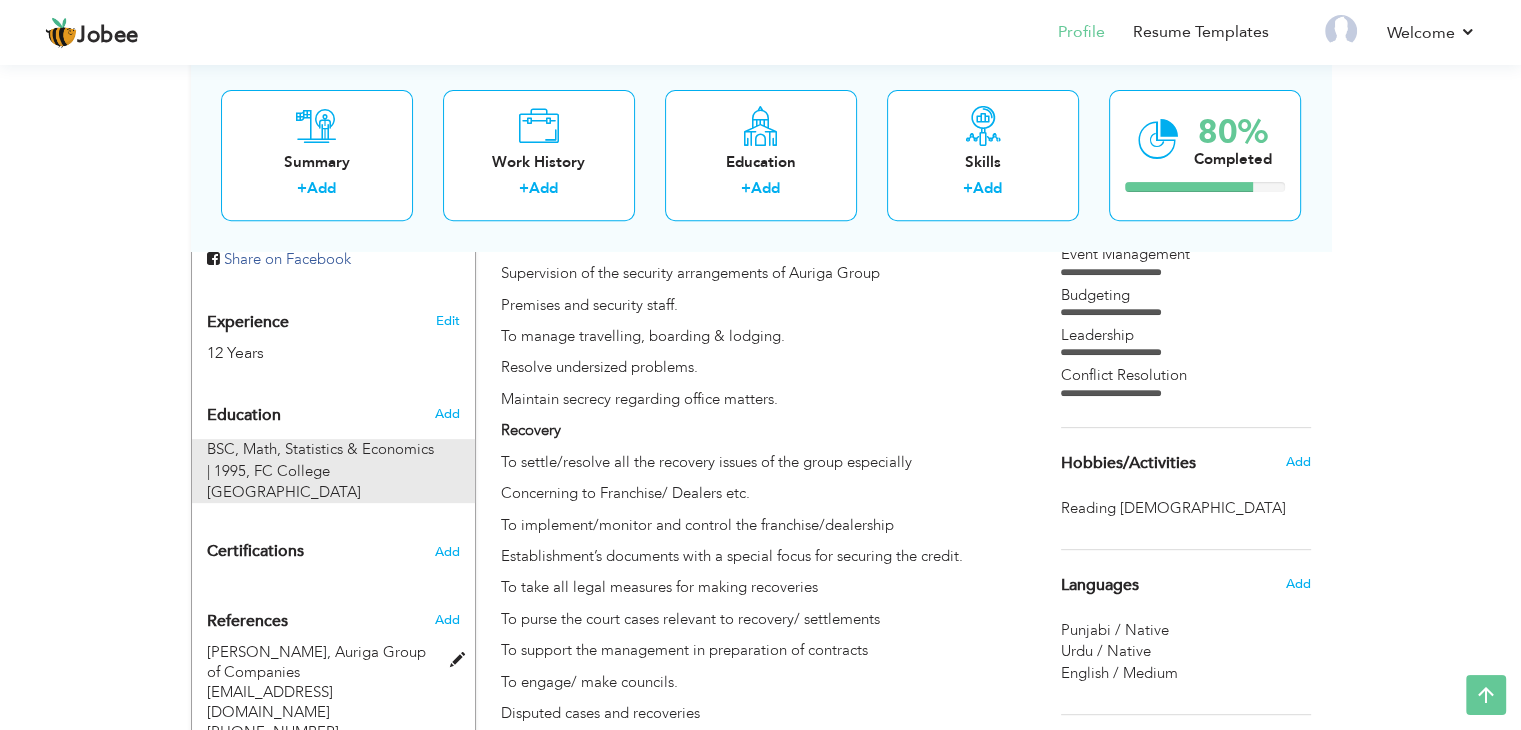 scroll, scrollTop: 719, scrollLeft: 0, axis: vertical 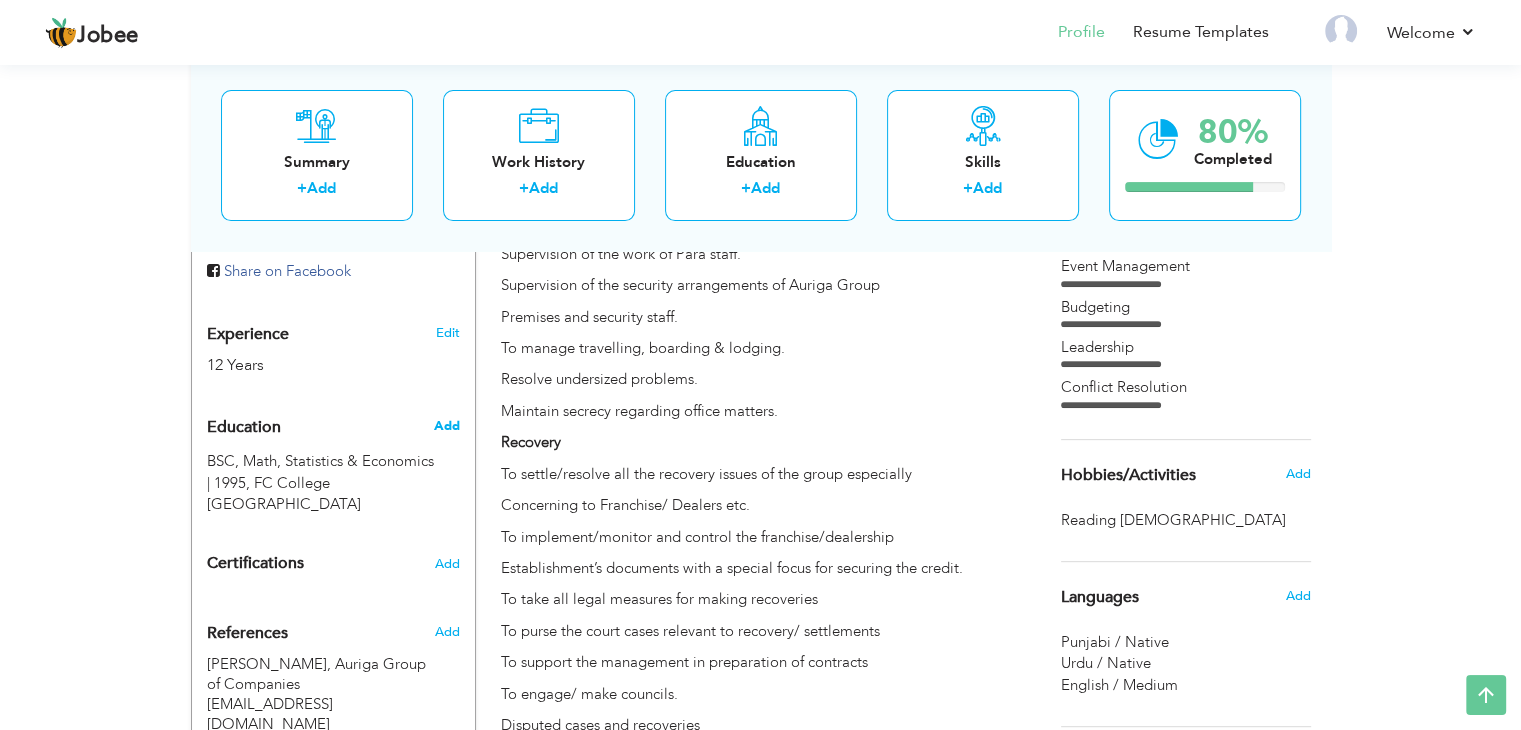 click on "Add" at bounding box center (446, 426) 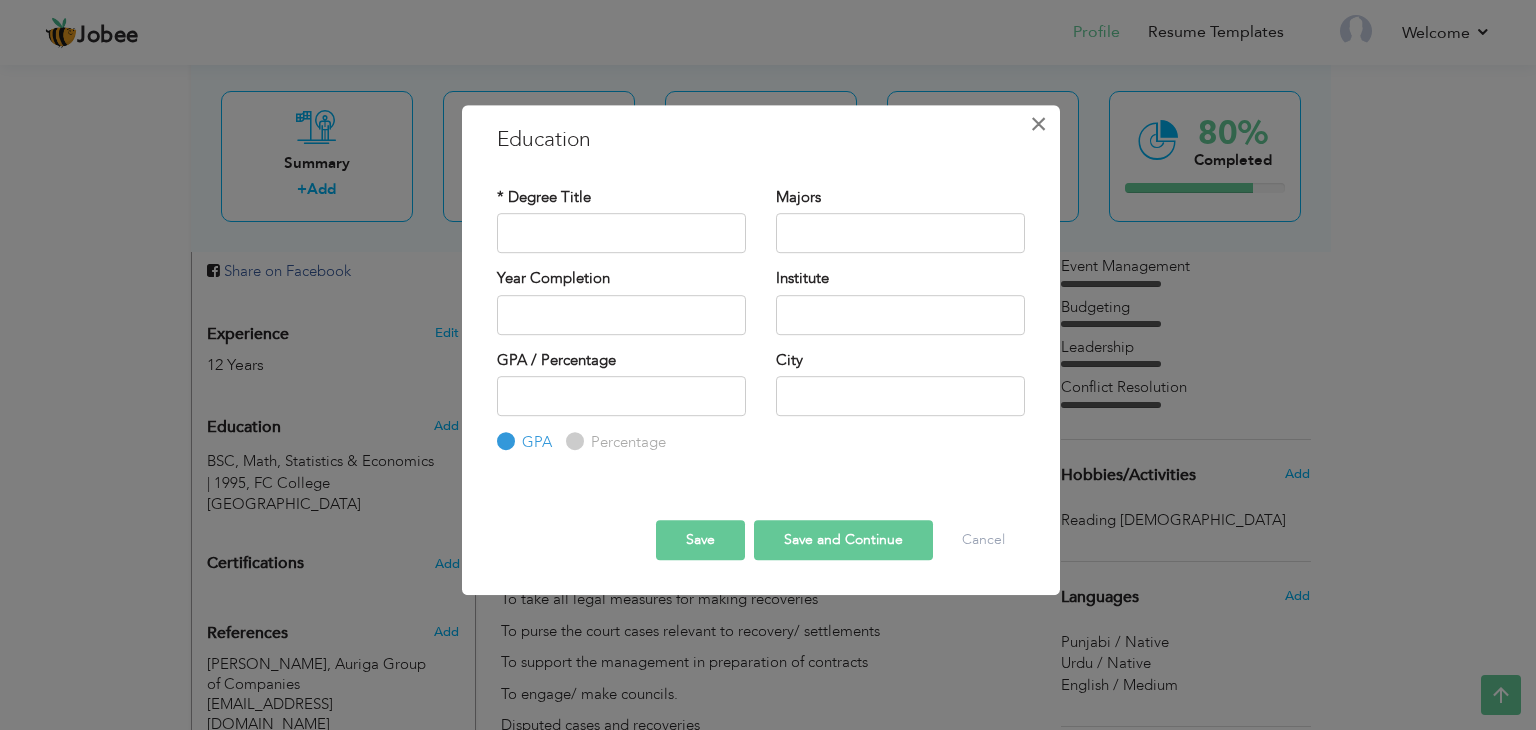 click on "×" at bounding box center (1038, 124) 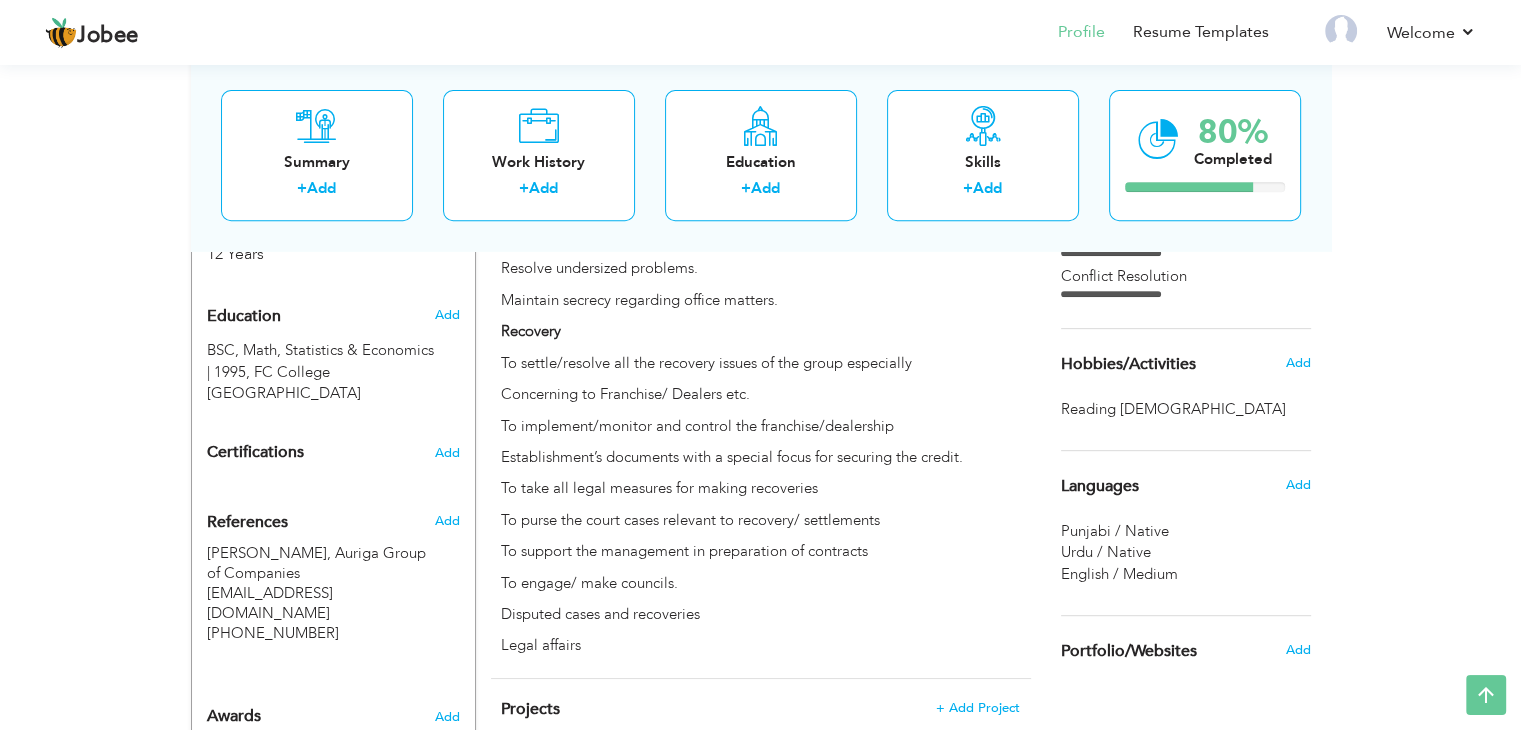 scroll, scrollTop: 919, scrollLeft: 0, axis: vertical 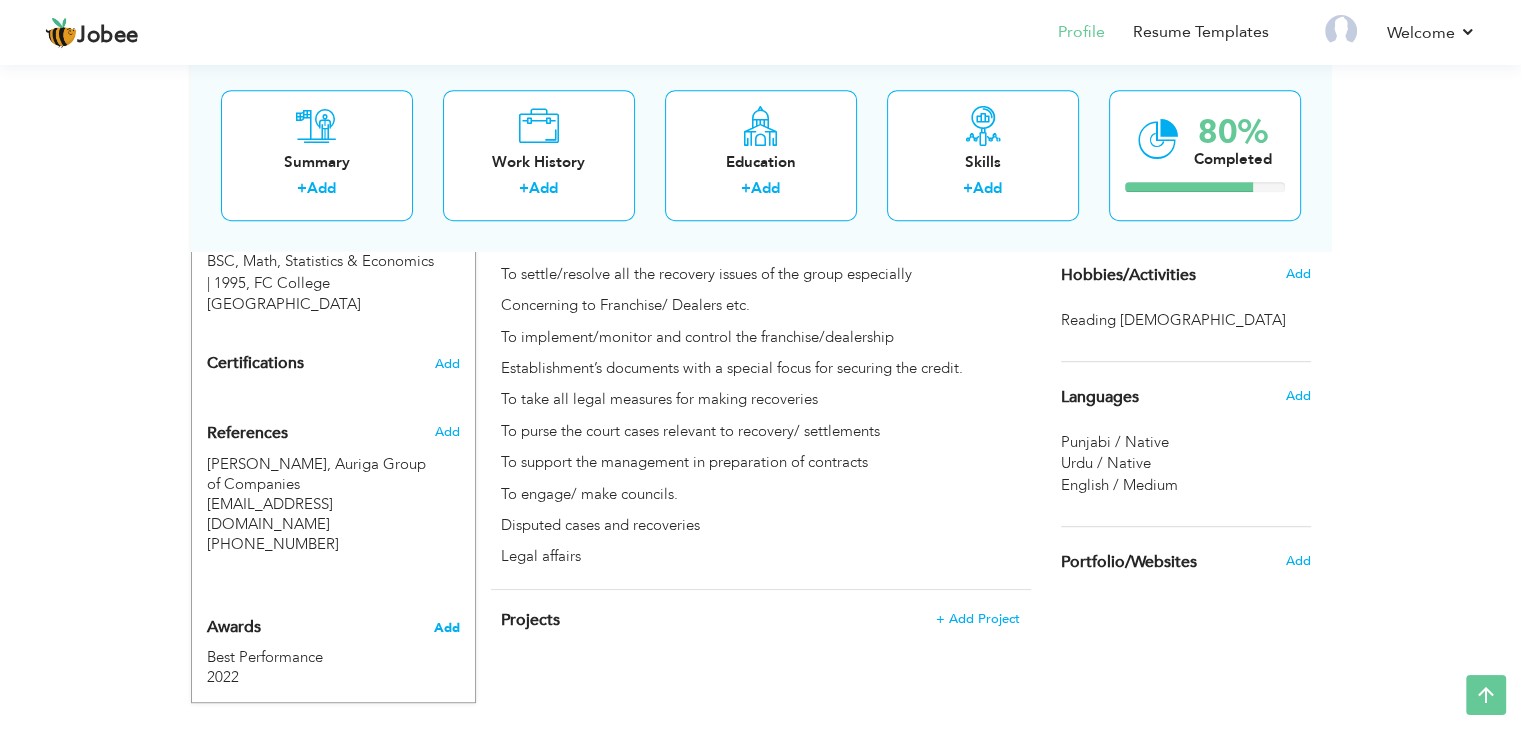 click on "Add" at bounding box center [446, 628] 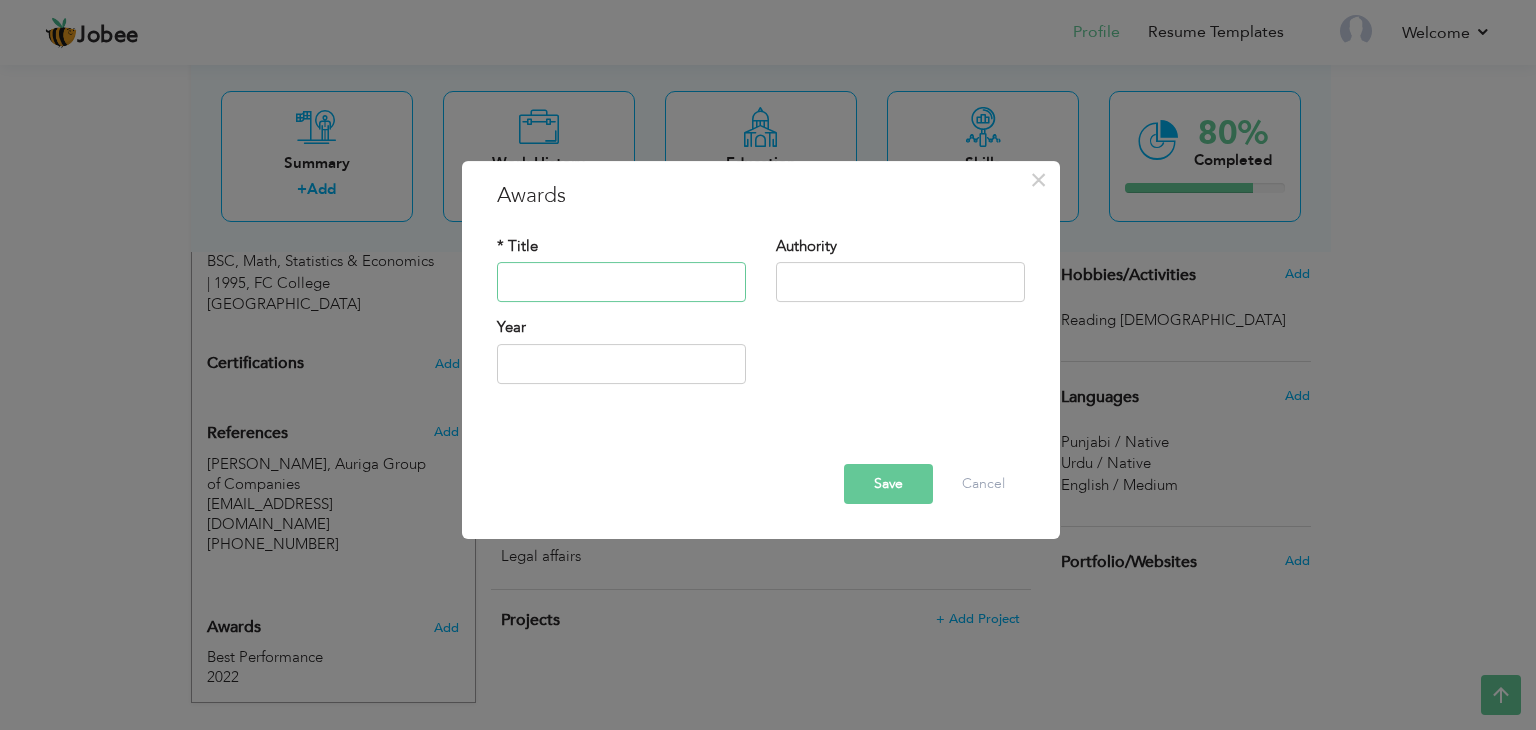 click at bounding box center [621, 283] 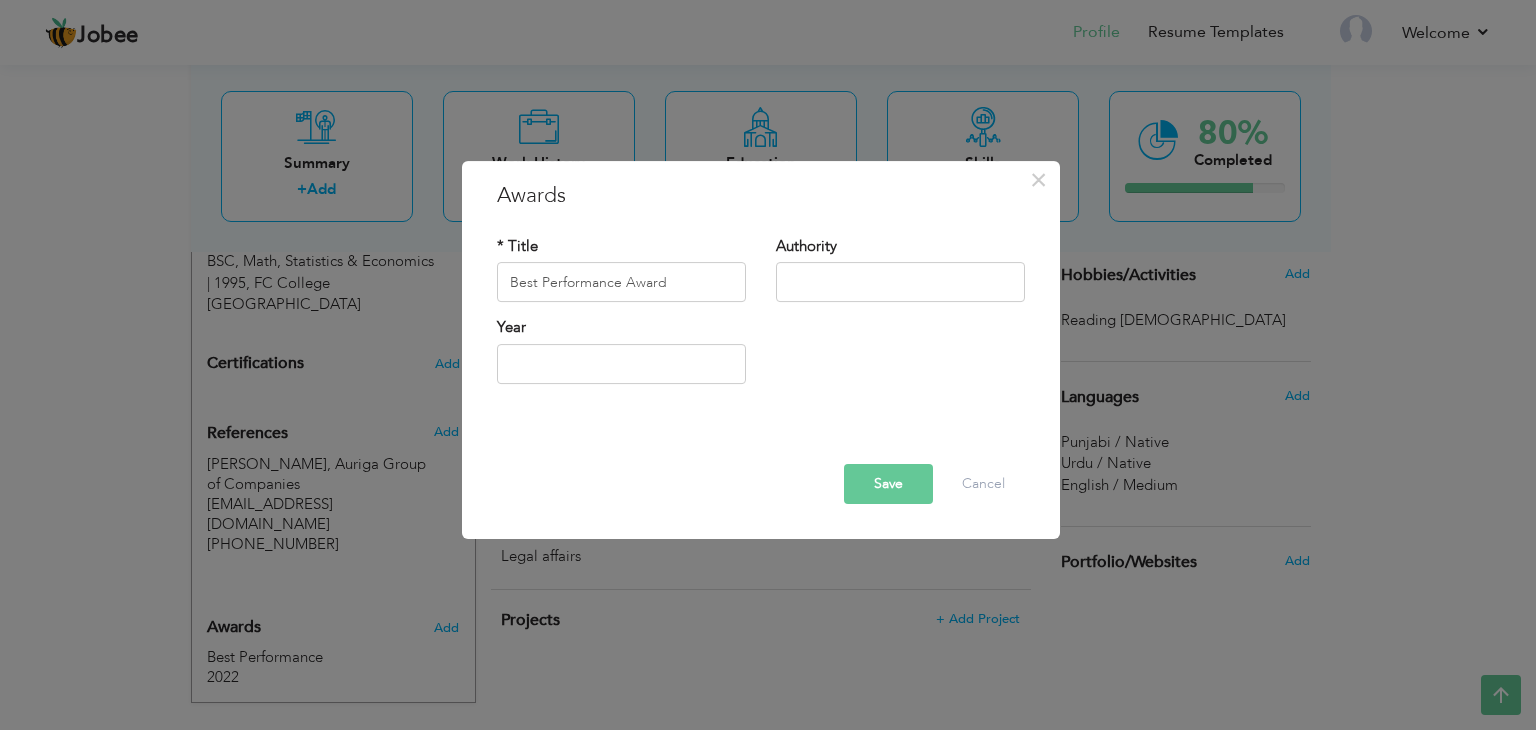 click on "Authority" at bounding box center [806, 246] 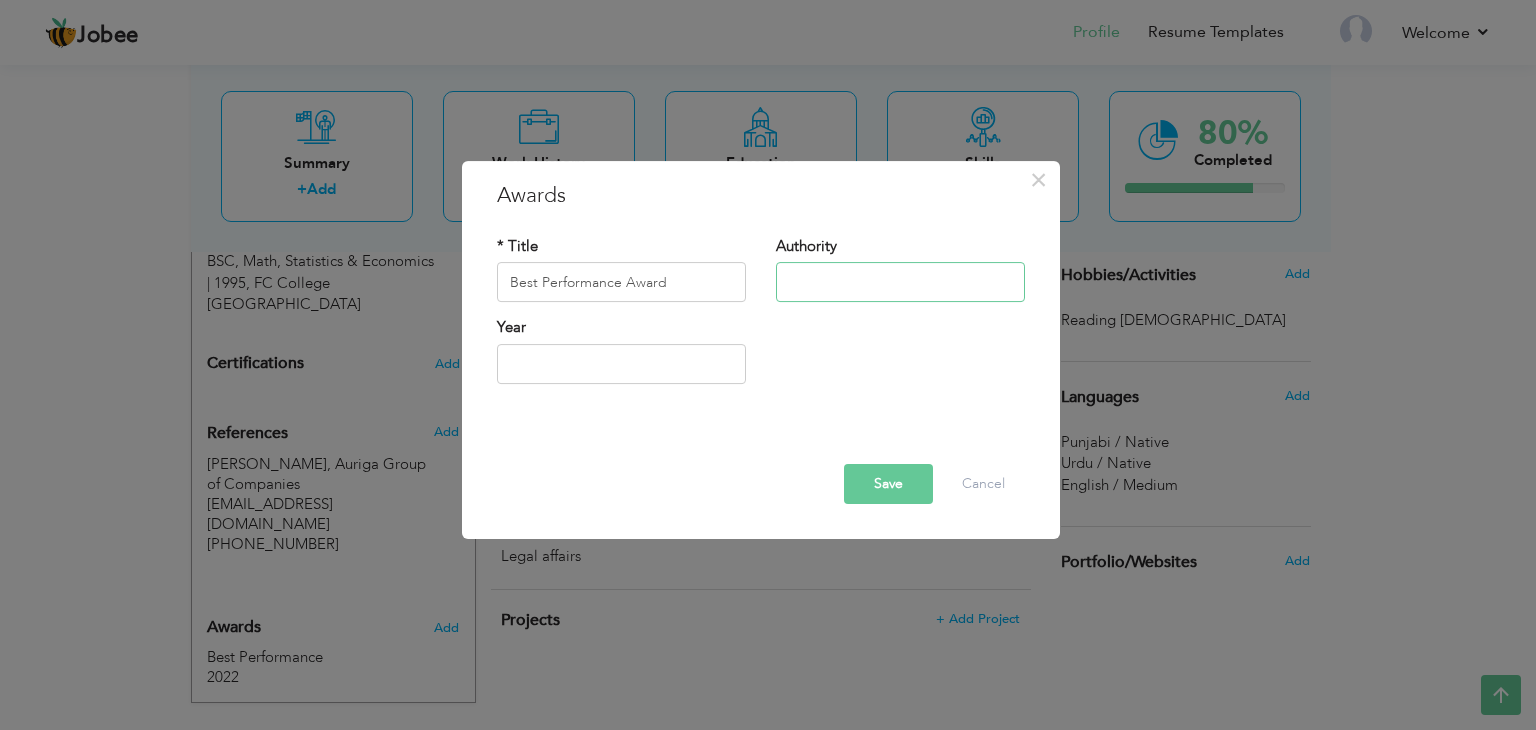 click at bounding box center [900, 283] 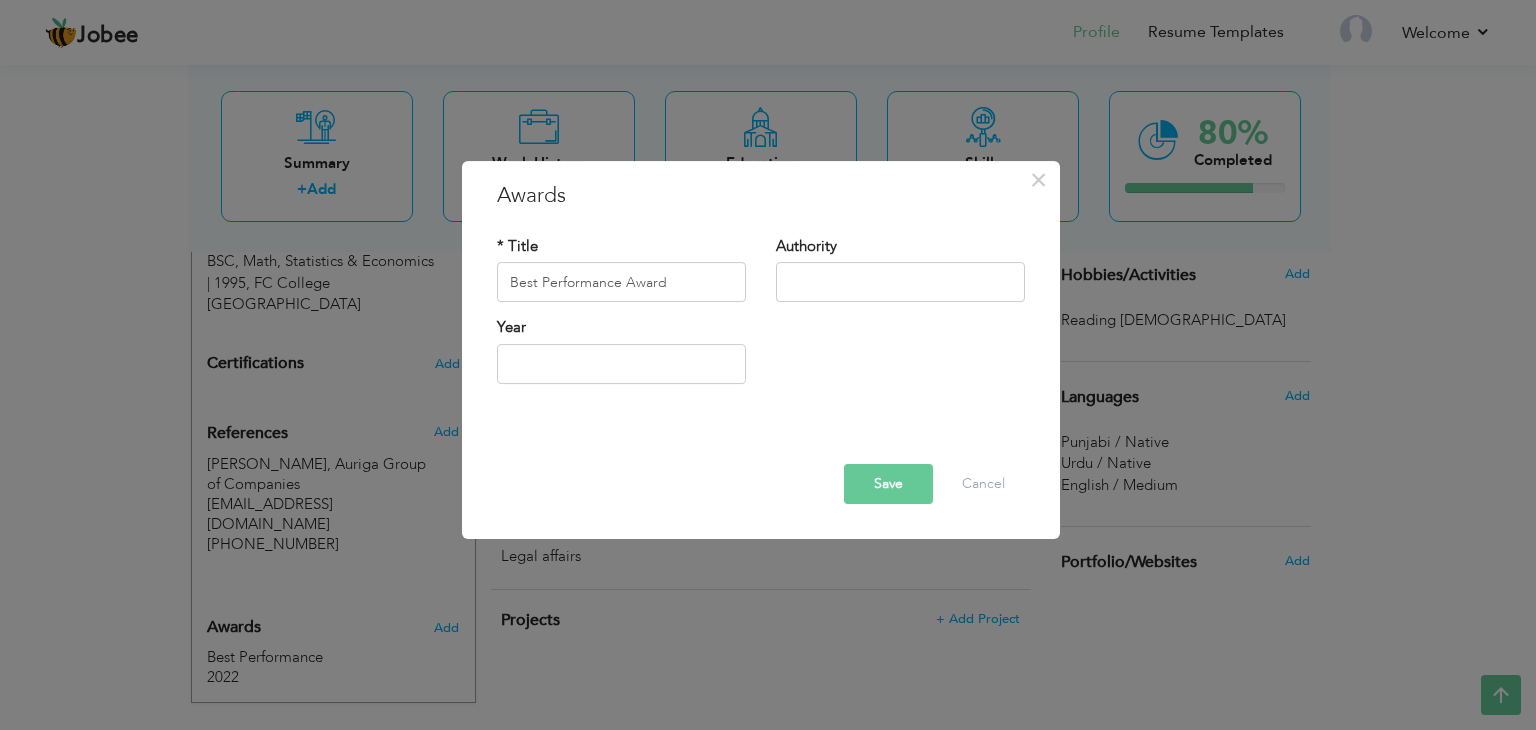 click on "Year" at bounding box center (621, 358) 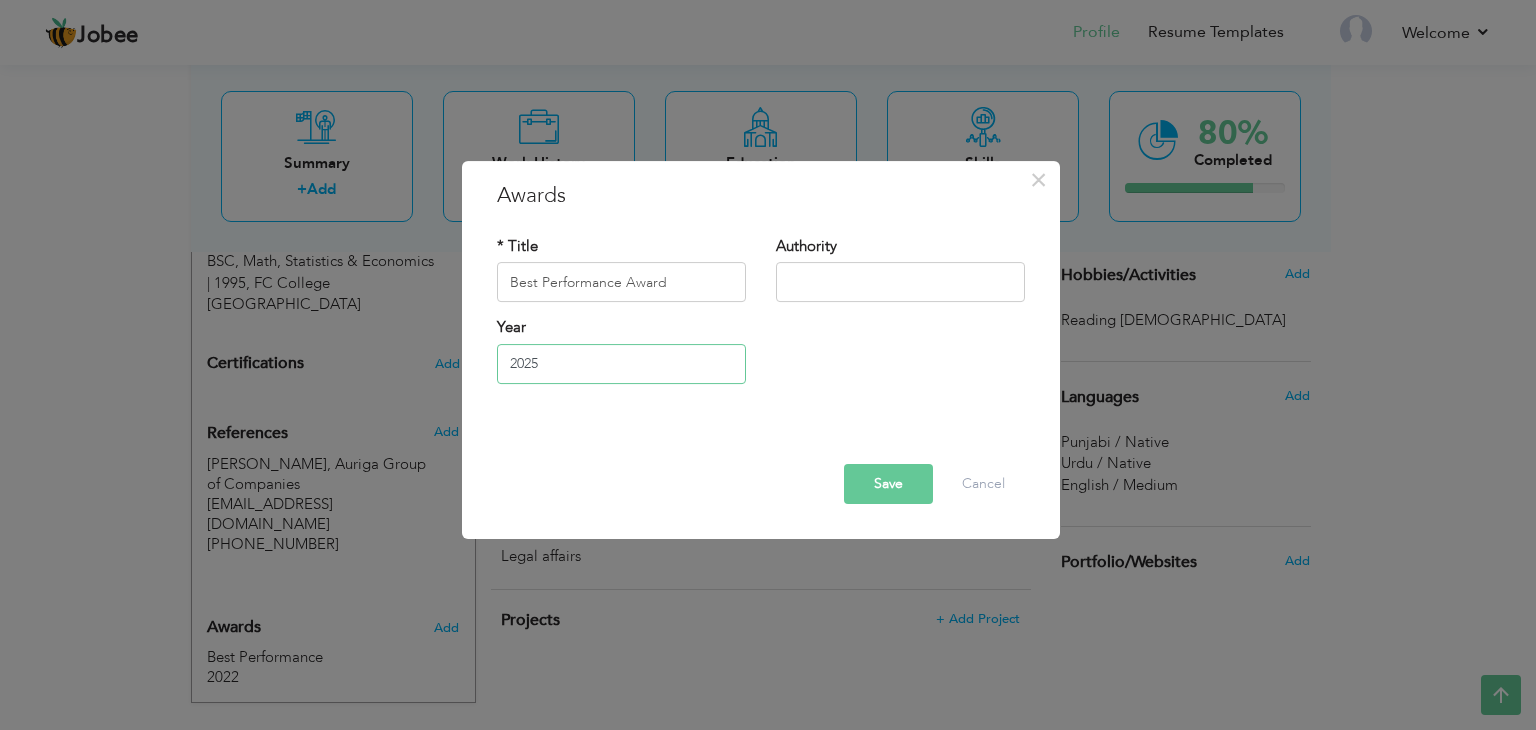 click on "2025" at bounding box center (621, 364) 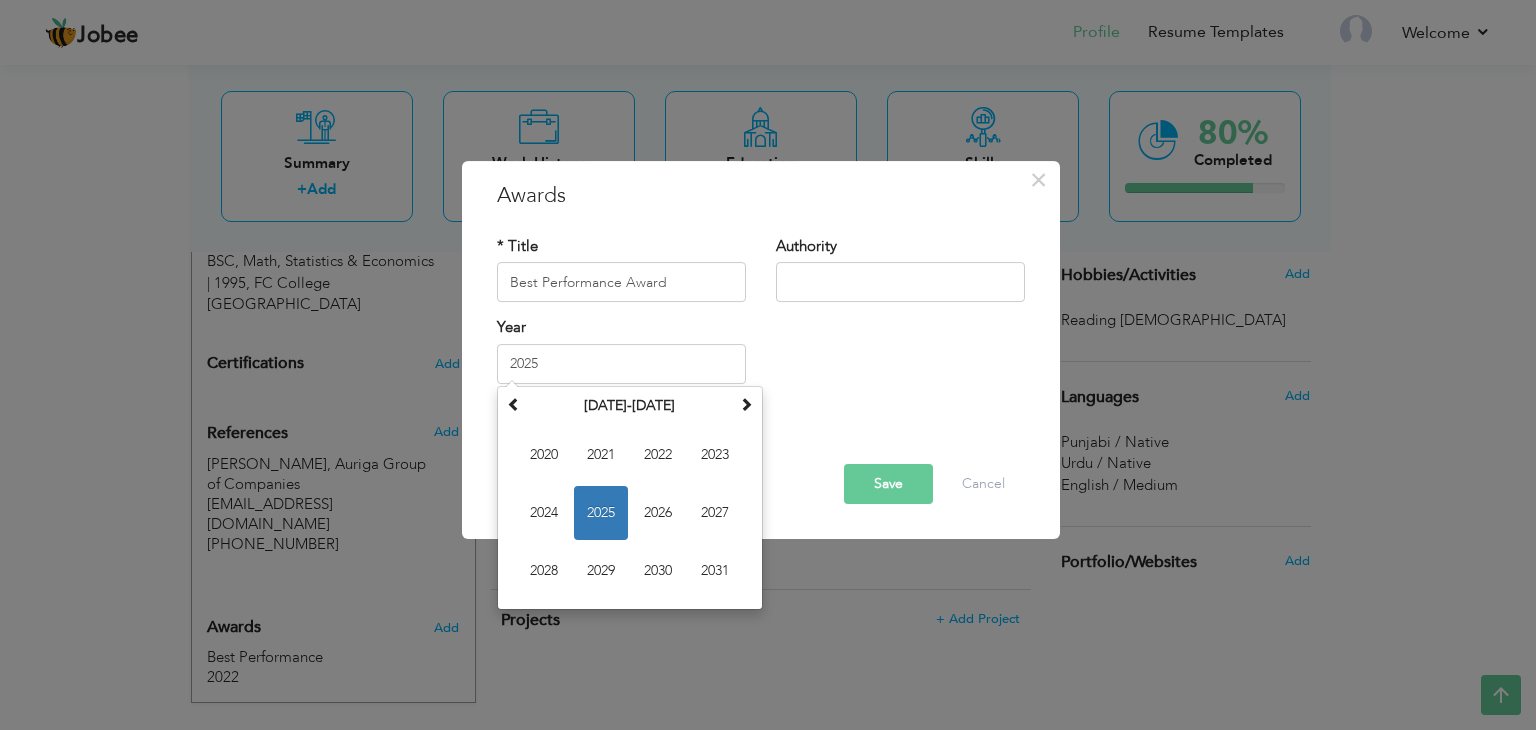 click on "Year
2025 July 2025 Su Mo Tu We Th Fr Sa 29 30 1 2 3 4 5 6 7 8 9 10 11 12 13 14 15 16 17 18 19 20 21 22 23 24 25 26 27 28 29 30 31 1 2 3 4 5 6 7 8 9 2025 Jan Feb Mar Apr May Jun Jul Aug Sep Oct Nov Dec 2020-2031 2020 2021 2022 2023 2024 2025 2026 2027 2028 2029 2030 2031 2000-2107 2000 - 2011 2012 - 2023 2024 - 2035 2036 - 2047 2048 - 2059 2060 - 2071 2072 - 2083 2084 - 2095 2096 - 2107" at bounding box center (761, 358) 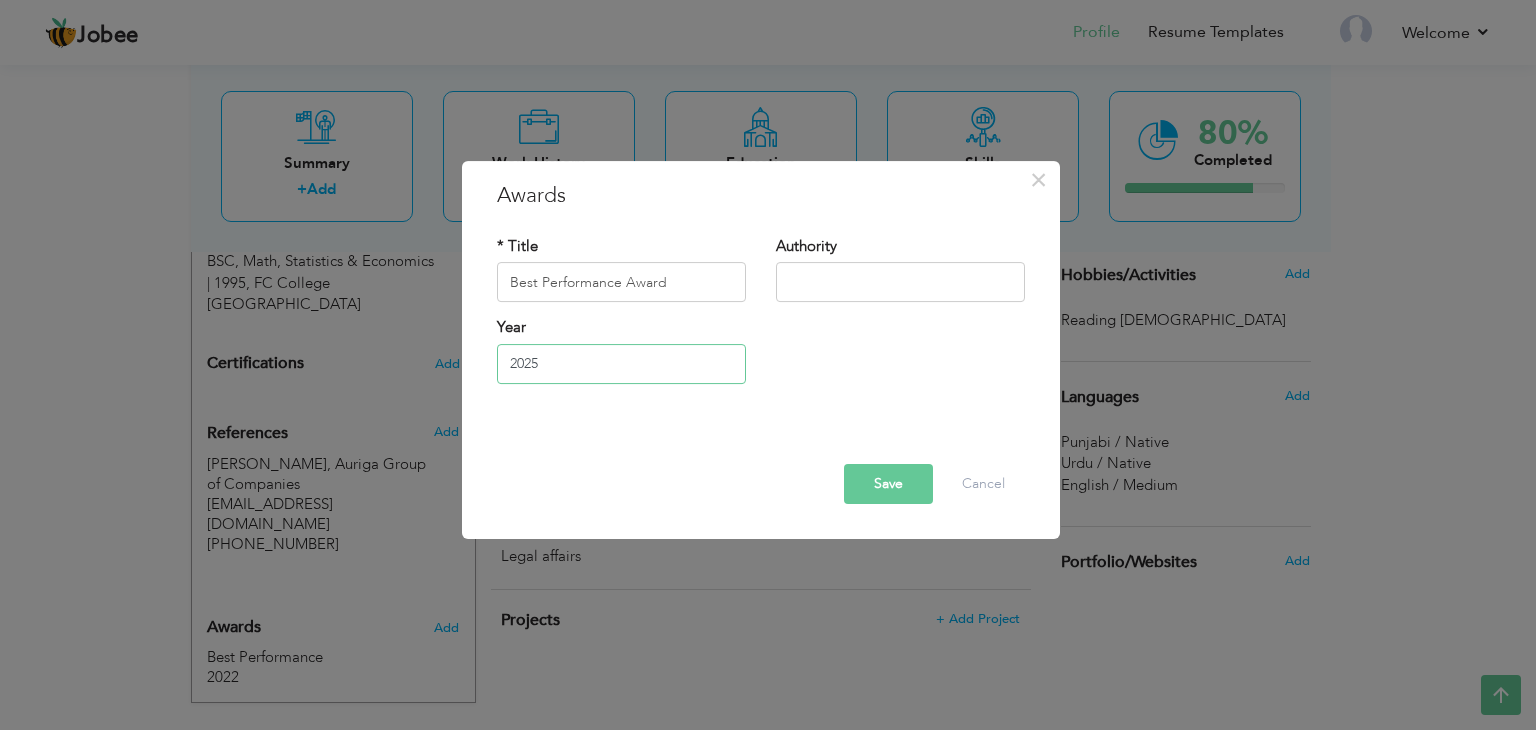 click on "2025" at bounding box center (621, 364) 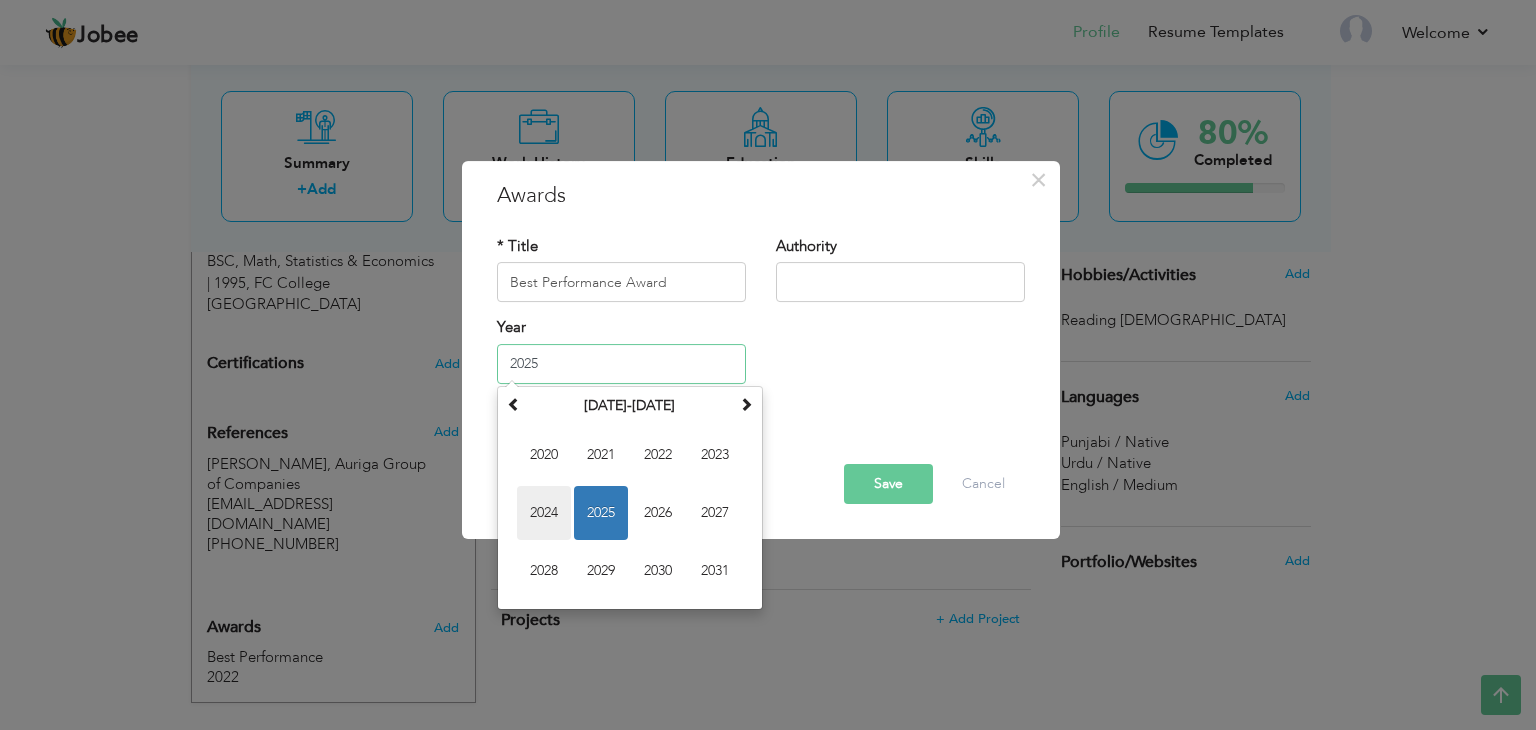 click on "2024" at bounding box center [544, 513] 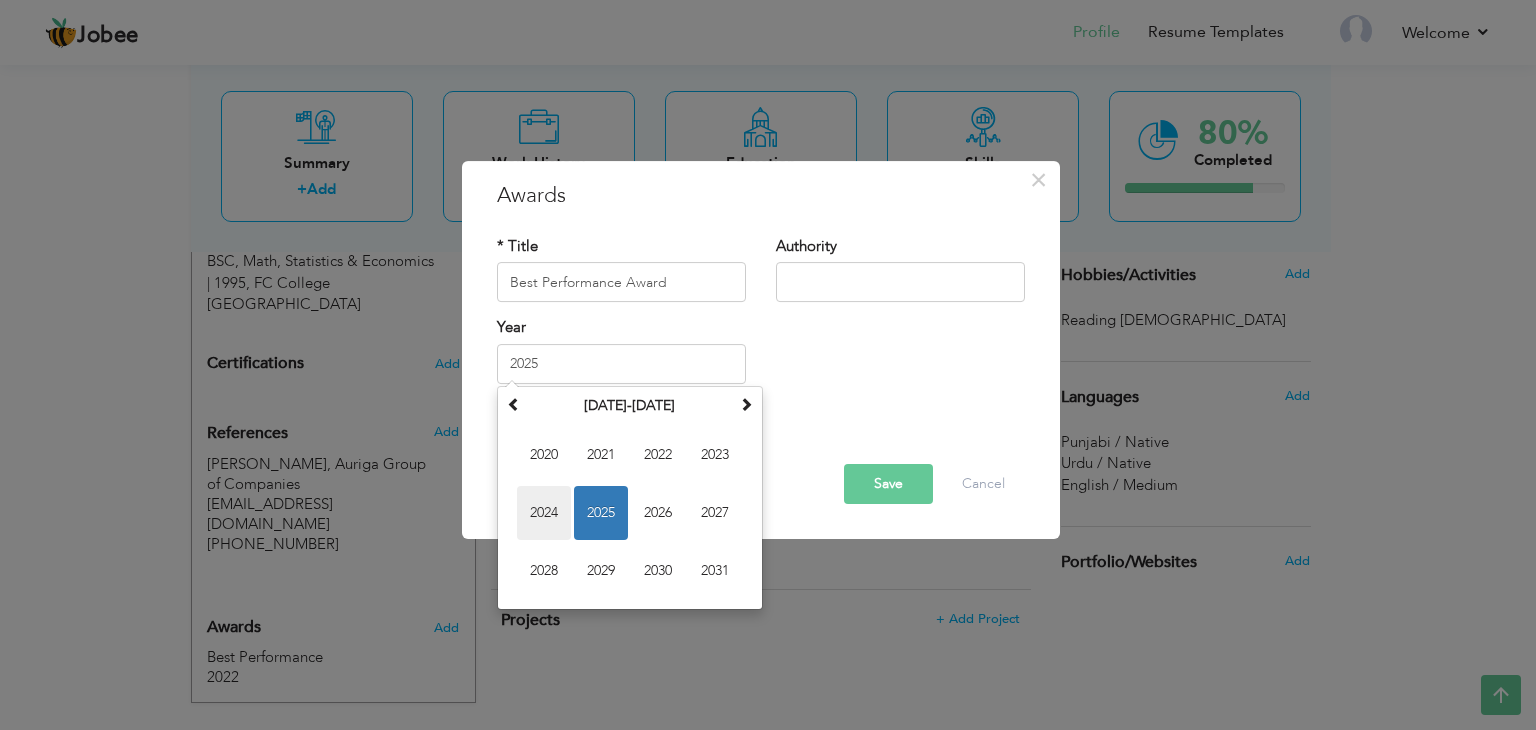 type on "2024" 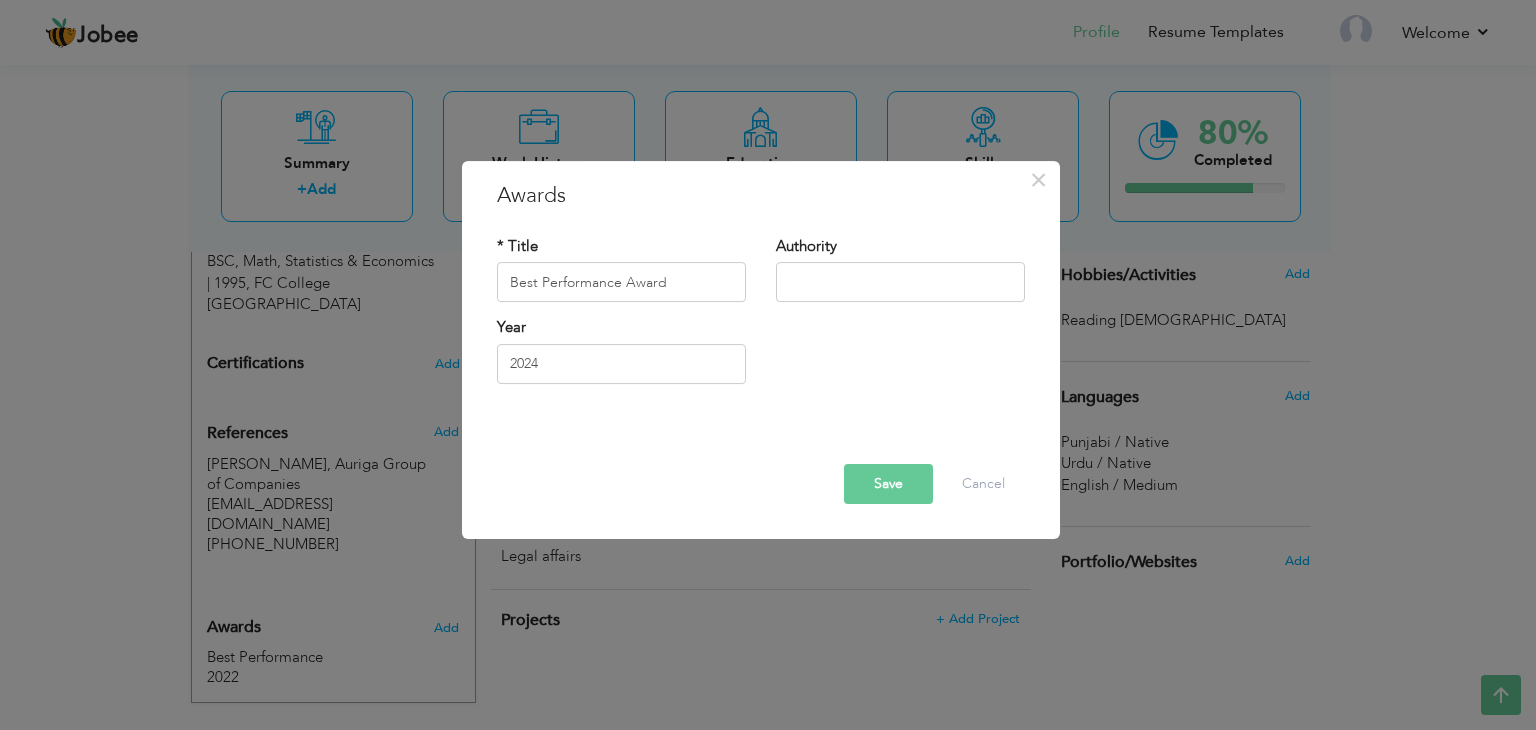 click on "Save" at bounding box center [888, 484] 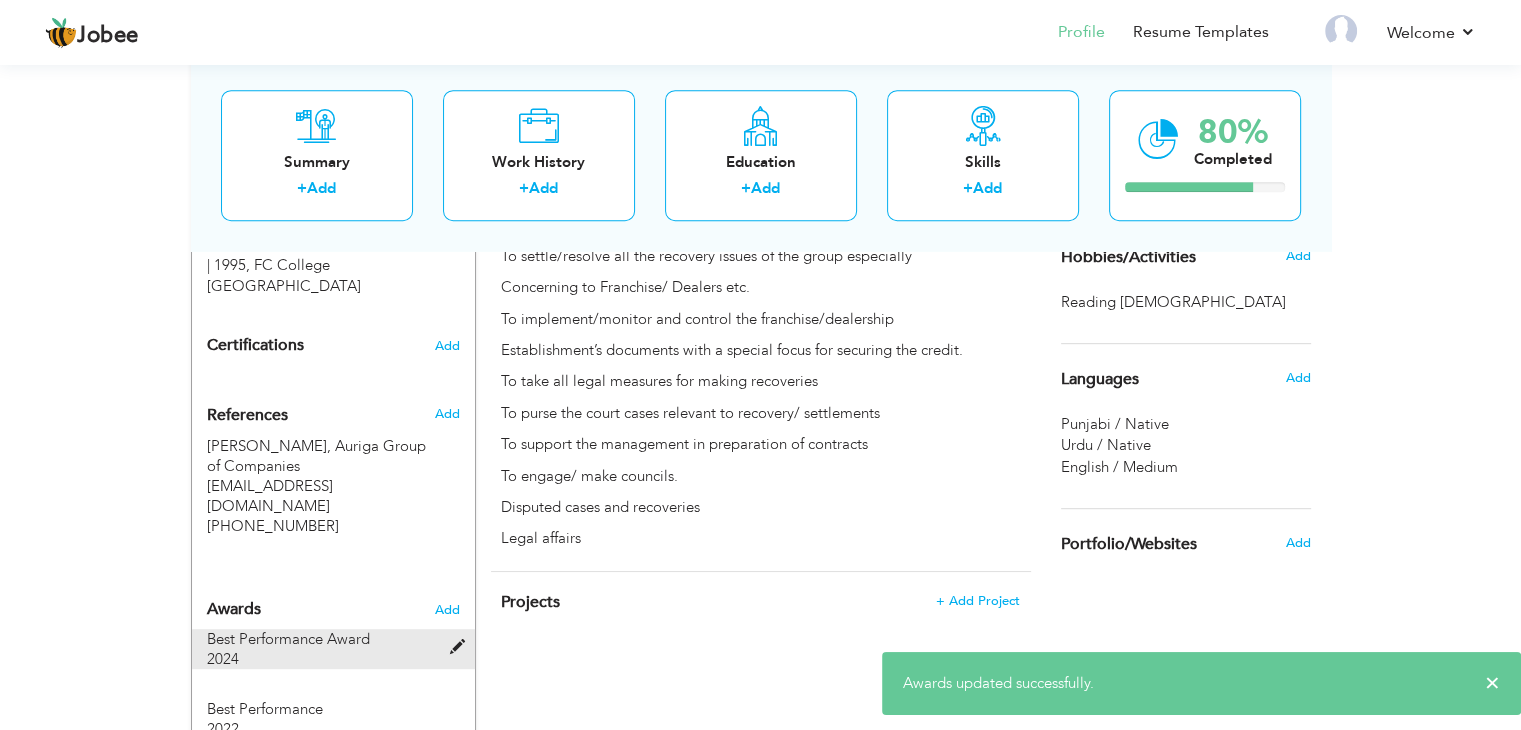 scroll, scrollTop: 956, scrollLeft: 0, axis: vertical 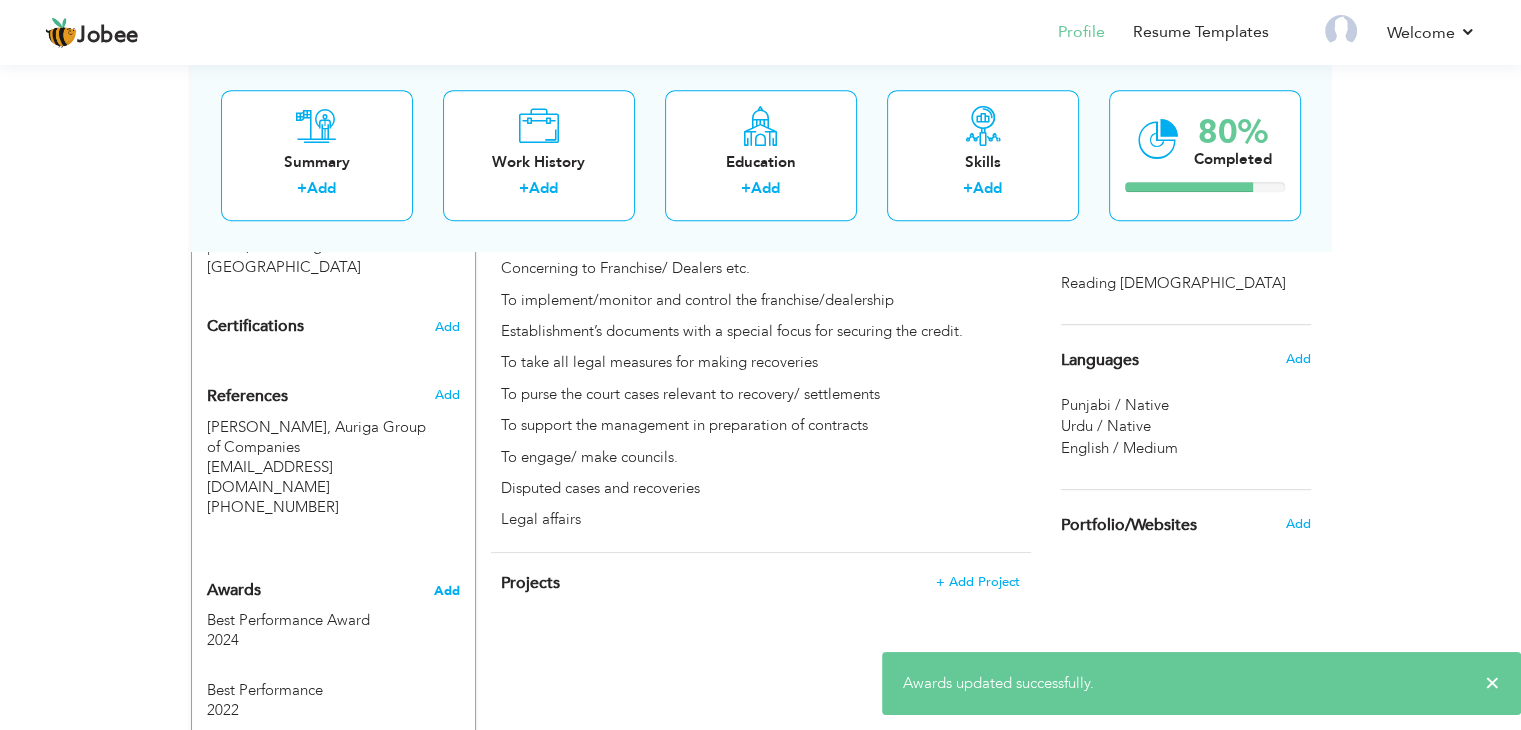 click on "Add" at bounding box center (446, 591) 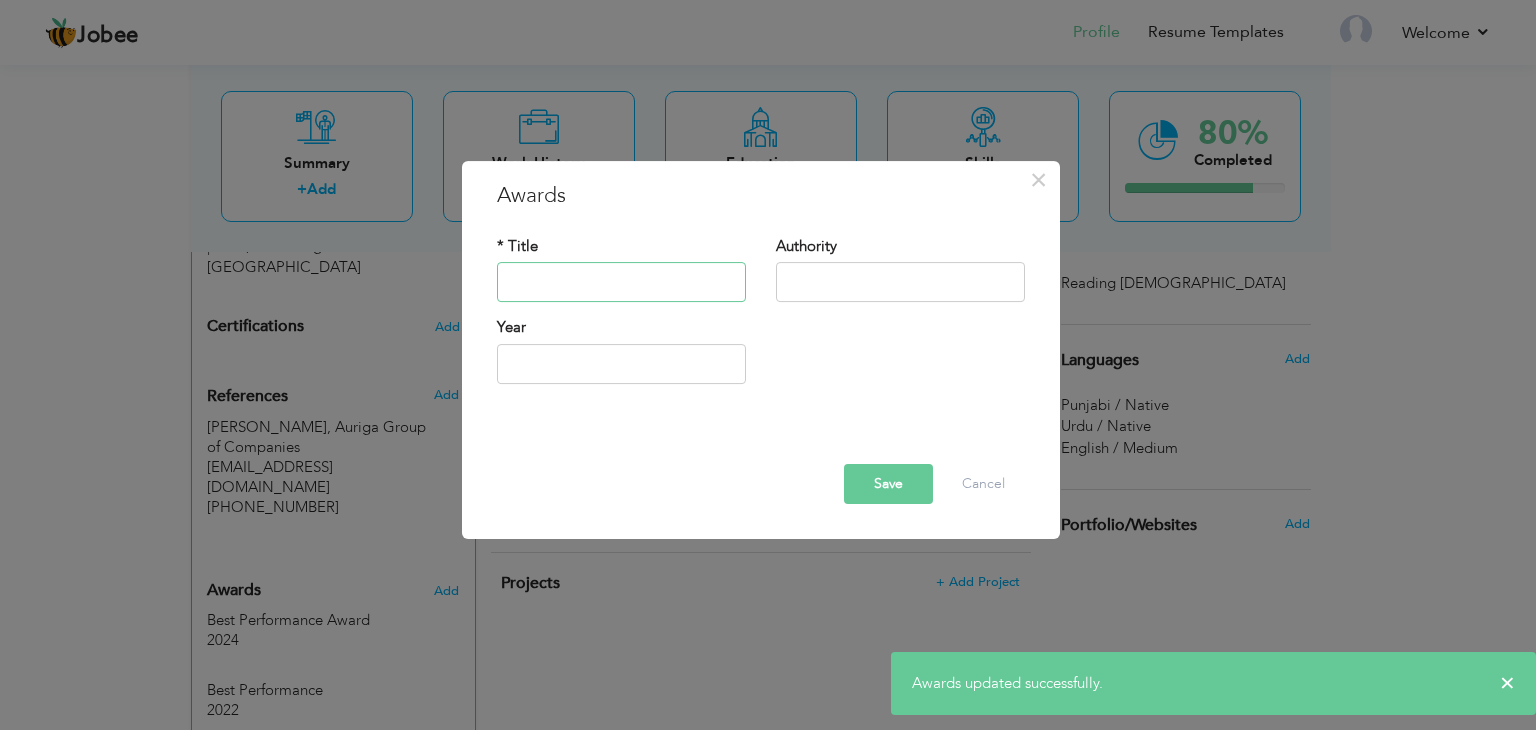 click at bounding box center [621, 283] 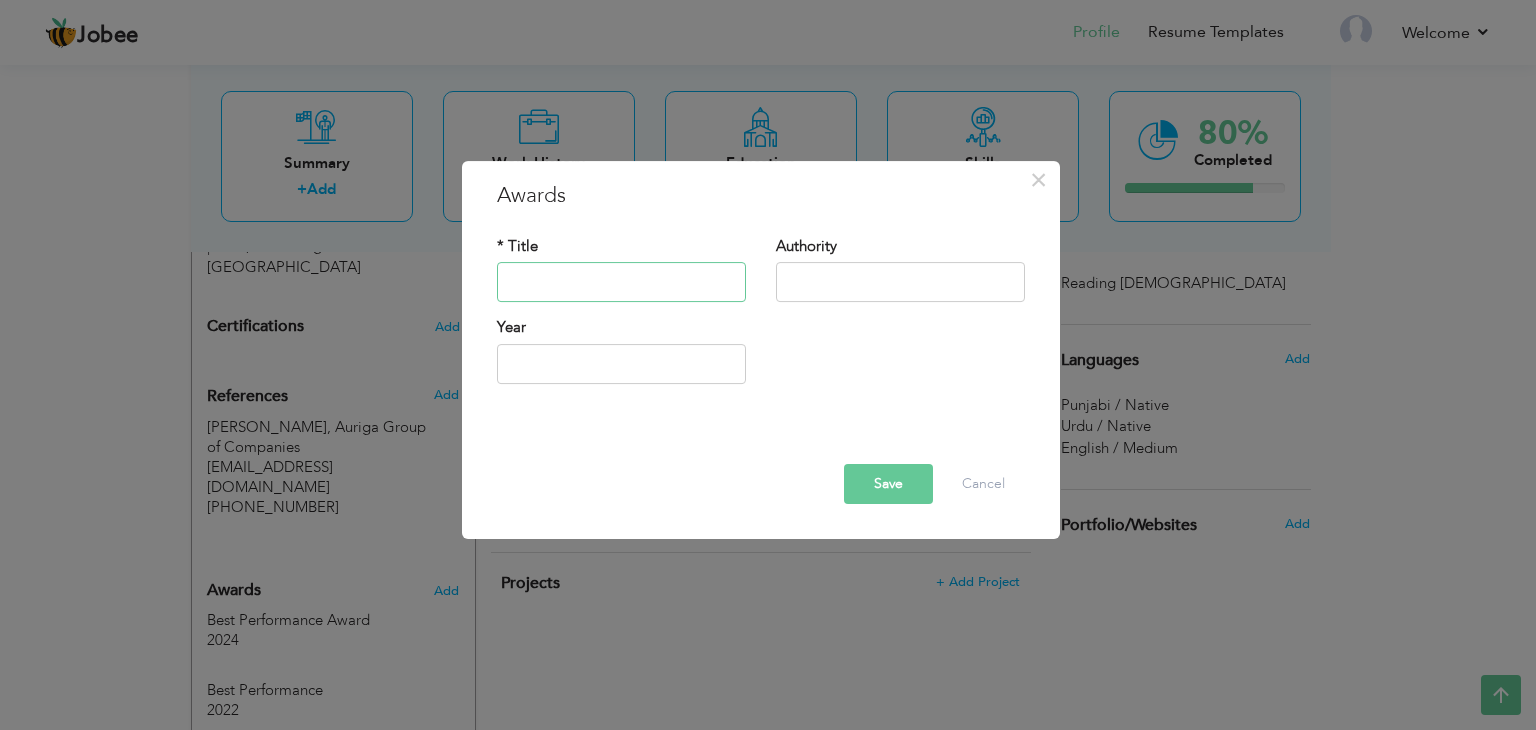 type on "Best Performance Award" 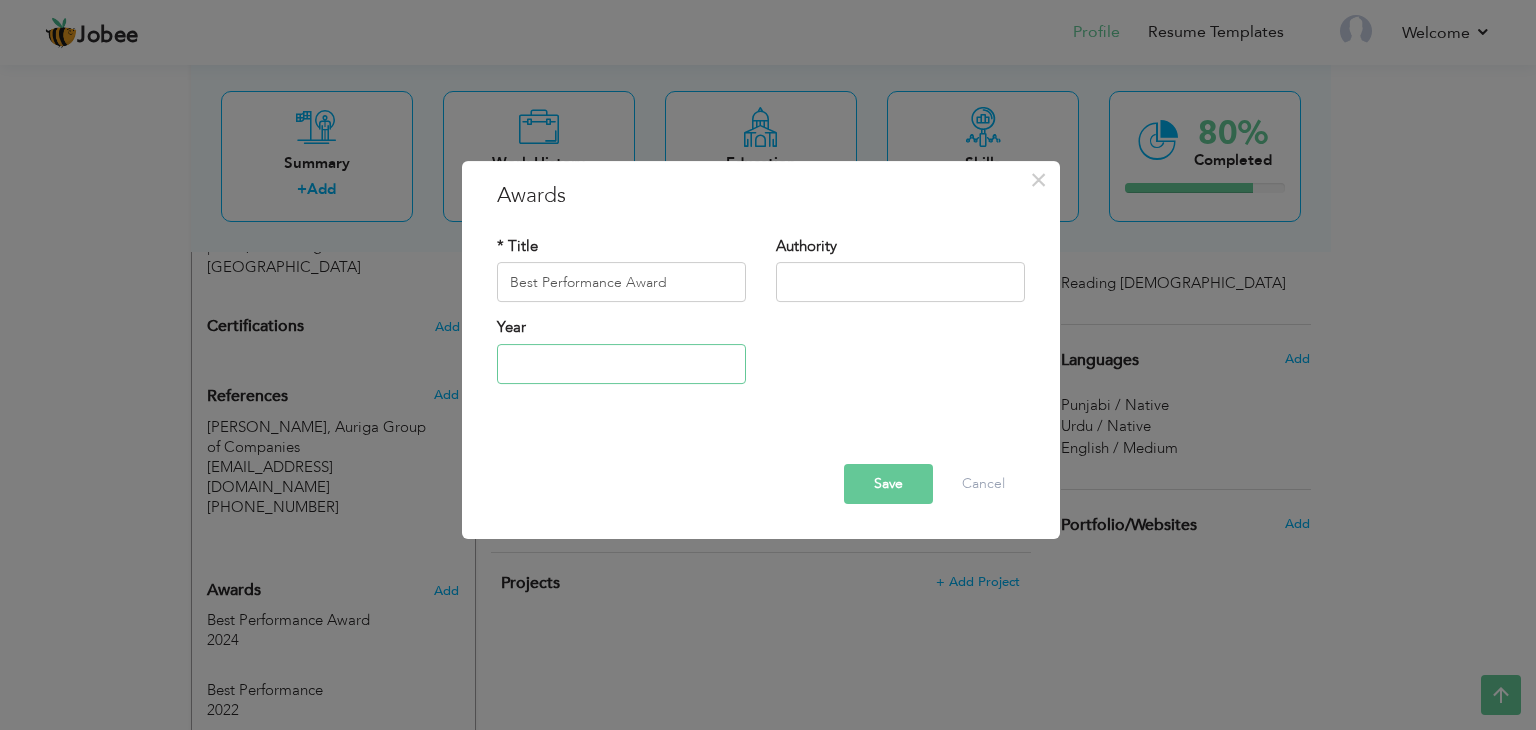 click at bounding box center [621, 364] 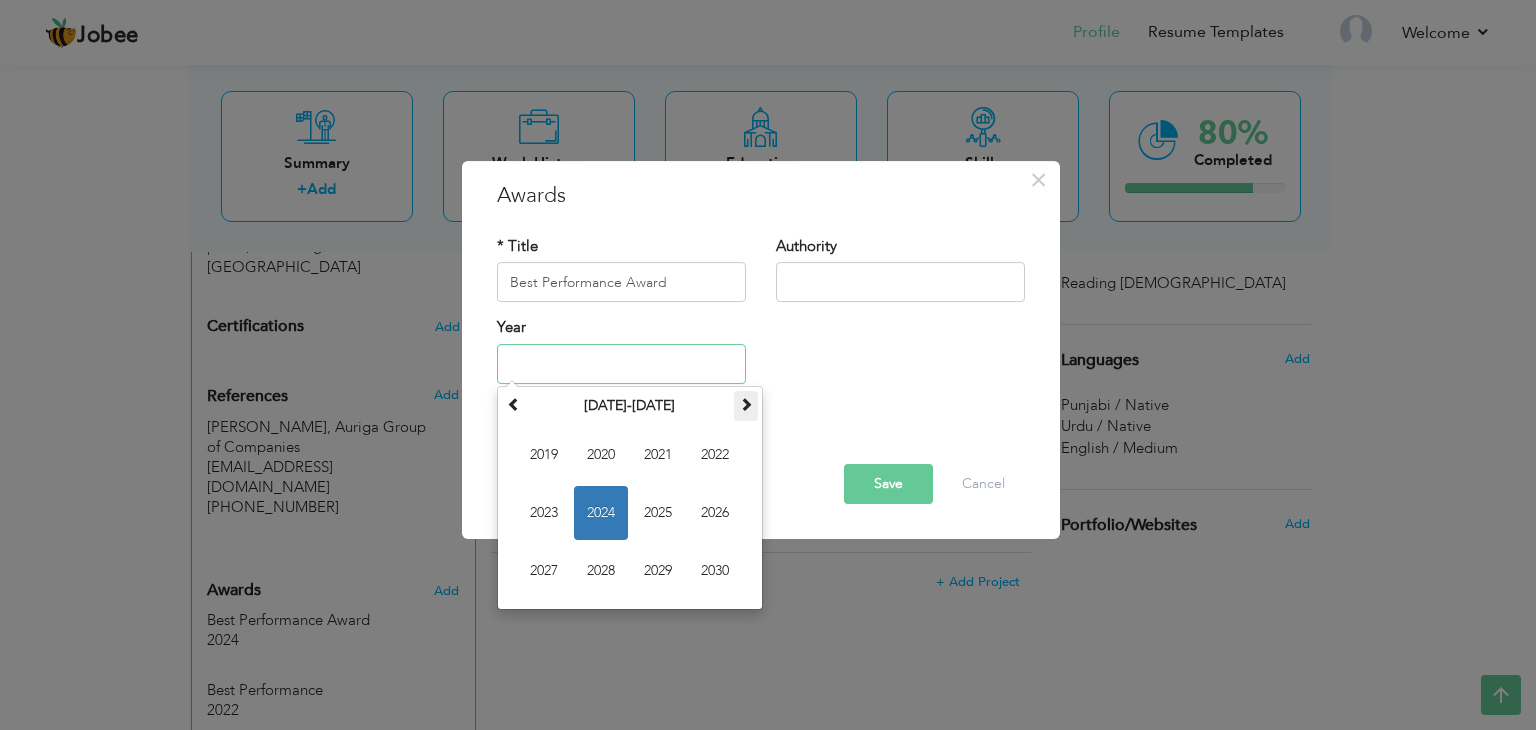 click at bounding box center [746, 404] 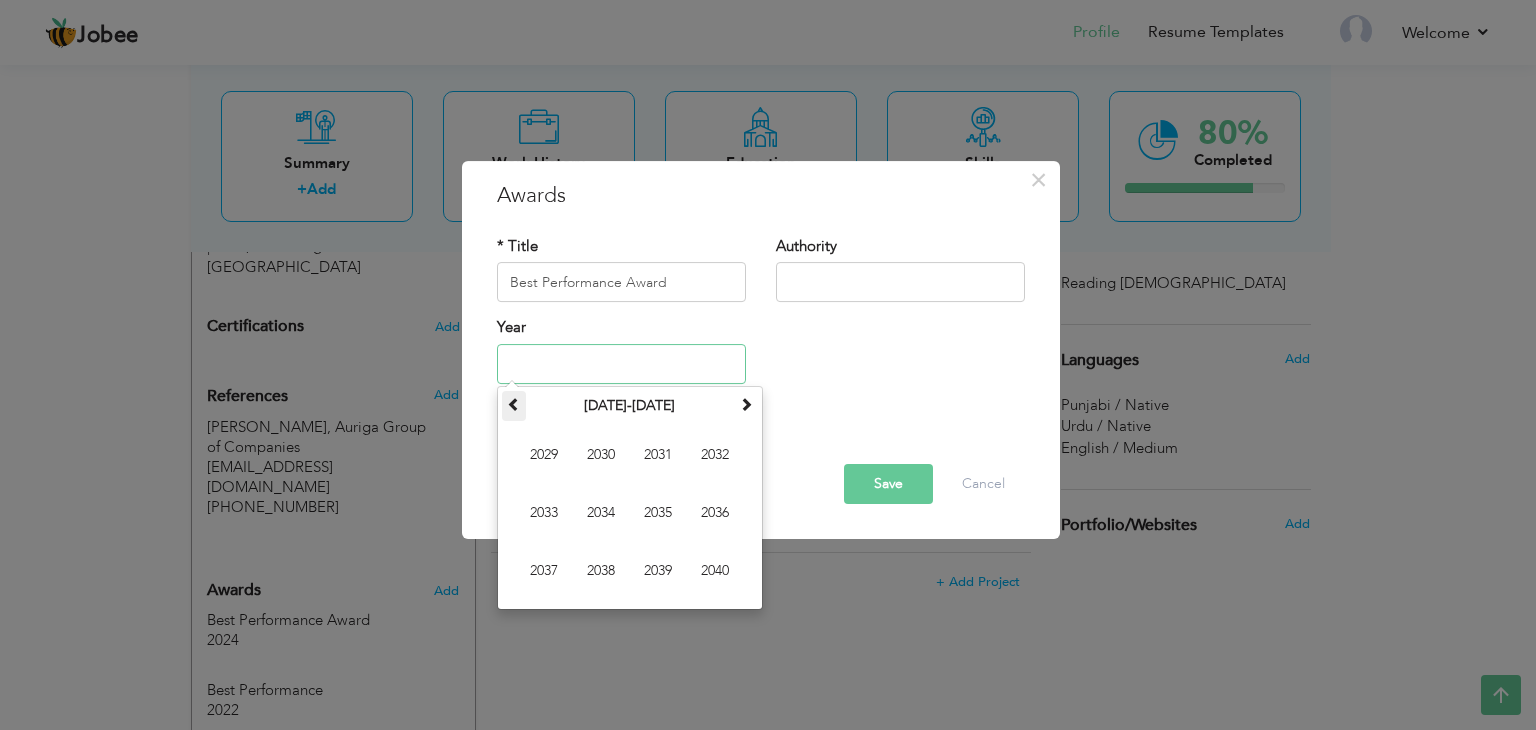 click at bounding box center [514, 404] 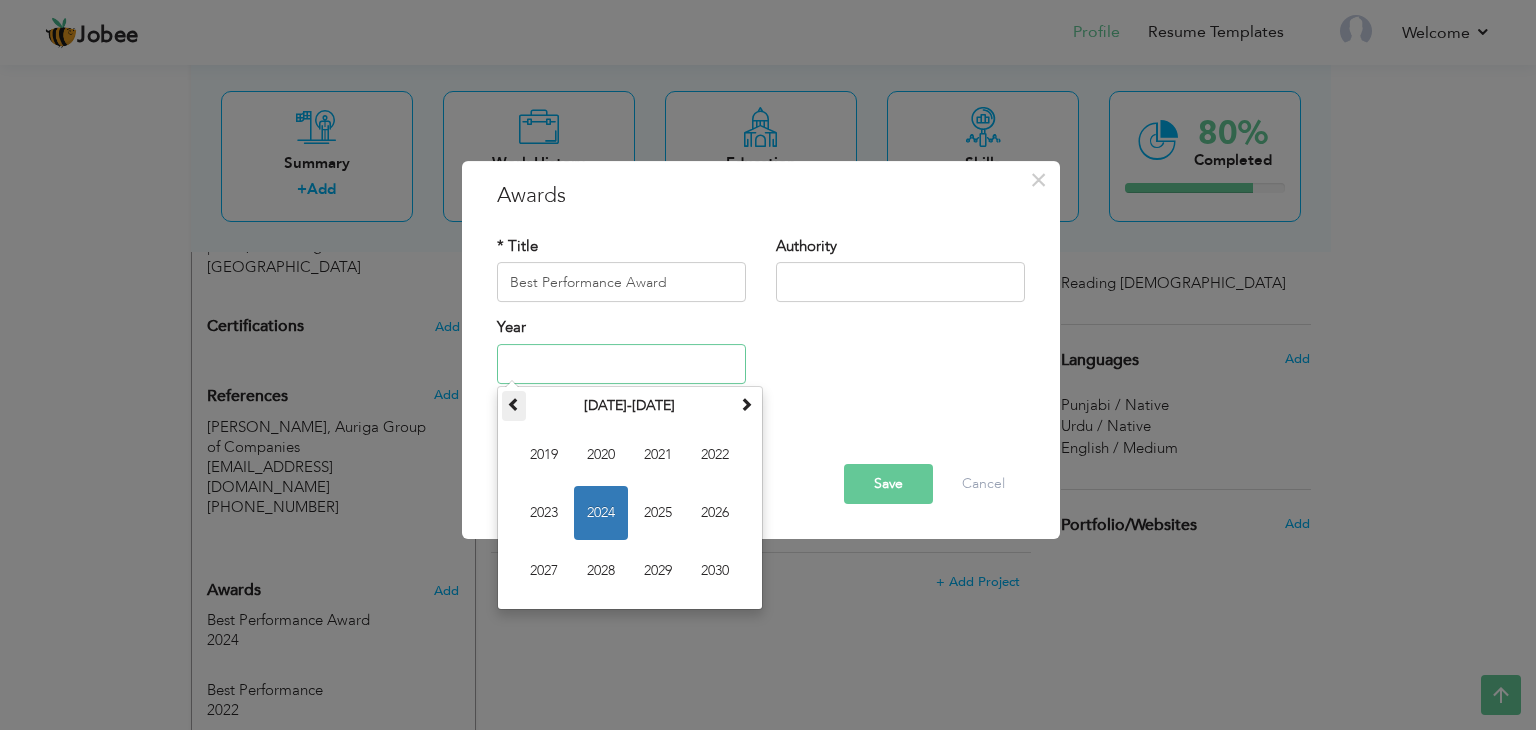click at bounding box center [514, 404] 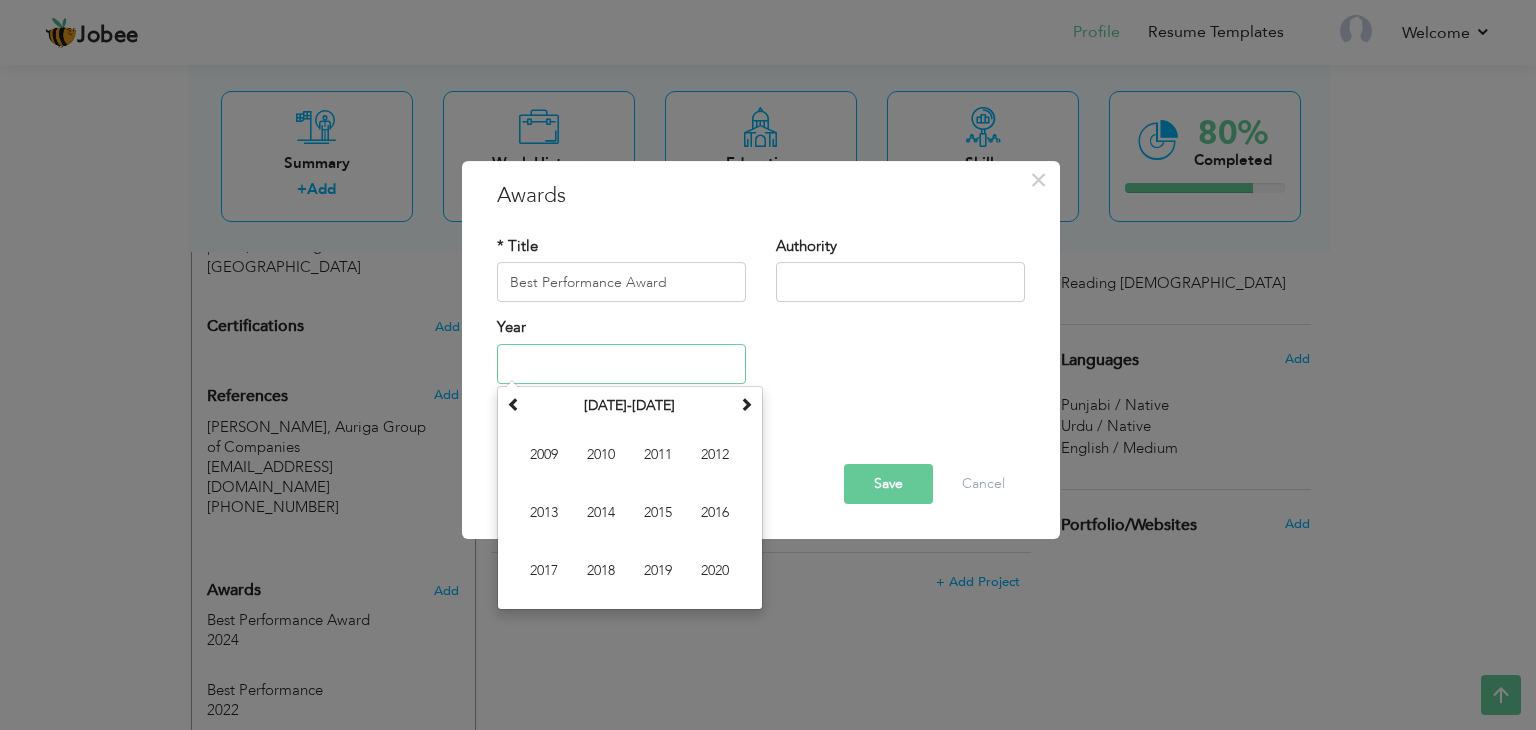 click on "2018" at bounding box center (601, 571) 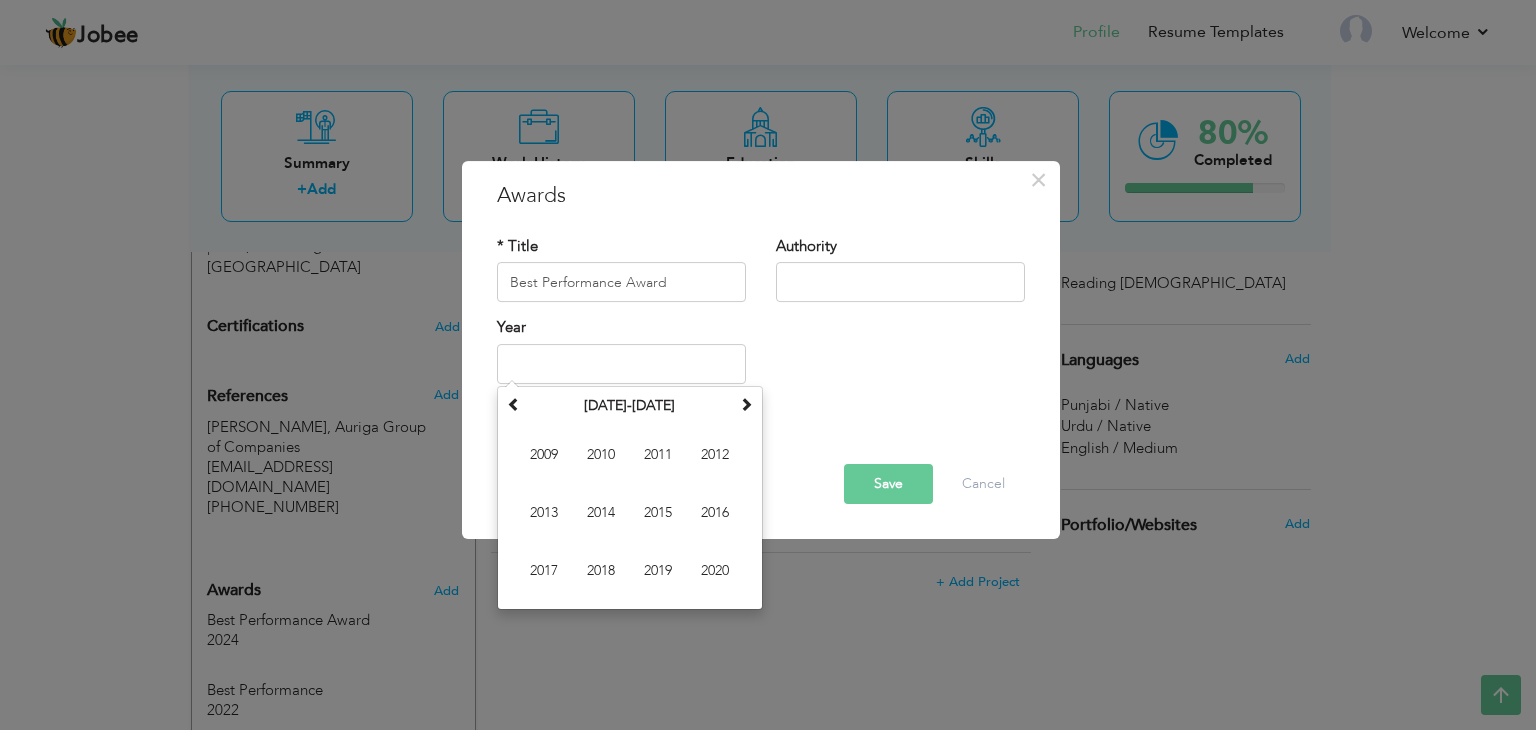 type on "2018" 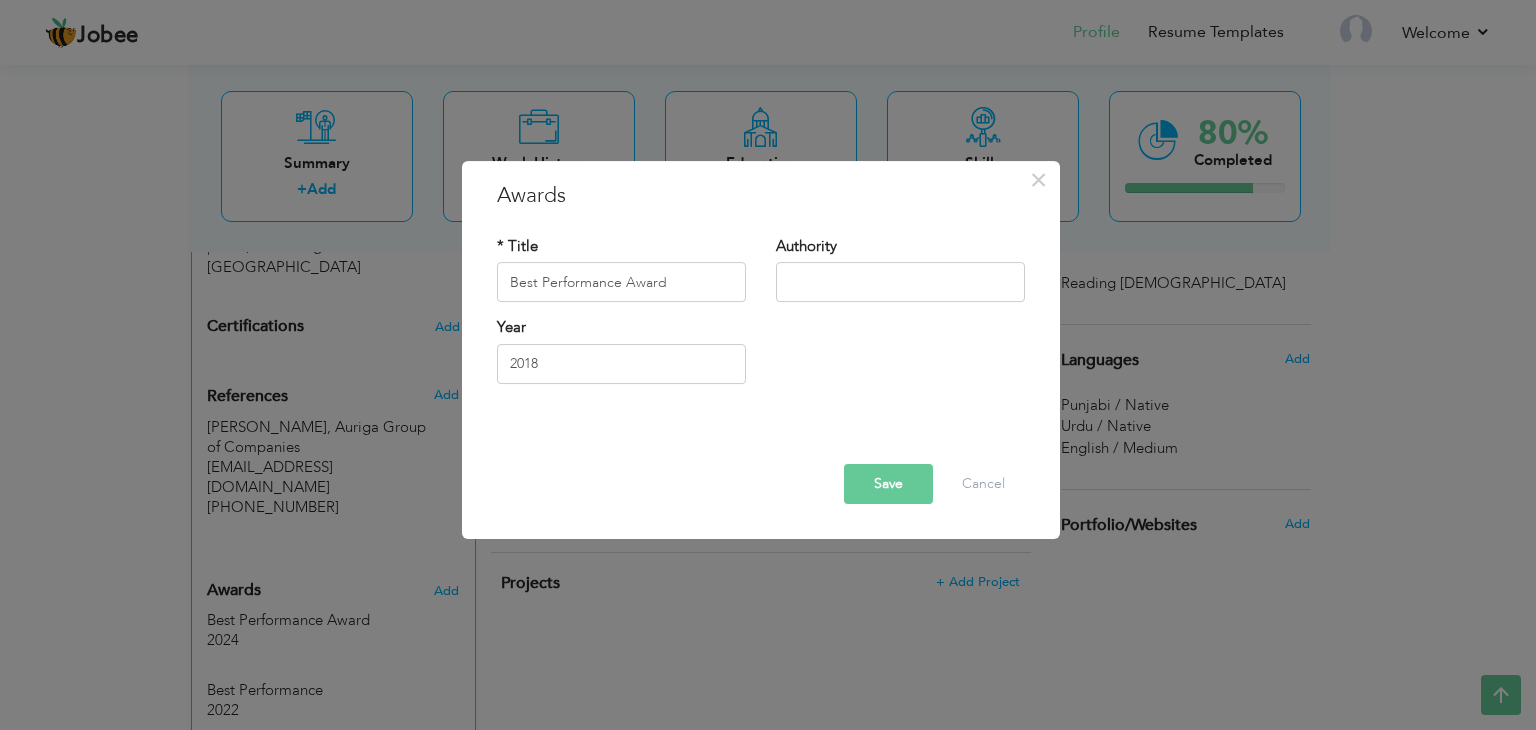 click on "Save" at bounding box center (888, 484) 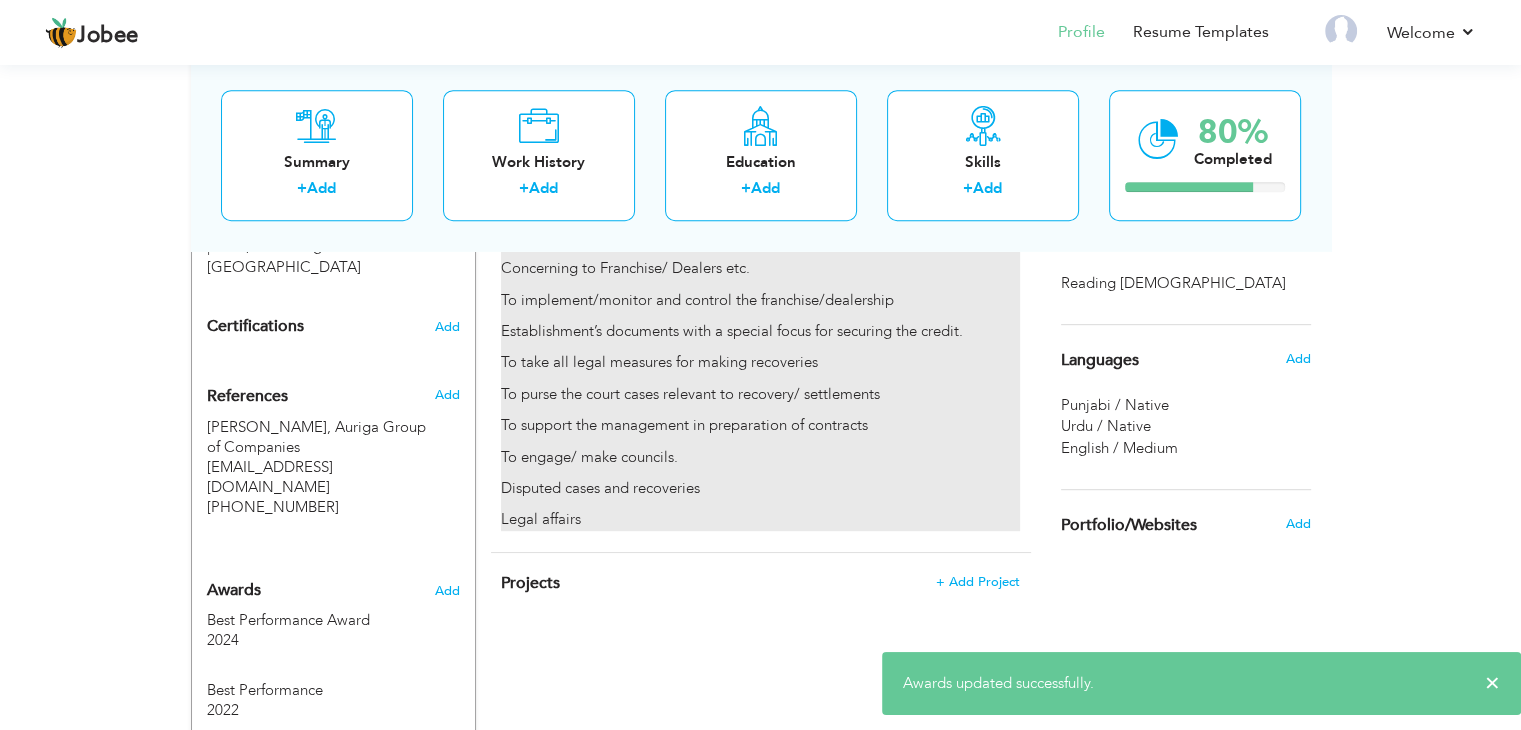 scroll, scrollTop: 1028, scrollLeft: 0, axis: vertical 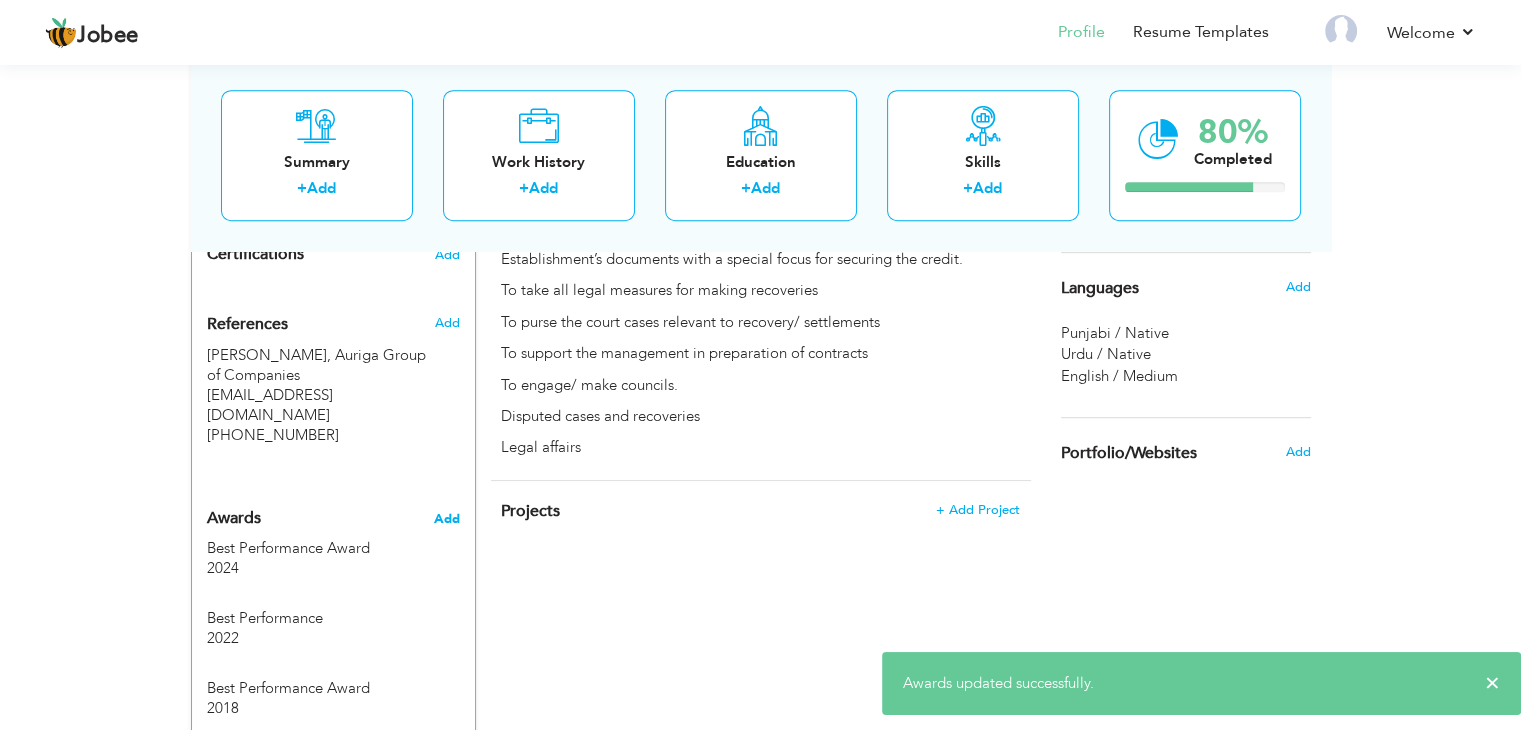 click on "Add" at bounding box center (446, 519) 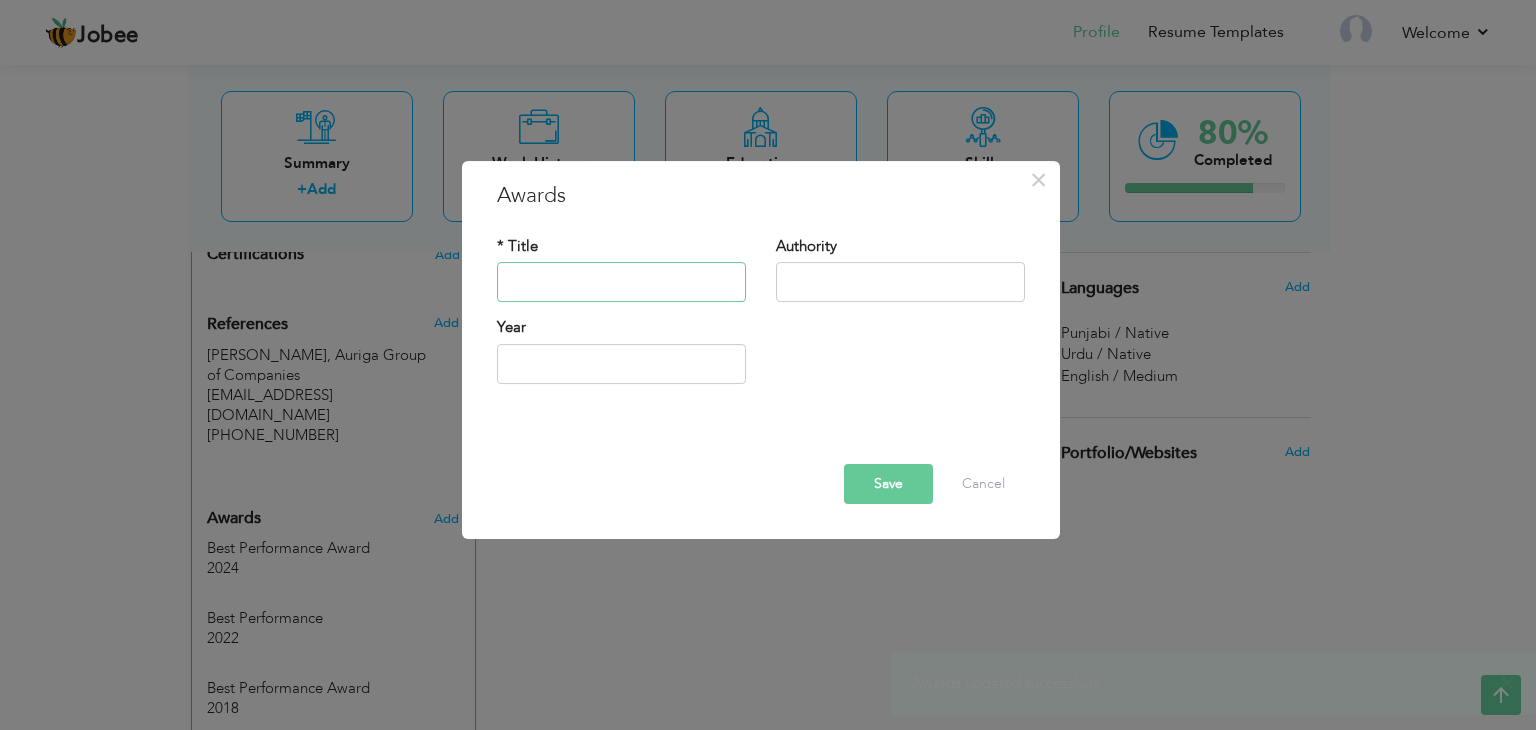 click at bounding box center [621, 283] 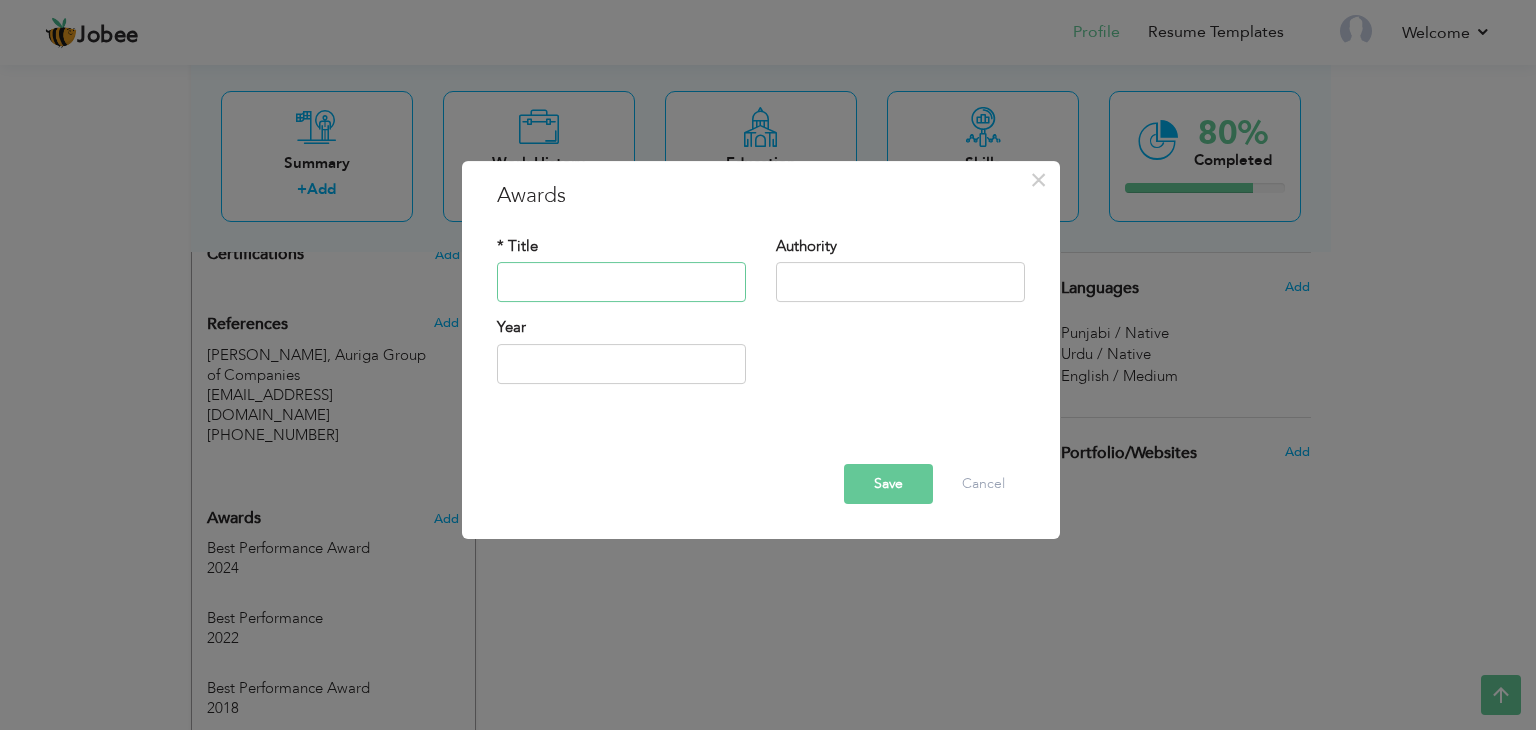 type on "Best Performance Award" 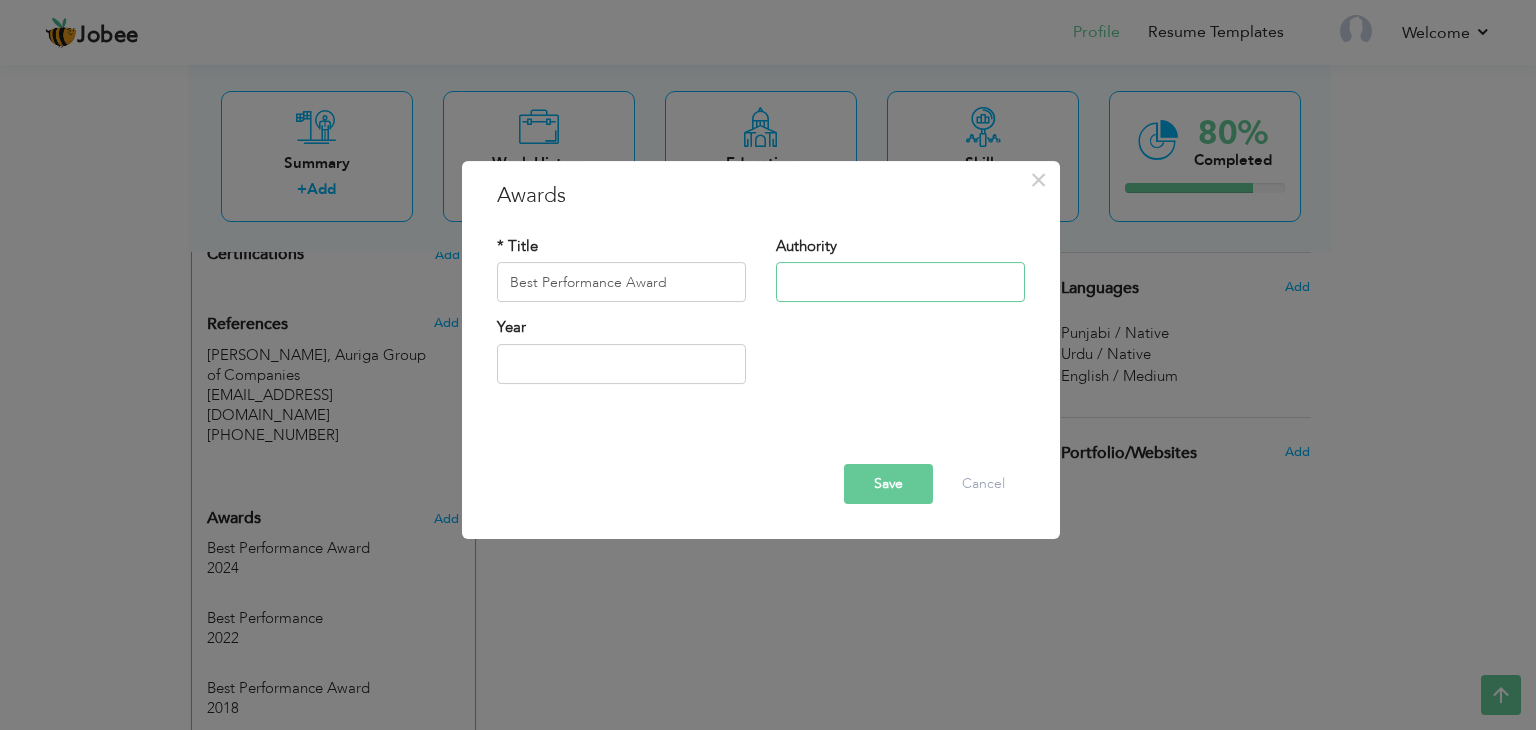 click at bounding box center [900, 283] 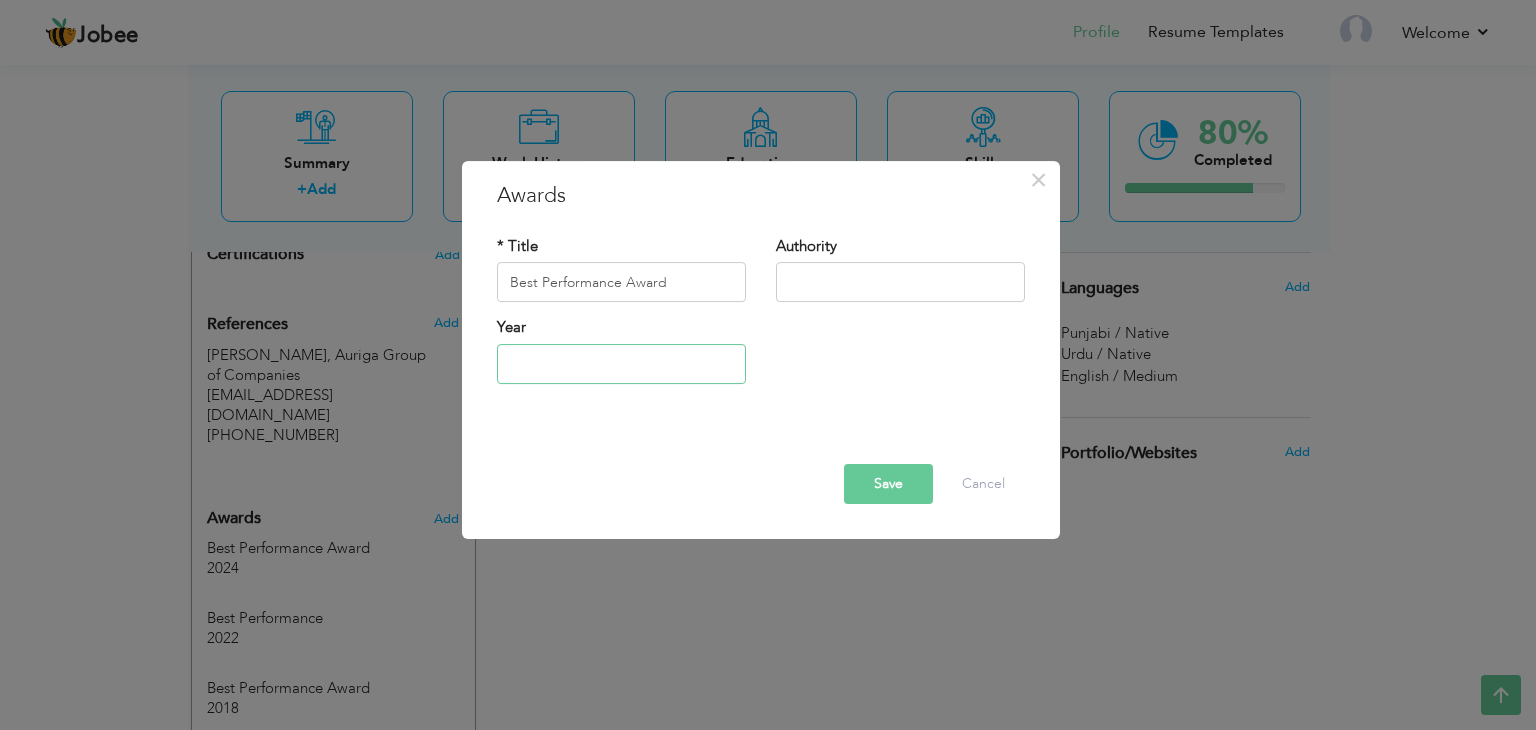 click at bounding box center [621, 364] 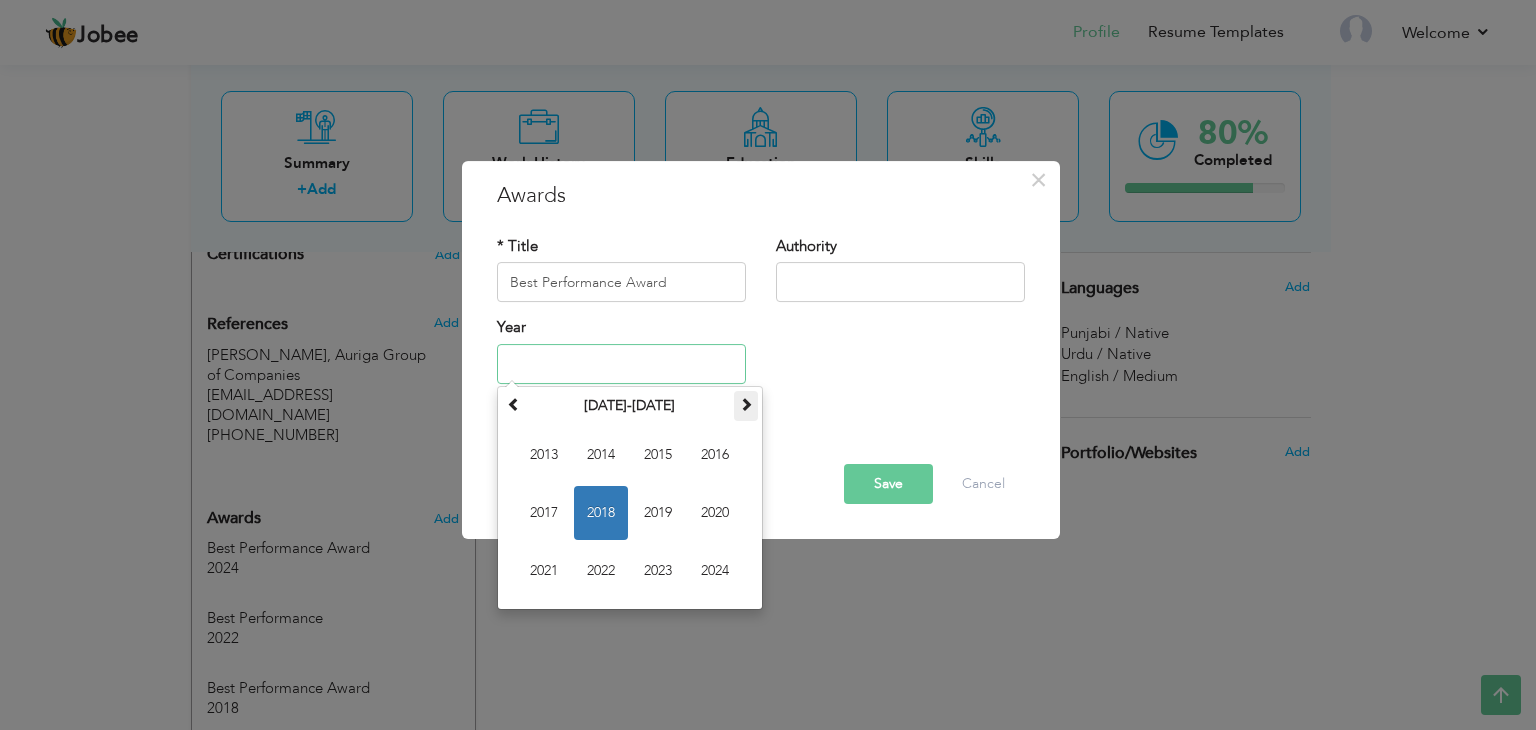 click at bounding box center (746, 406) 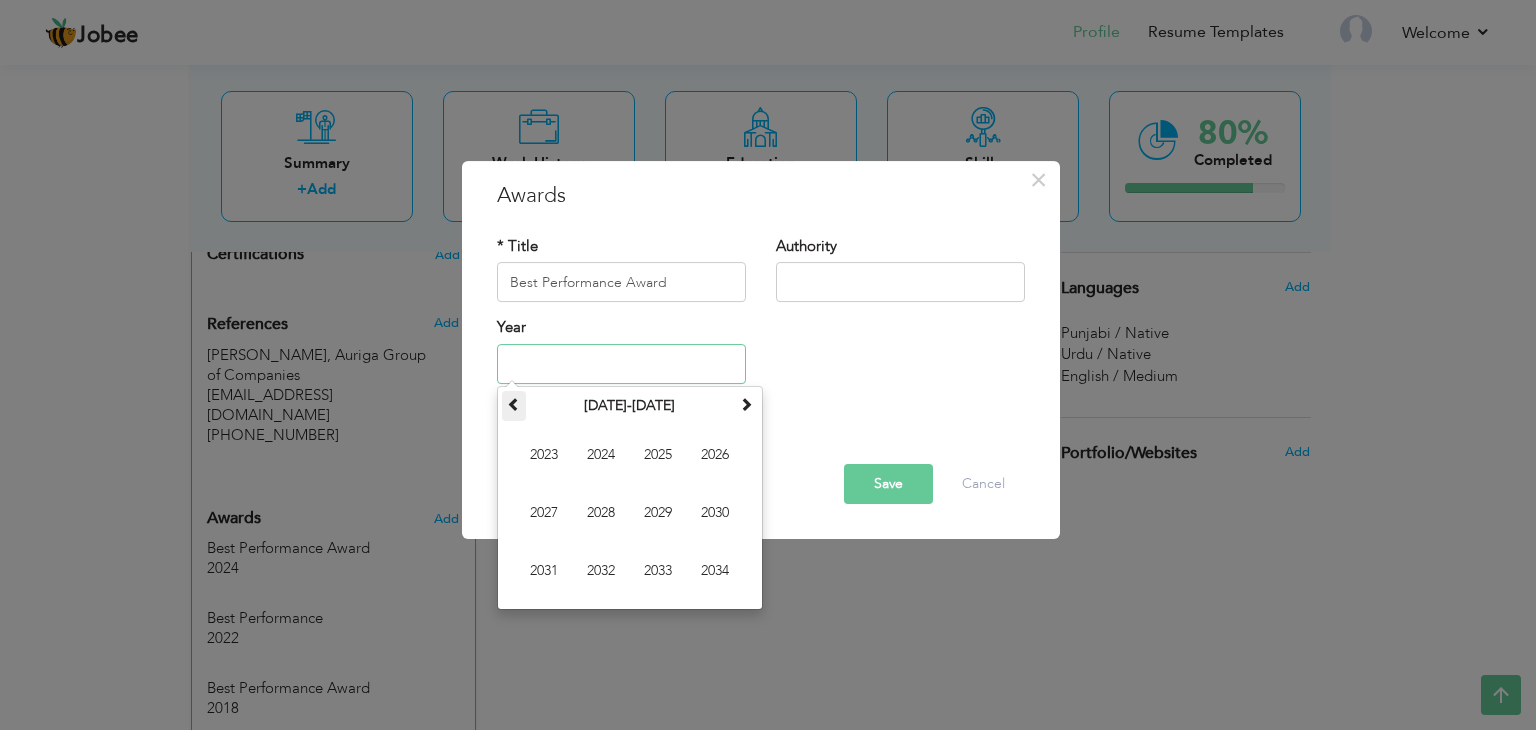 click at bounding box center [514, 404] 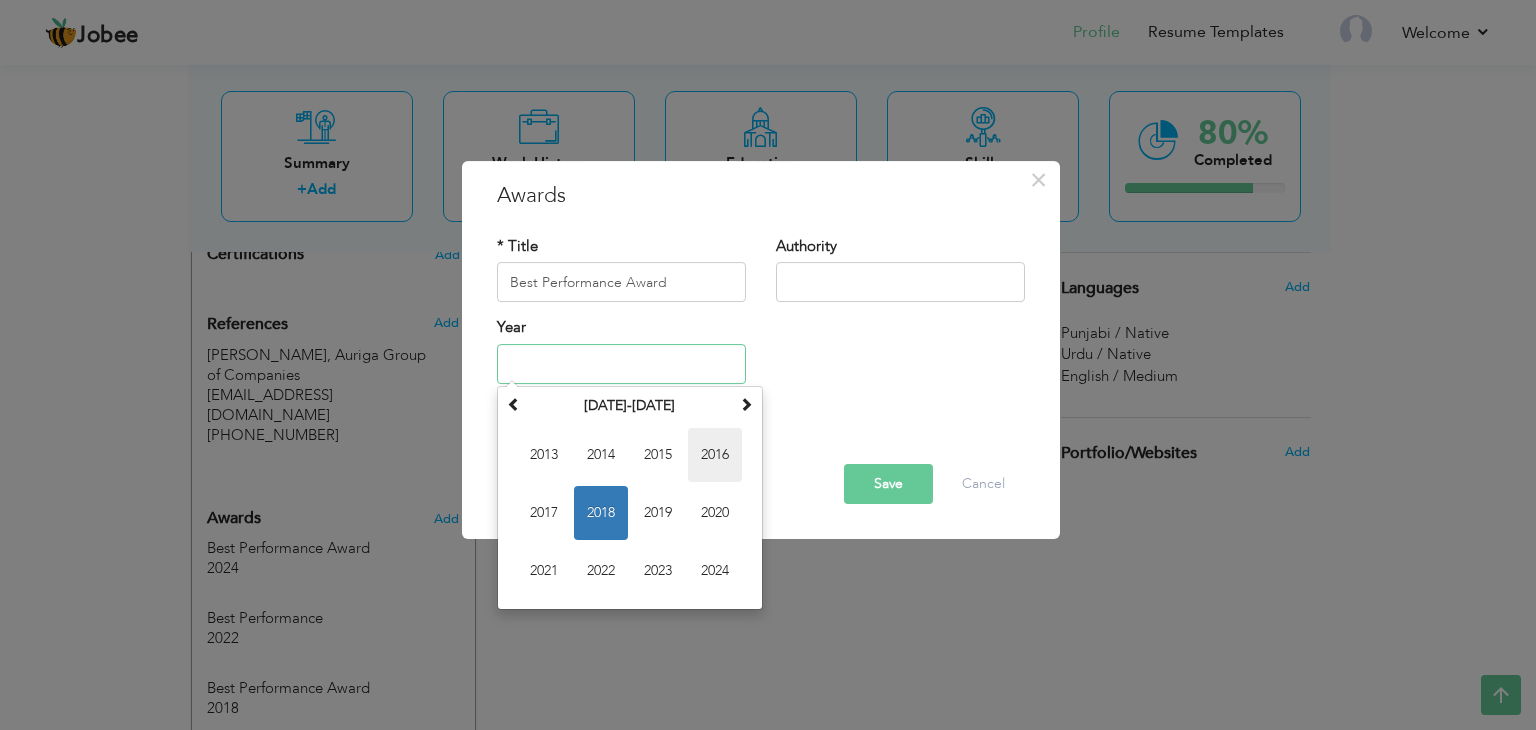 click on "2016" at bounding box center [715, 455] 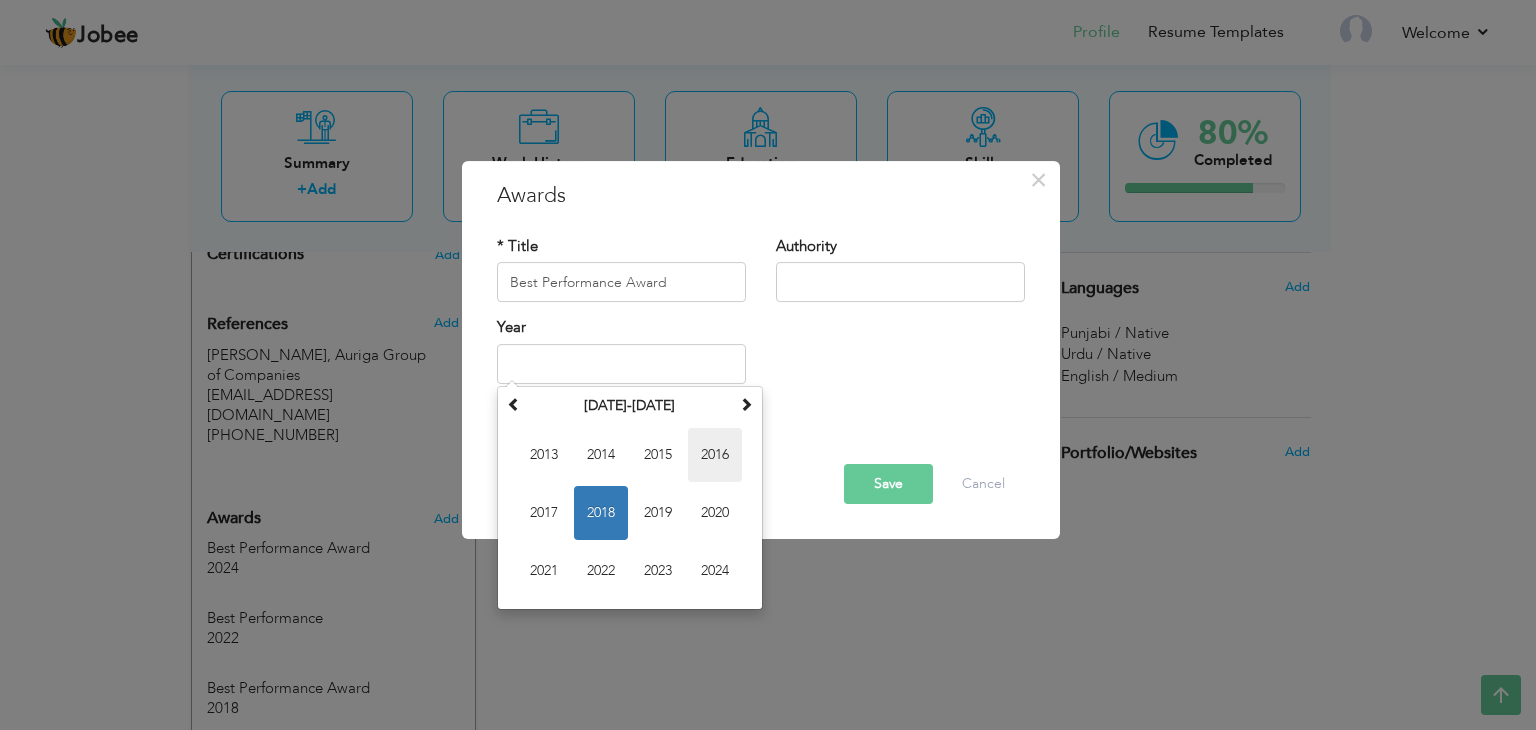 type on "2016" 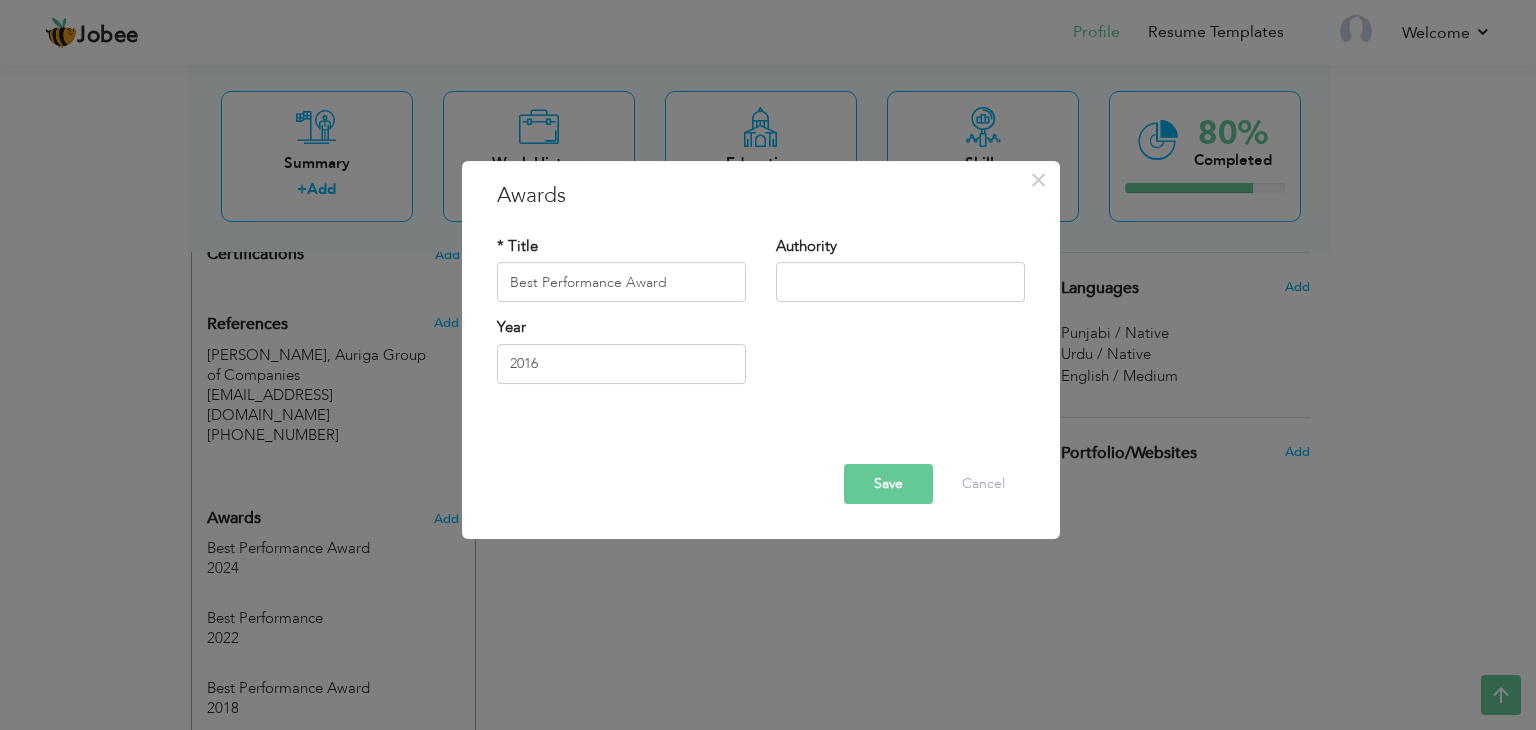 click on "Save" at bounding box center (888, 484) 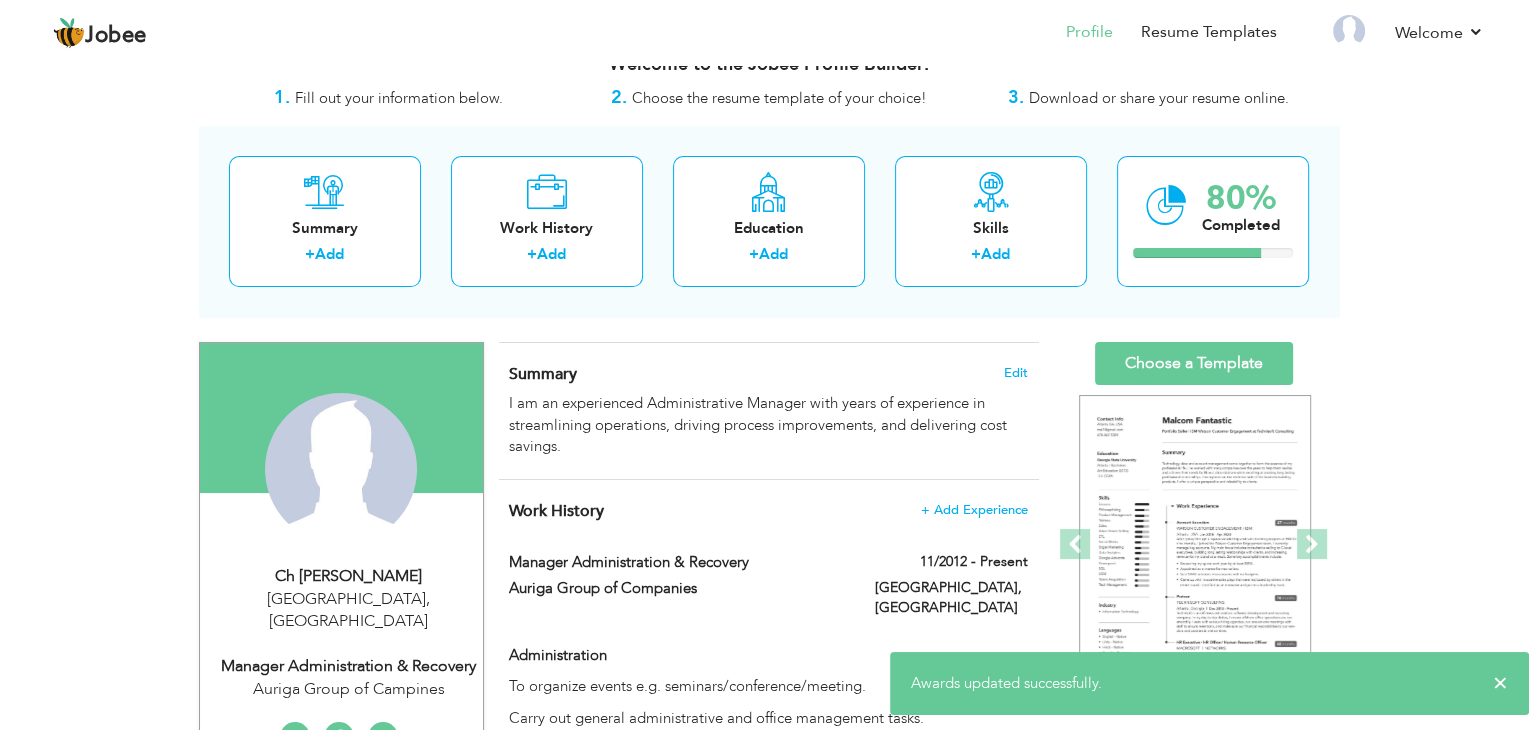 scroll, scrollTop: 0, scrollLeft: 0, axis: both 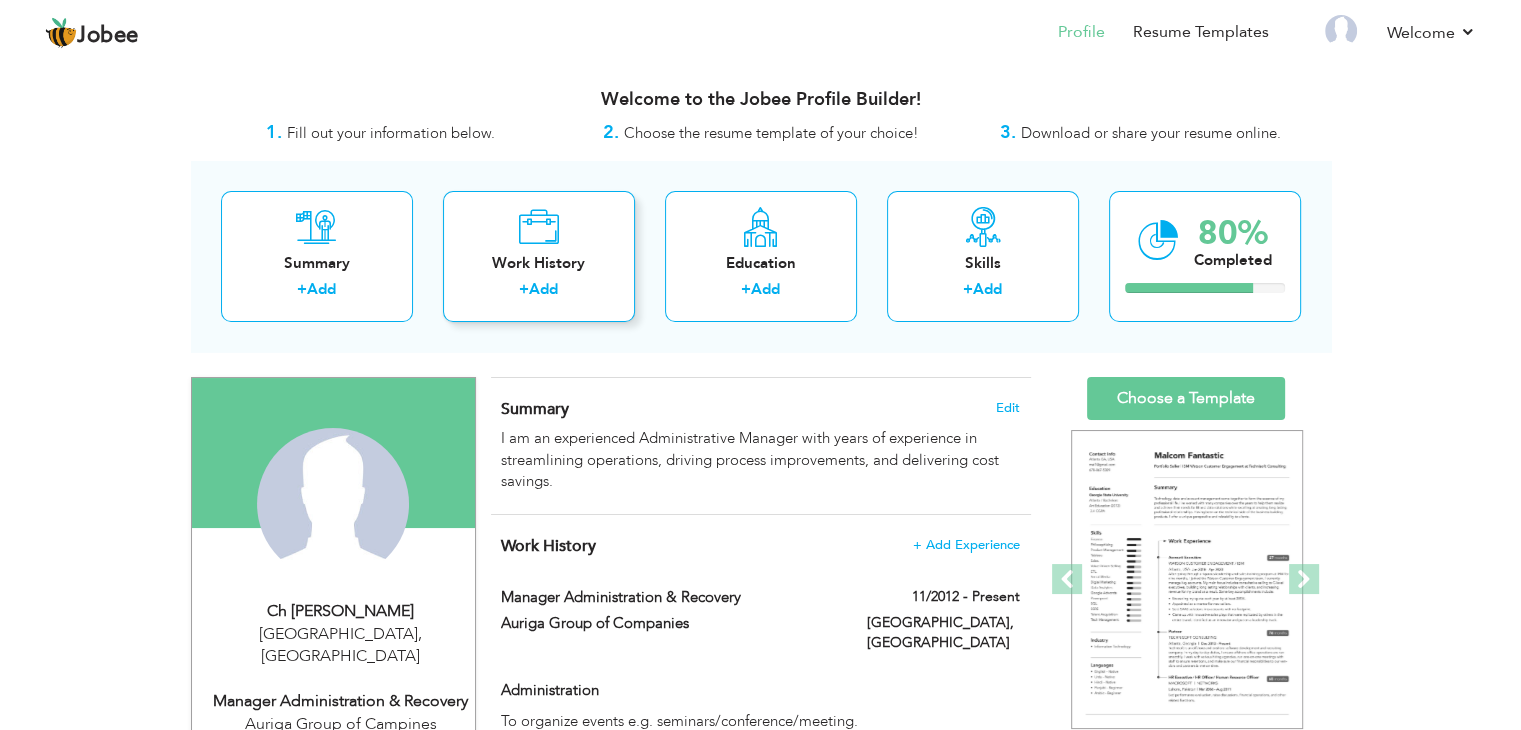 click on "+  Add" at bounding box center [539, 292] 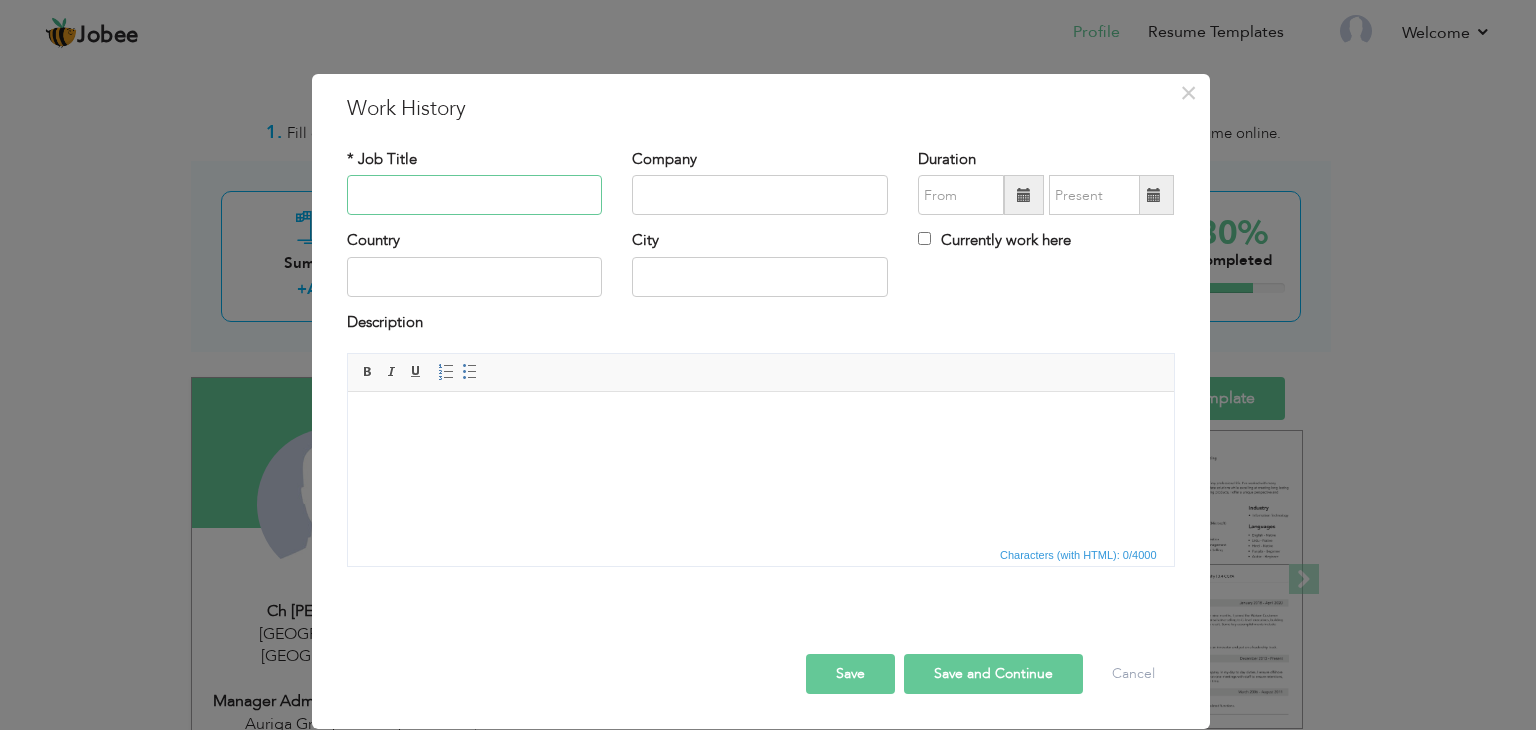 click at bounding box center (475, 195) 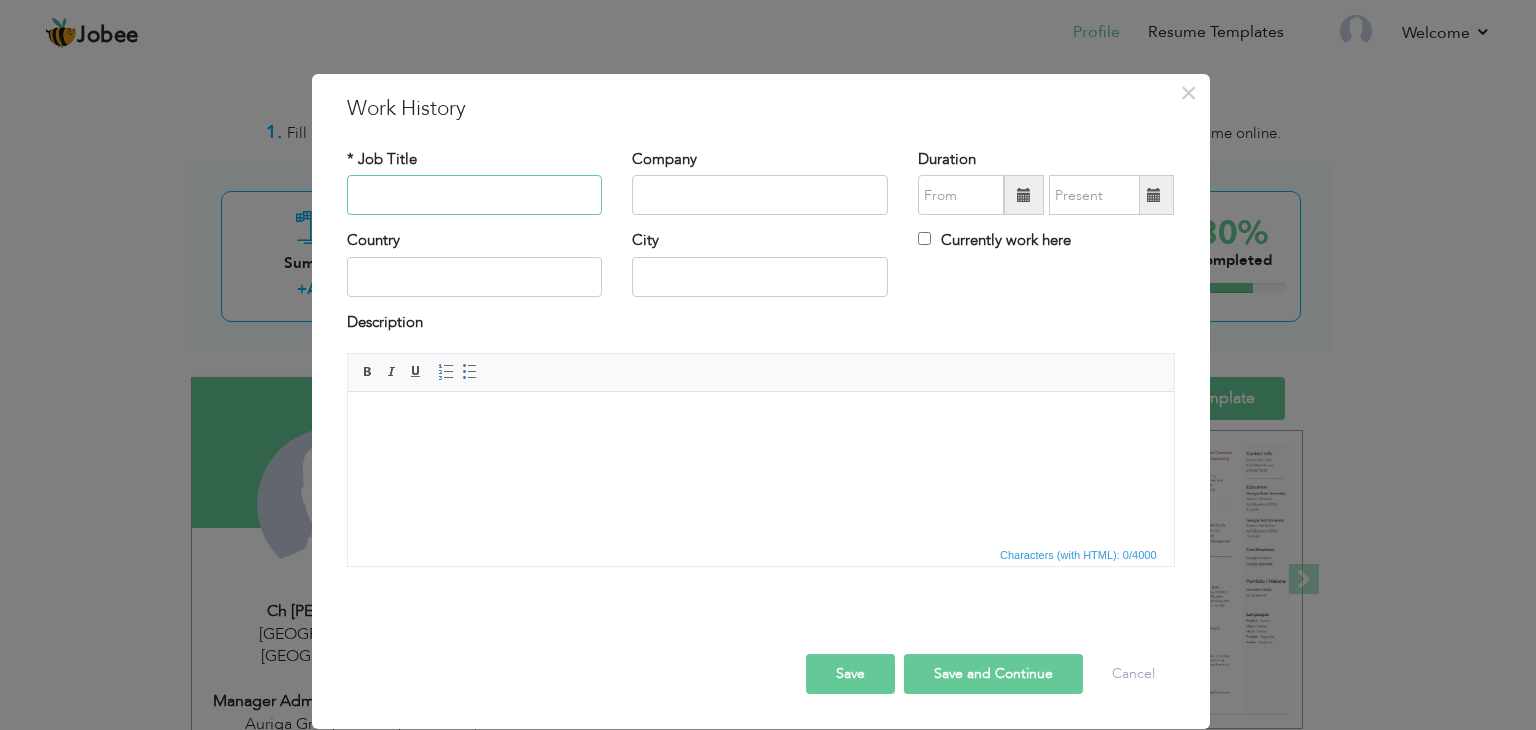 type on "C" 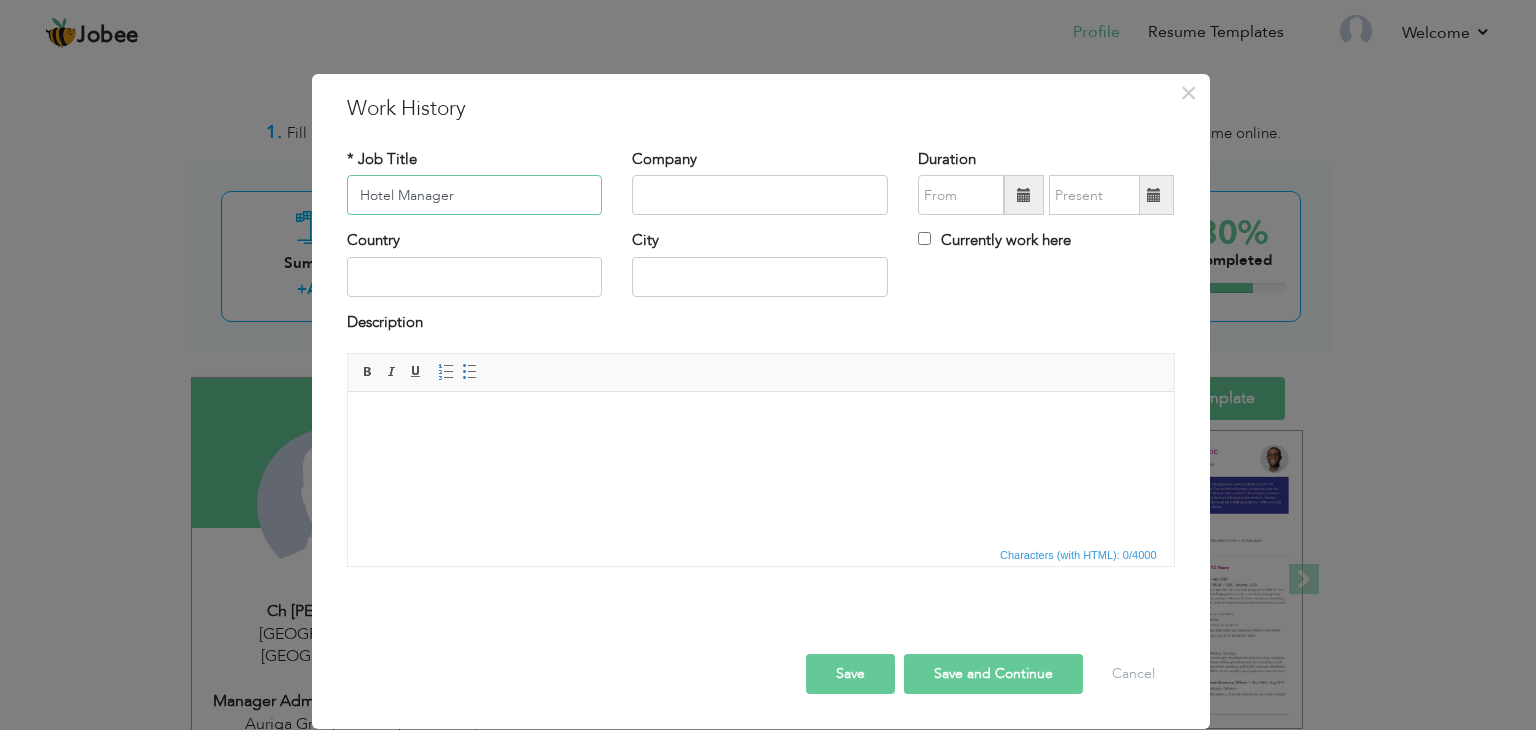 type on "Hotel Manager" 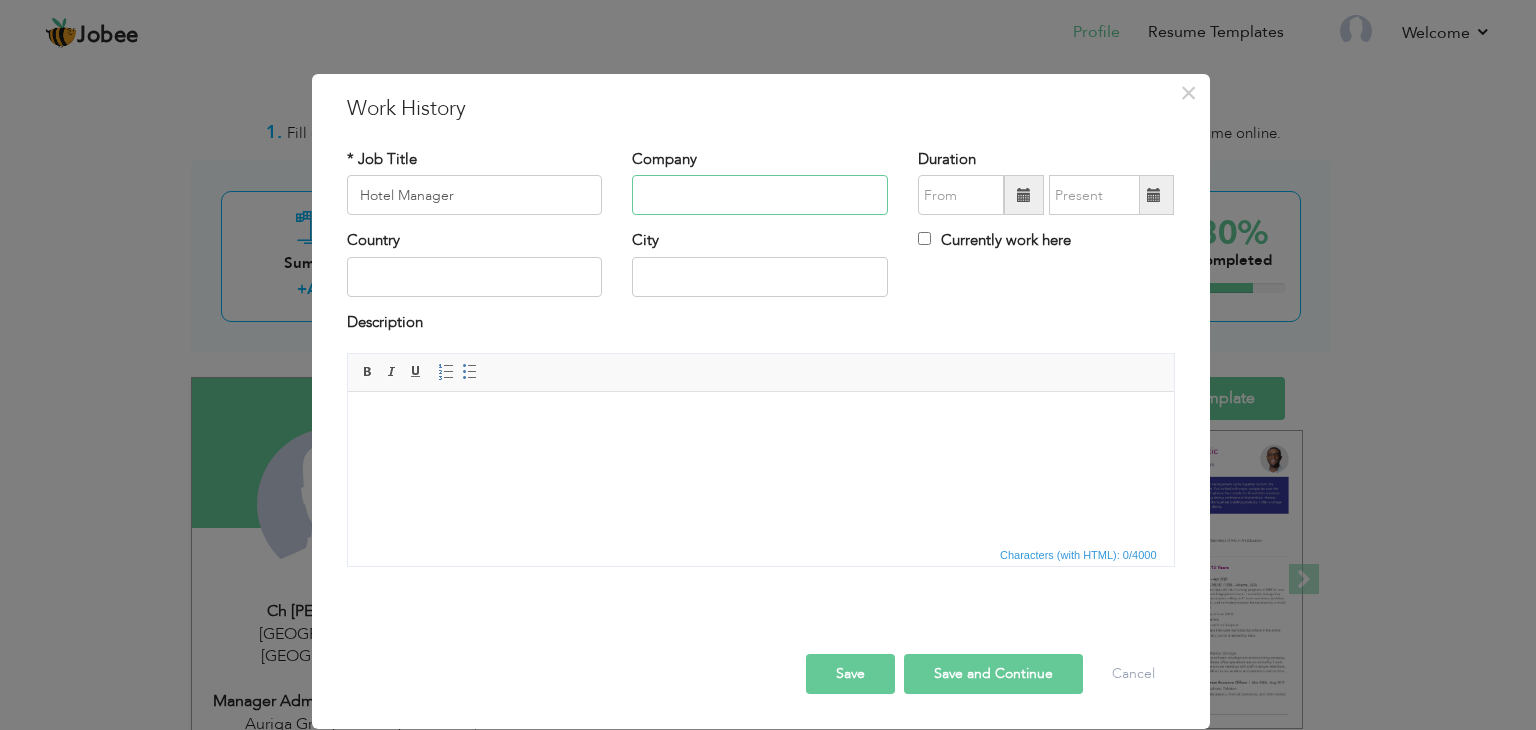 click at bounding box center (760, 195) 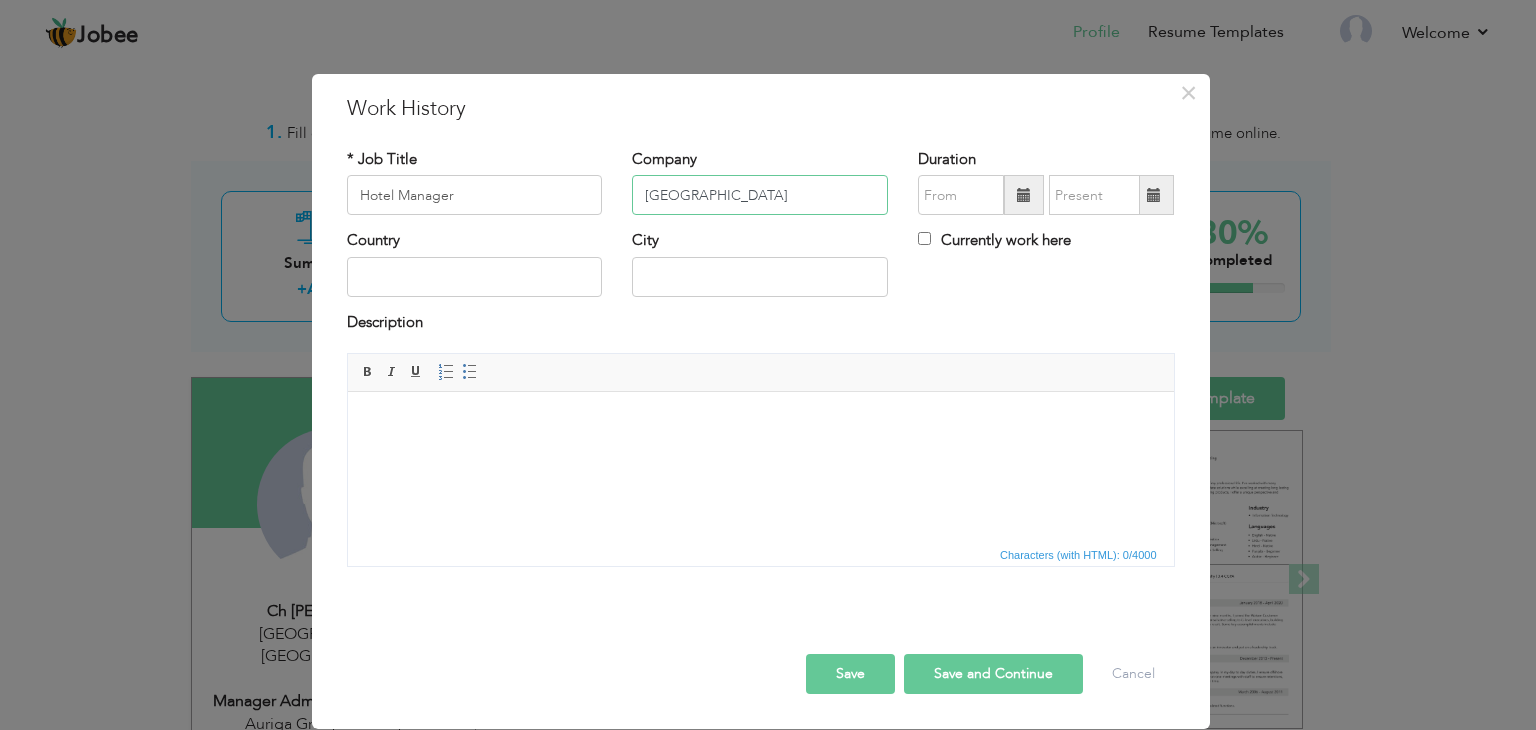 type on "Sun City International Hotel" 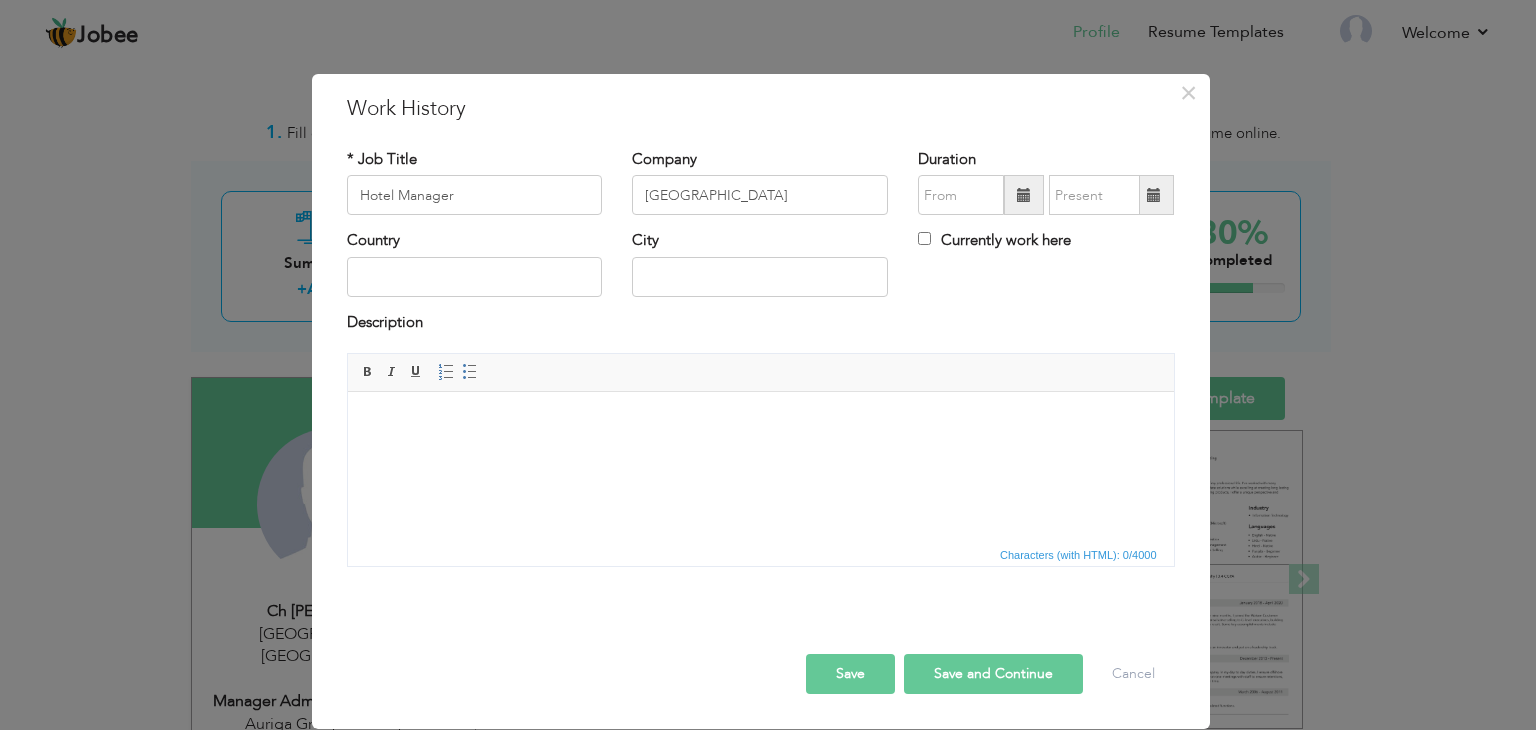 click at bounding box center [1024, 195] 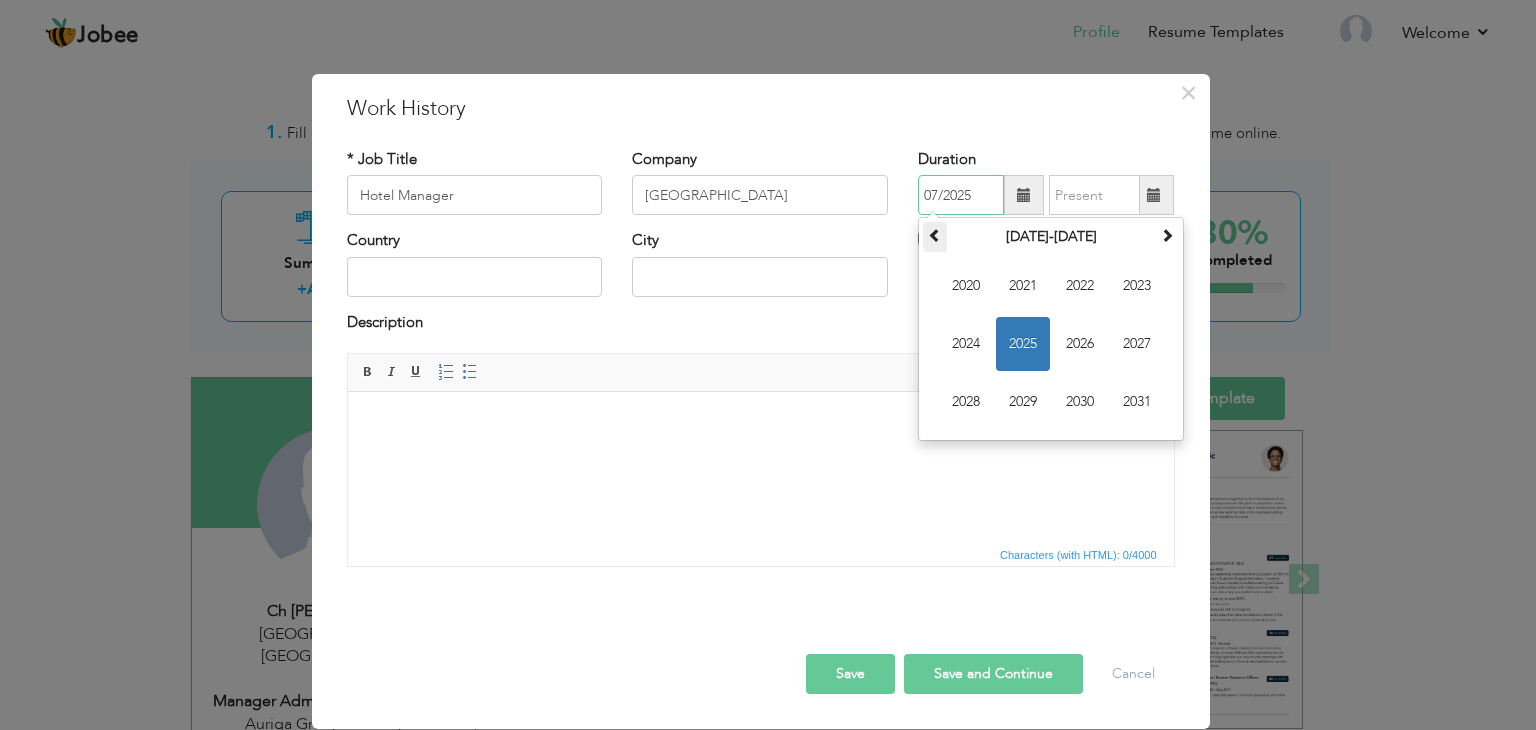 click at bounding box center [935, 235] 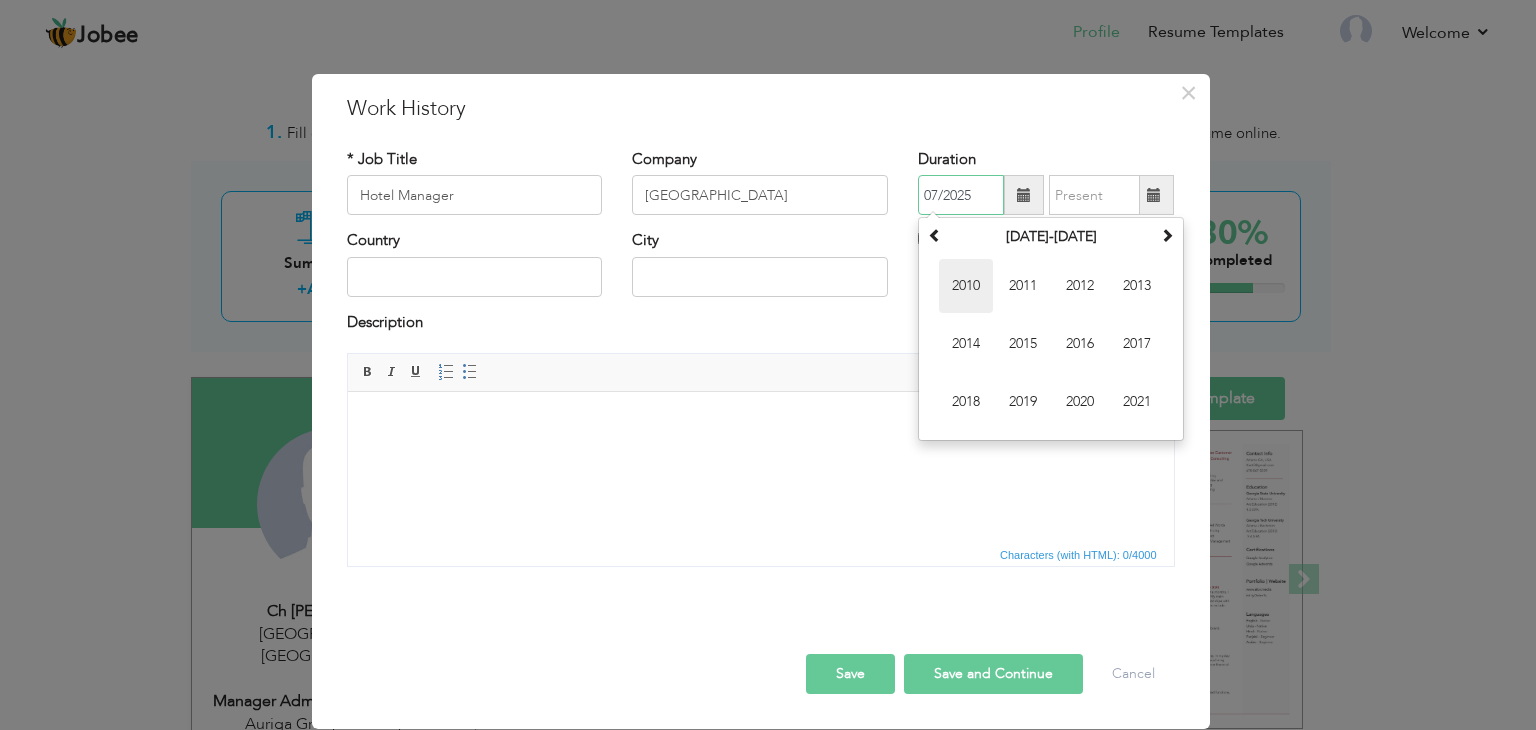 click on "2010" at bounding box center [966, 286] 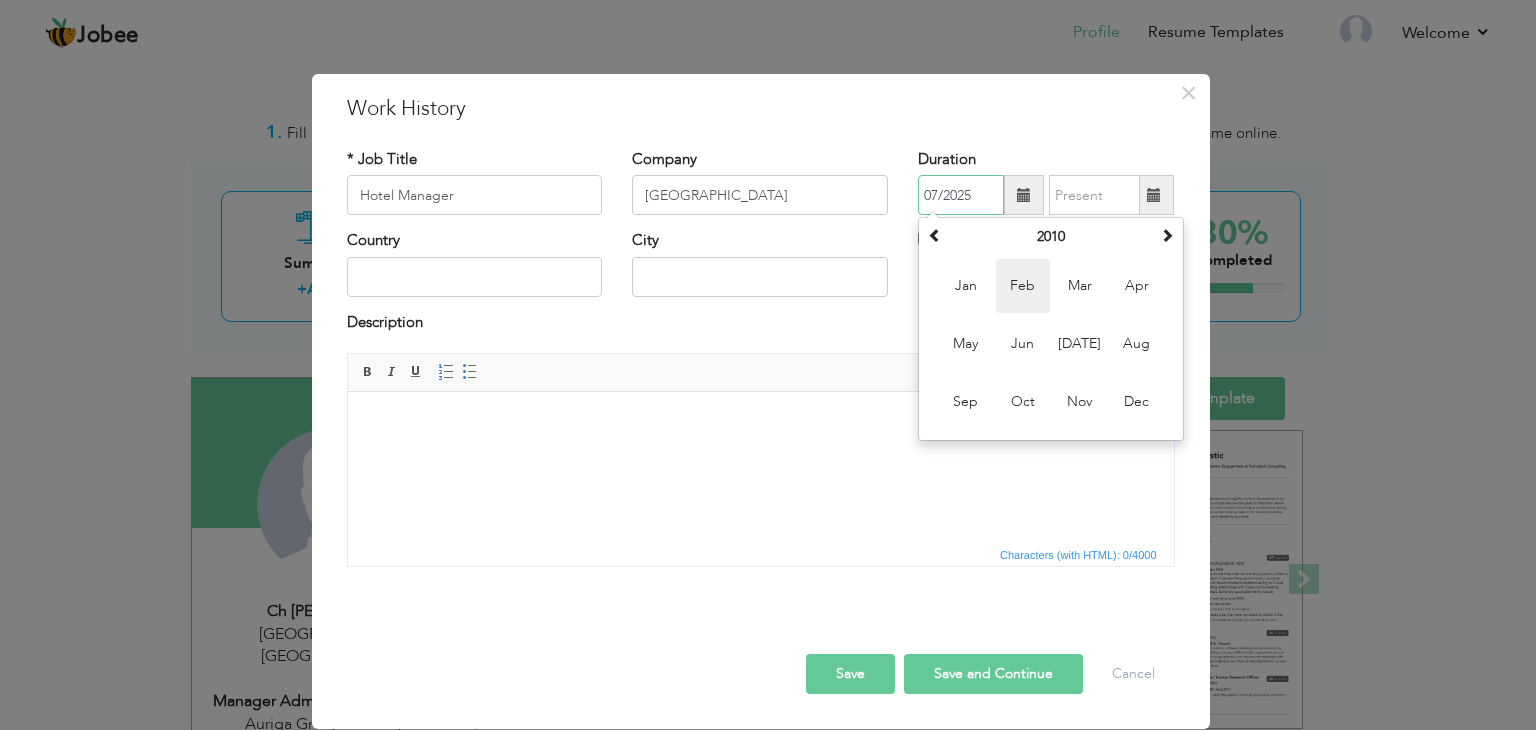 click on "Feb" at bounding box center [1023, 286] 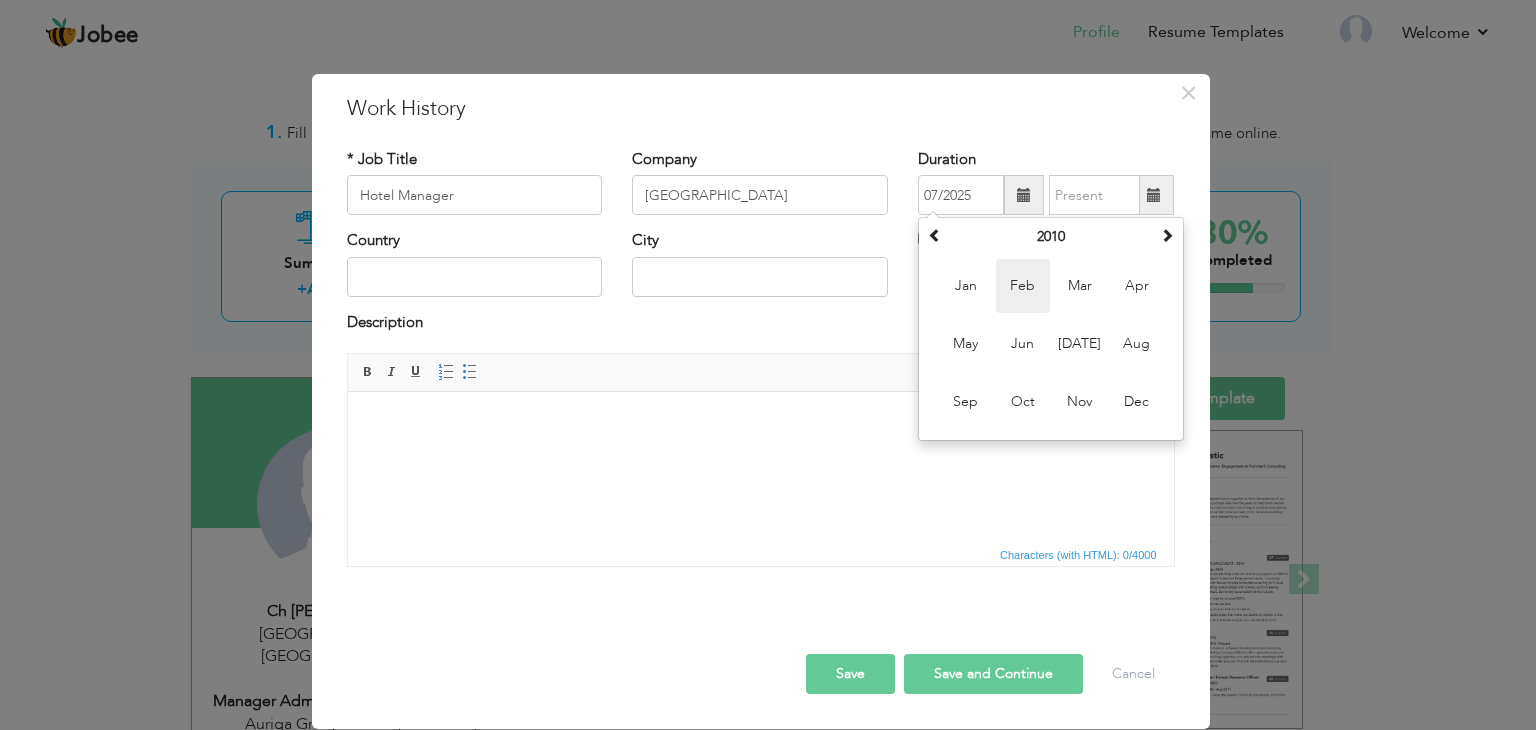 type on "02/2010" 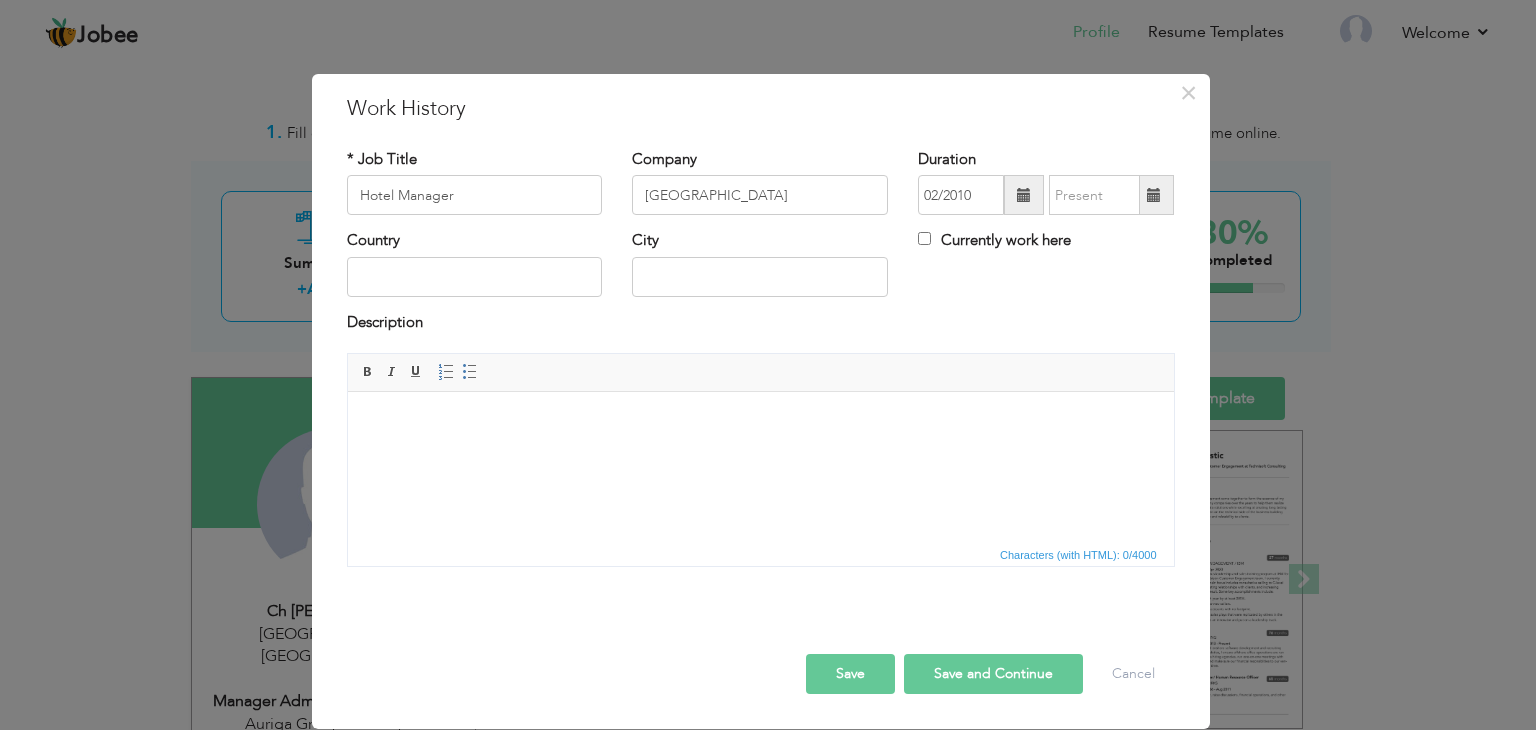 click at bounding box center [1154, 195] 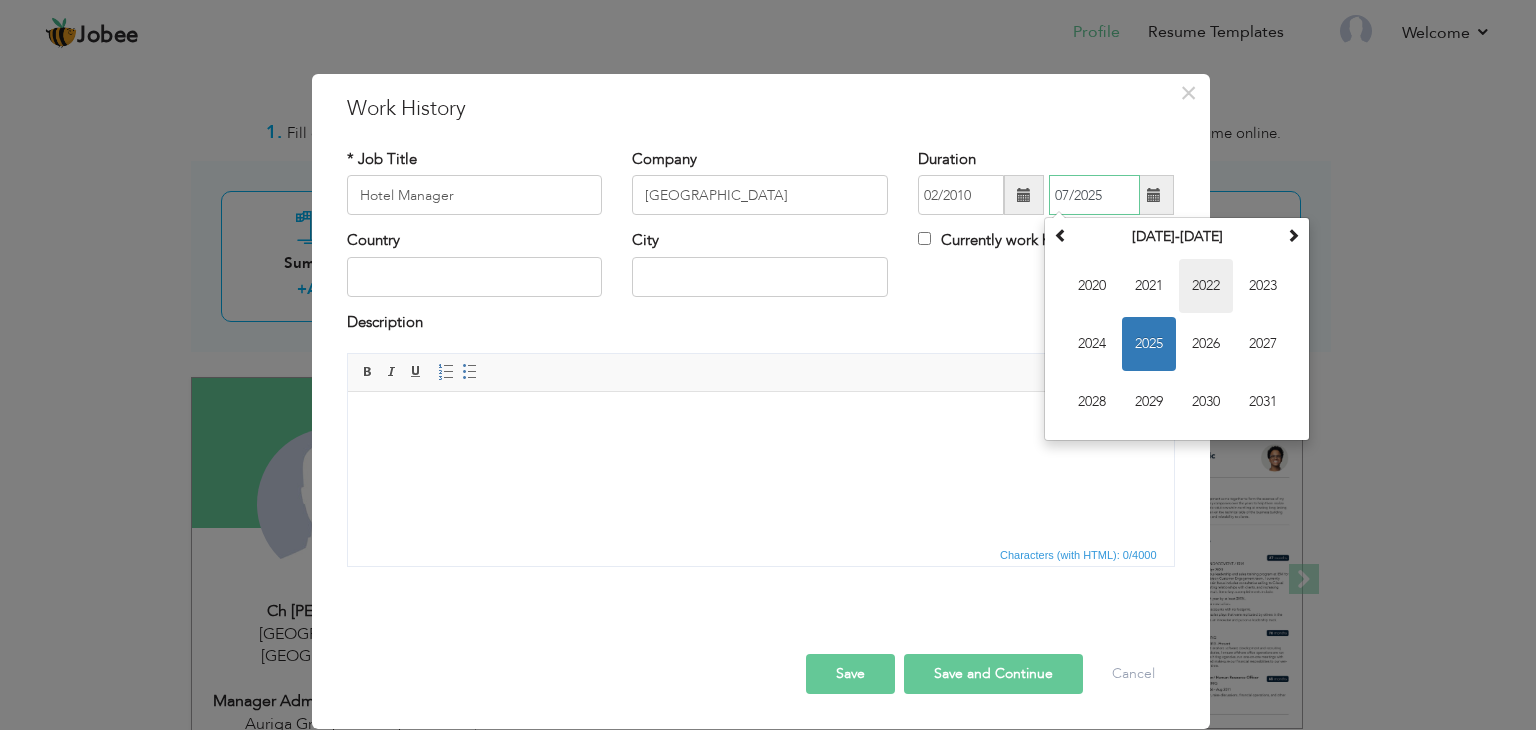 click on "2022" at bounding box center [1206, 286] 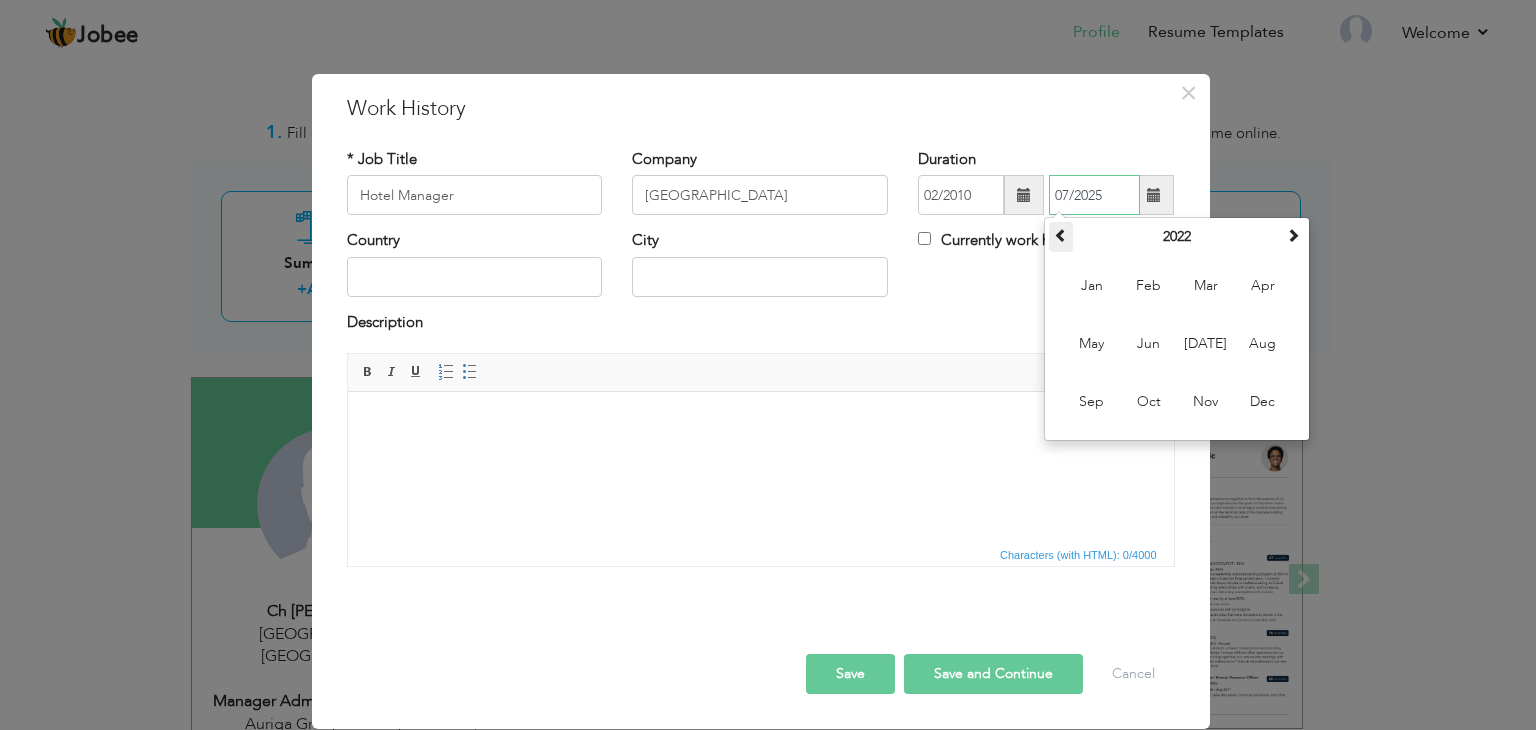click at bounding box center (1061, 235) 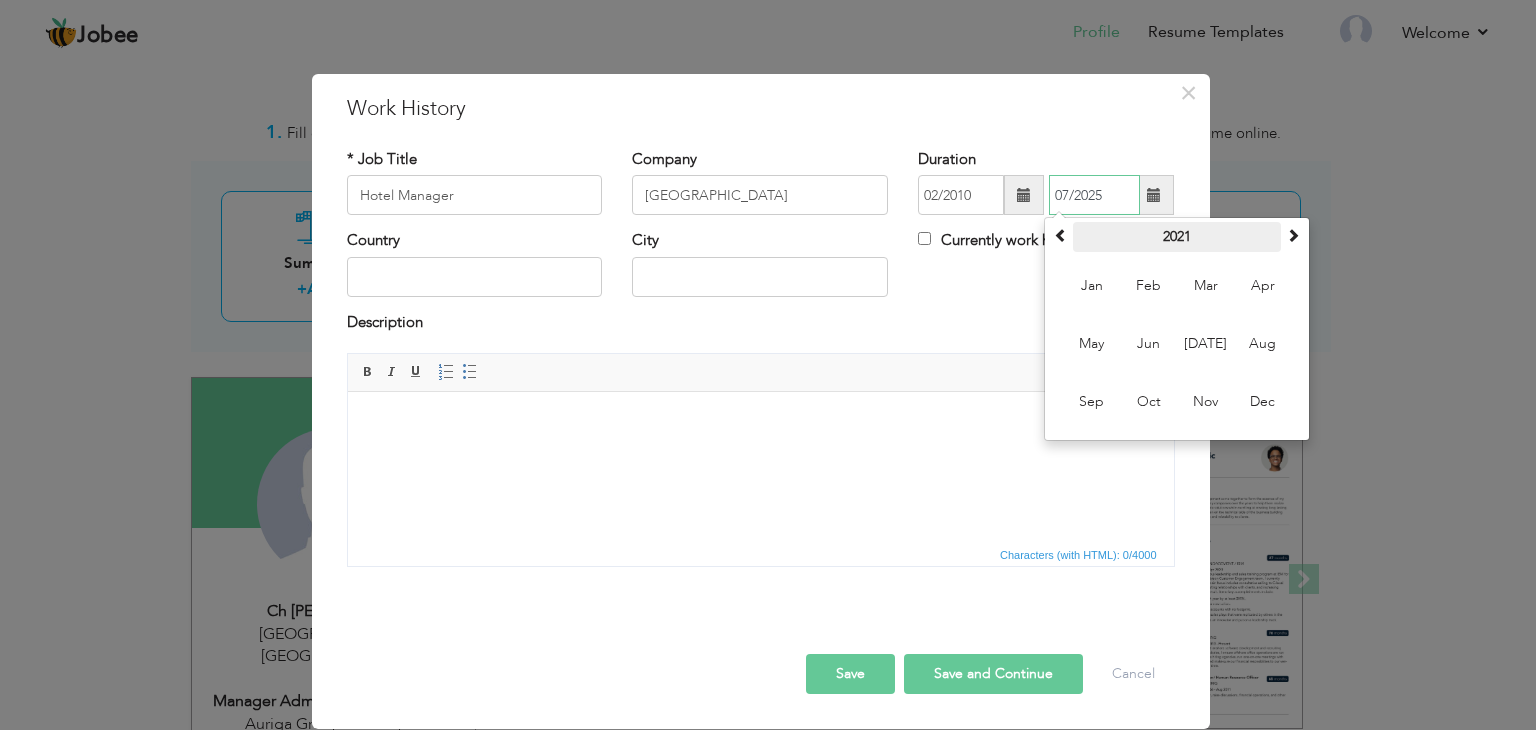 click on "2021" at bounding box center (1177, 237) 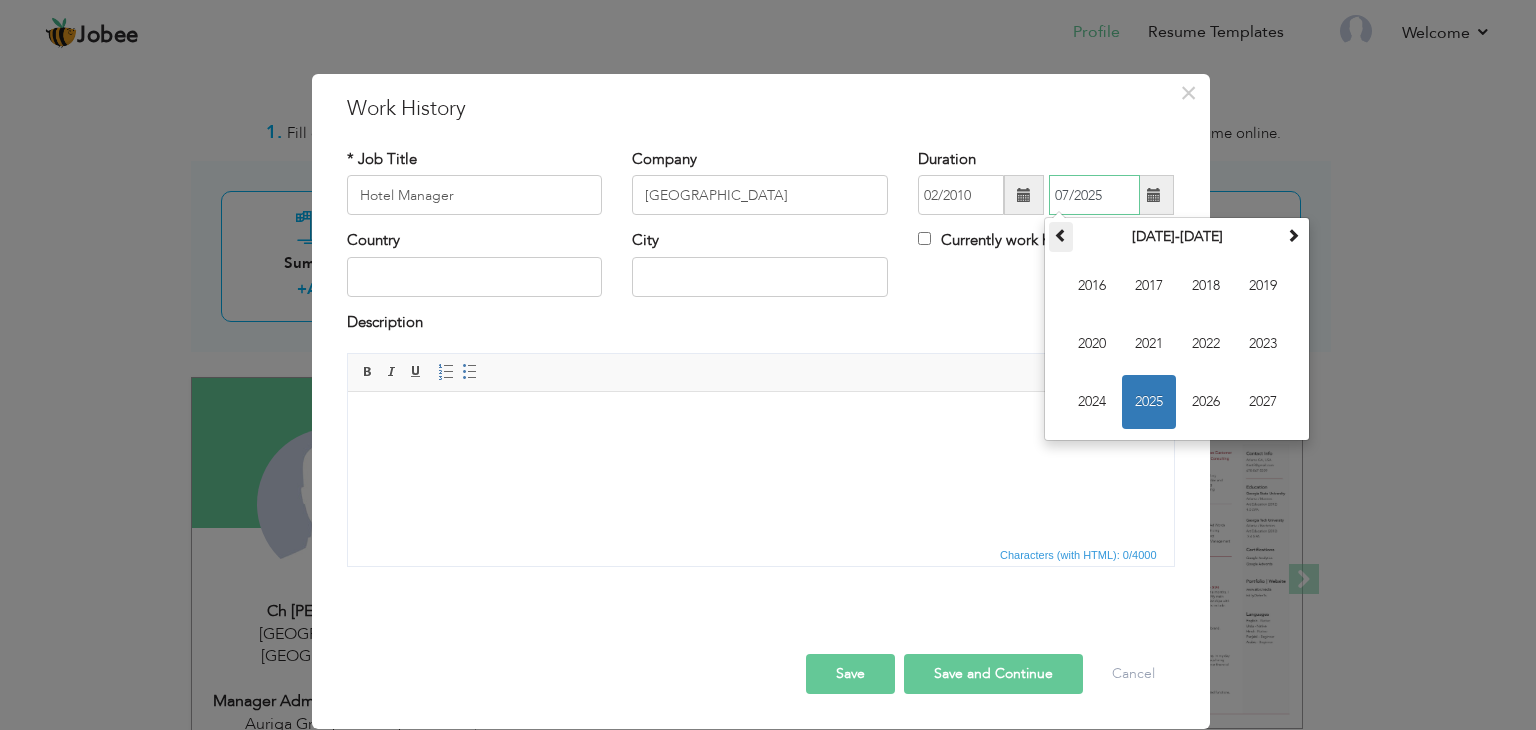 click at bounding box center (1061, 237) 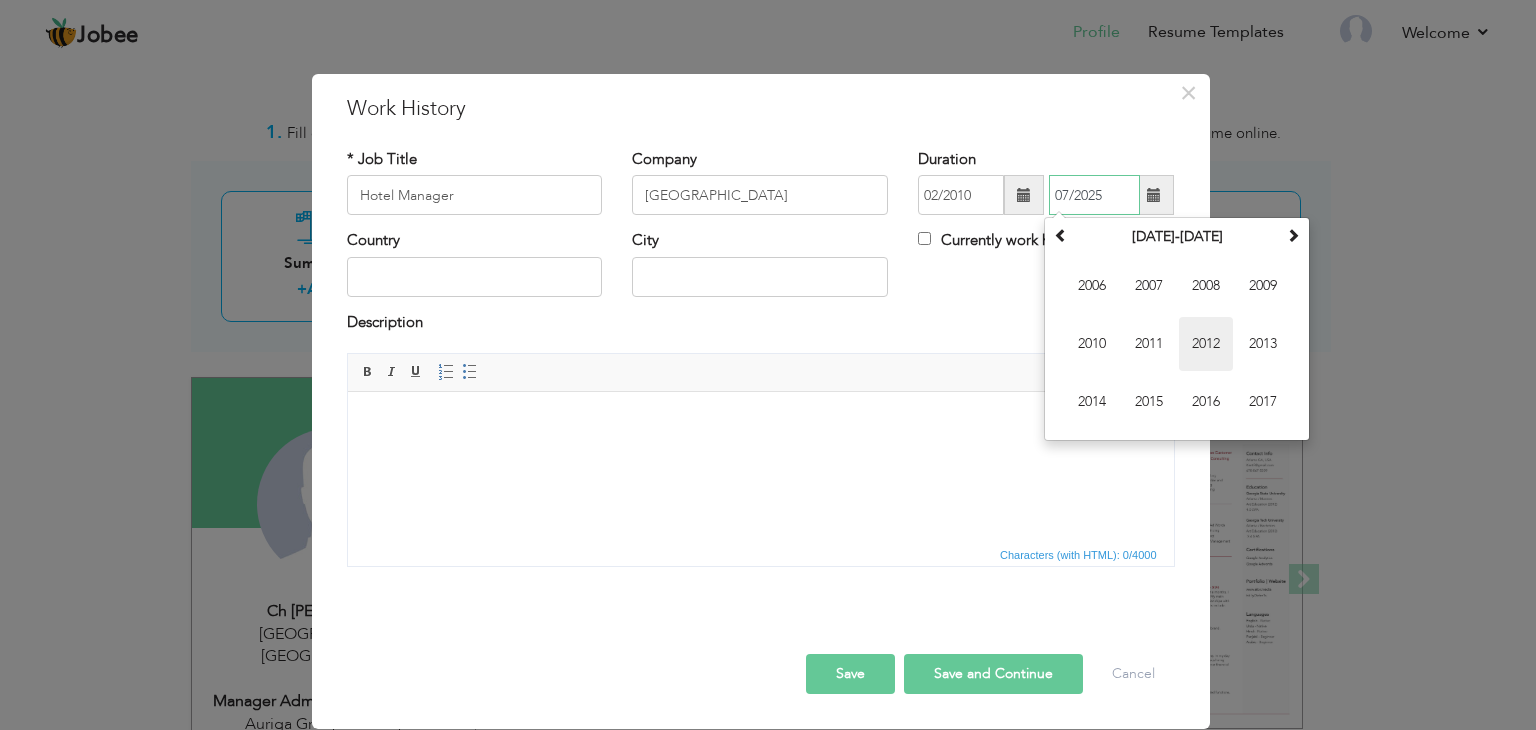 click on "2012" at bounding box center (1206, 344) 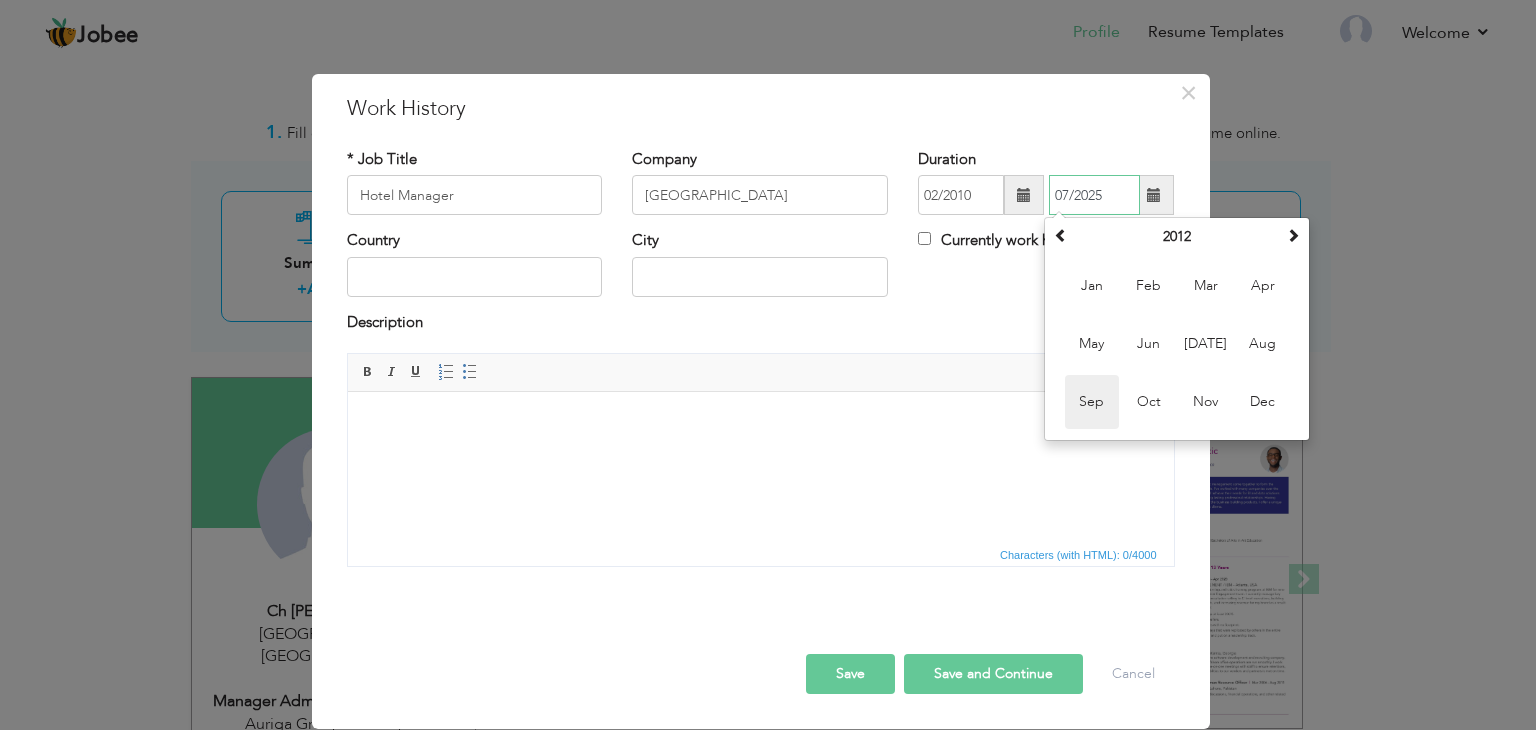 click on "Sep" at bounding box center [1092, 402] 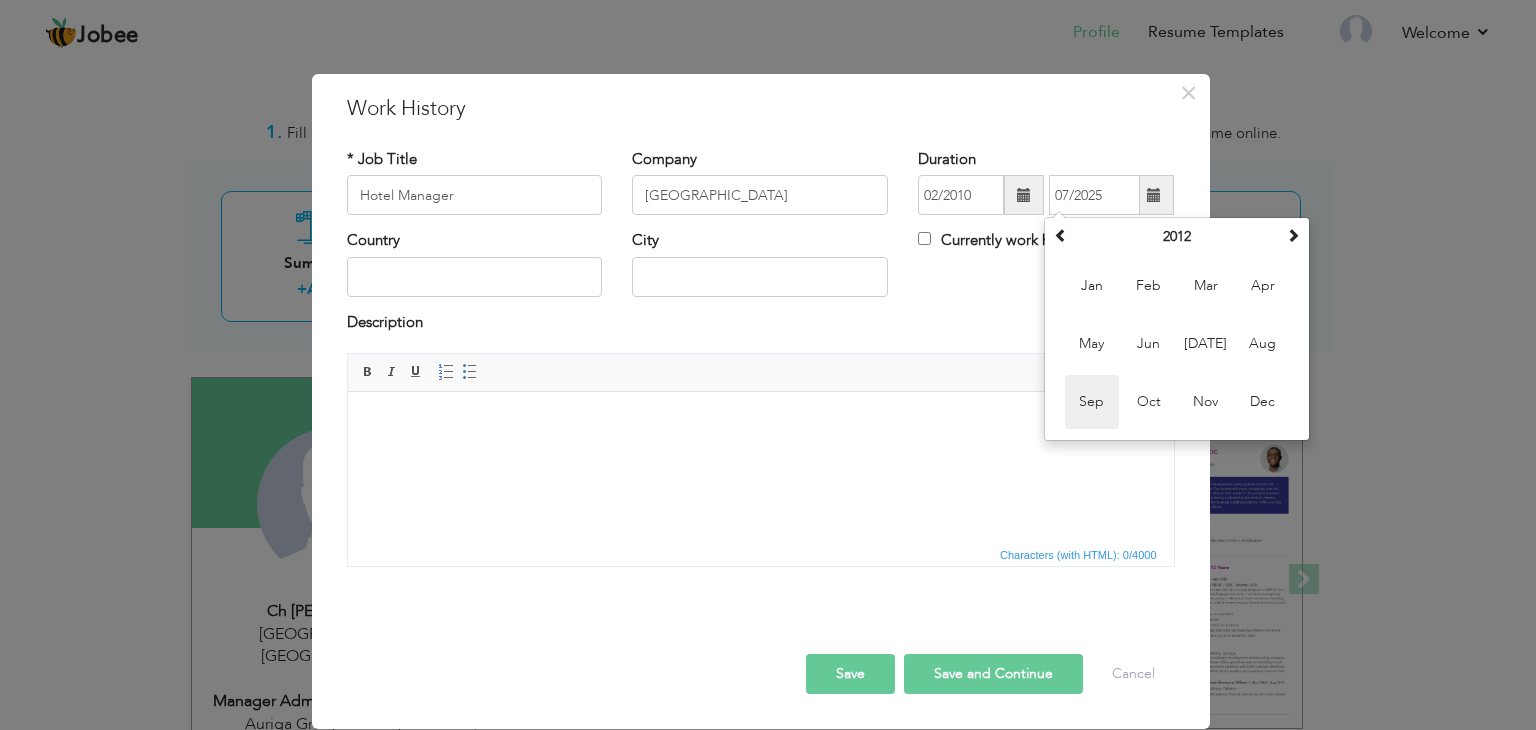 type on "09/2012" 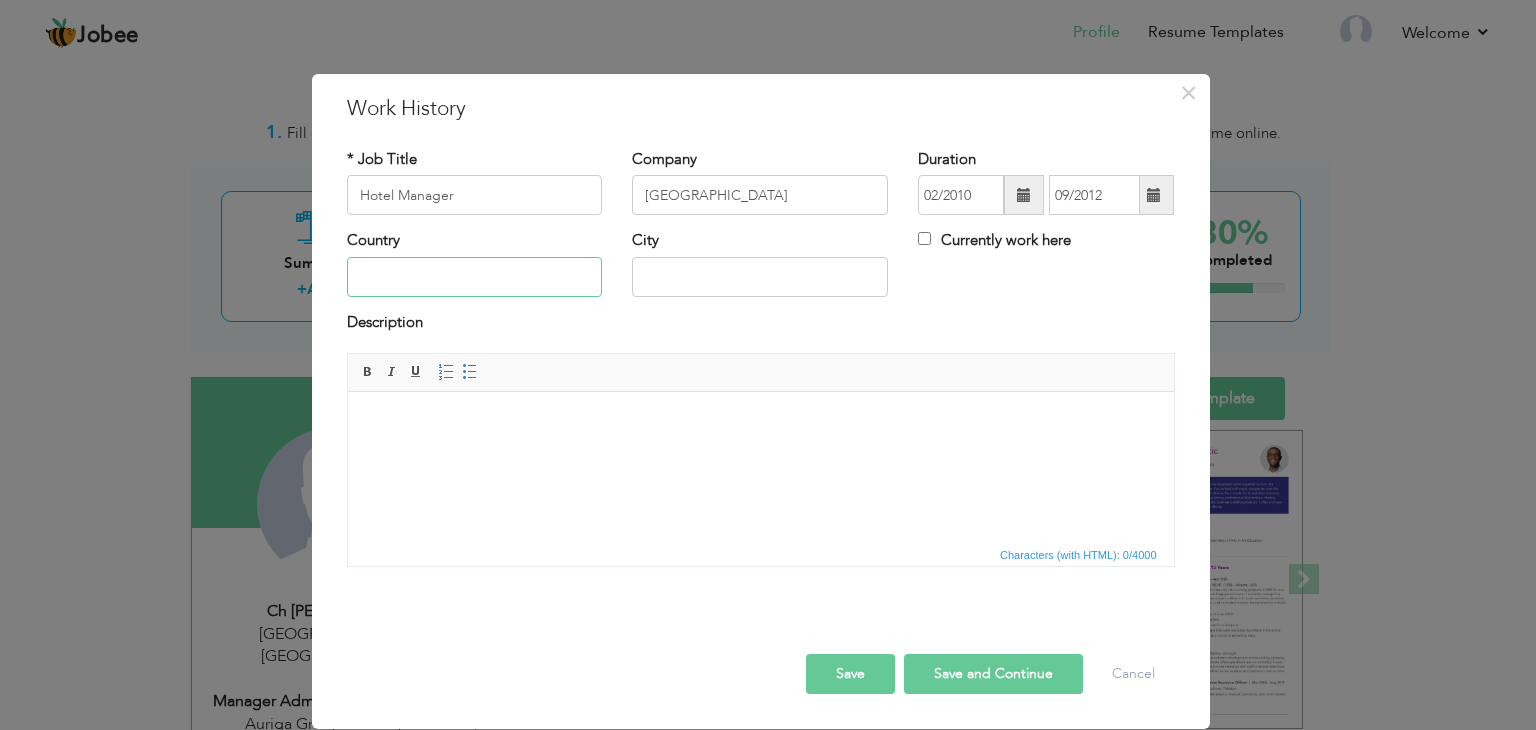 click at bounding box center [475, 277] 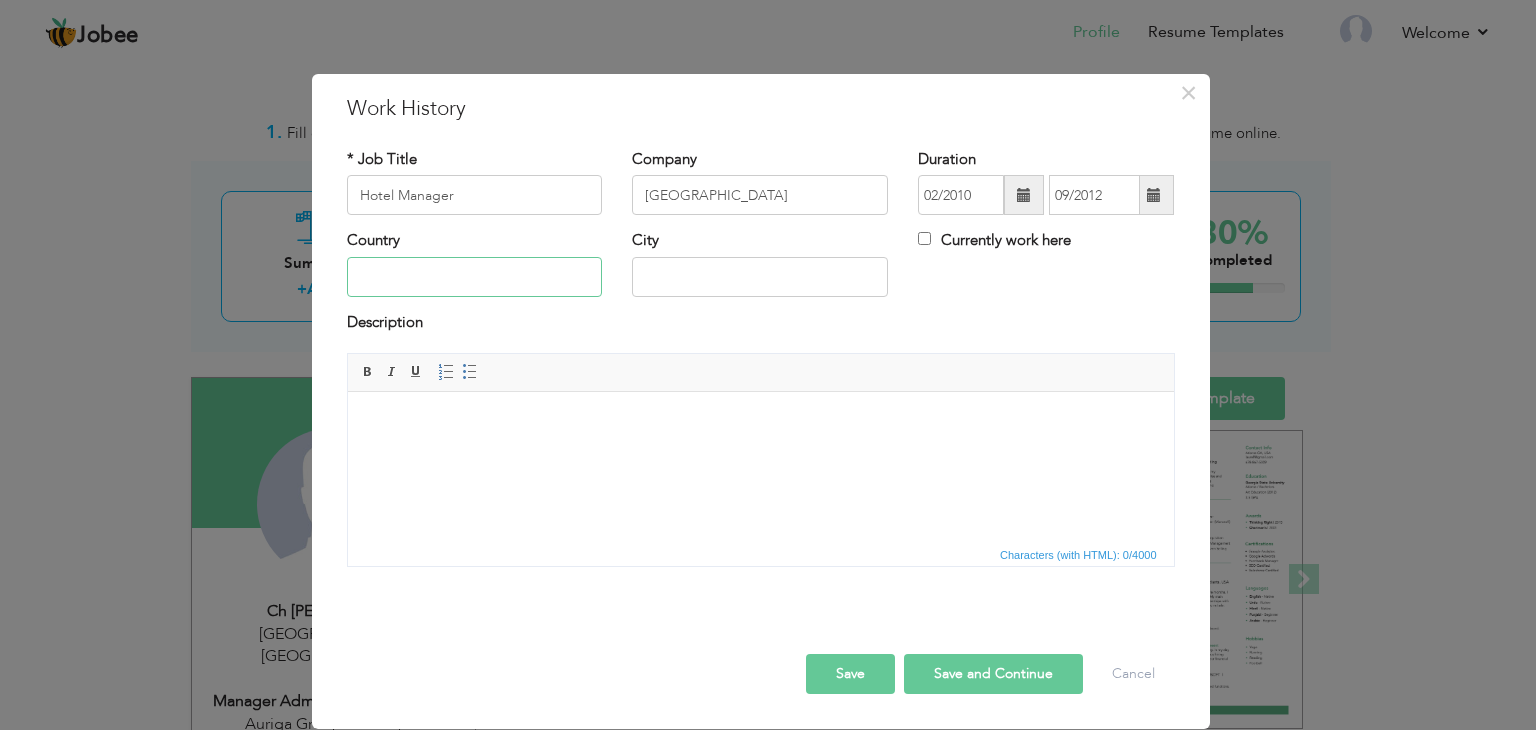 click at bounding box center (475, 277) 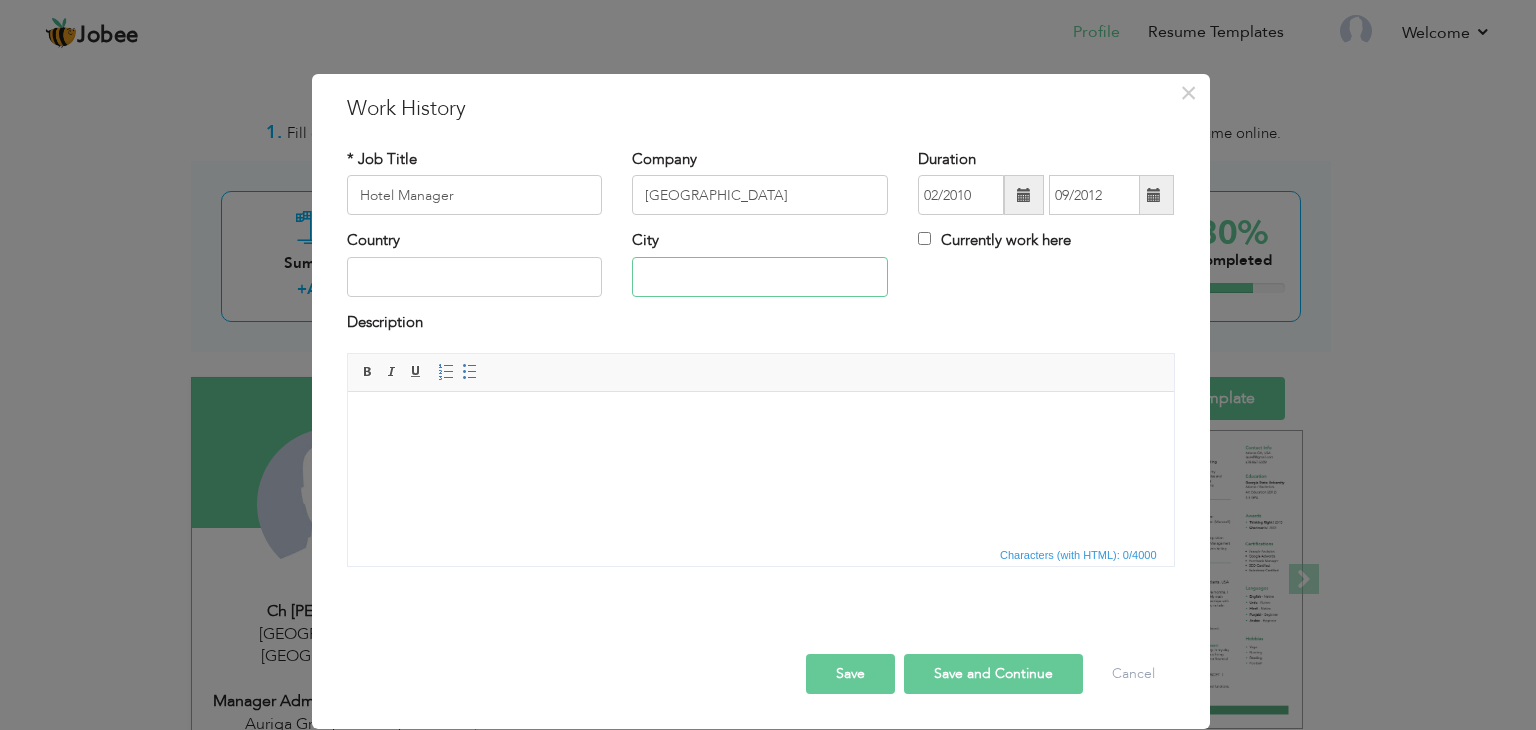 click at bounding box center (760, 277) 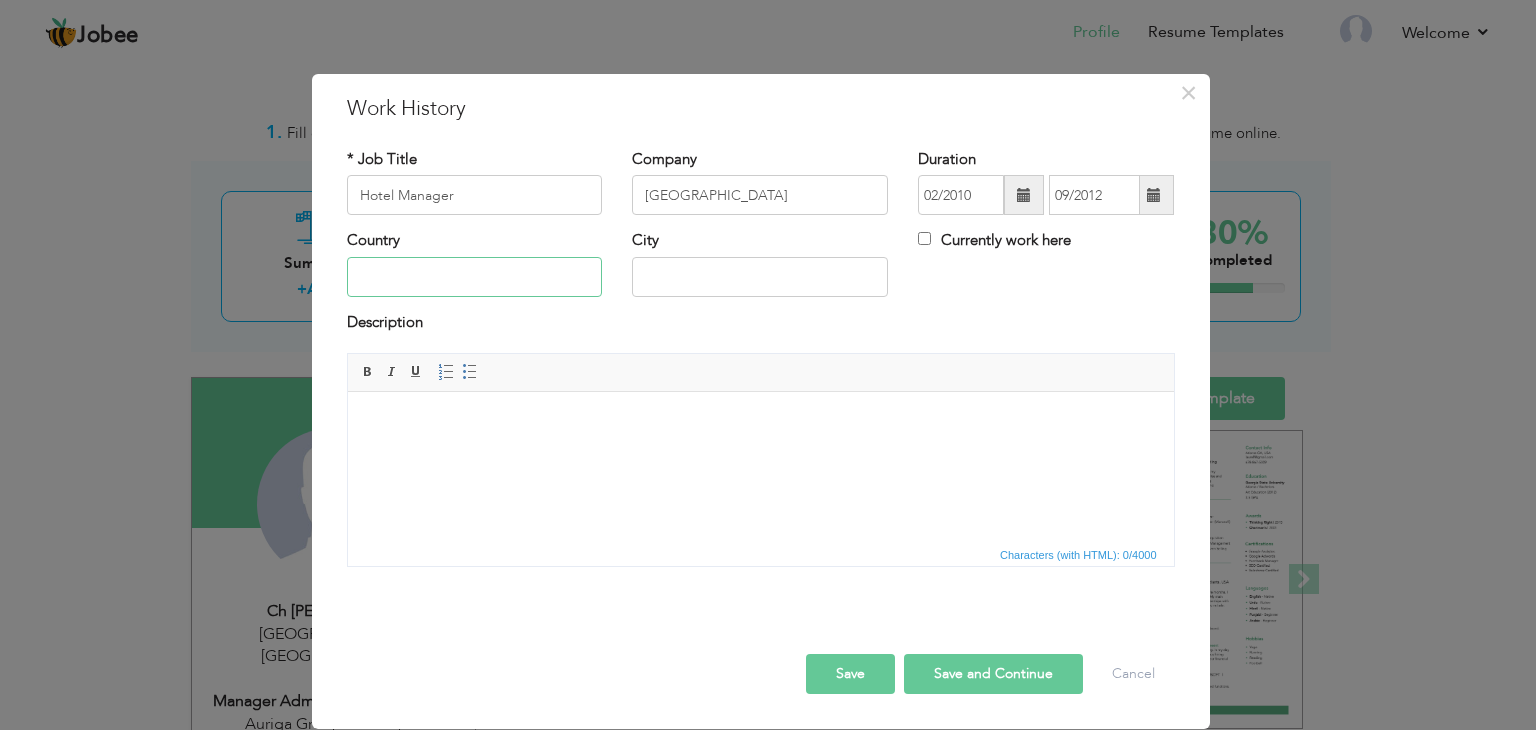 click at bounding box center (475, 277) 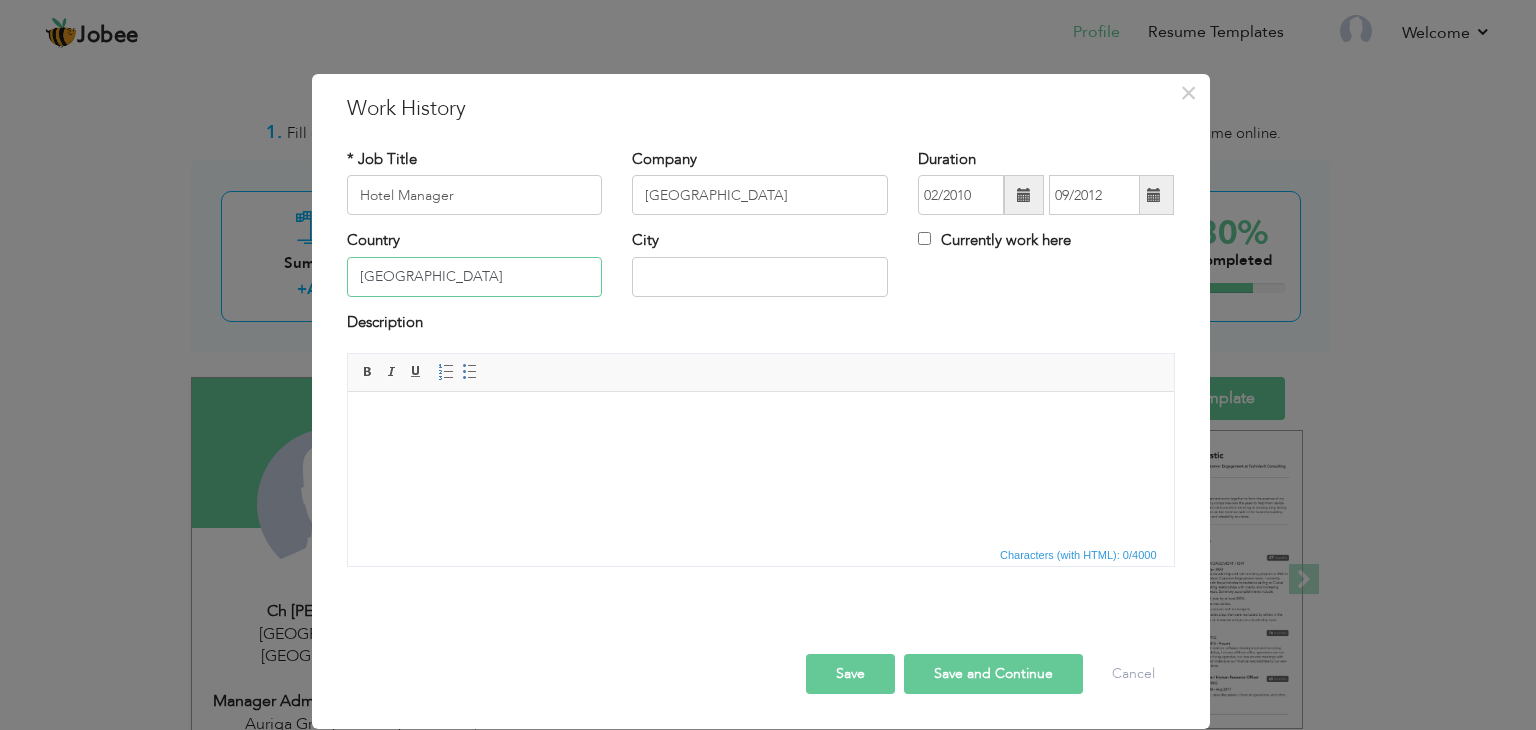 type on "UAE" 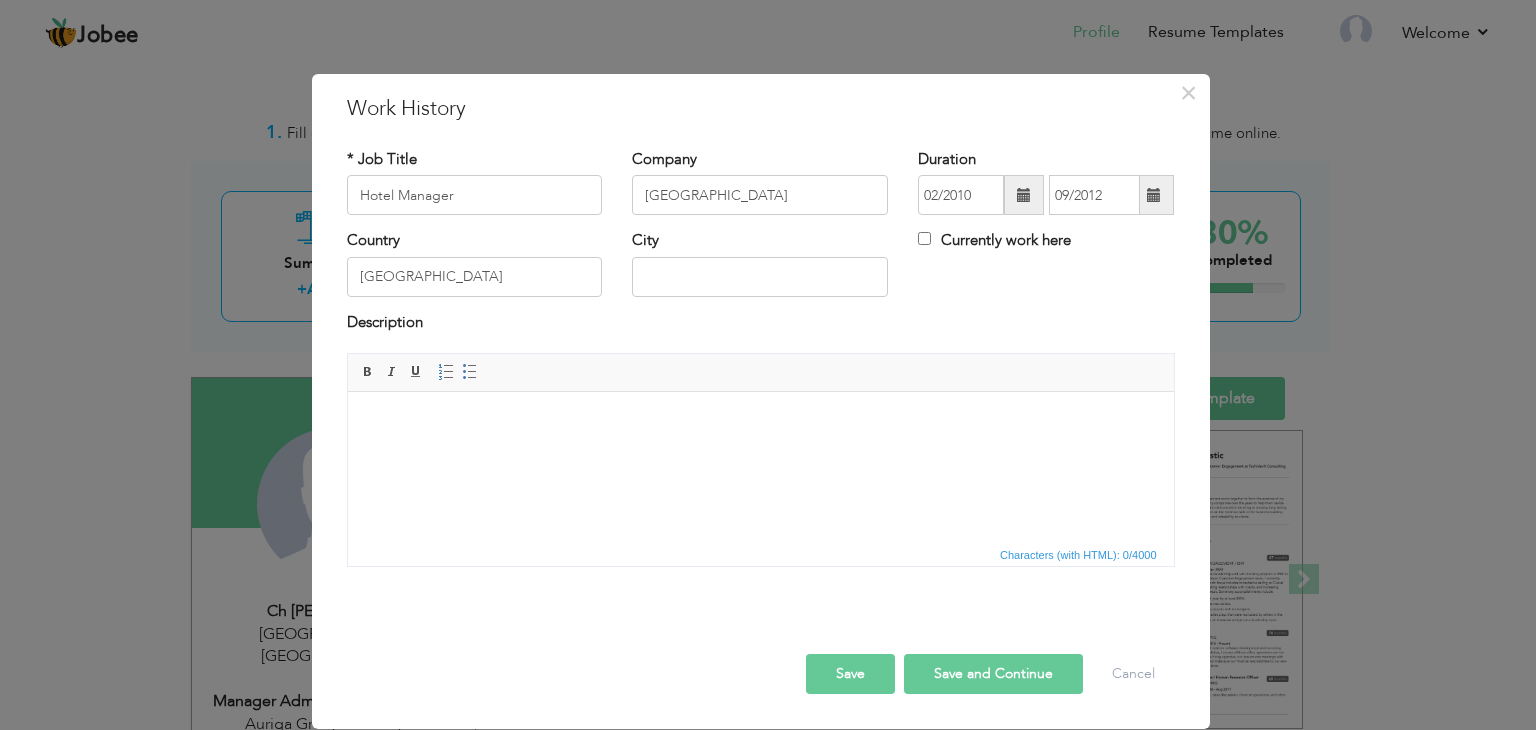 click at bounding box center (760, 422) 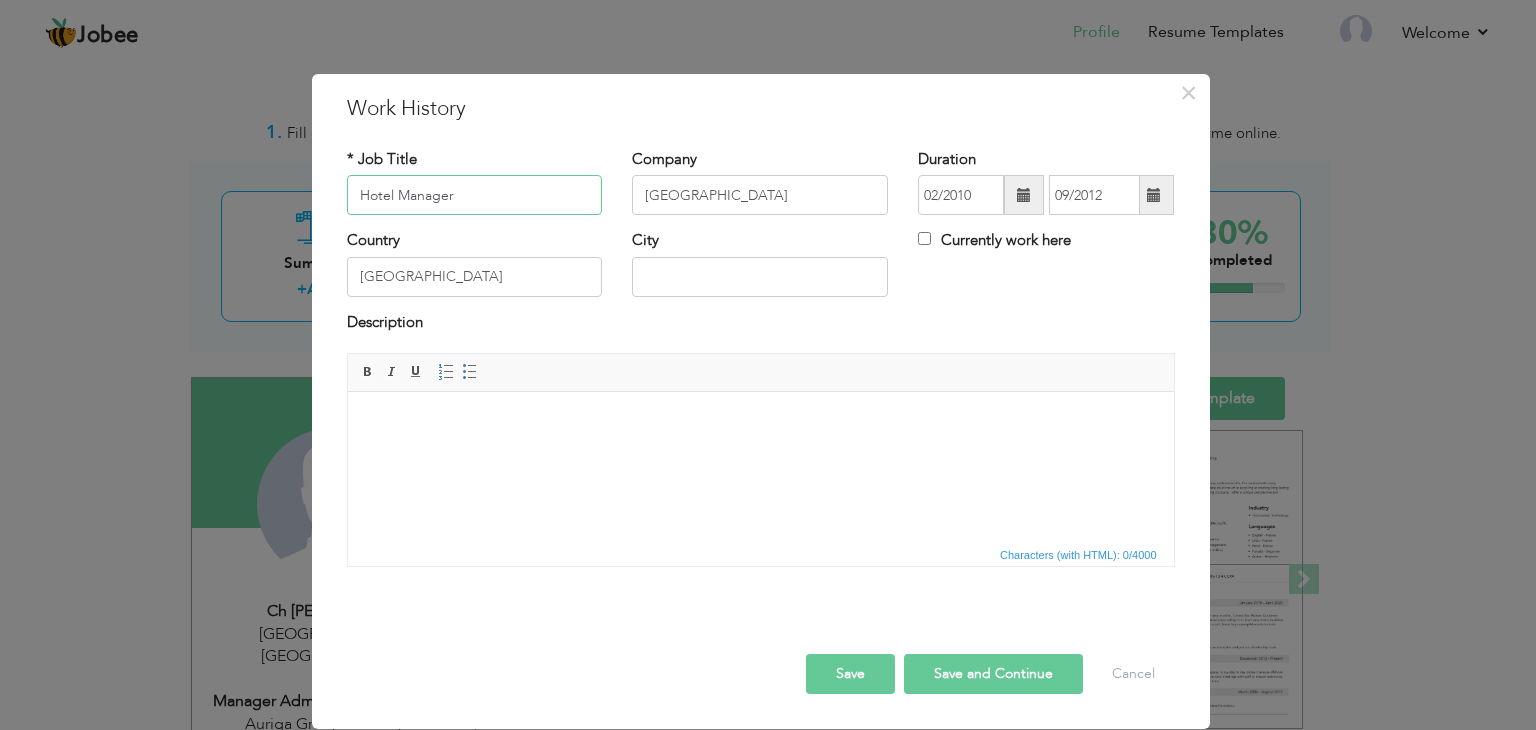click on "* Job Title
Hotel Manager" at bounding box center (475, 189) 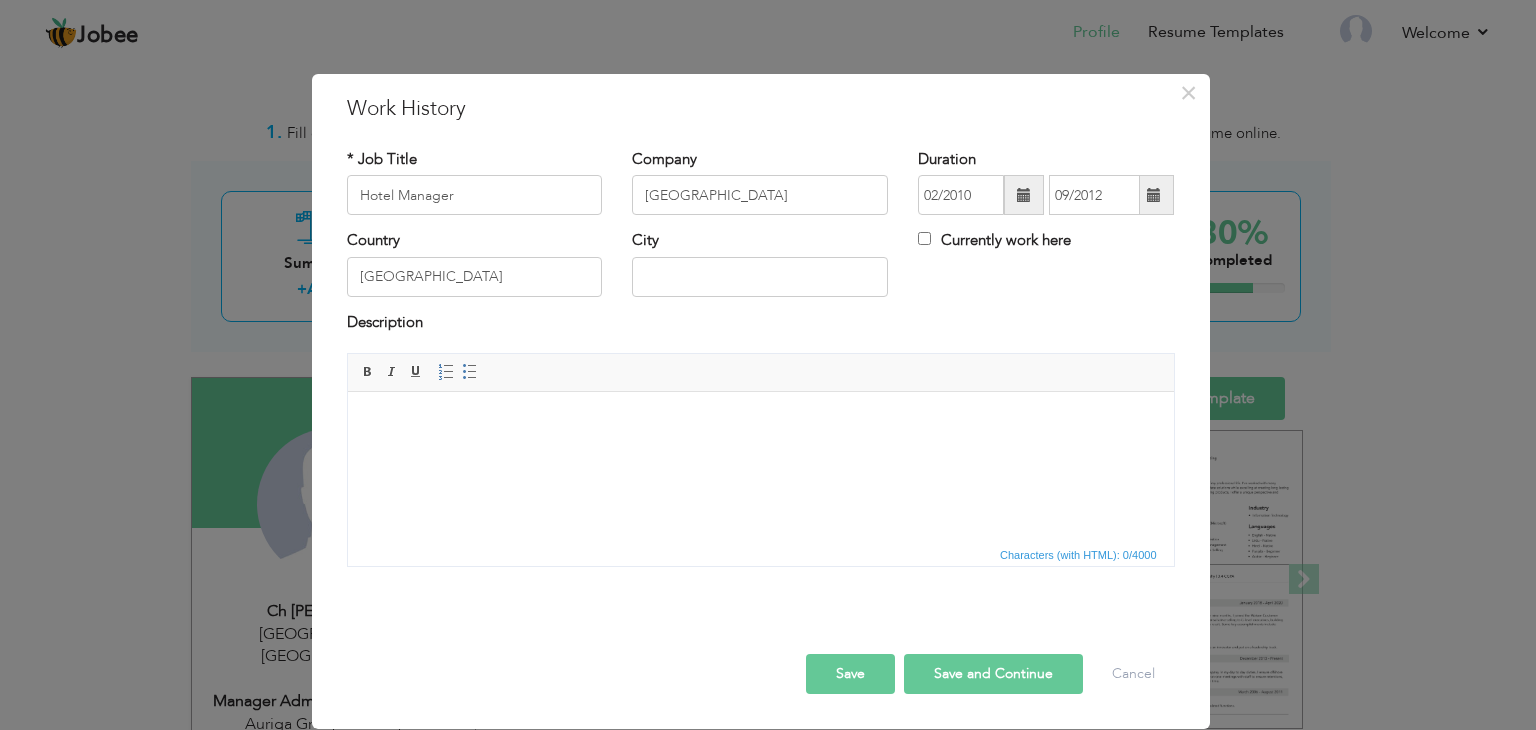 click at bounding box center [760, 422] 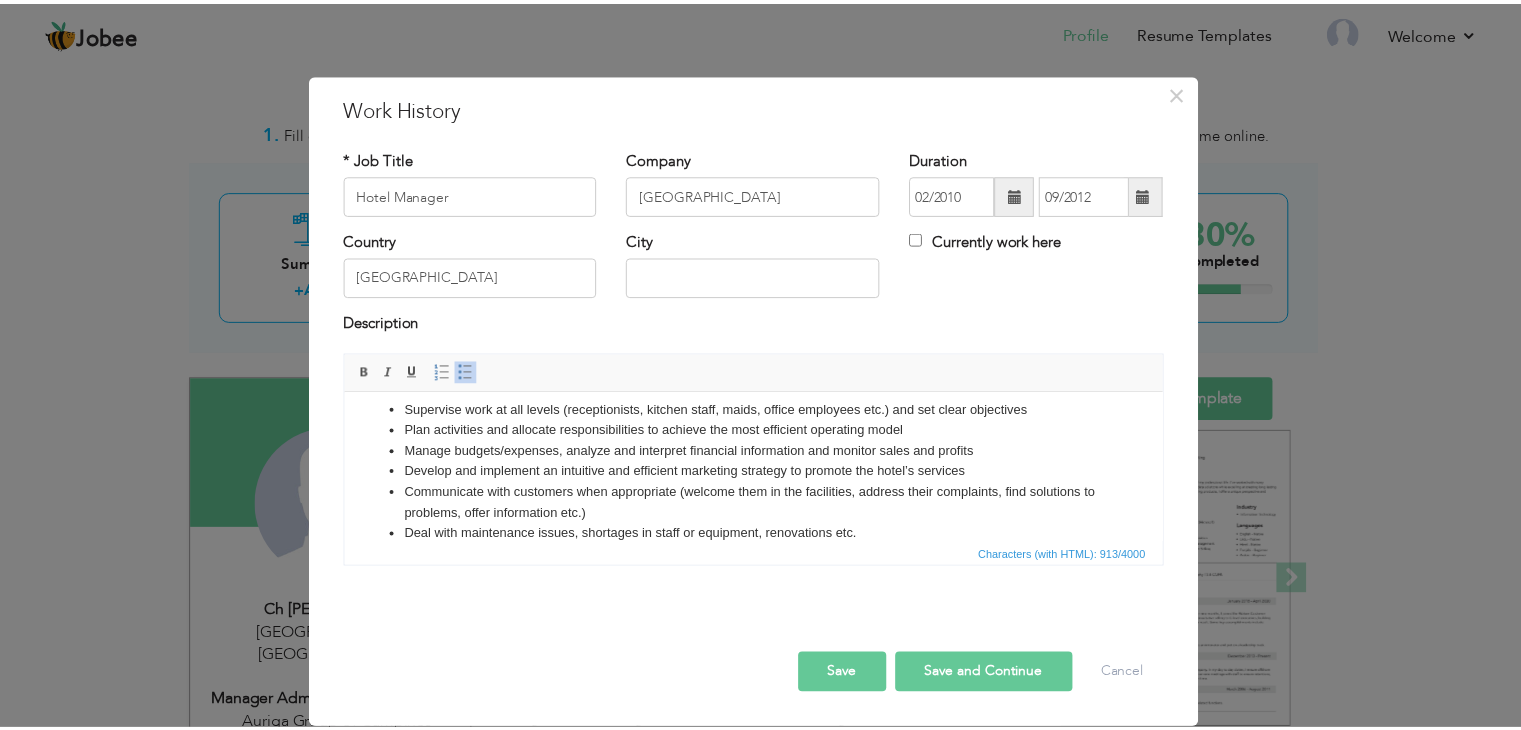scroll, scrollTop: 0, scrollLeft: 0, axis: both 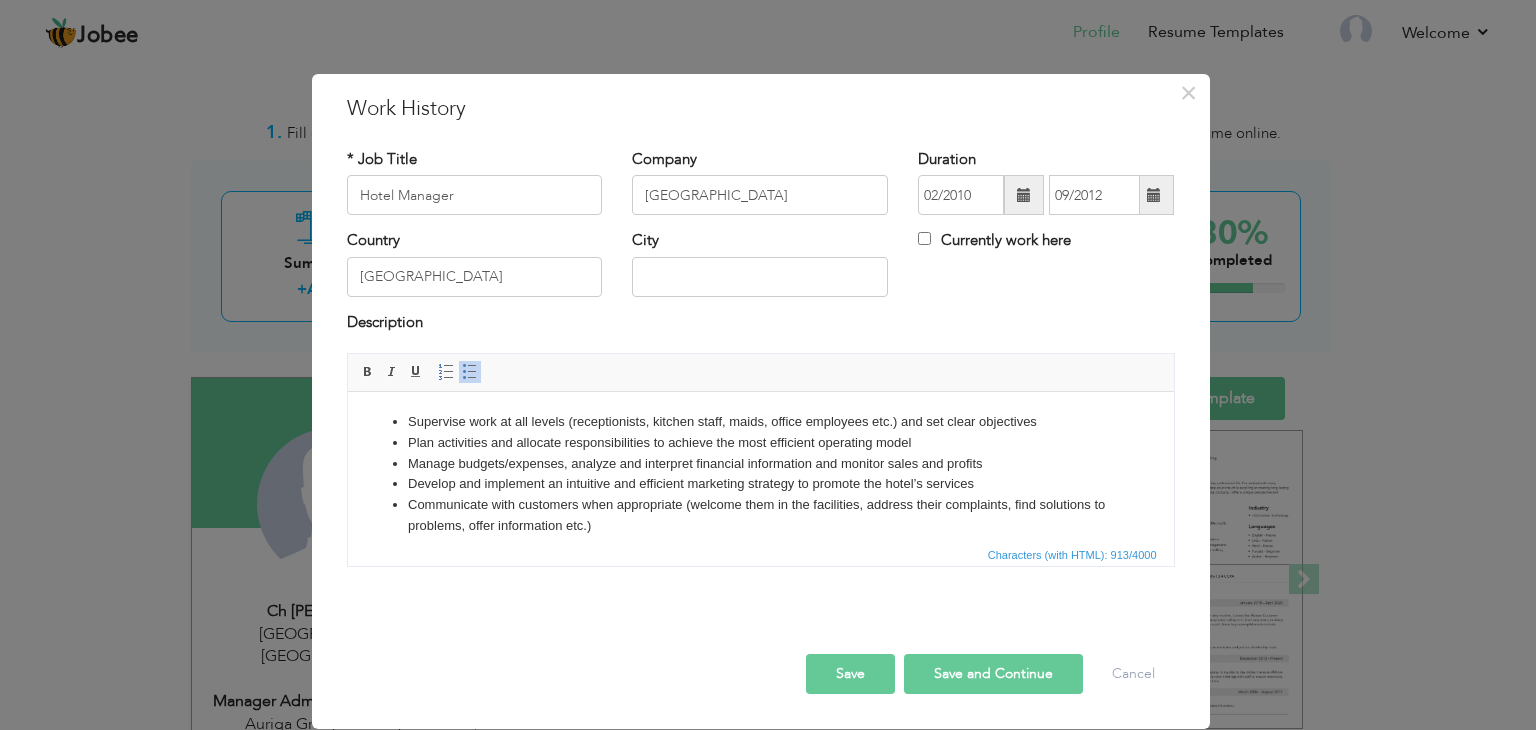 click on "Save" at bounding box center [850, 674] 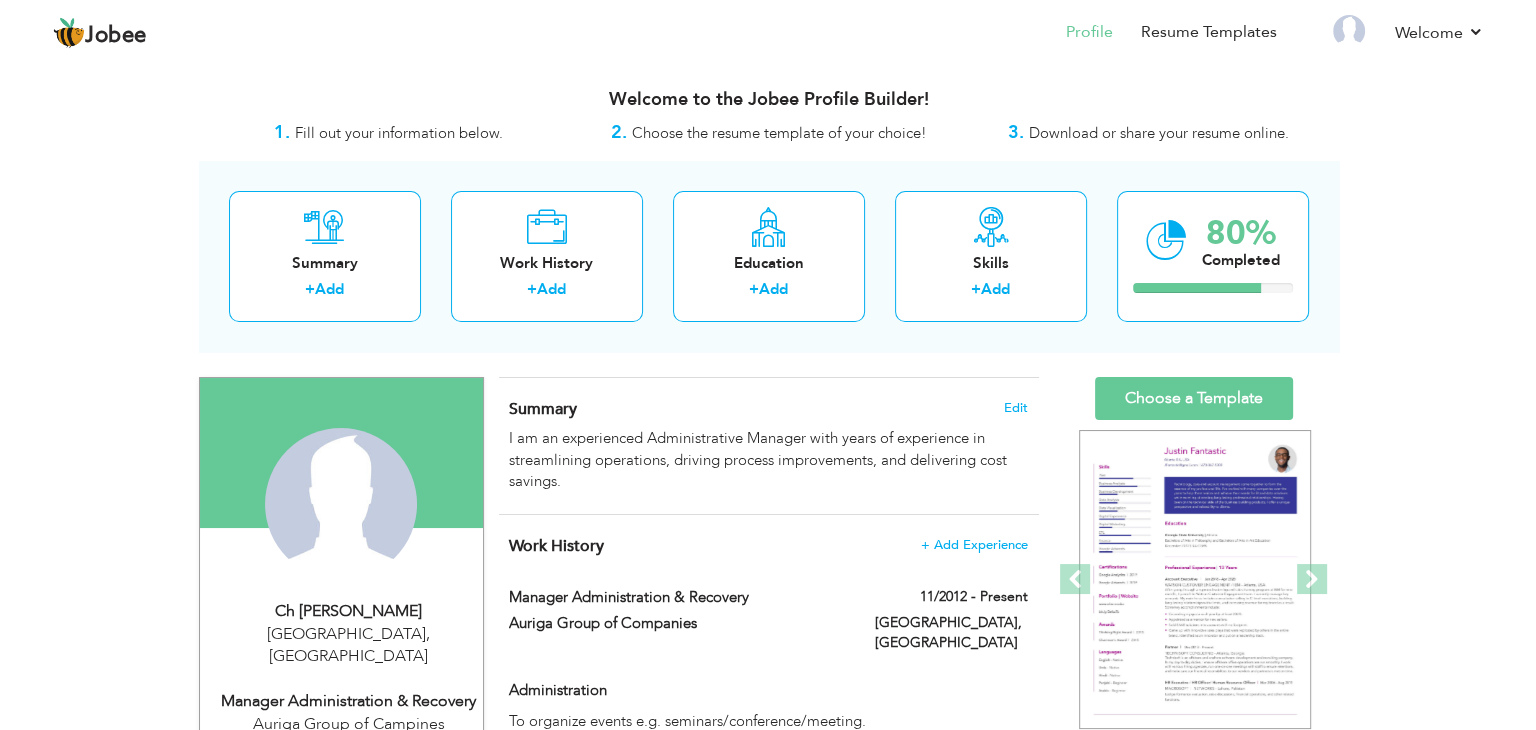 scroll, scrollTop: 100, scrollLeft: 0, axis: vertical 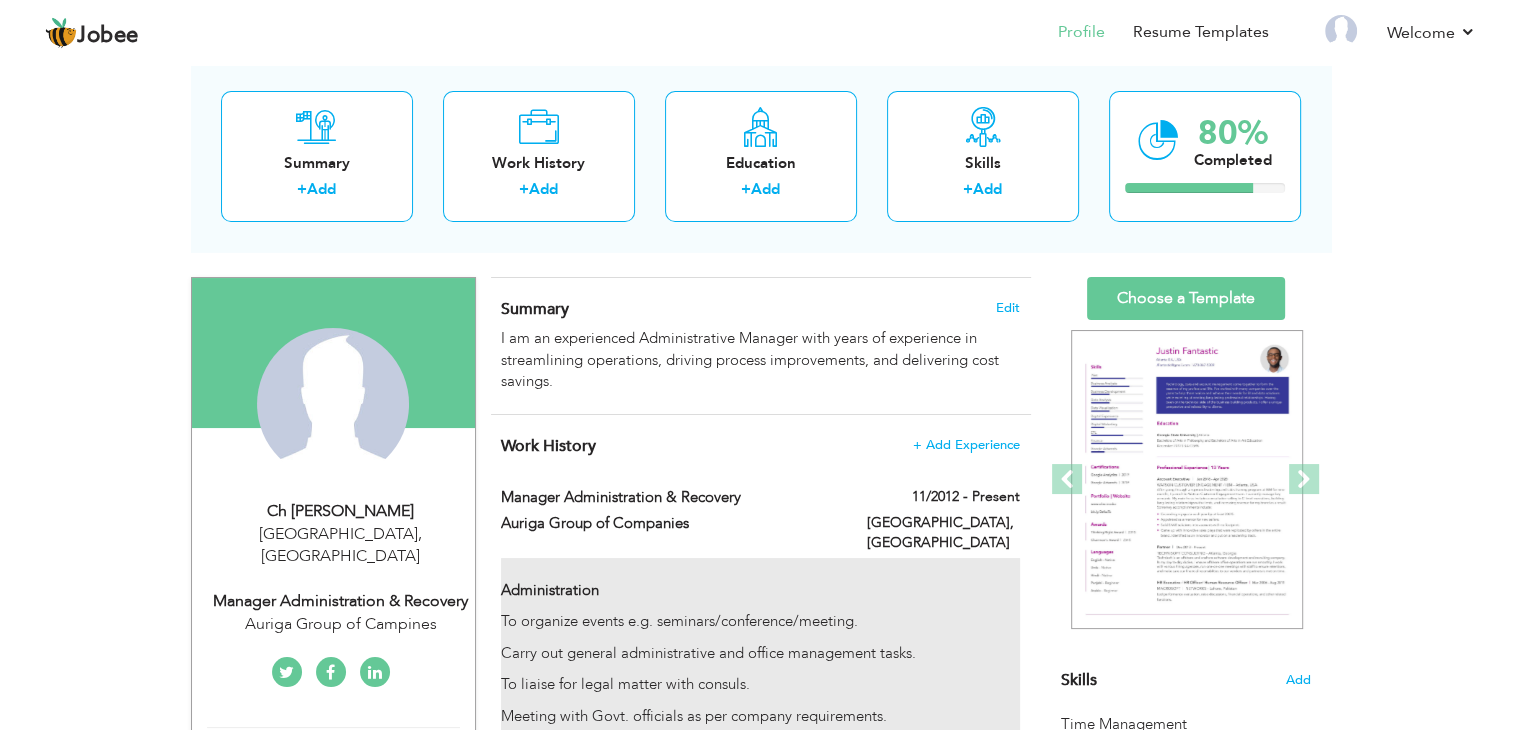 click on "Administration" at bounding box center [550, 590] 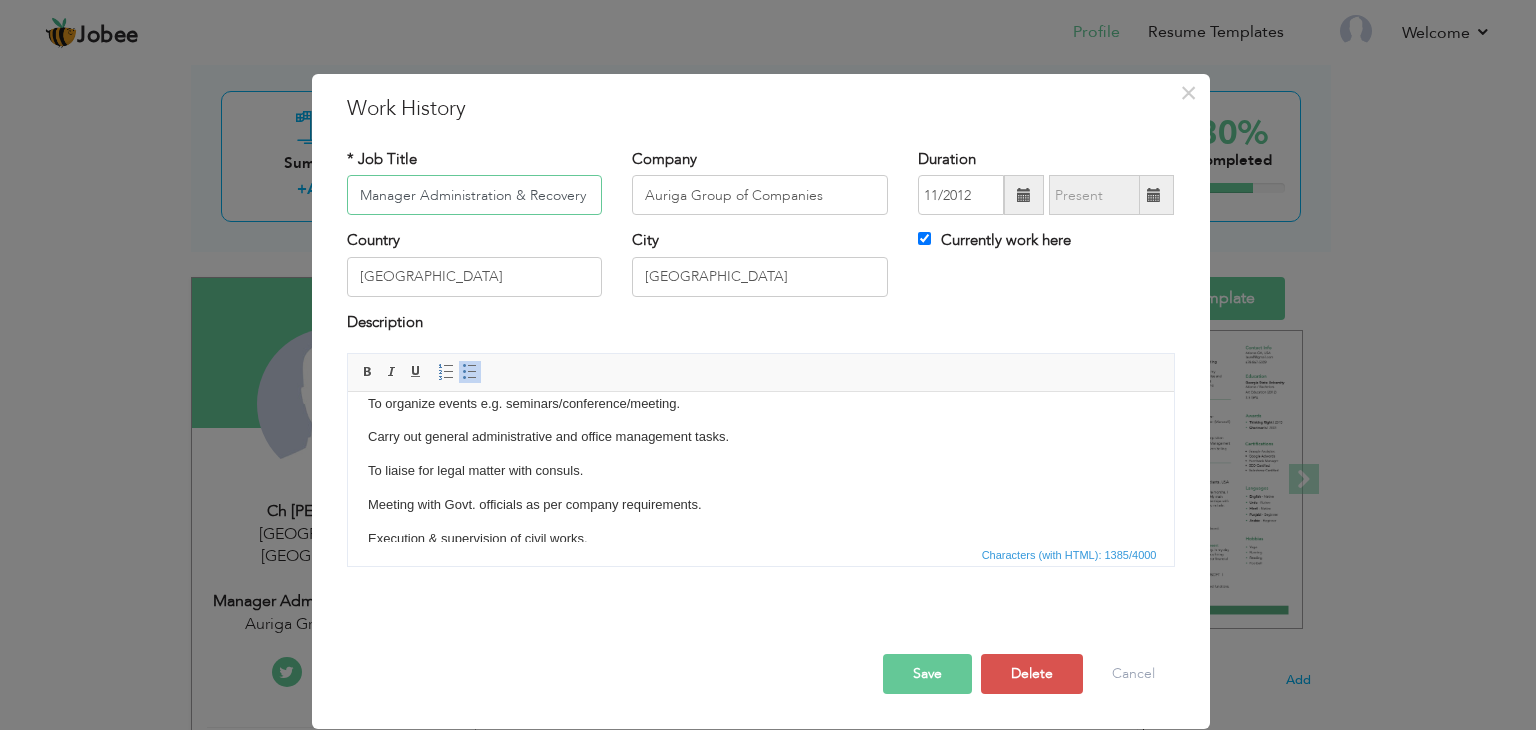 scroll, scrollTop: 0, scrollLeft: 0, axis: both 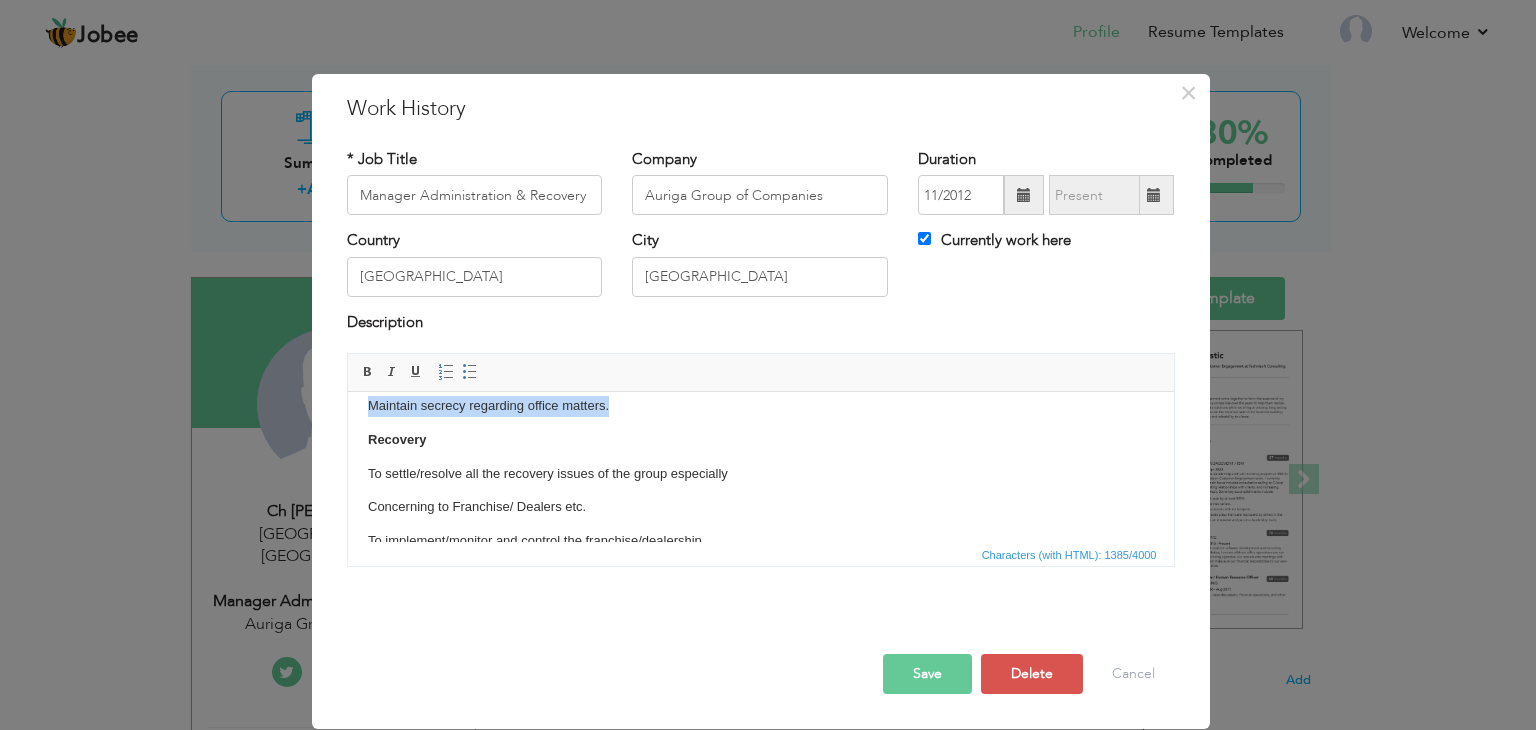 drag, startPoint x: 366, startPoint y: 473, endPoint x: 626, endPoint y: 412, distance: 267.0599 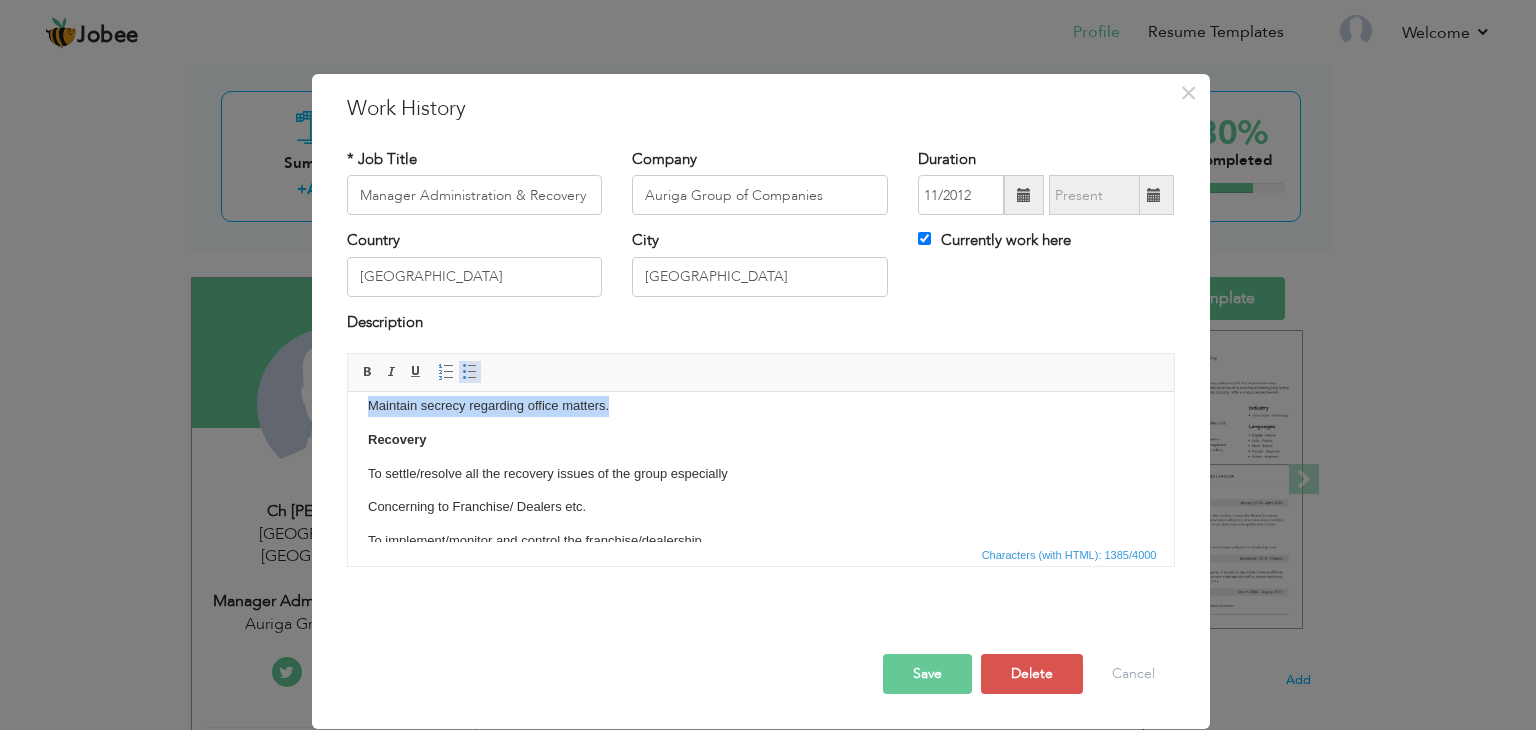 click at bounding box center (470, 372) 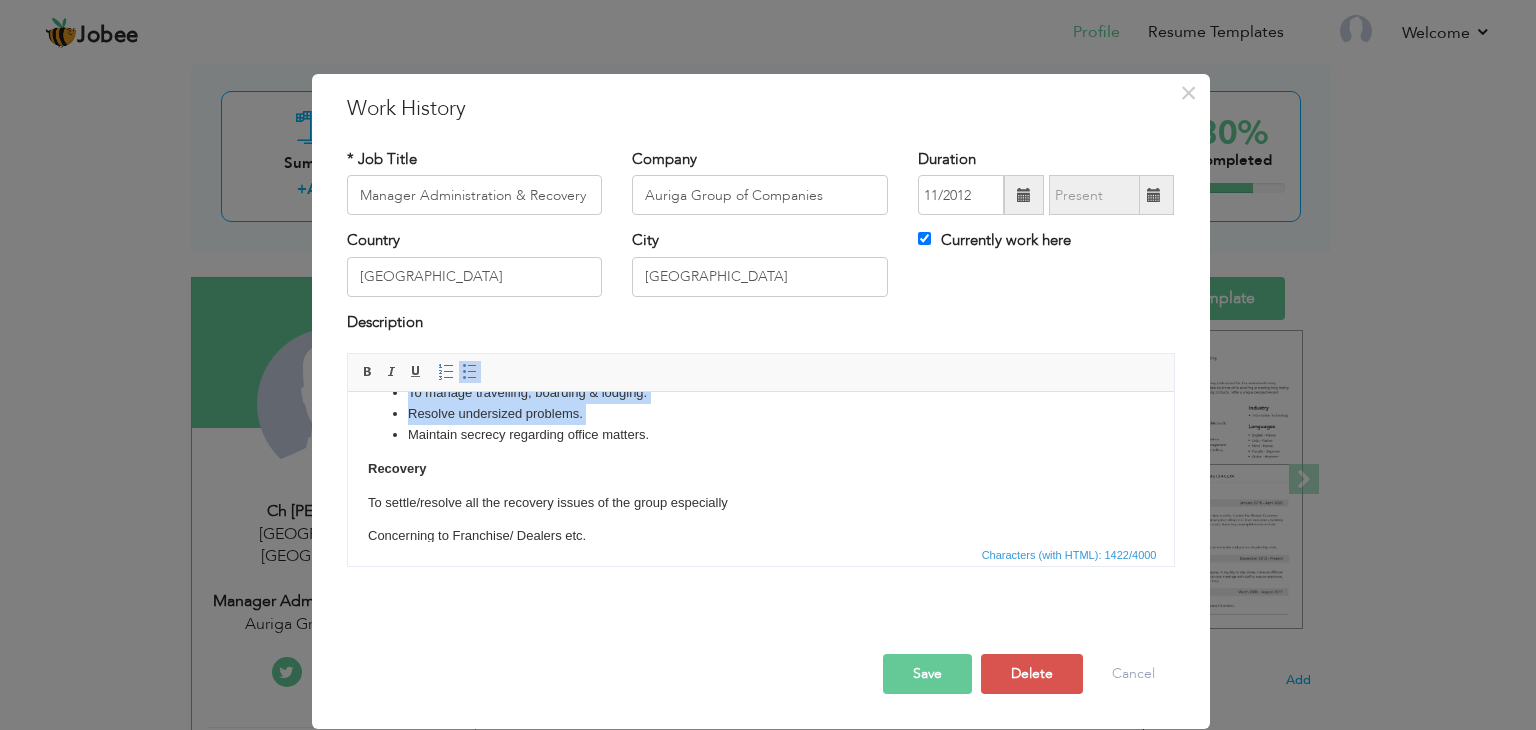 scroll, scrollTop: 310, scrollLeft: 0, axis: vertical 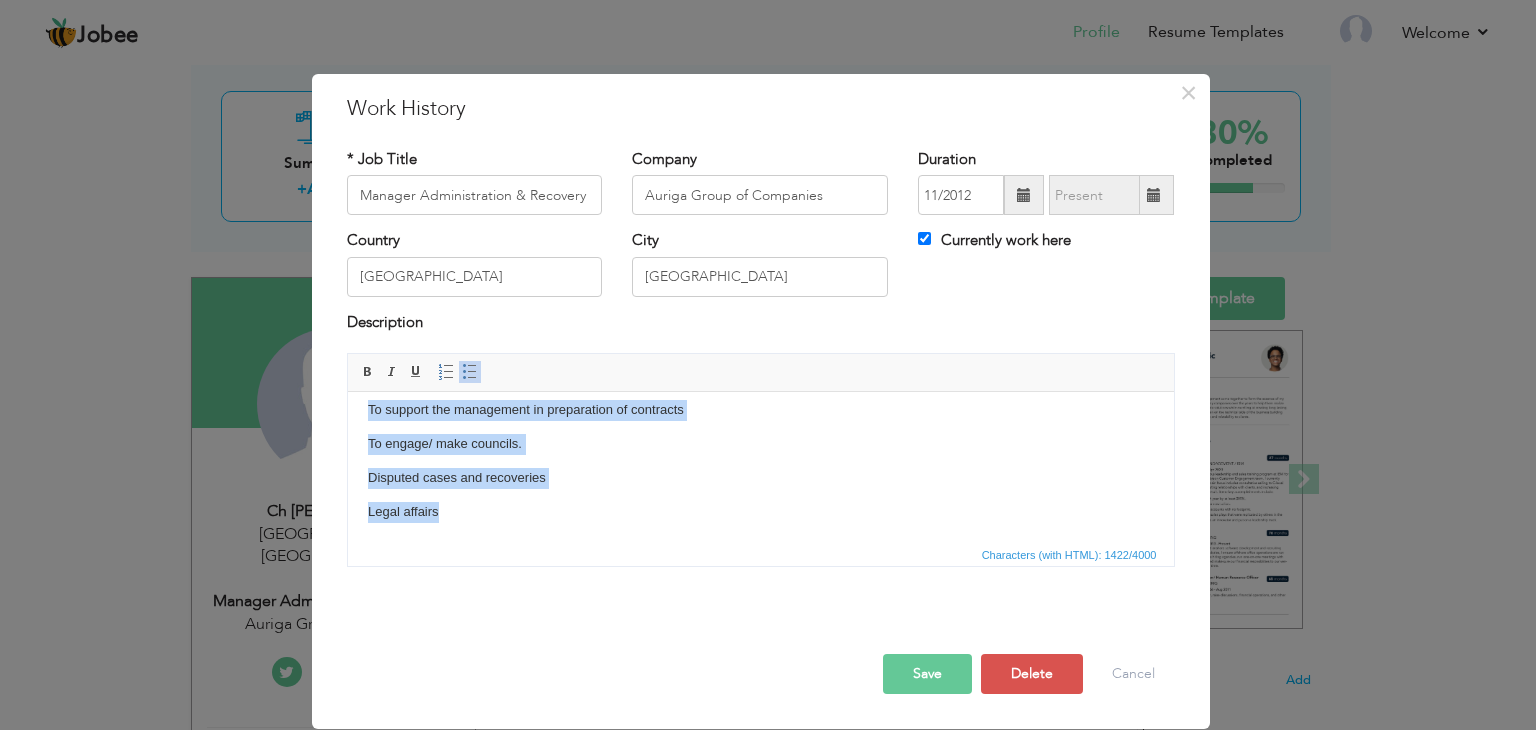 drag, startPoint x: 366, startPoint y: 496, endPoint x: 535, endPoint y: 554, distance: 178.67569 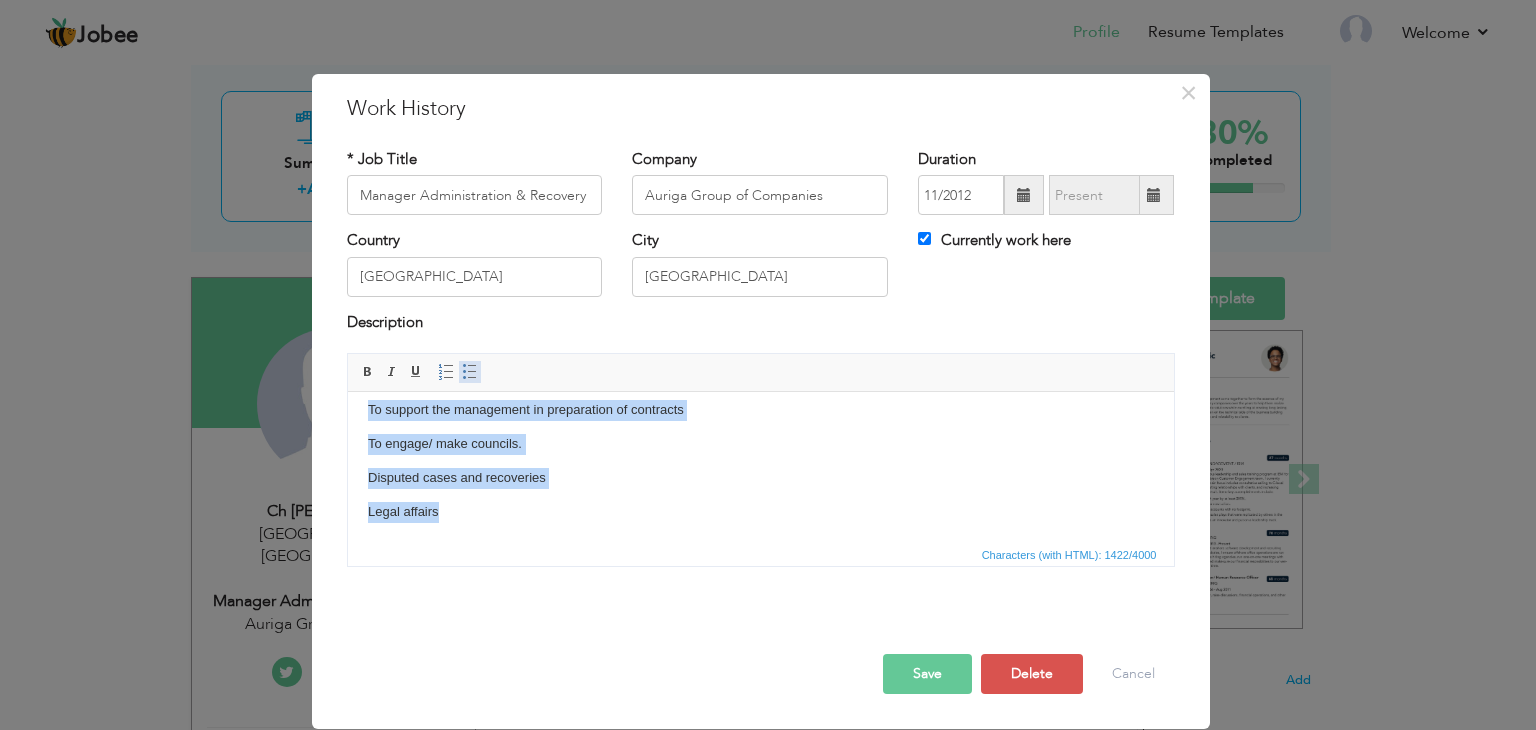 click at bounding box center [470, 372] 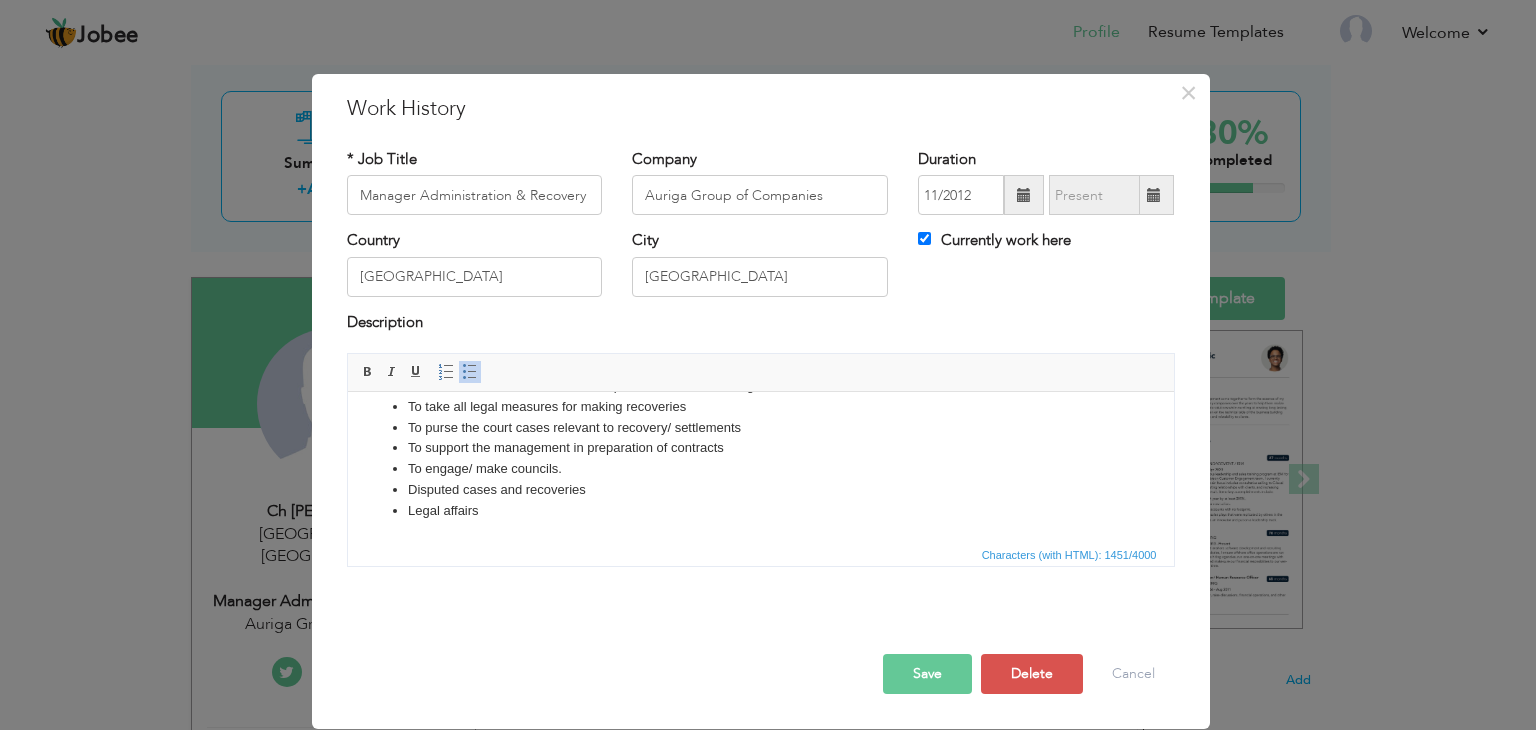 scroll, scrollTop: 490, scrollLeft: 0, axis: vertical 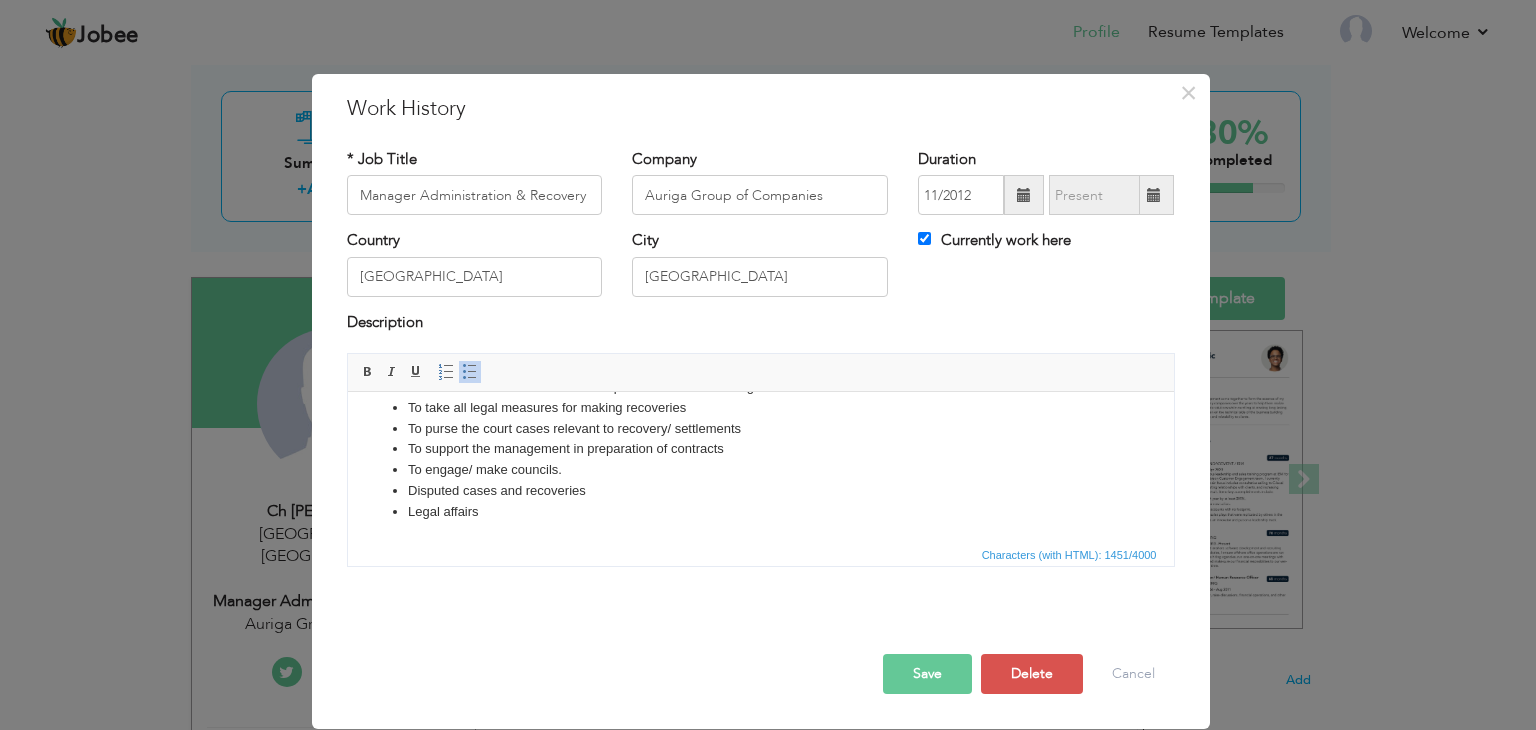 click on "Save" at bounding box center (927, 674) 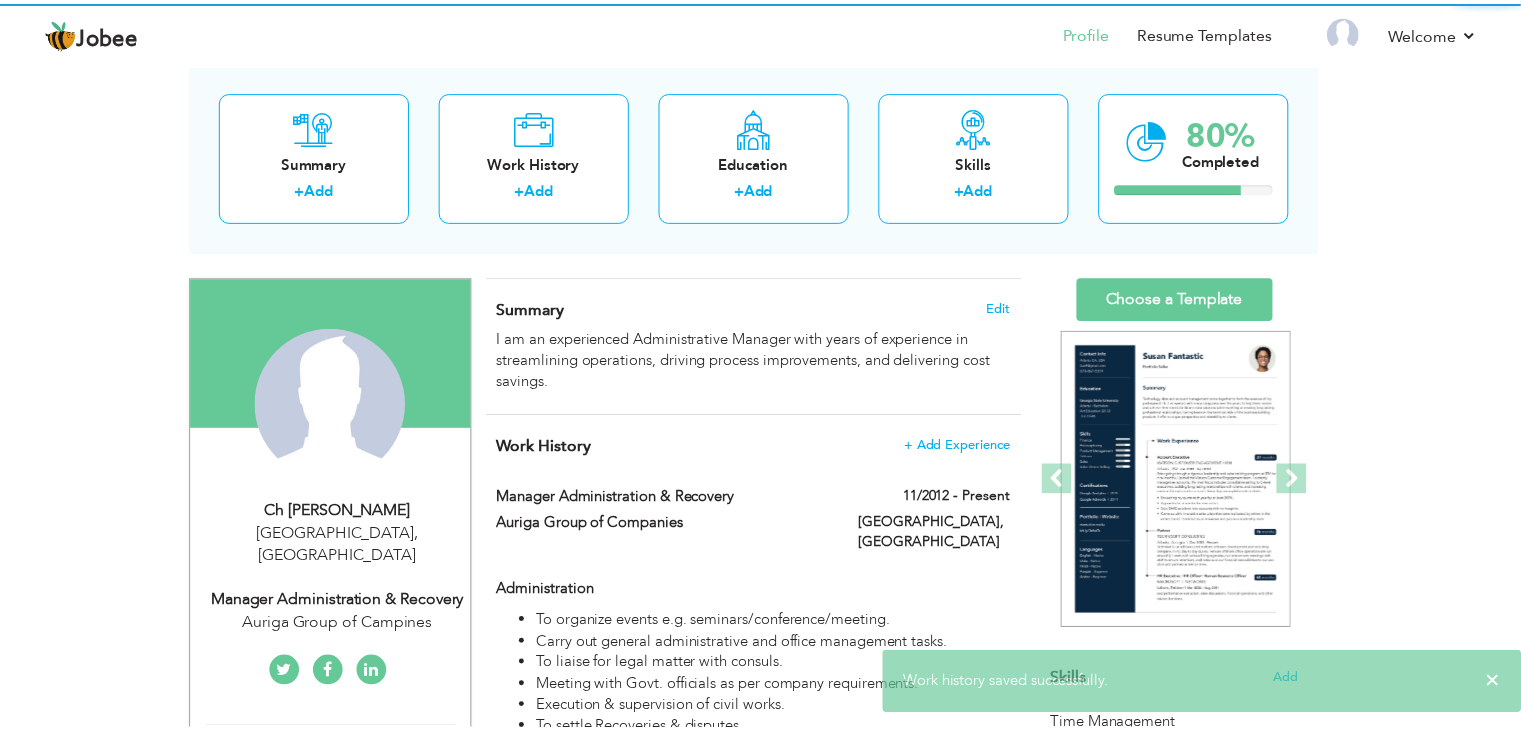 scroll, scrollTop: 0, scrollLeft: 0, axis: both 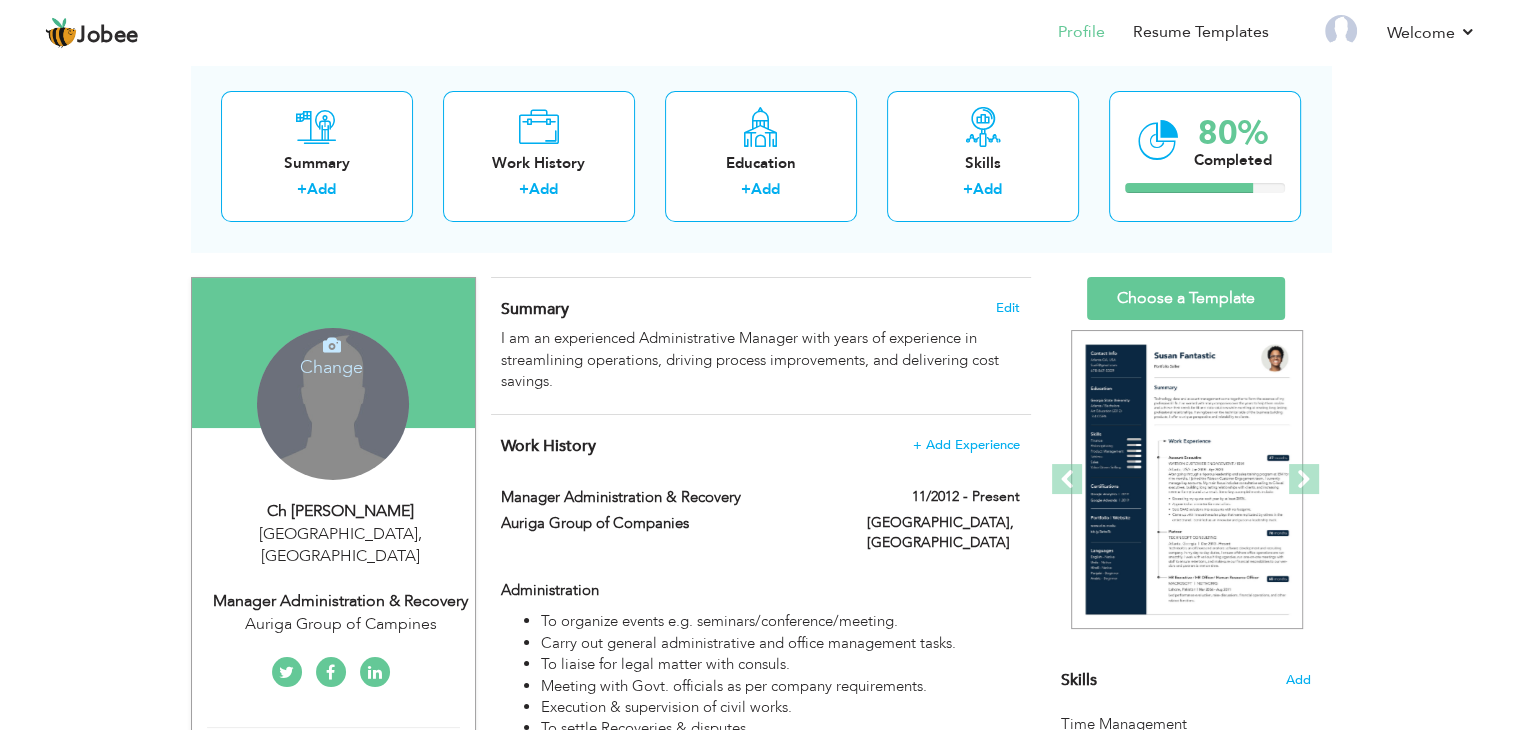 click on "Change
Remove" at bounding box center [333, 404] 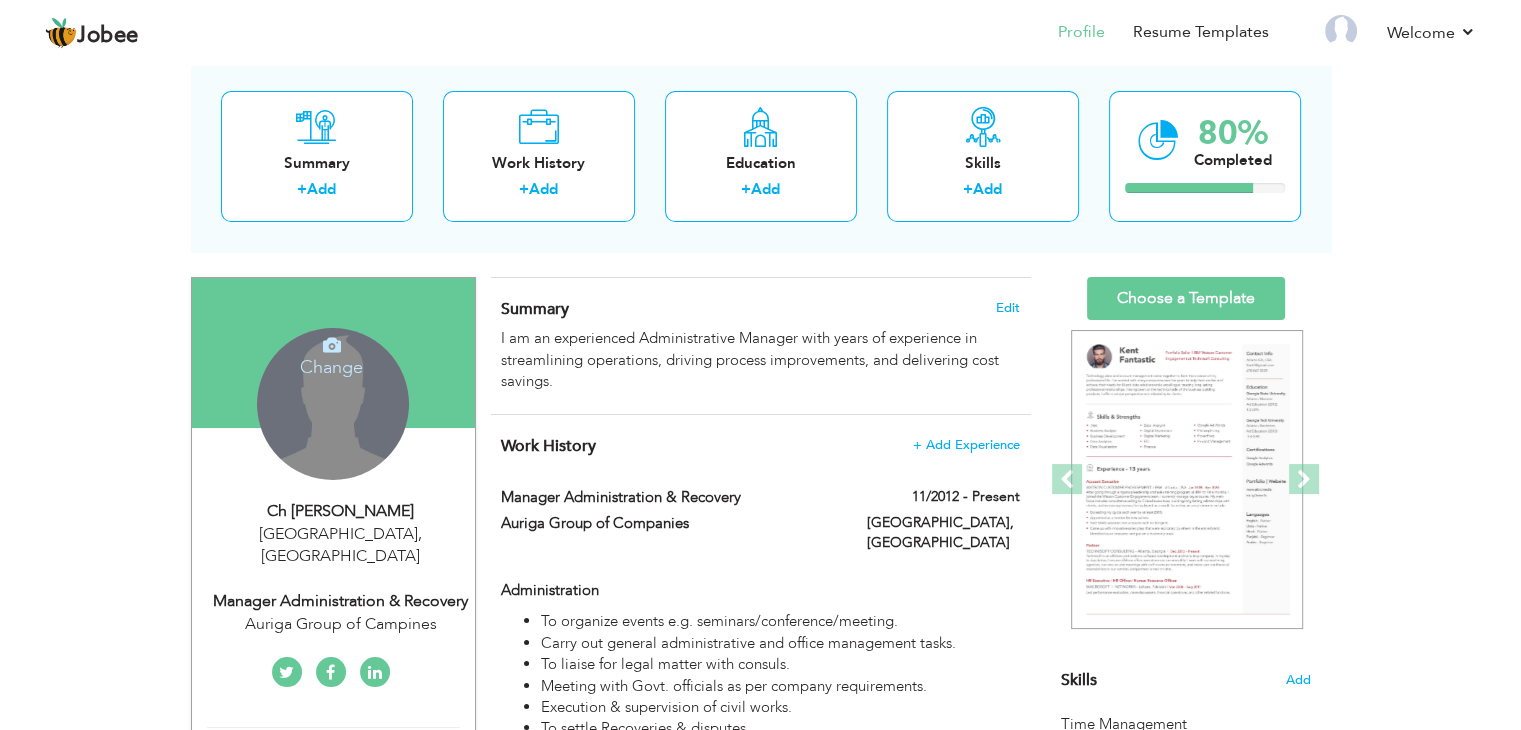 click on "Change" at bounding box center [331, 354] 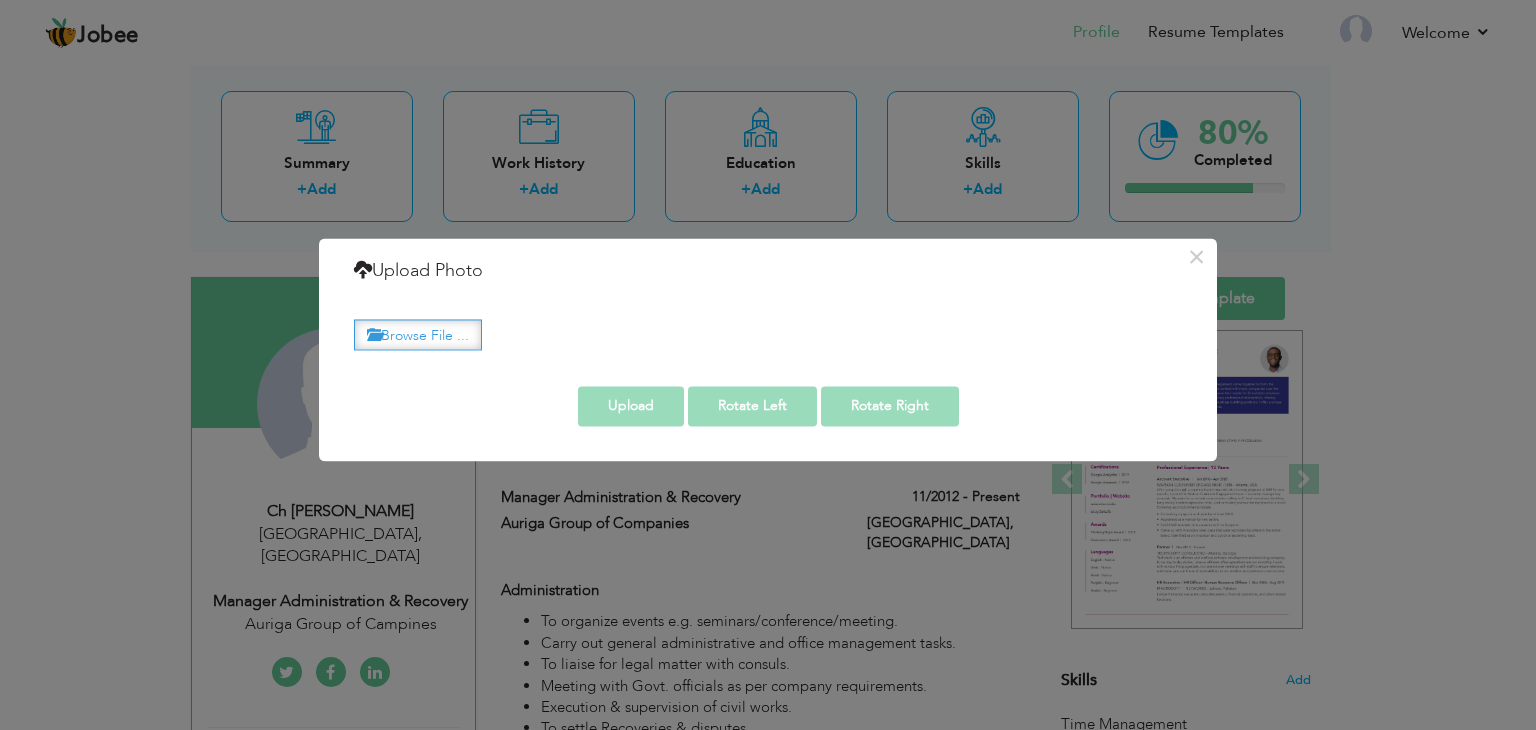 click on "Browse File ..." at bounding box center [418, 334] 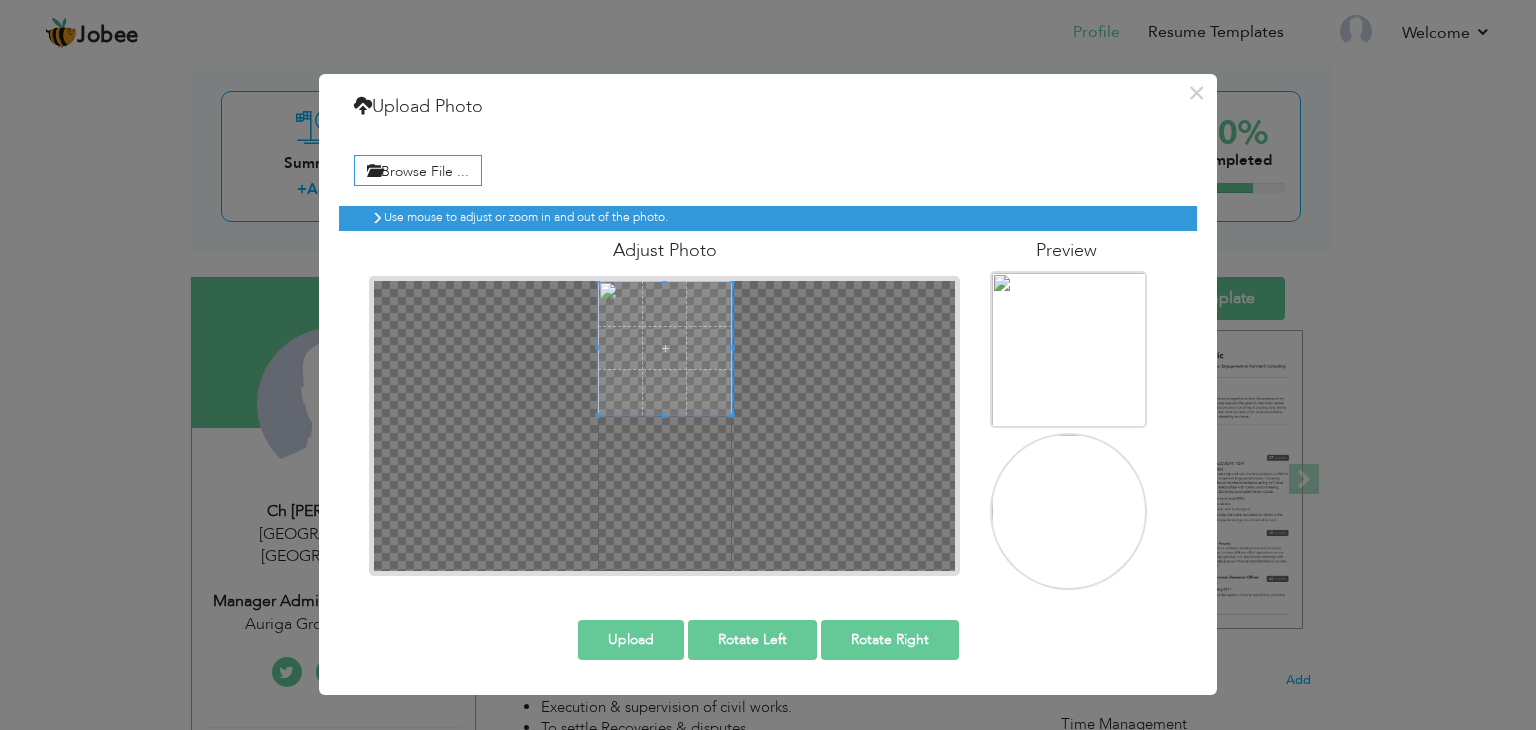 click at bounding box center [665, 348] 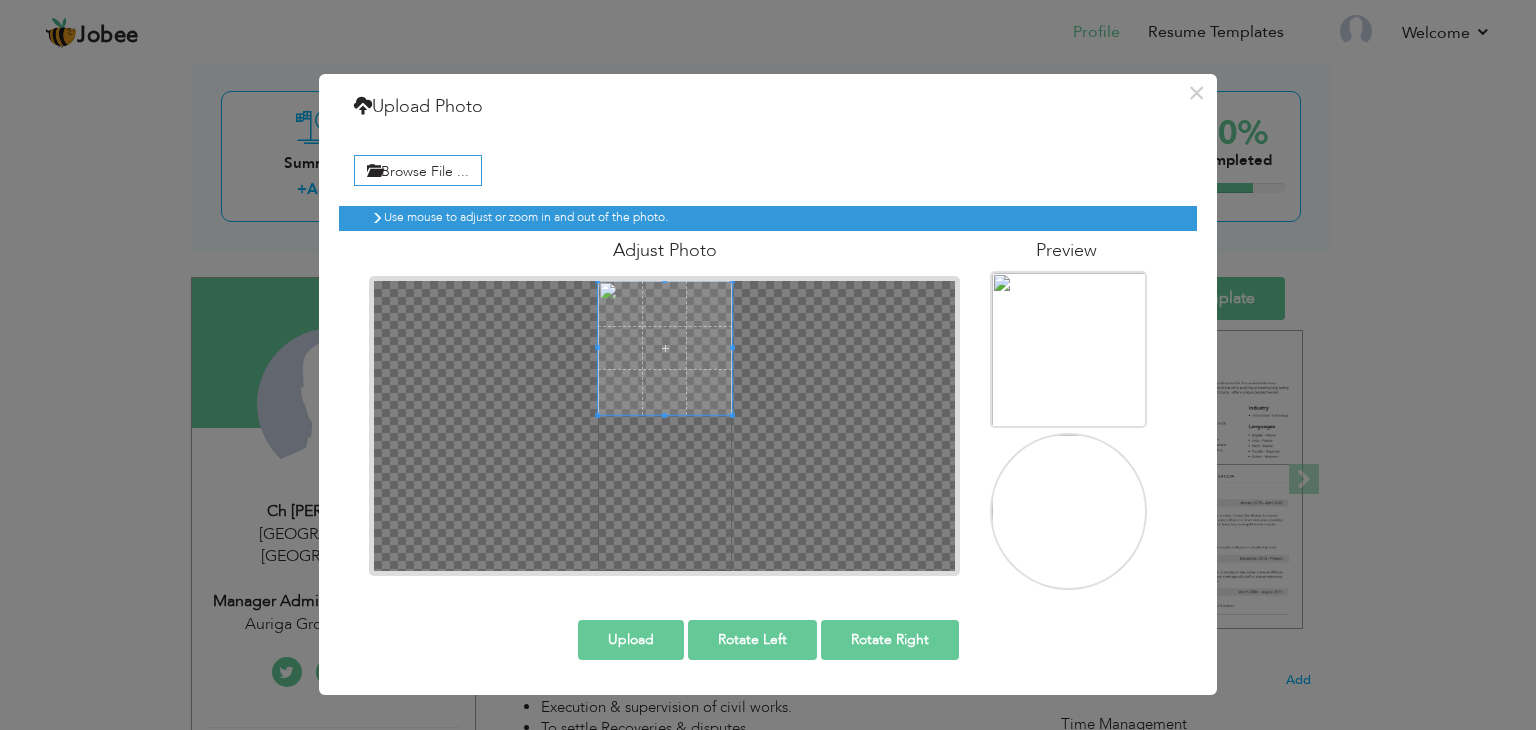 click at bounding box center [664, 426] 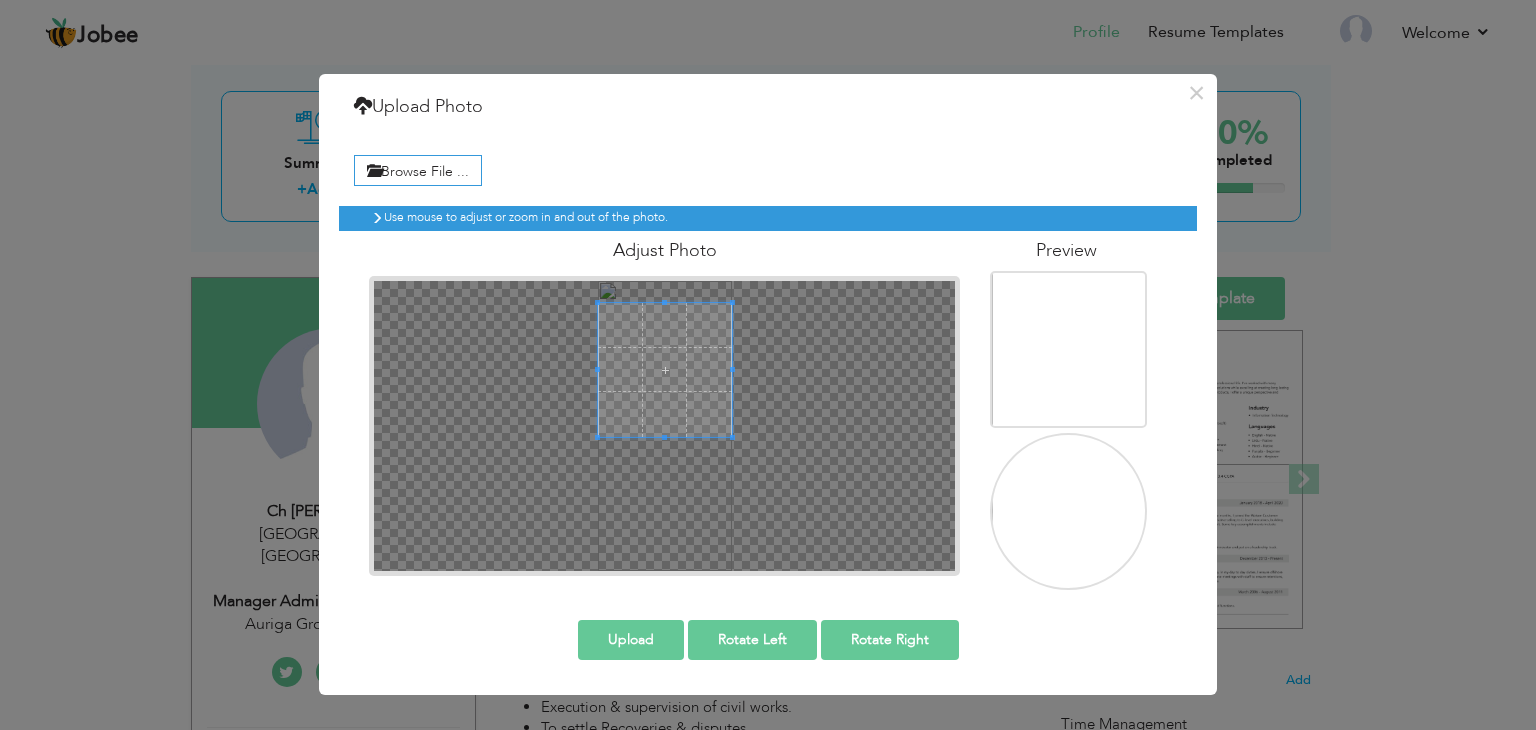 click at bounding box center (665, 370) 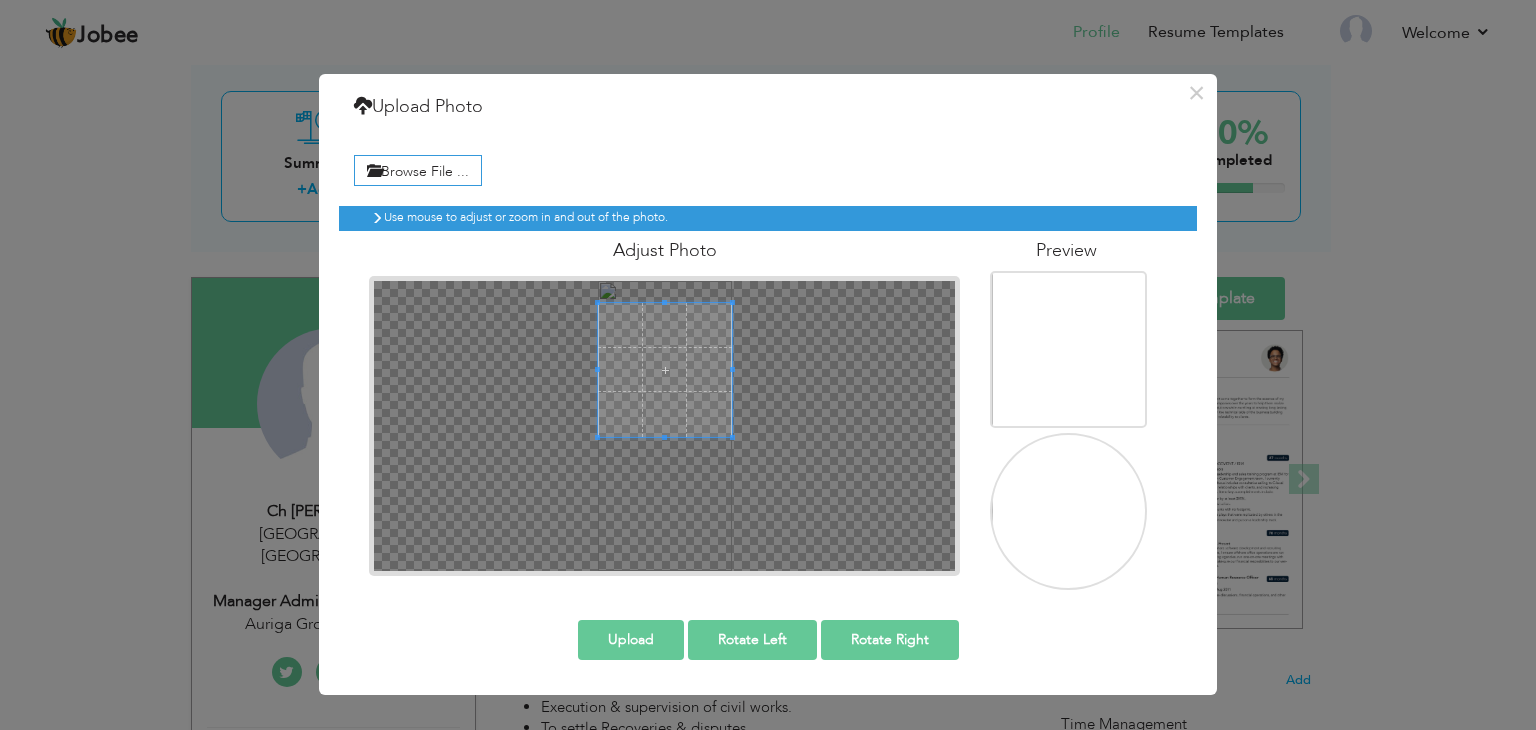 click at bounding box center (1070, 418) 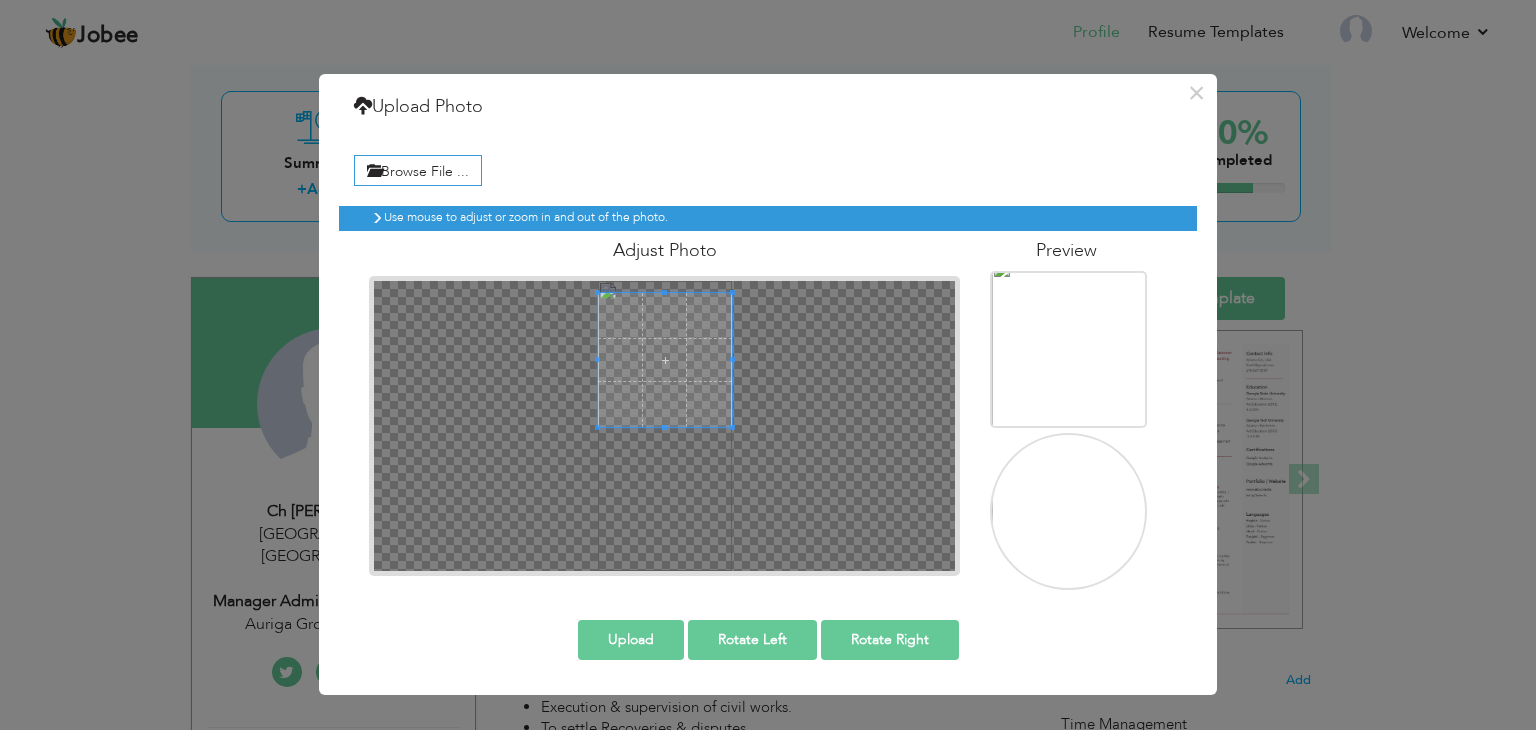 click at bounding box center [665, 360] 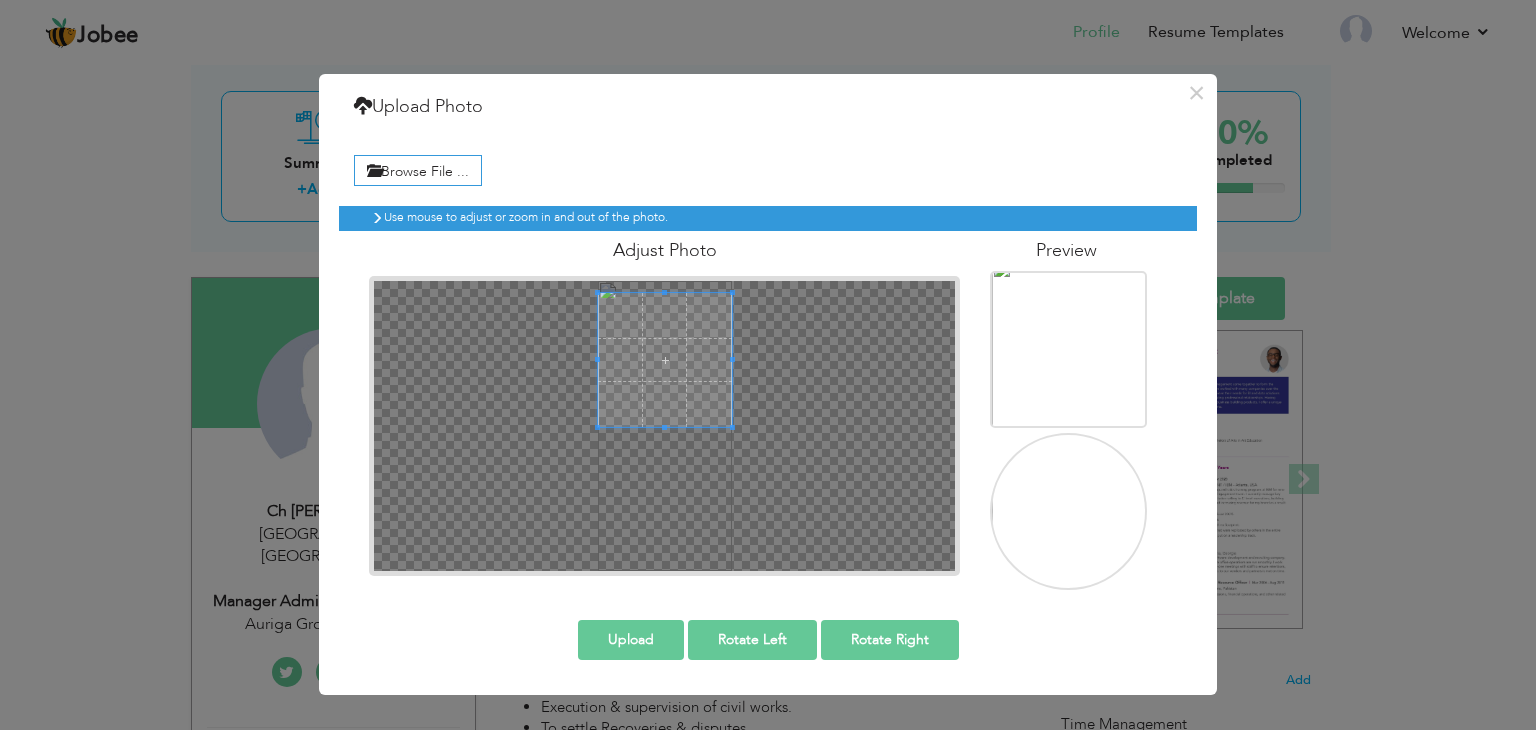 click on "Adjust Photo" at bounding box center (664, 251) 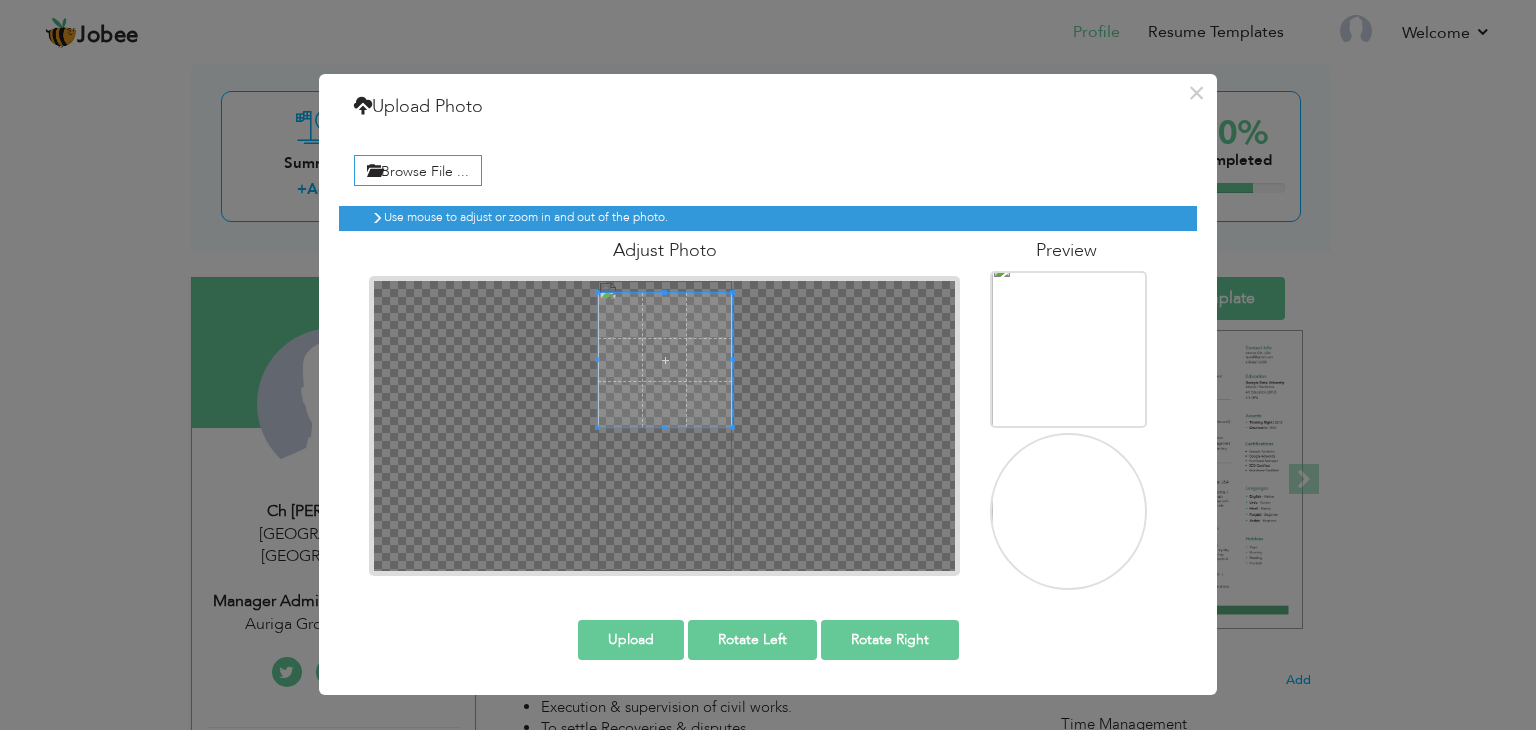 click on "Preview" at bounding box center (1066, 251) 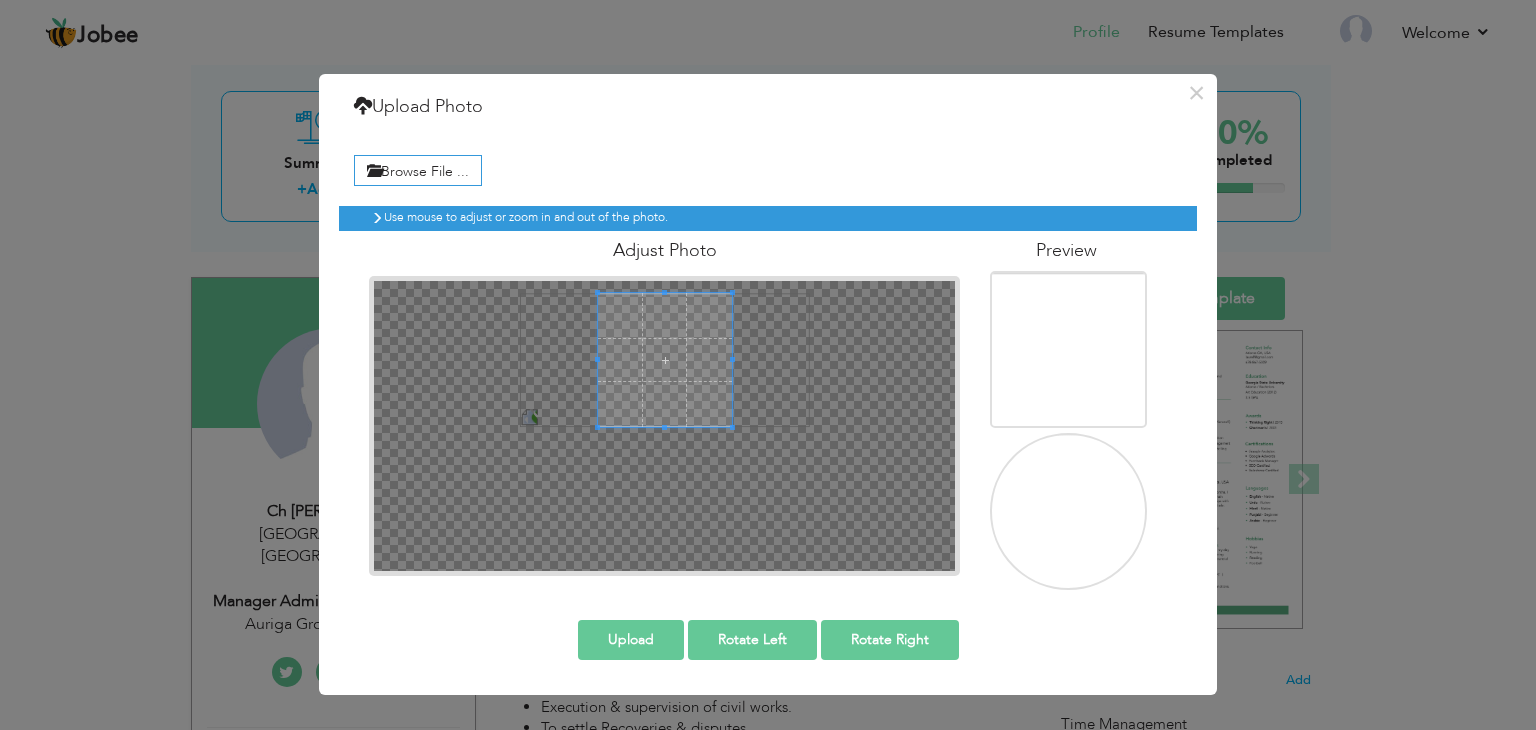 click on "Rotate Left" at bounding box center (752, 640) 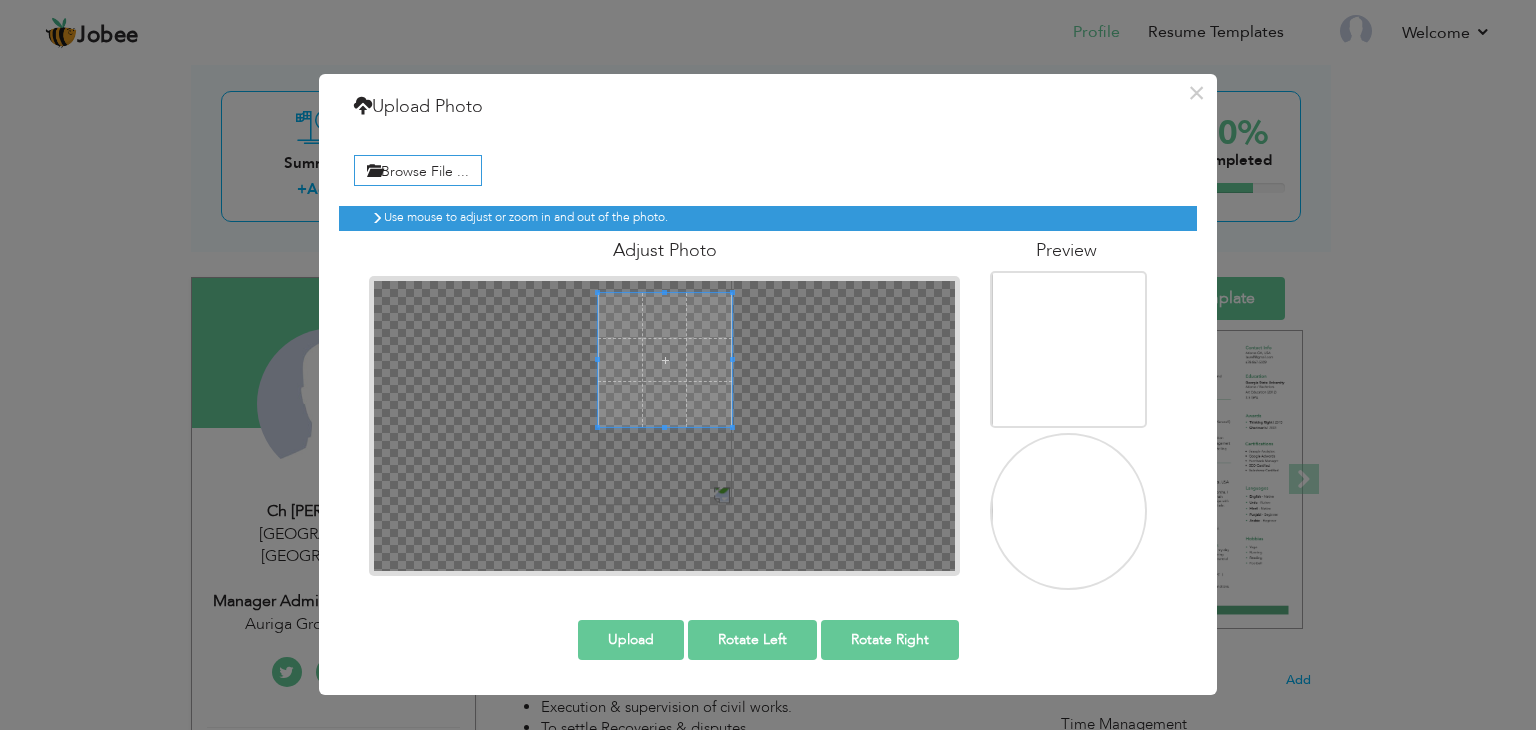 click on "Rotate Left" at bounding box center (752, 640) 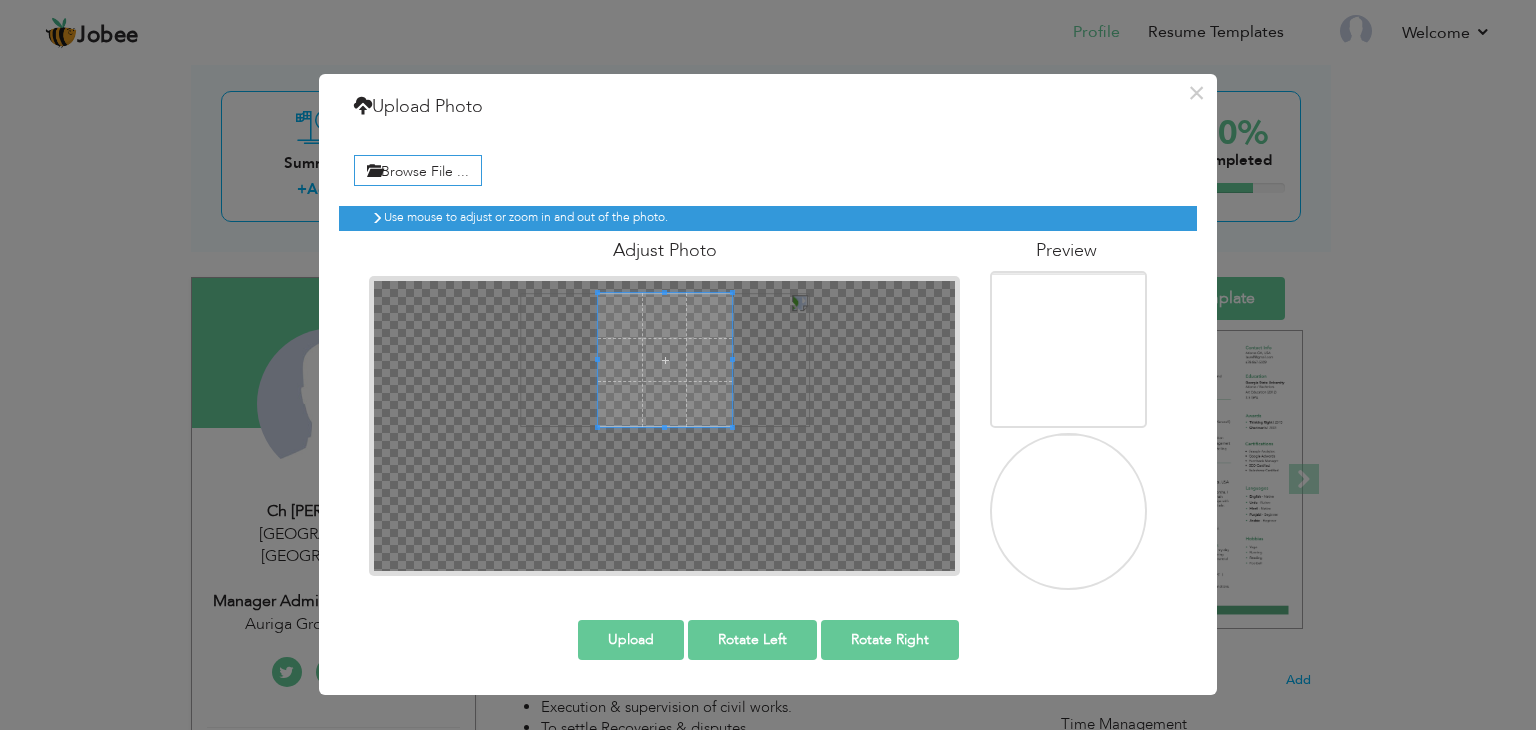 click on "Rotate Left" at bounding box center (752, 640) 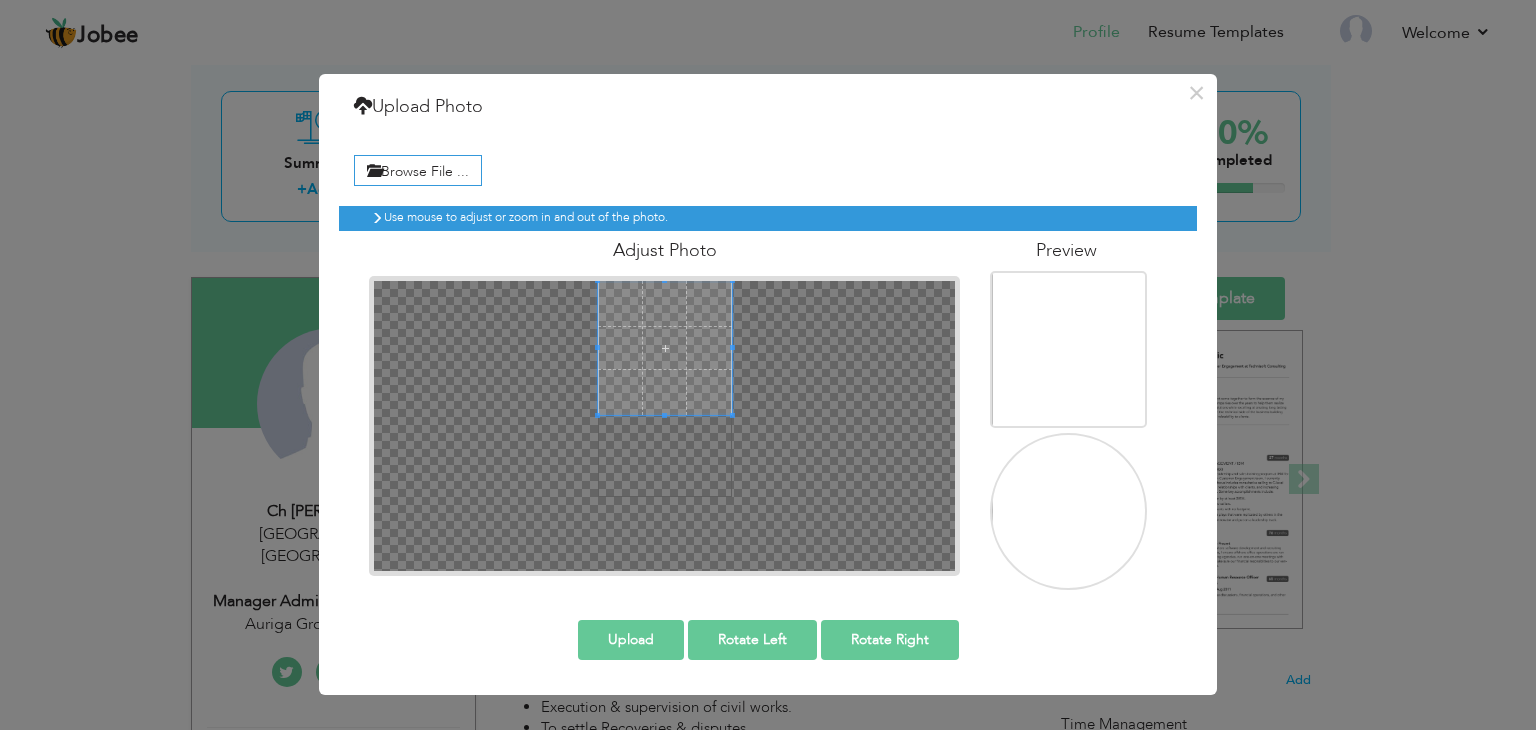 click at bounding box center [665, 348] 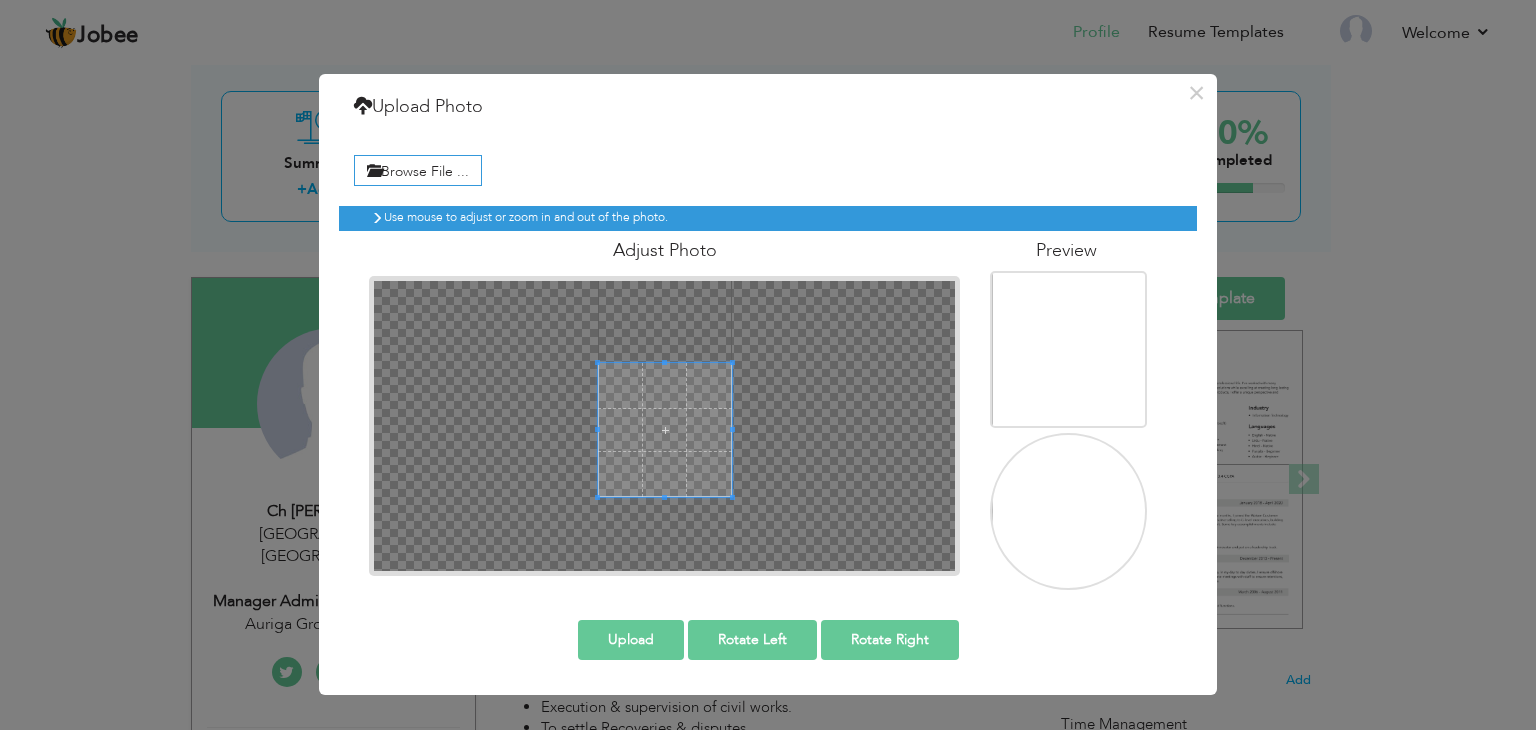click on "Adjust Photo" at bounding box center [664, 403] 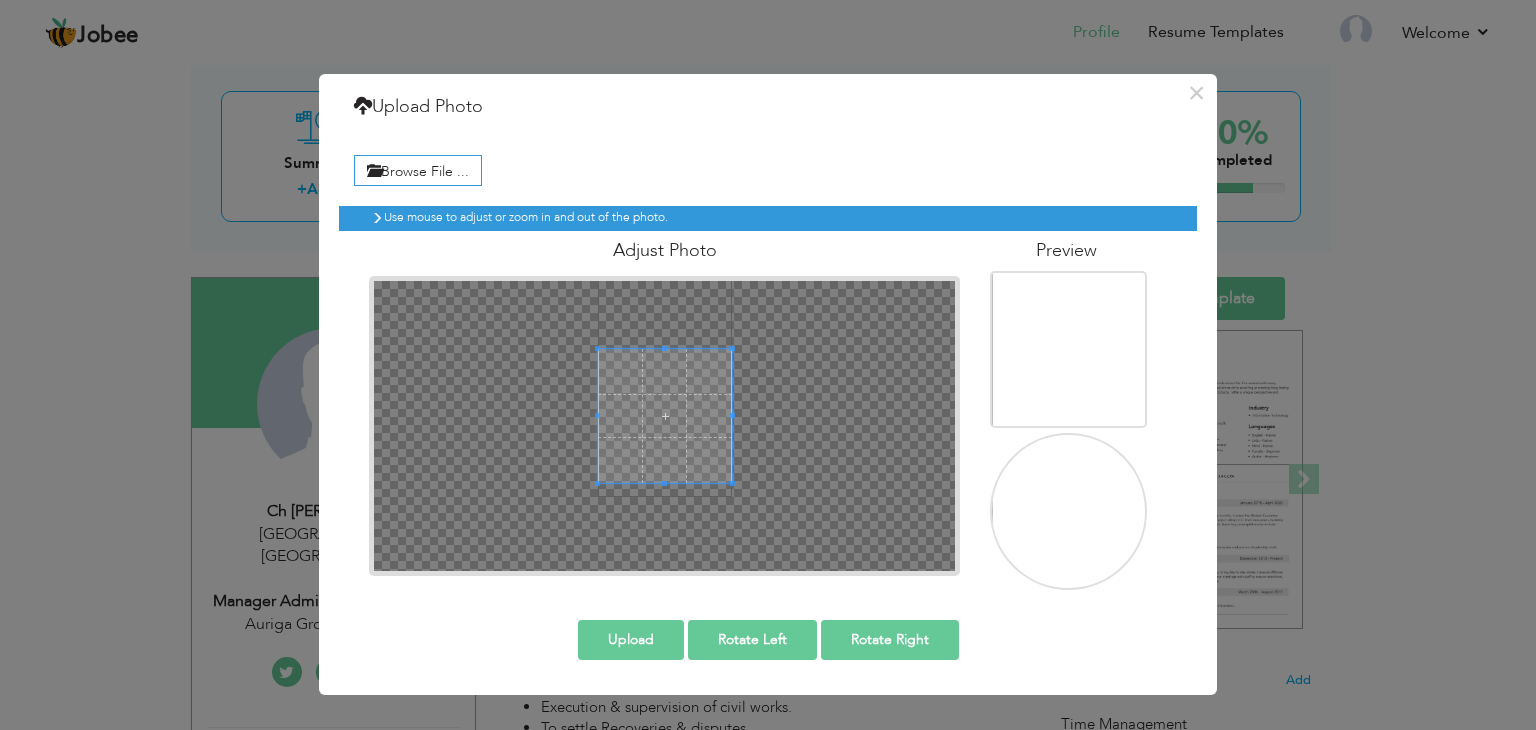 click at bounding box center (664, 426) 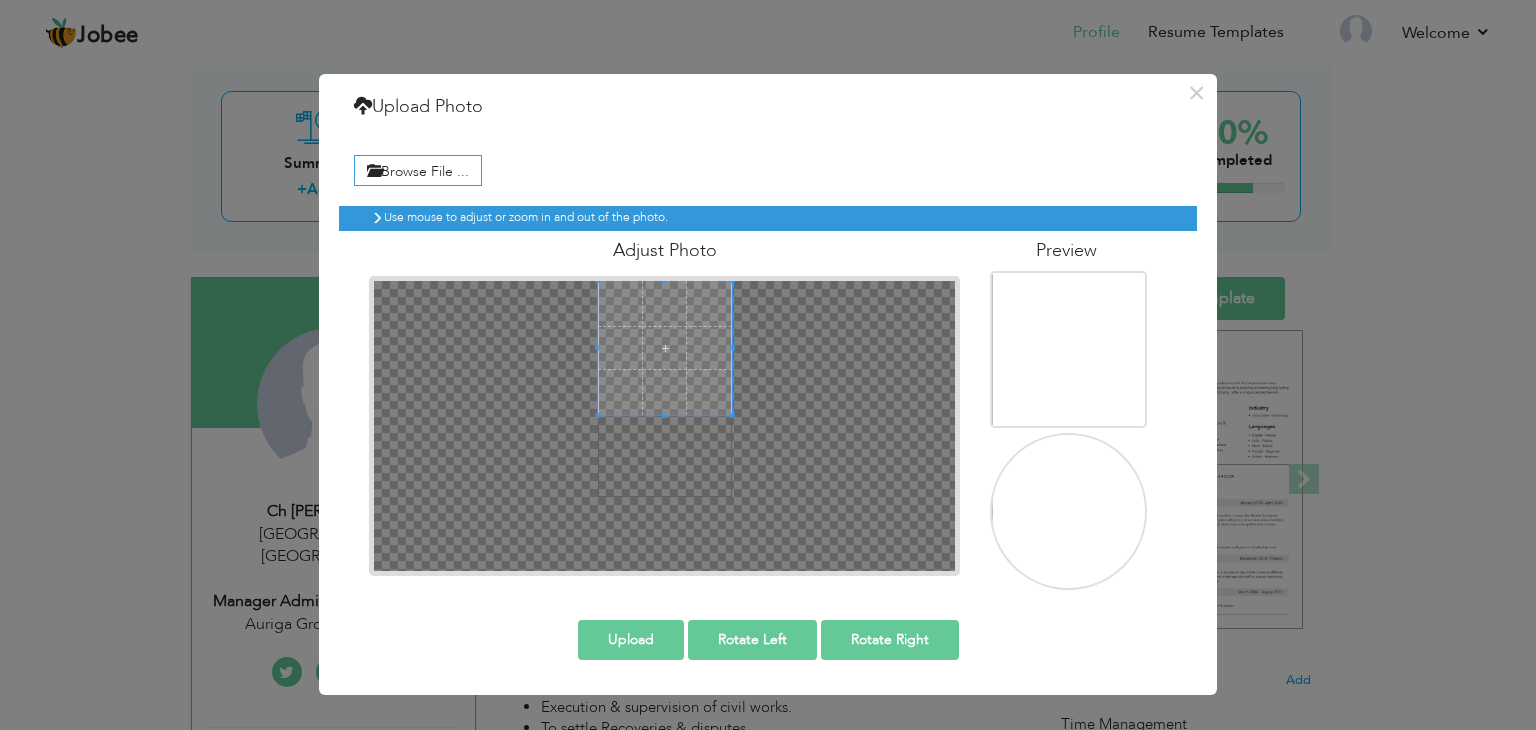 click on "Adjust Photo" at bounding box center (664, 403) 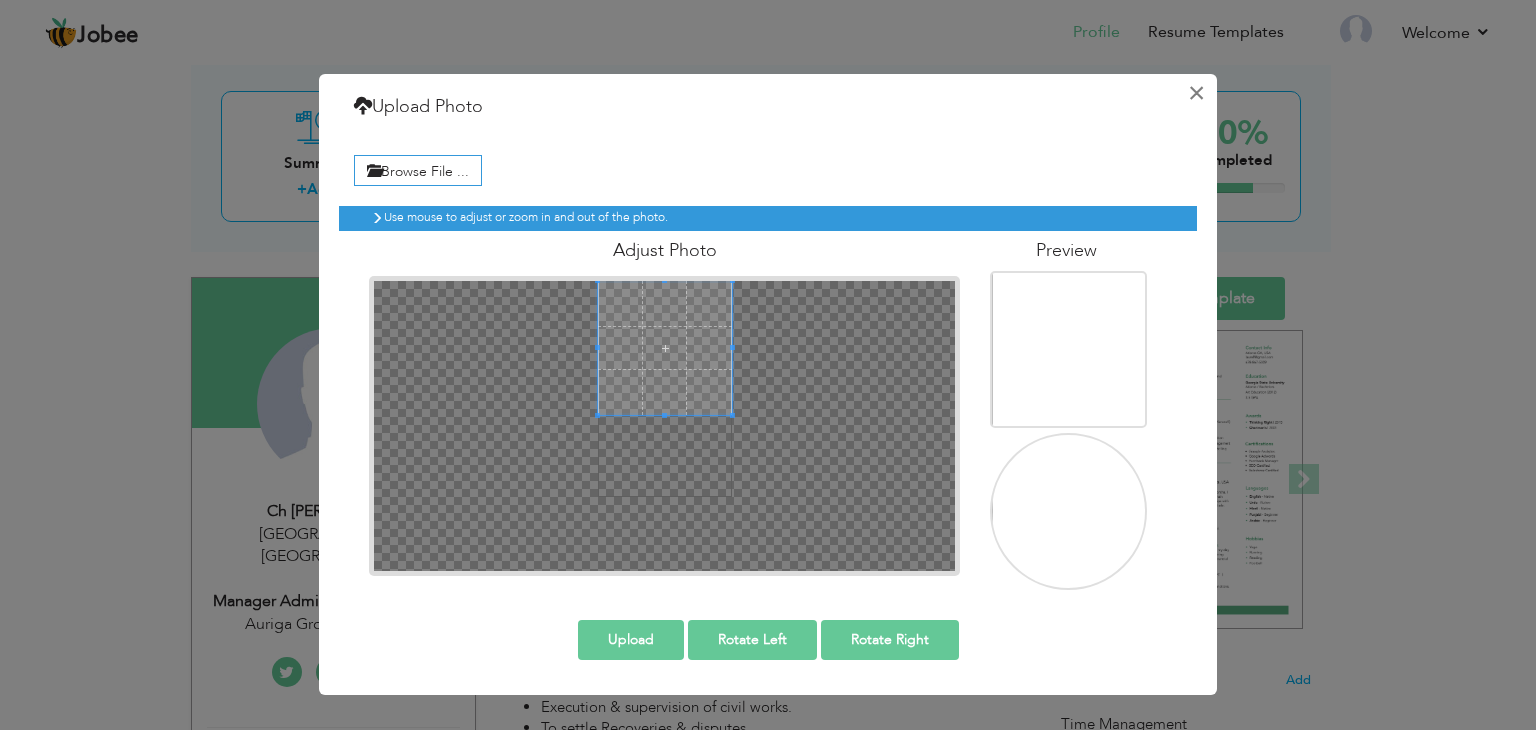 click on "×" at bounding box center [1196, 93] 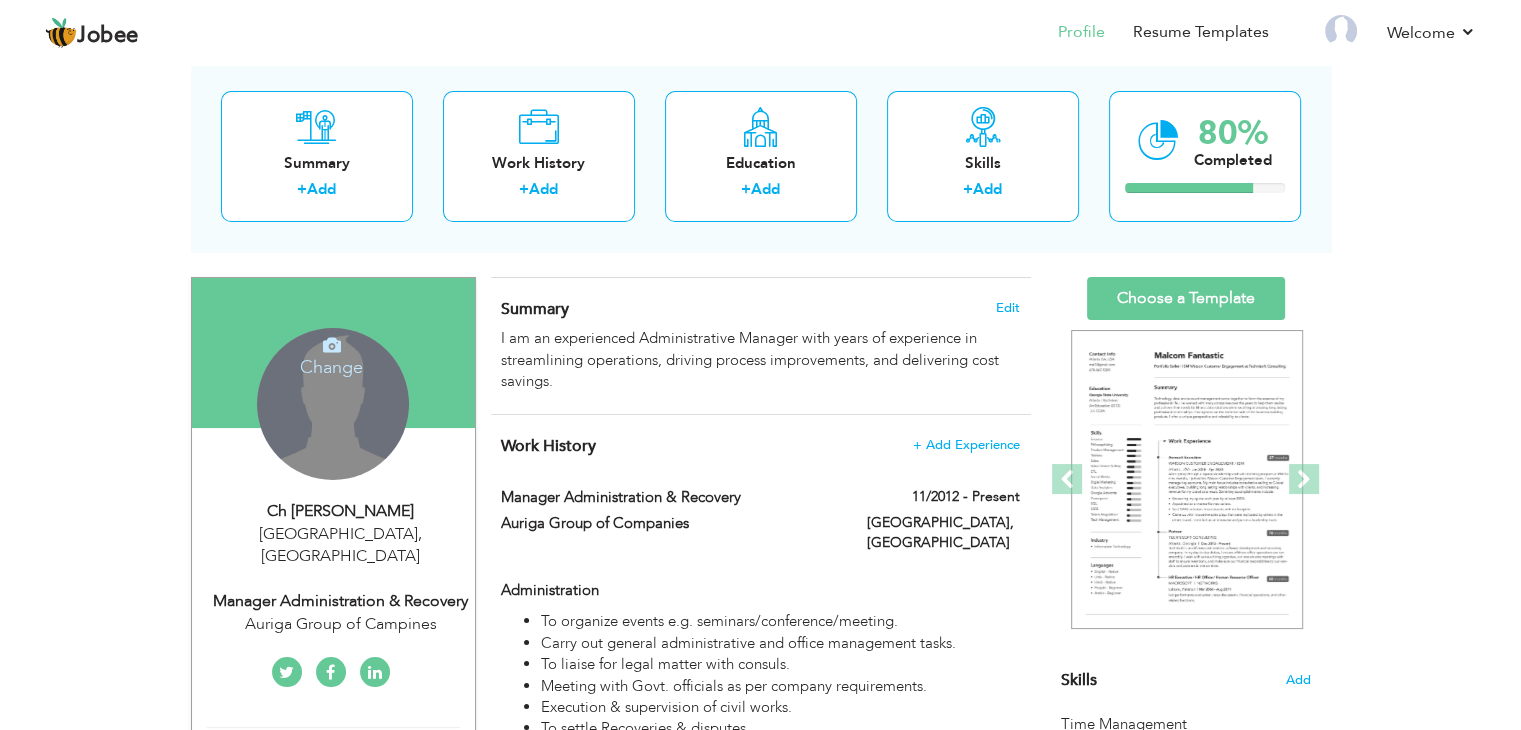 click on "Change
Remove" at bounding box center [333, 404] 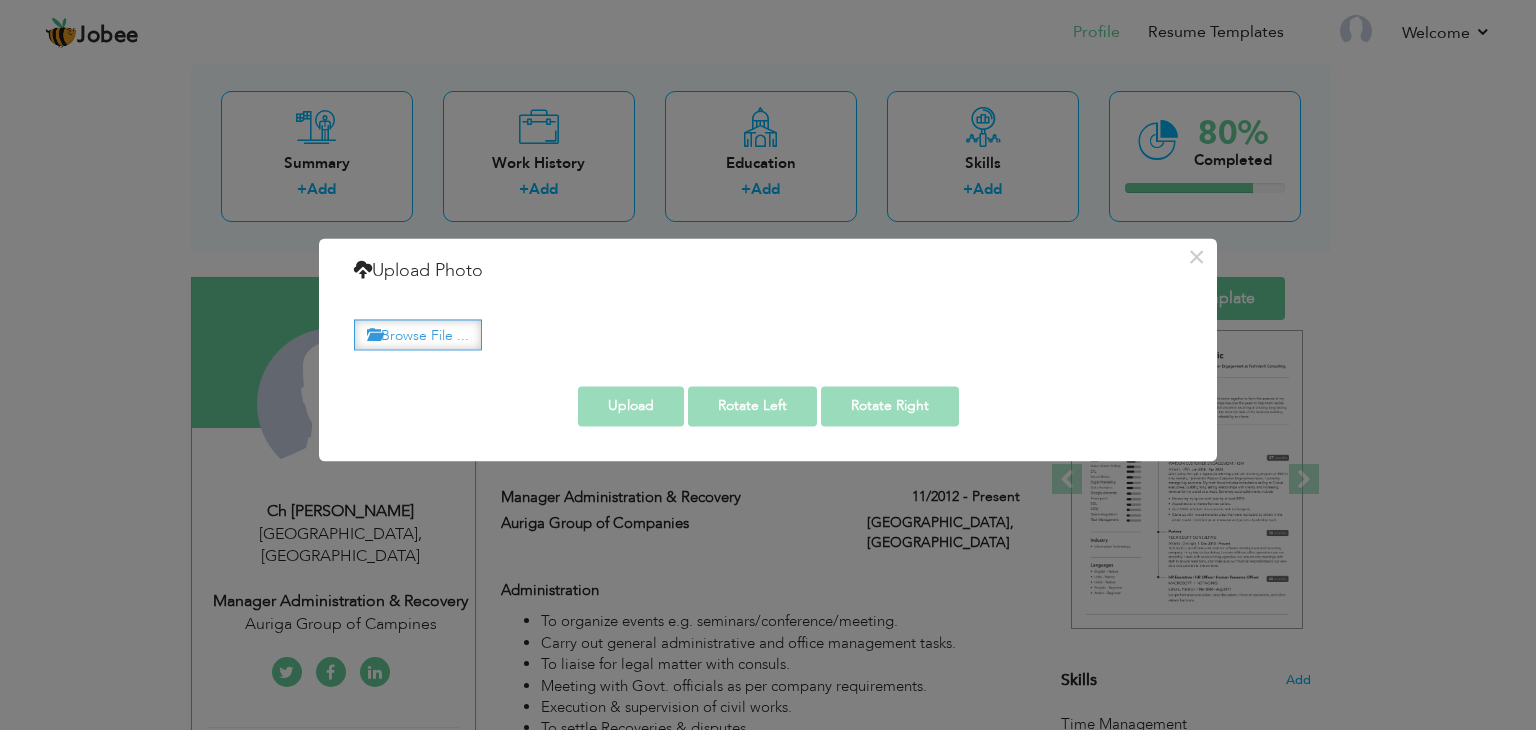 click at bounding box center (374, 334) 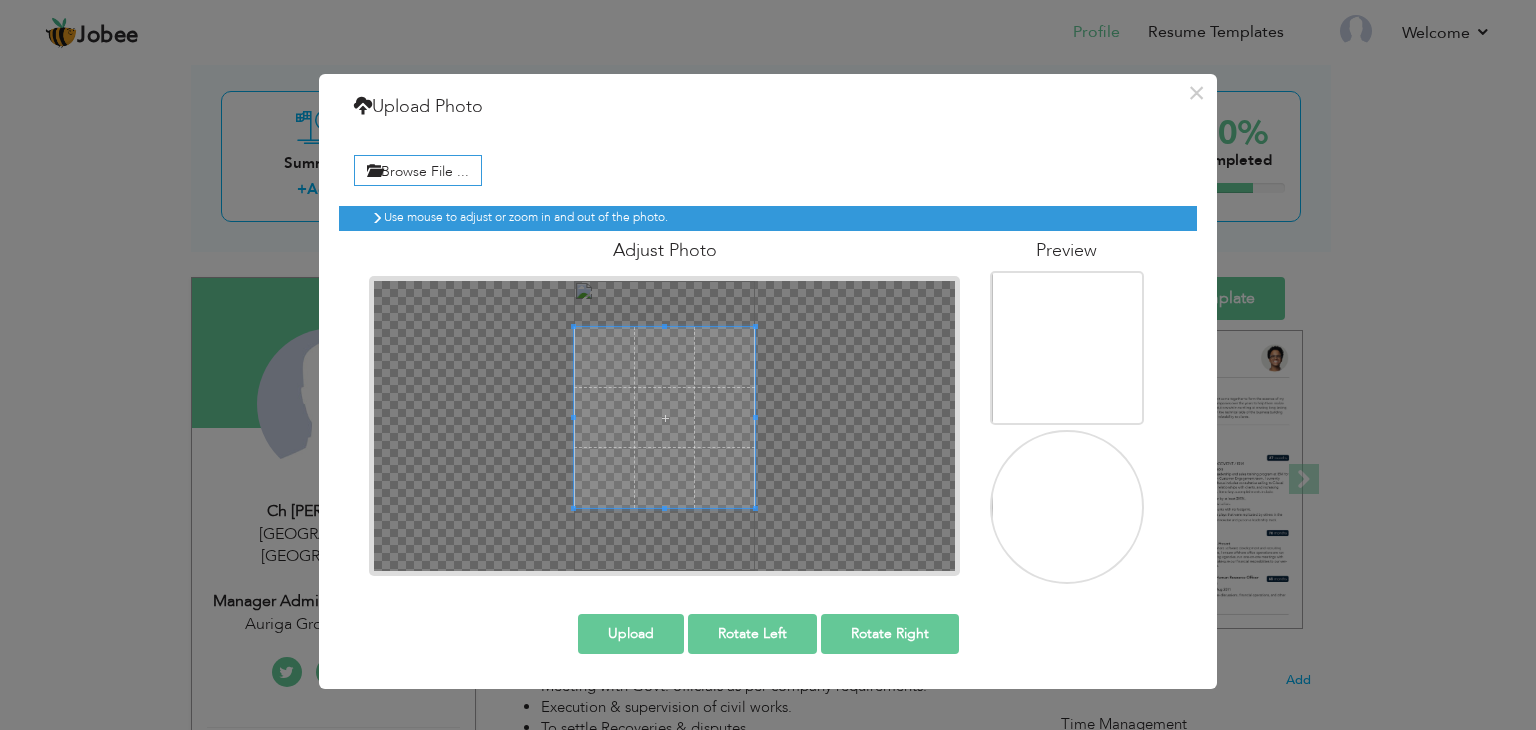 click at bounding box center (664, 426) 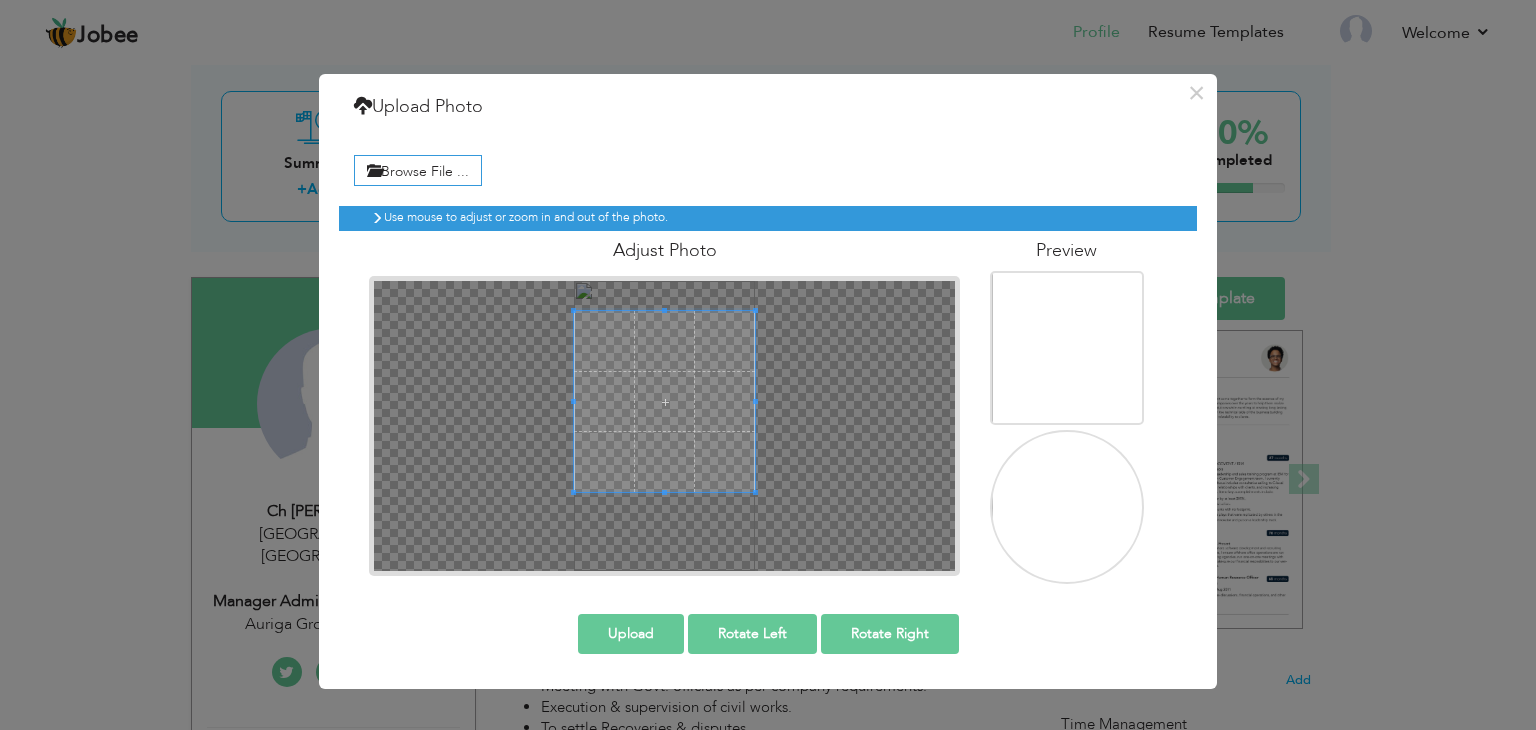 click at bounding box center (664, 401) 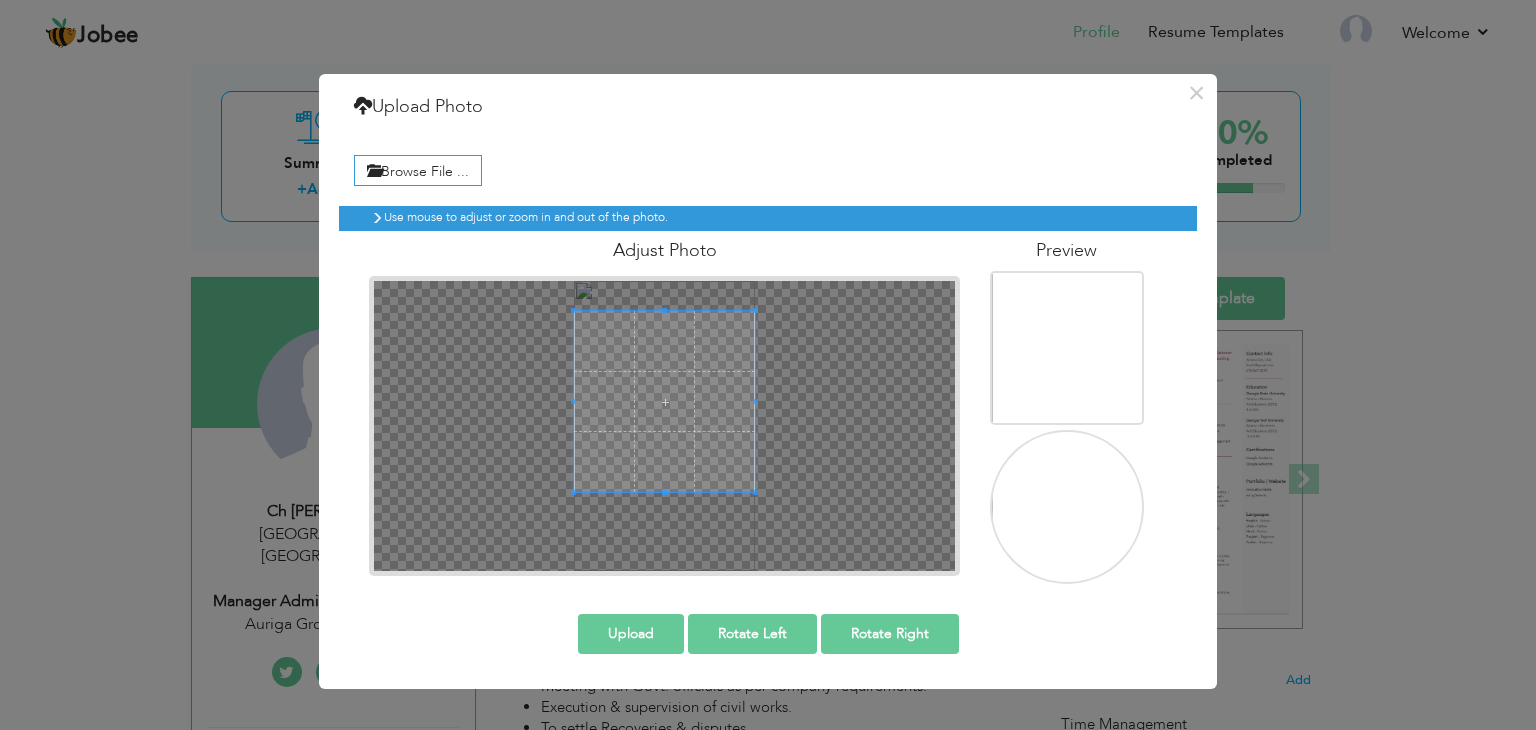 click at bounding box center (1069, 529) 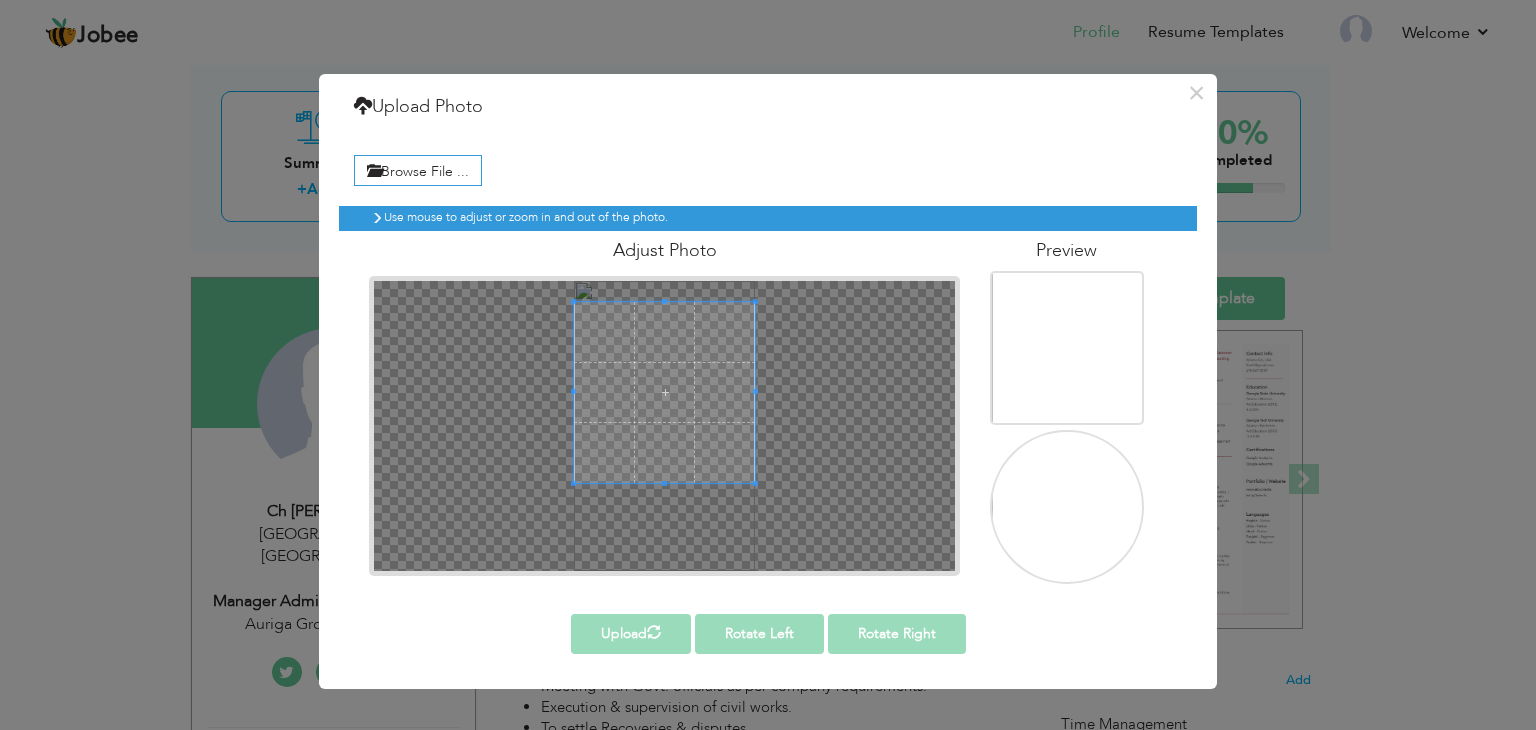 click at bounding box center [664, 392] 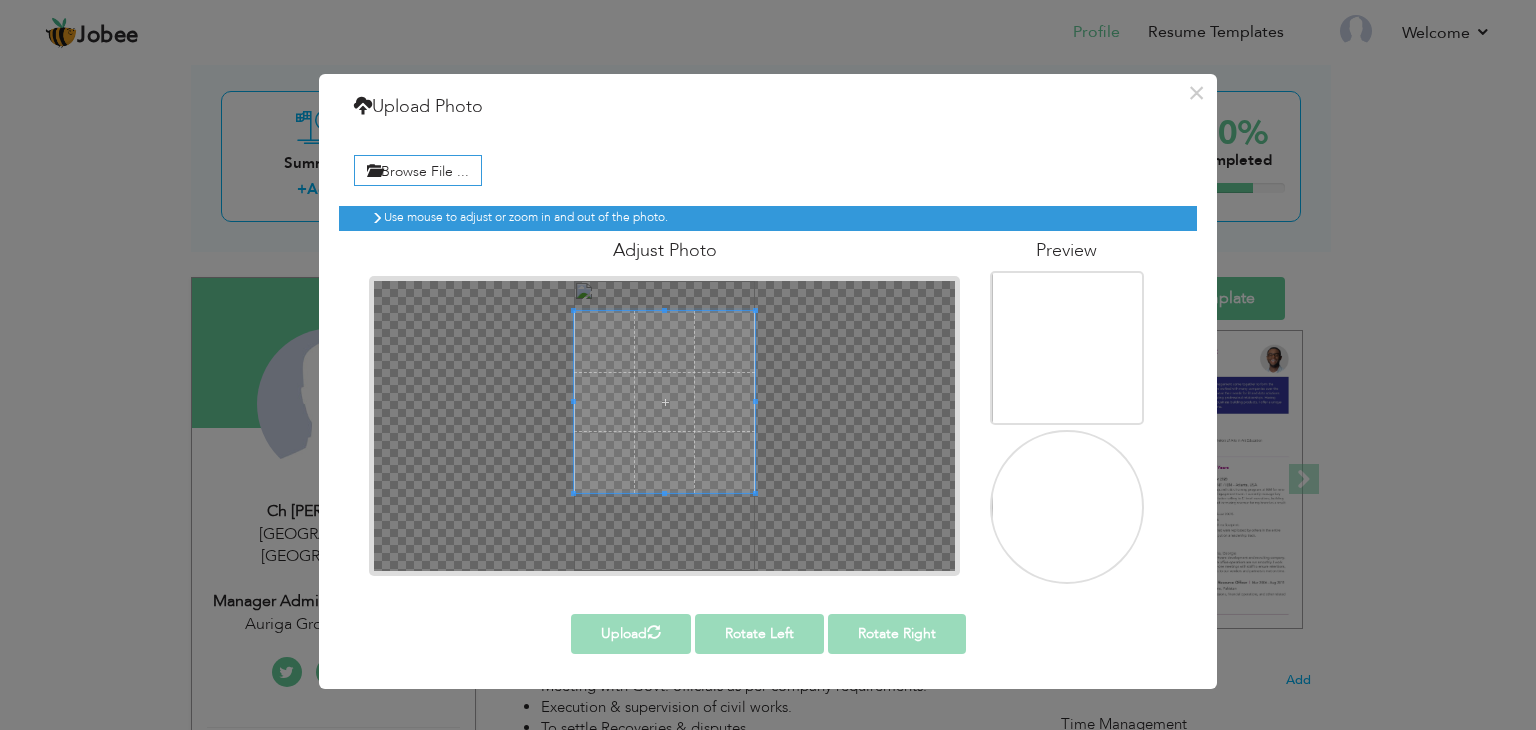 click at bounding box center (664, 401) 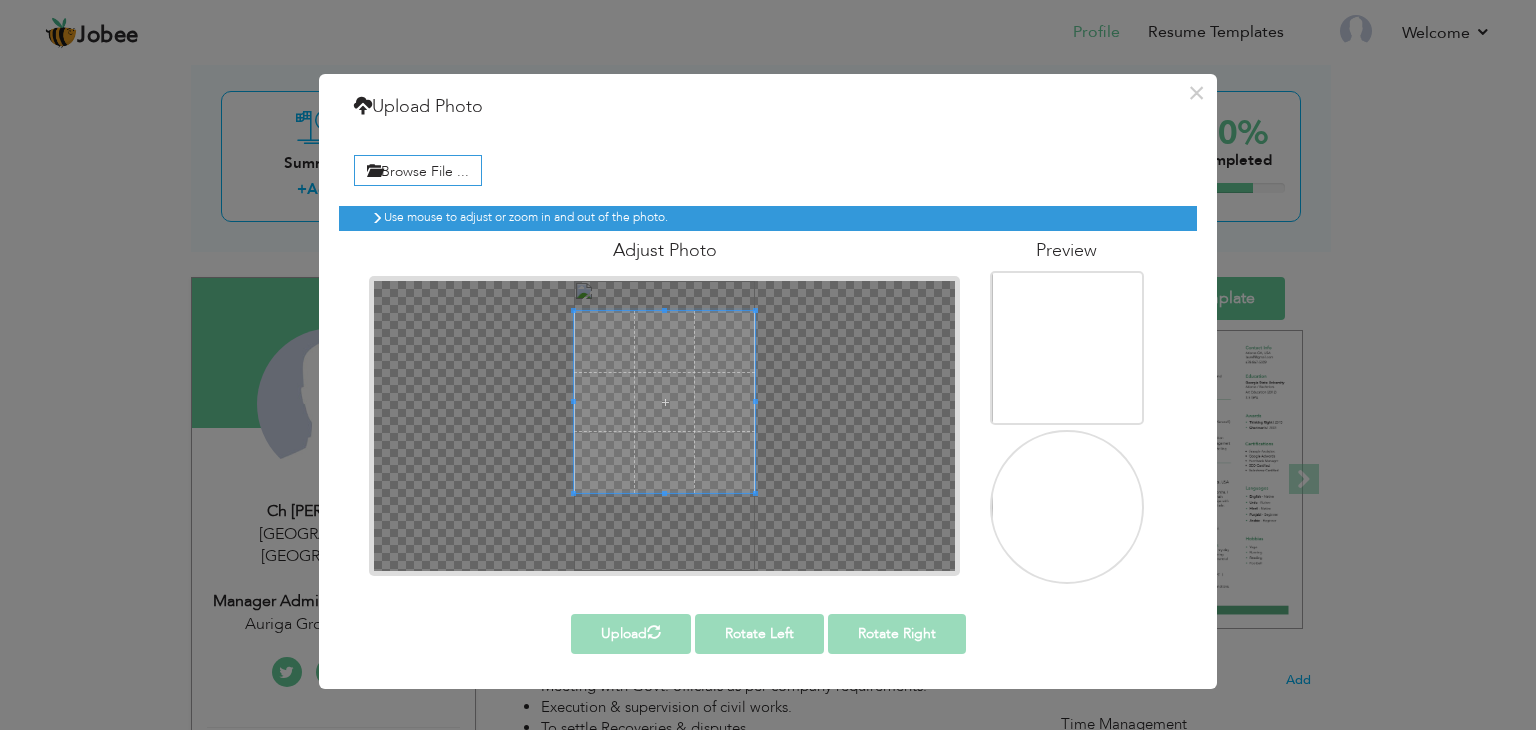 click at bounding box center [1069, 529] 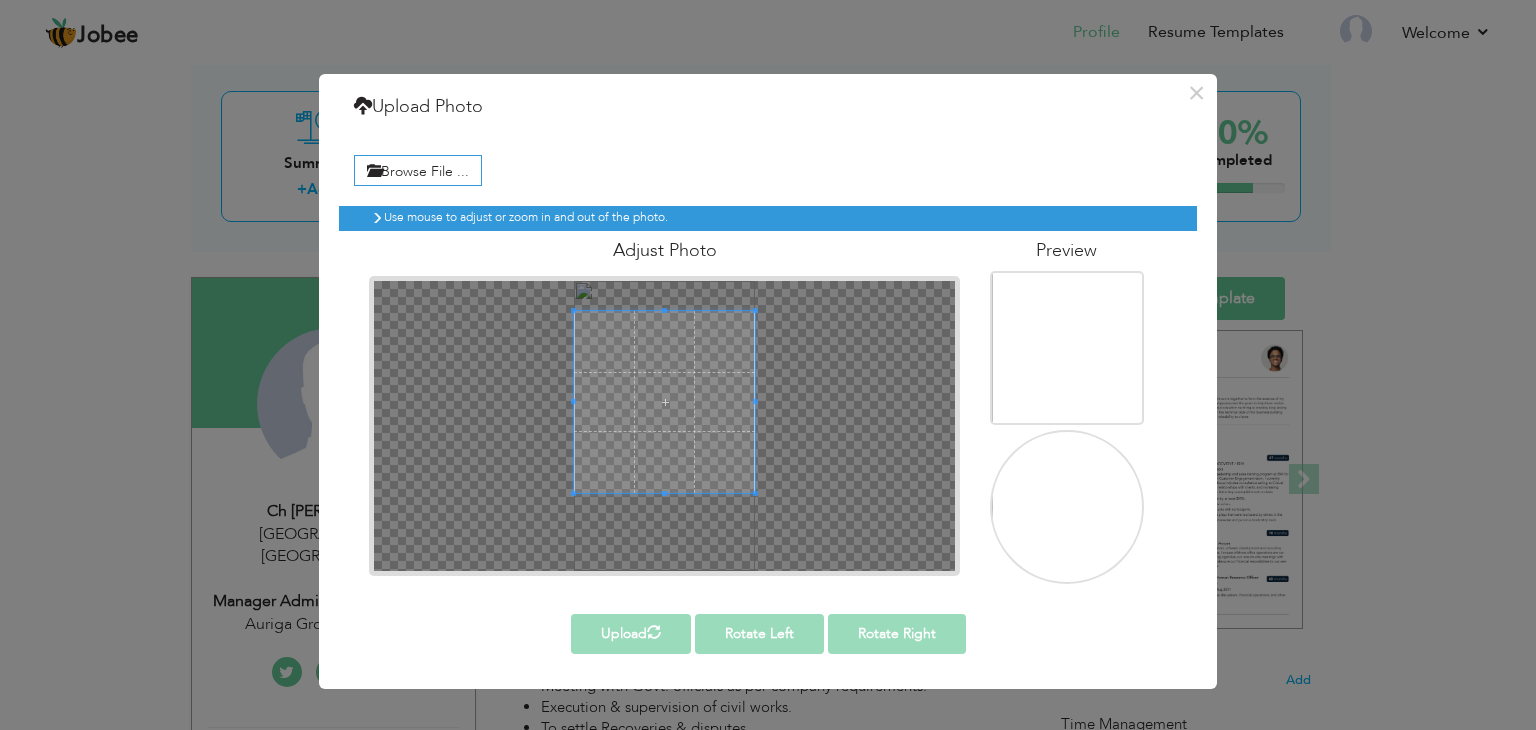 click on "Browse File ..." at bounding box center [768, 168] 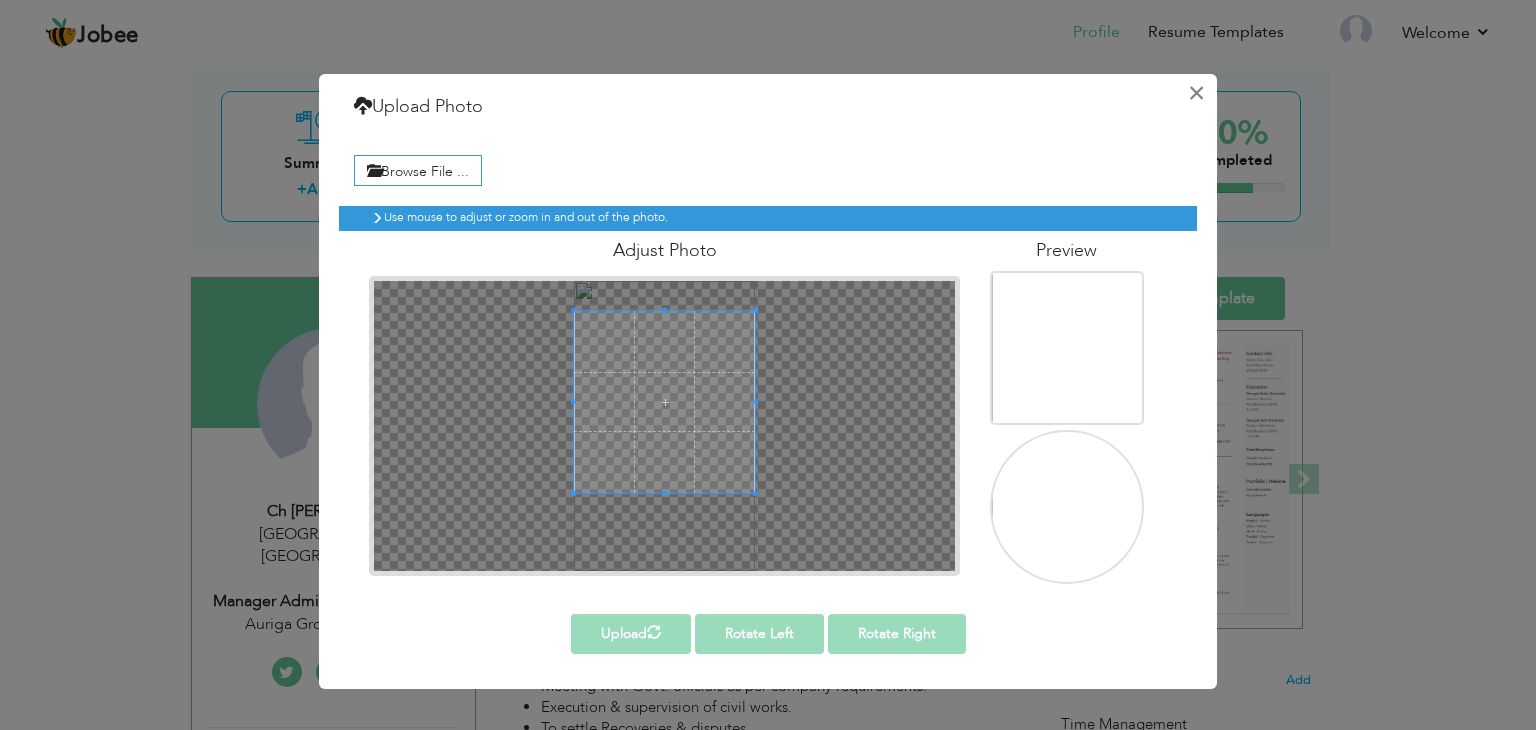 click on "×" at bounding box center (1196, 93) 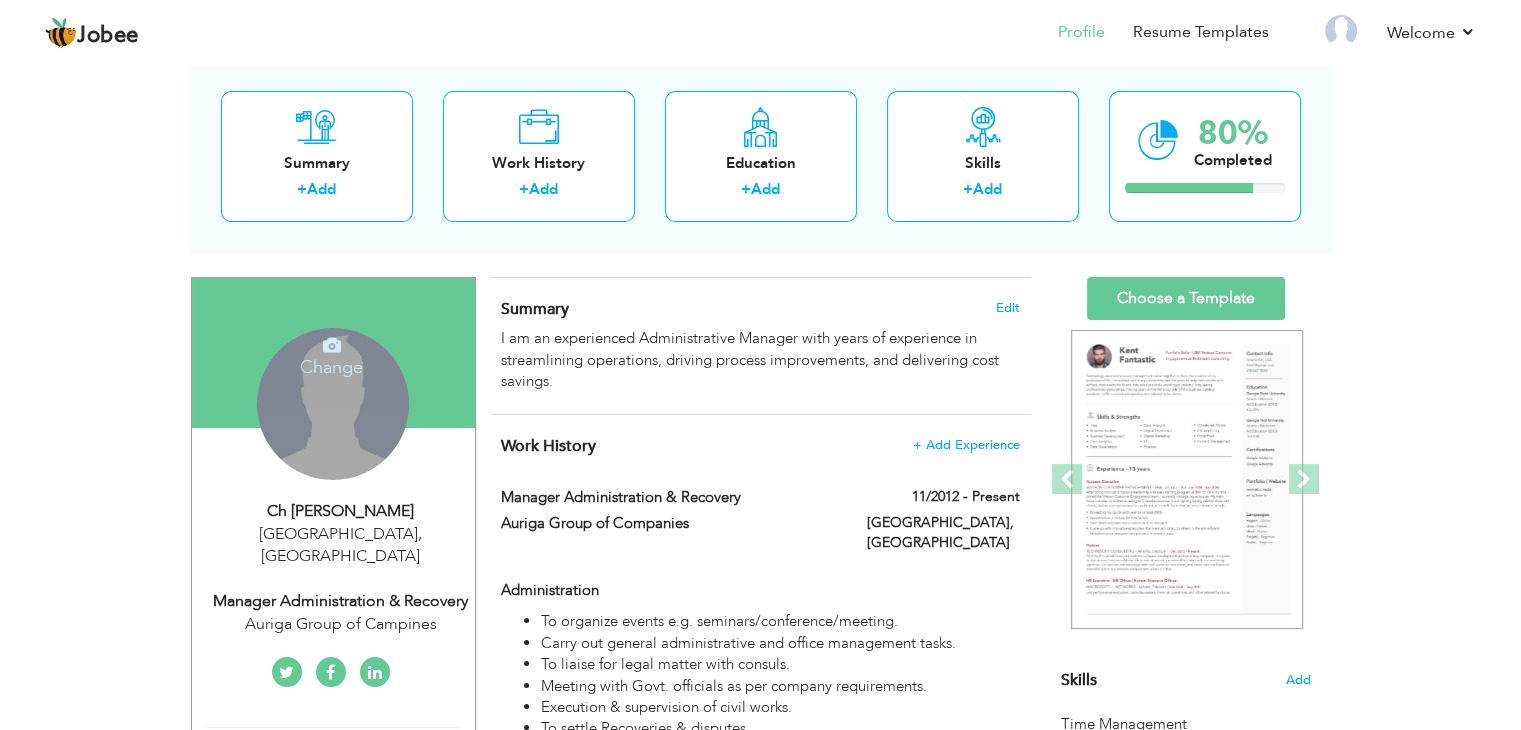 click on "Change
Remove" at bounding box center [333, 404] 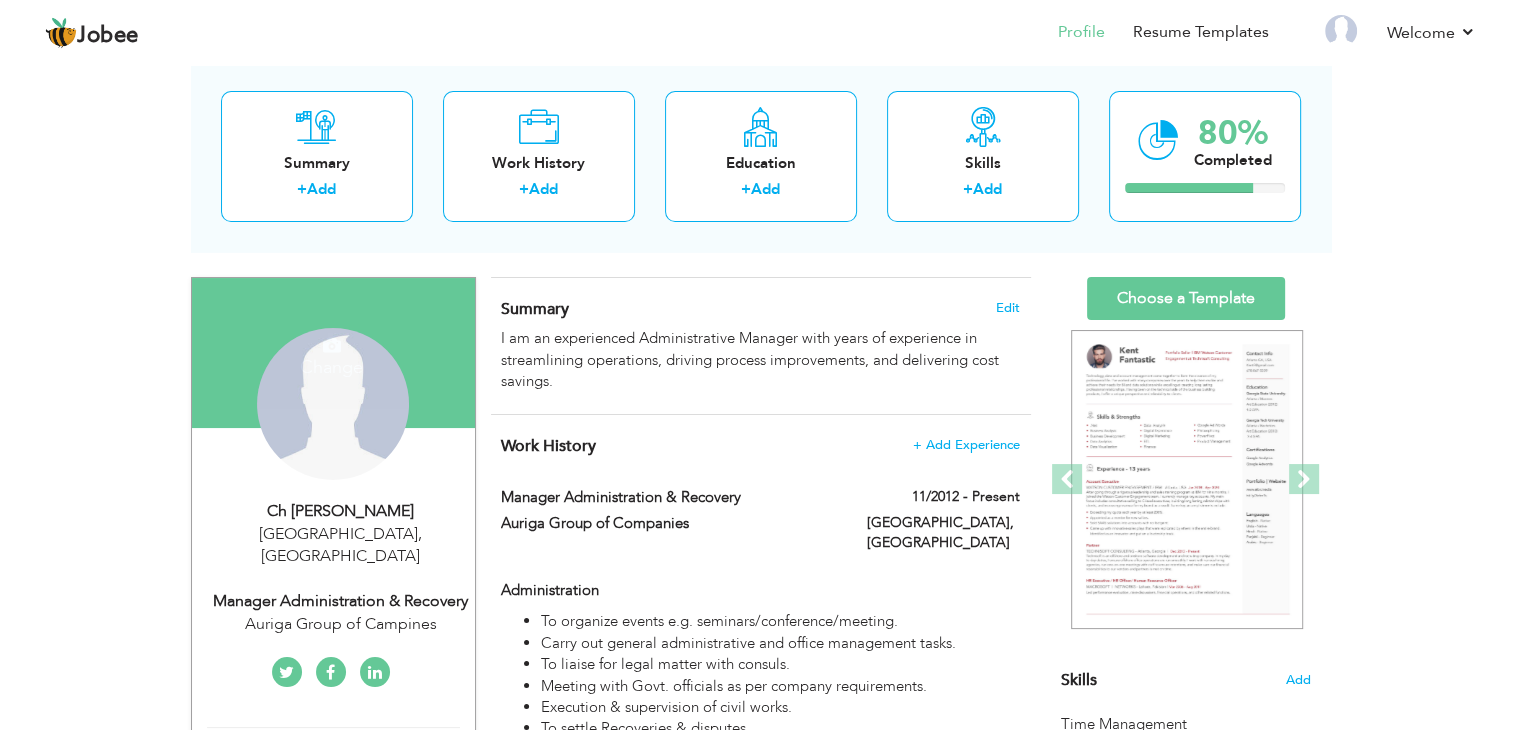 click at bounding box center [332, 345] 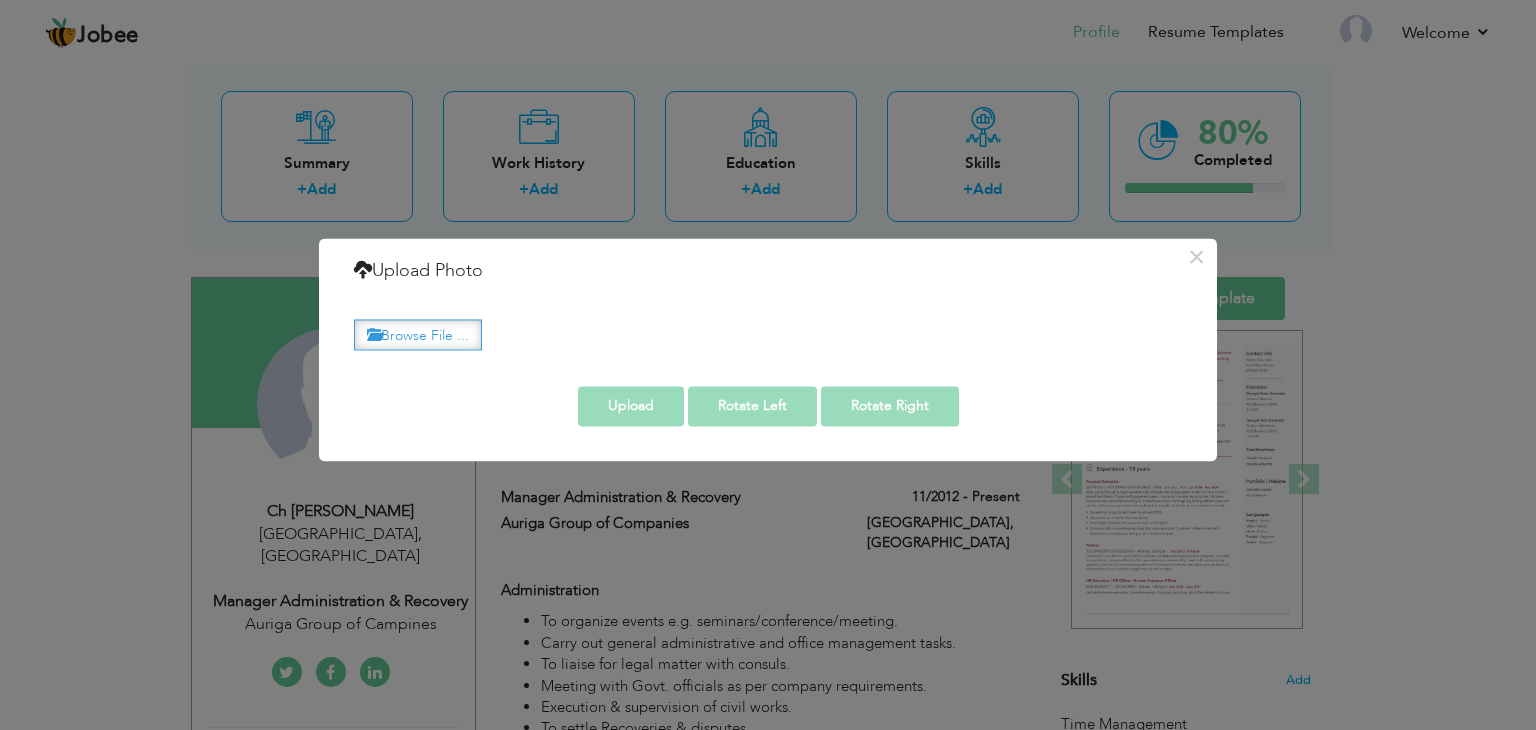click on "Browse File ..." at bounding box center [418, 334] 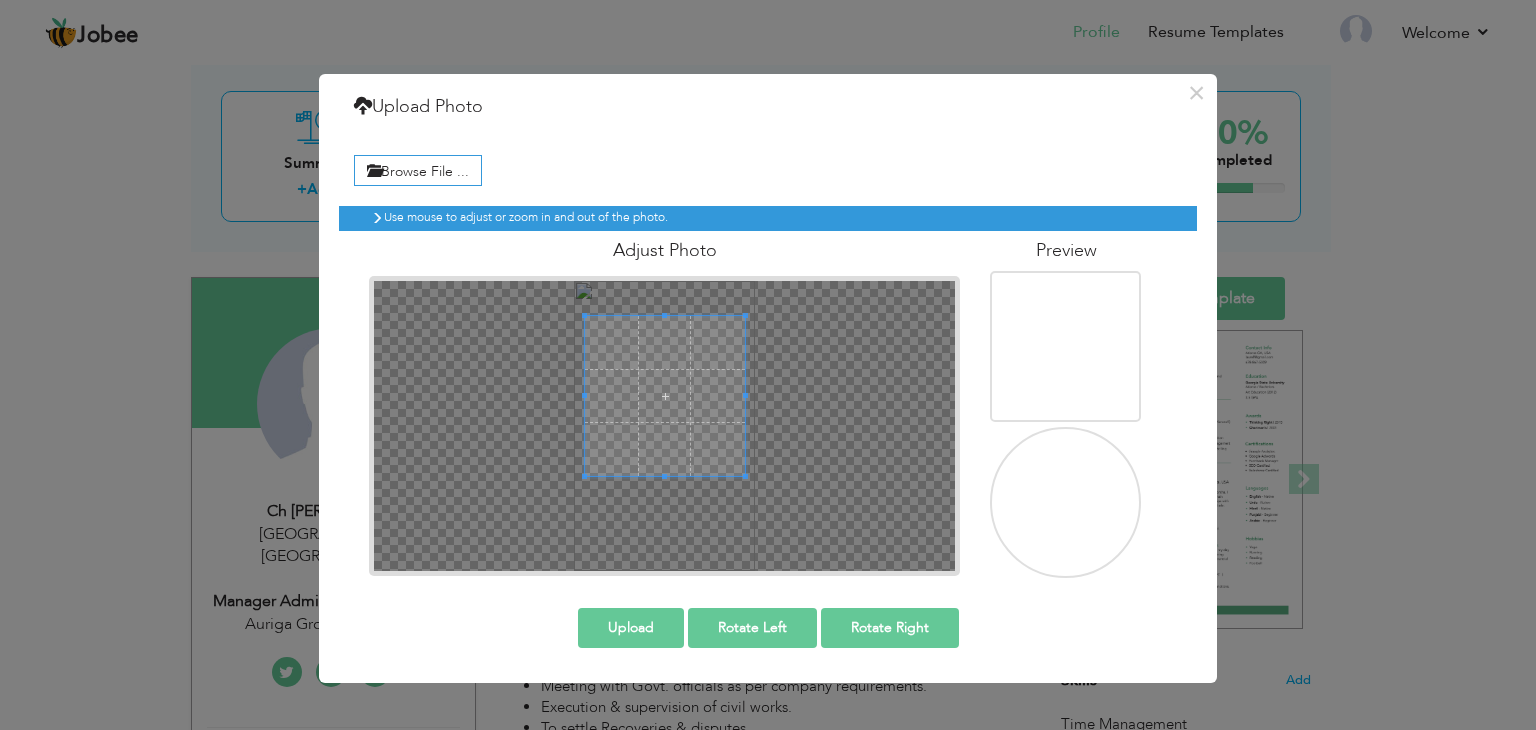 click at bounding box center (665, 396) 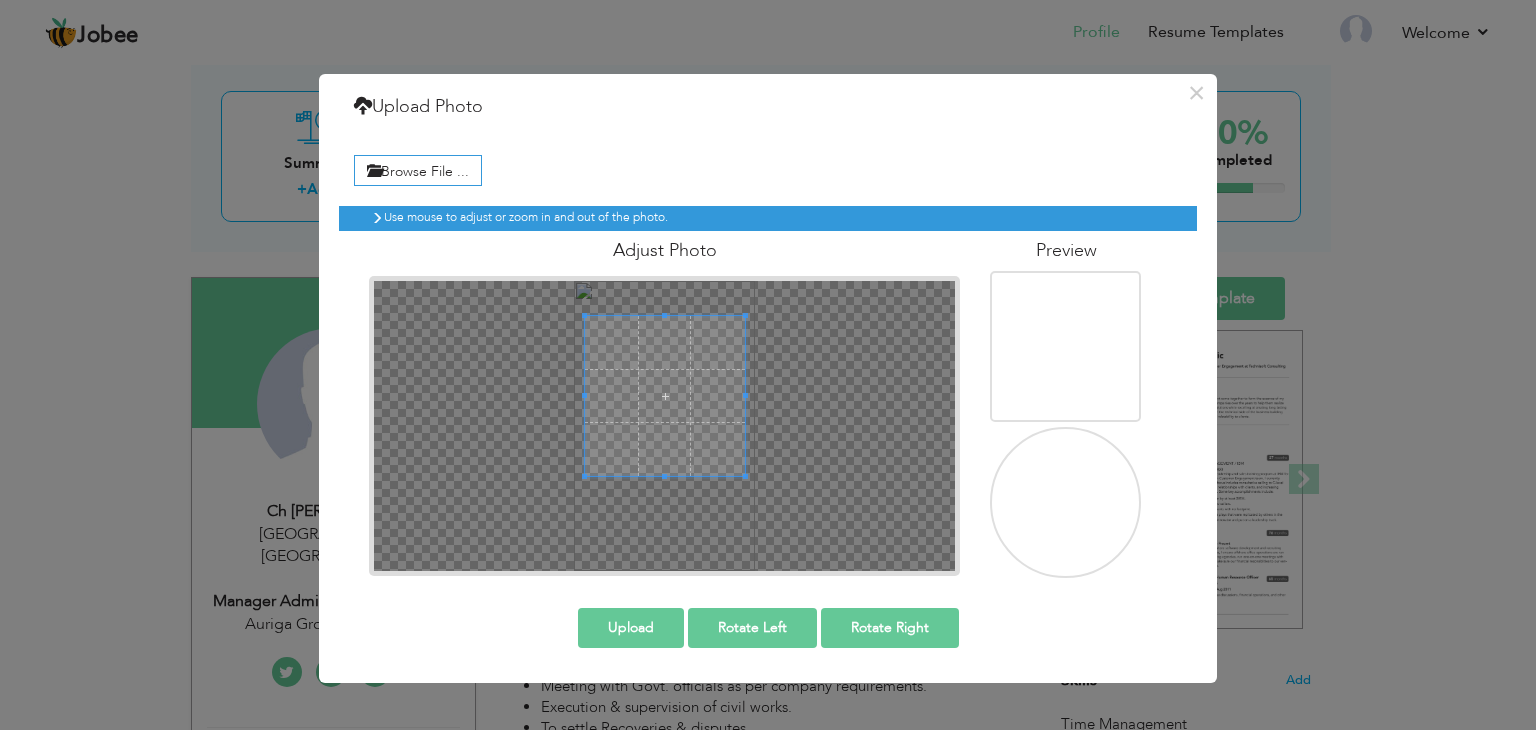 click on "Upload" at bounding box center [631, 628] 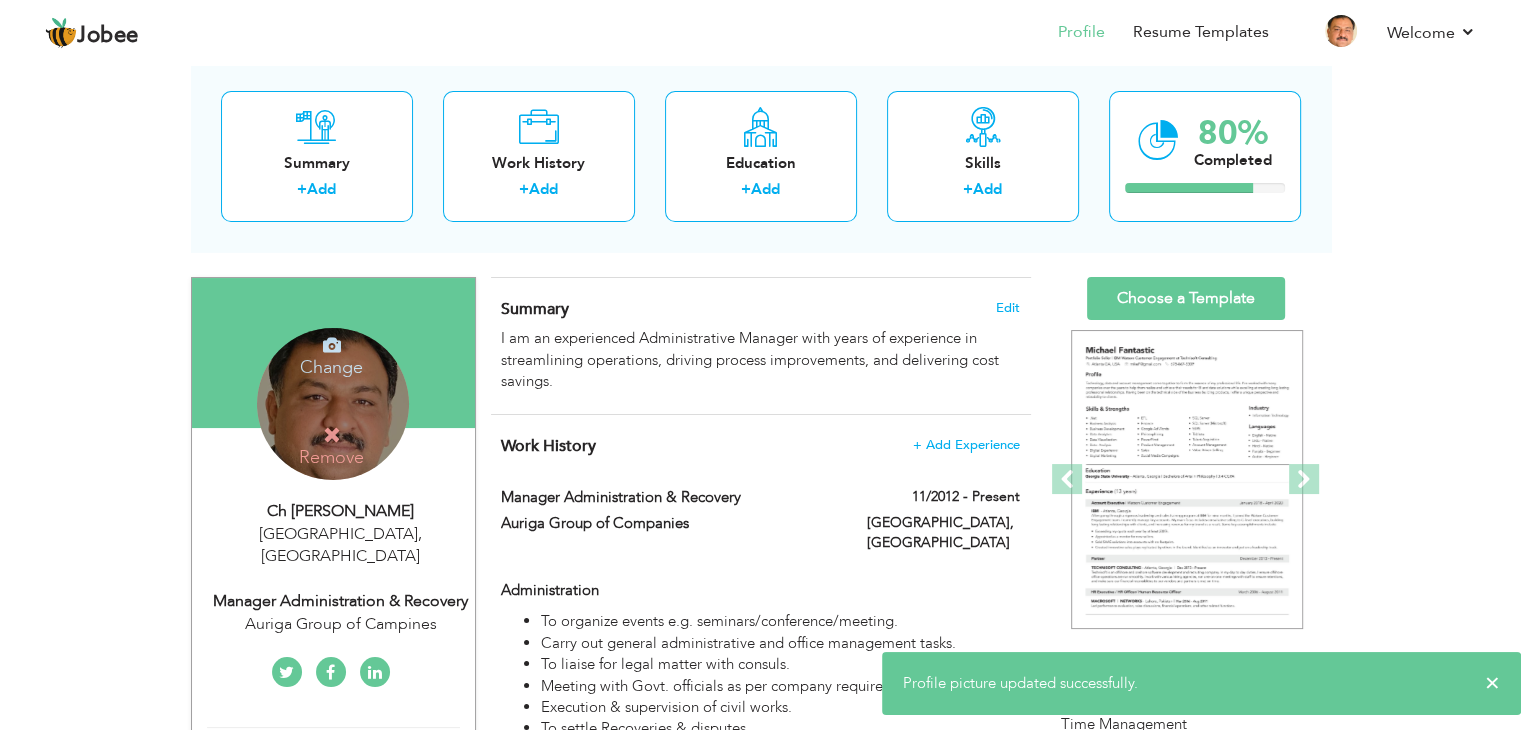 click on "Change
Remove" at bounding box center (333, 404) 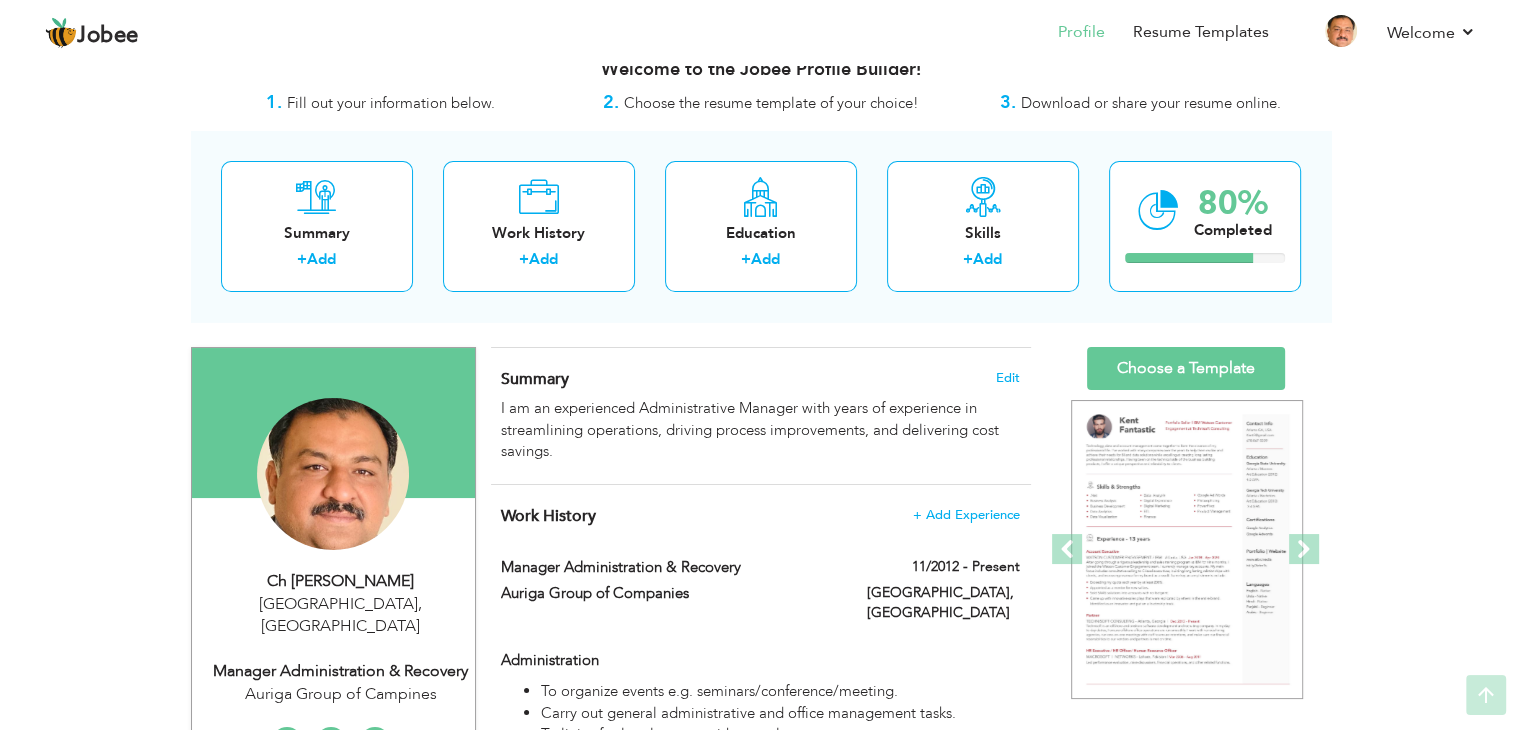 scroll, scrollTop: 0, scrollLeft: 0, axis: both 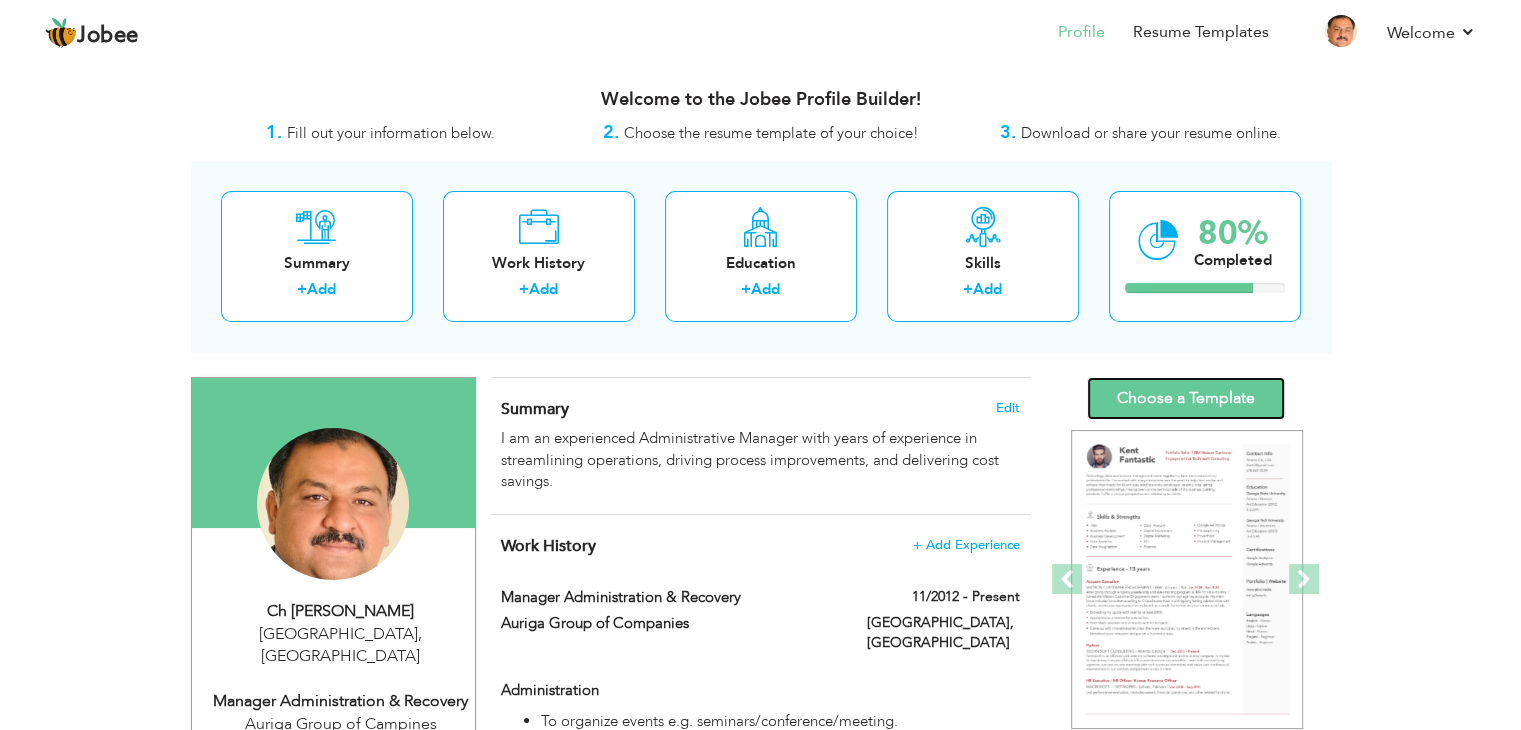 click on "Choose a Template" at bounding box center [1186, 398] 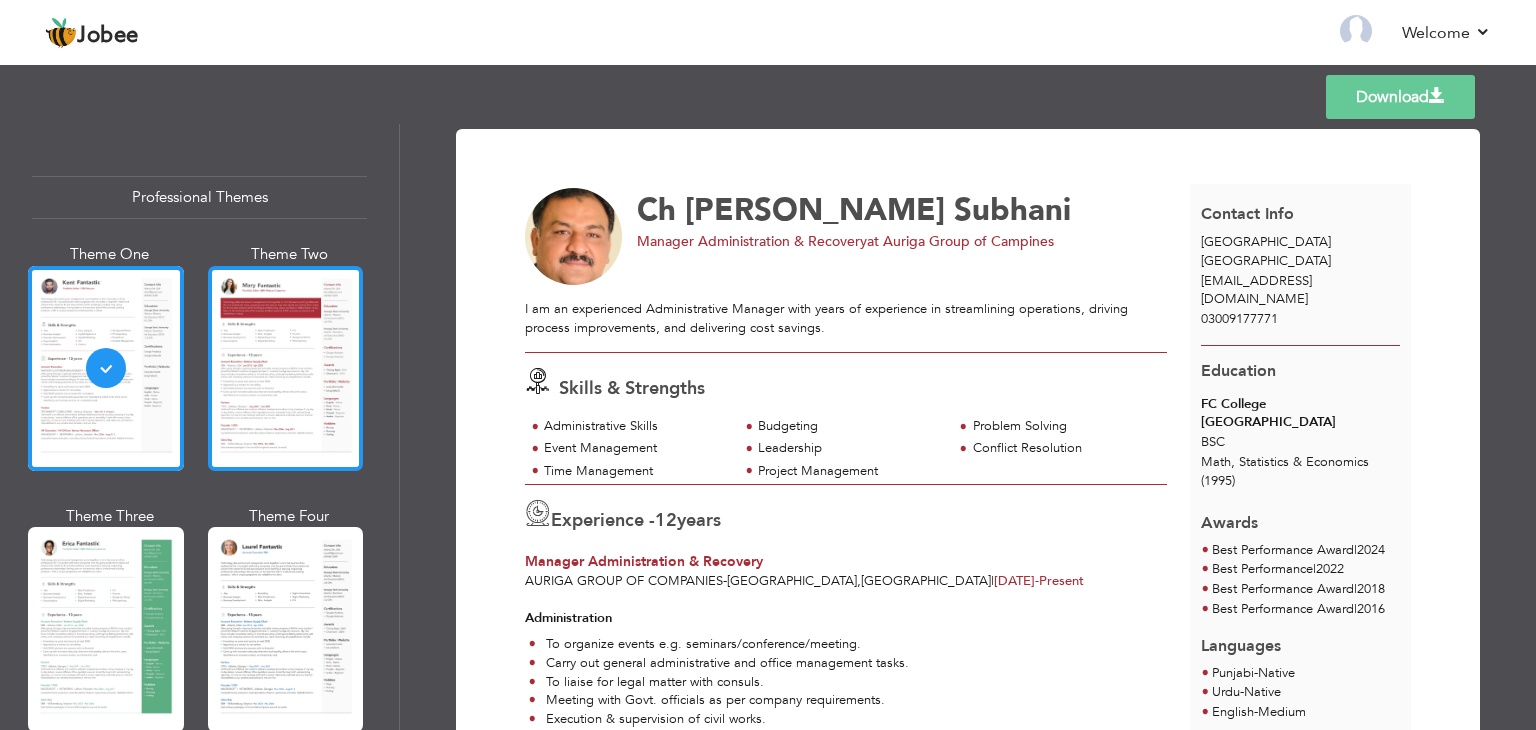 scroll, scrollTop: 0, scrollLeft: 0, axis: both 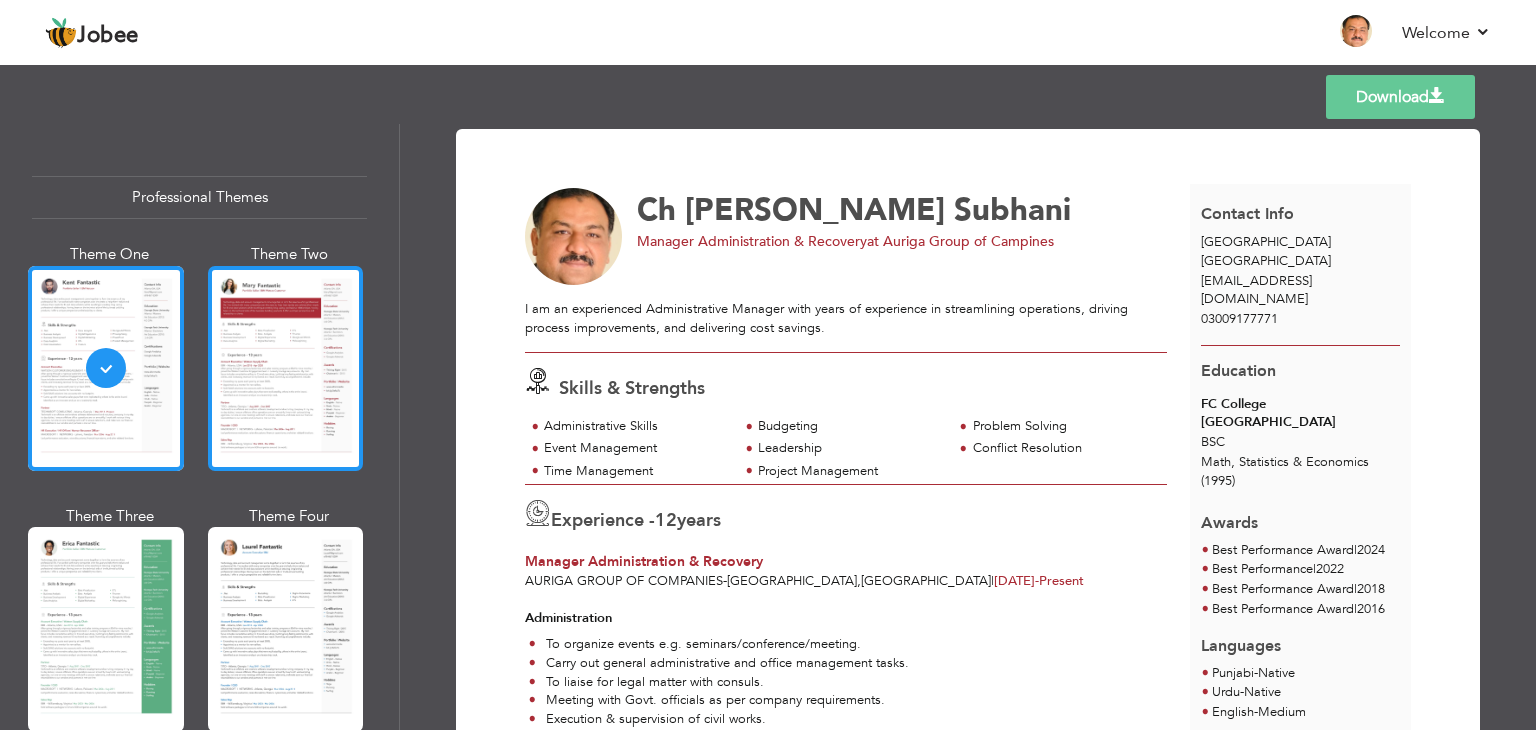 click at bounding box center (286, 368) 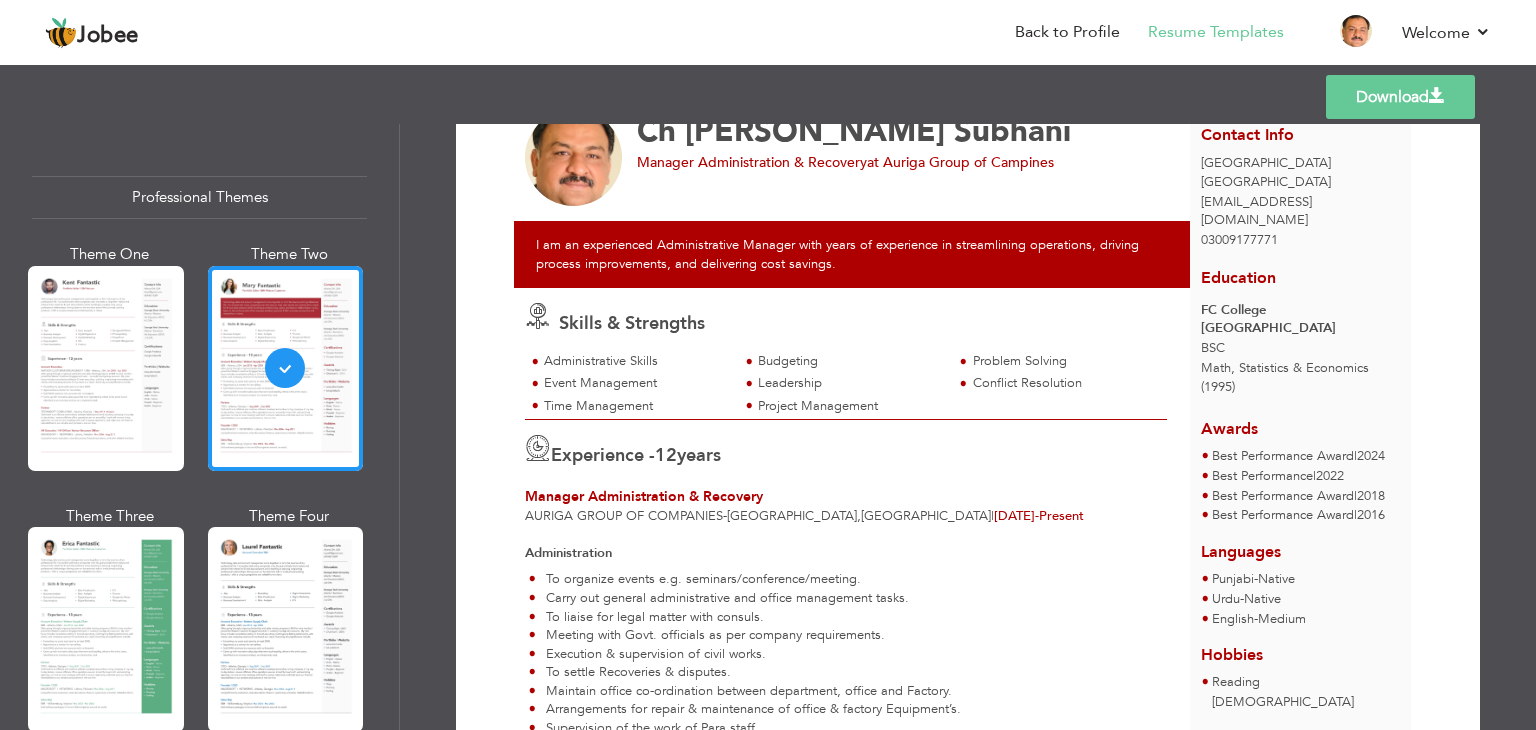 scroll, scrollTop: 0, scrollLeft: 0, axis: both 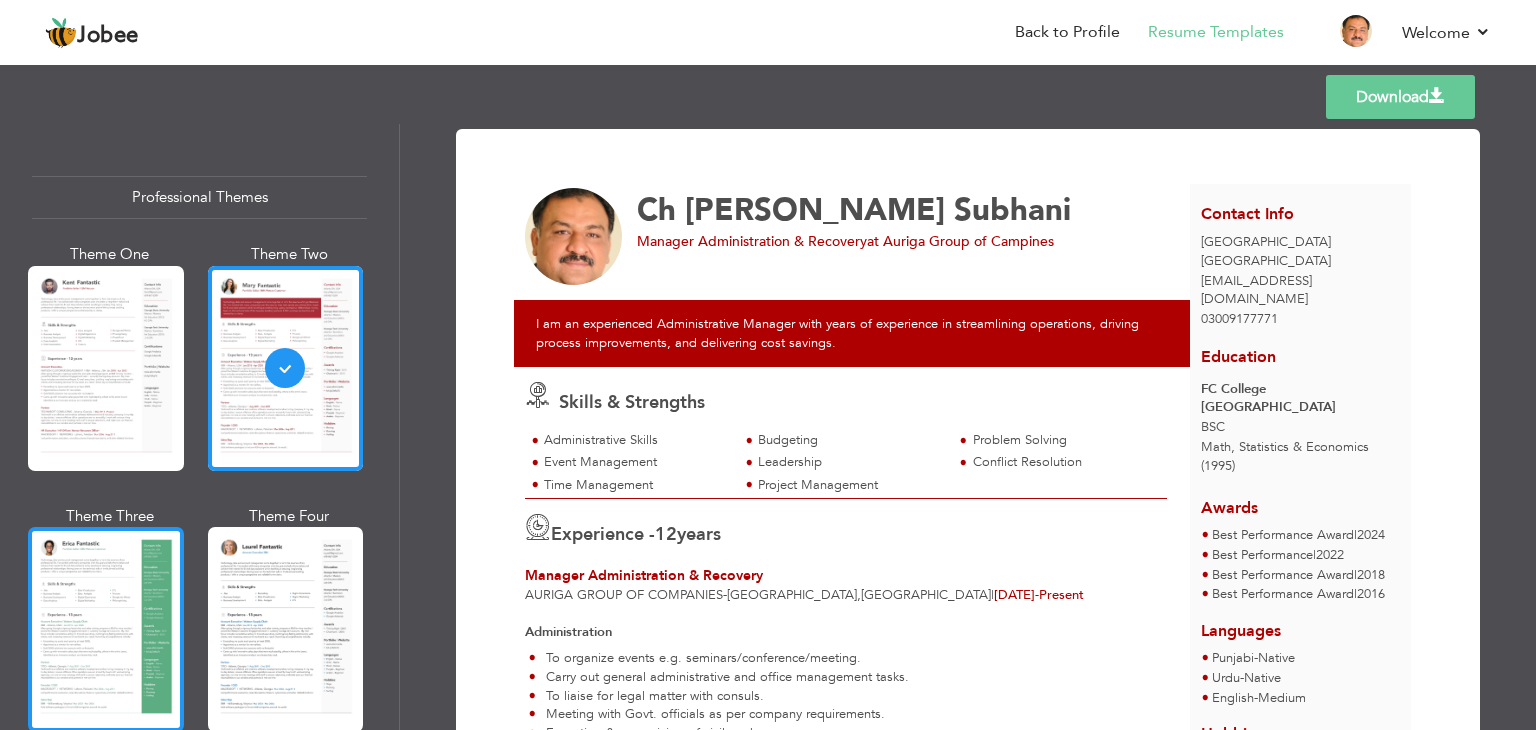 click at bounding box center (106, 629) 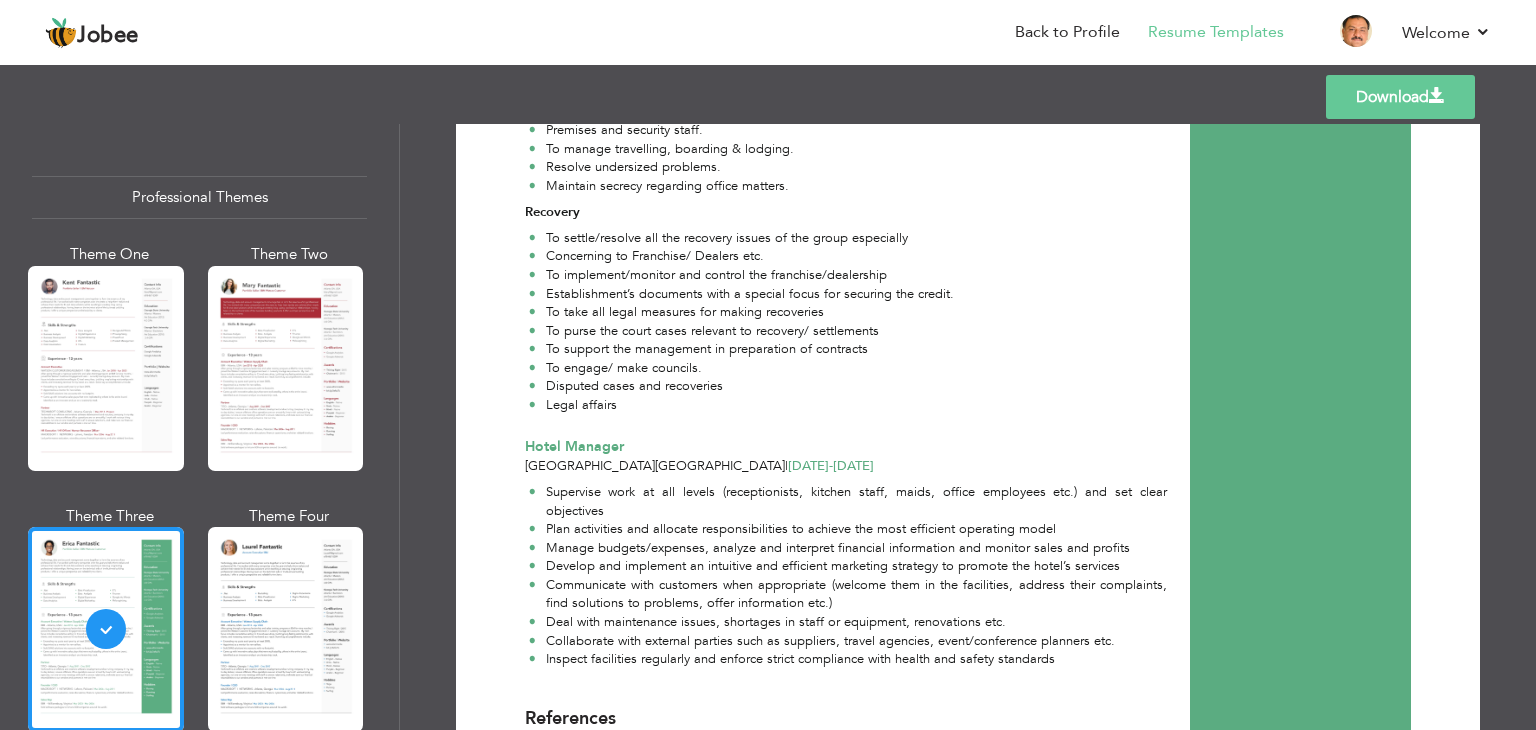 scroll, scrollTop: 892, scrollLeft: 0, axis: vertical 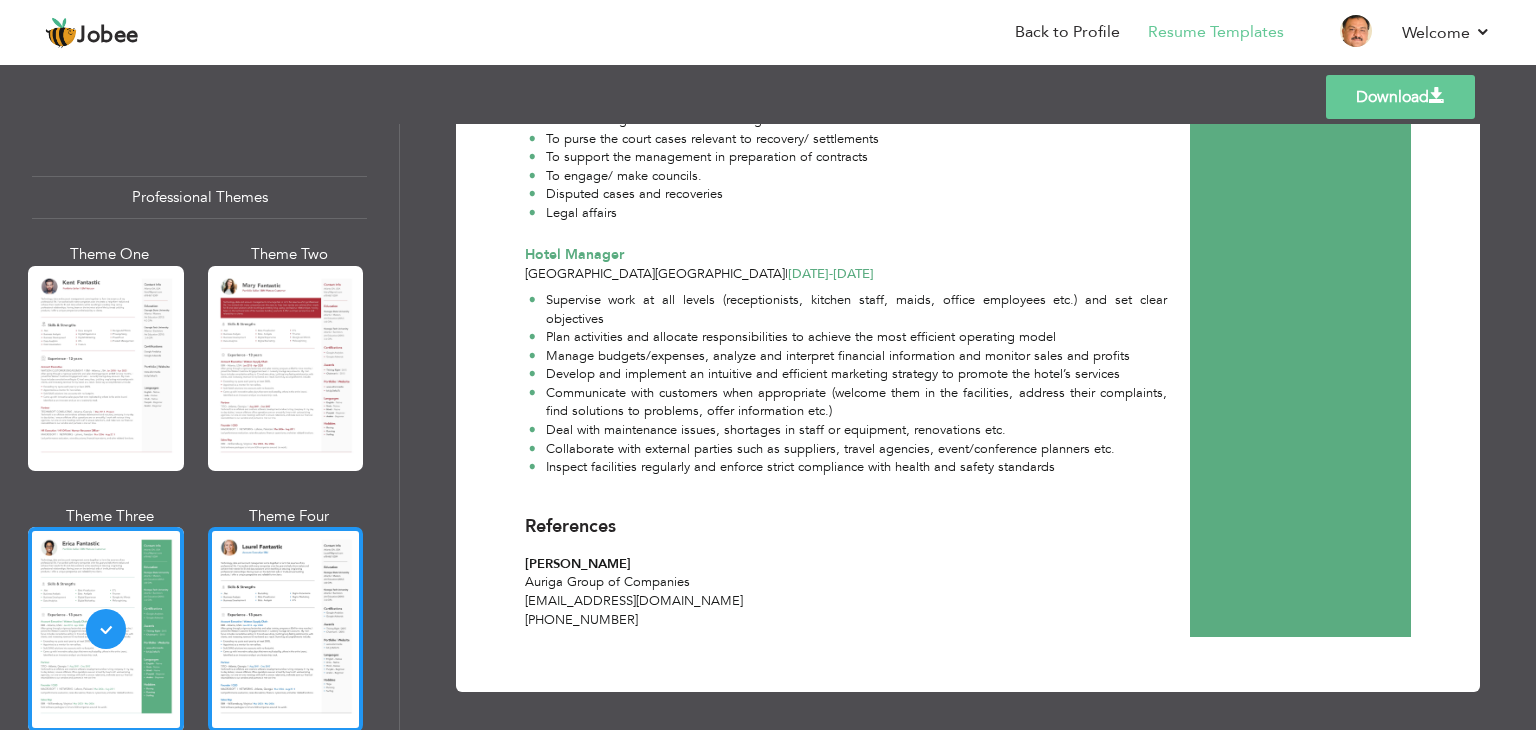 click at bounding box center [286, 629] 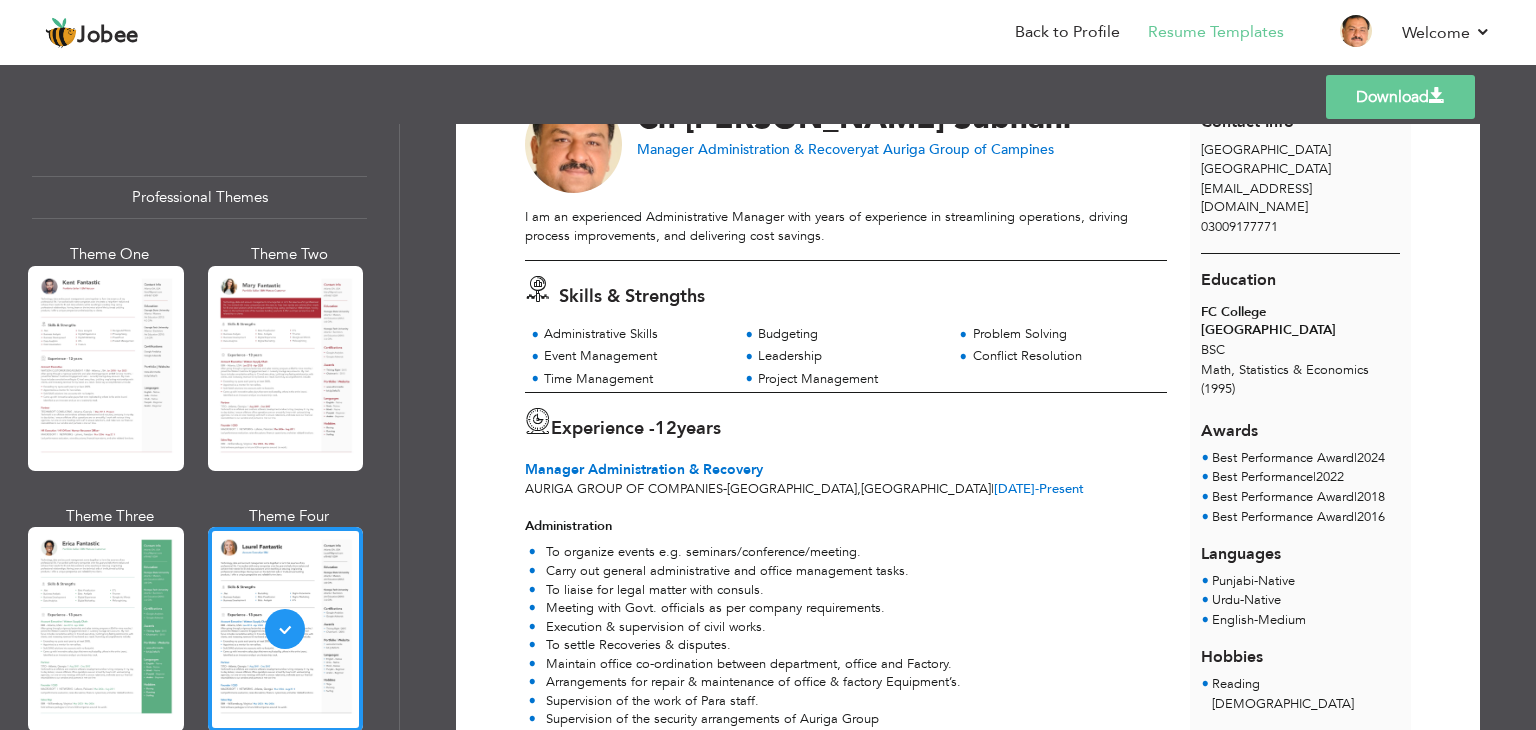 scroll, scrollTop: 0, scrollLeft: 0, axis: both 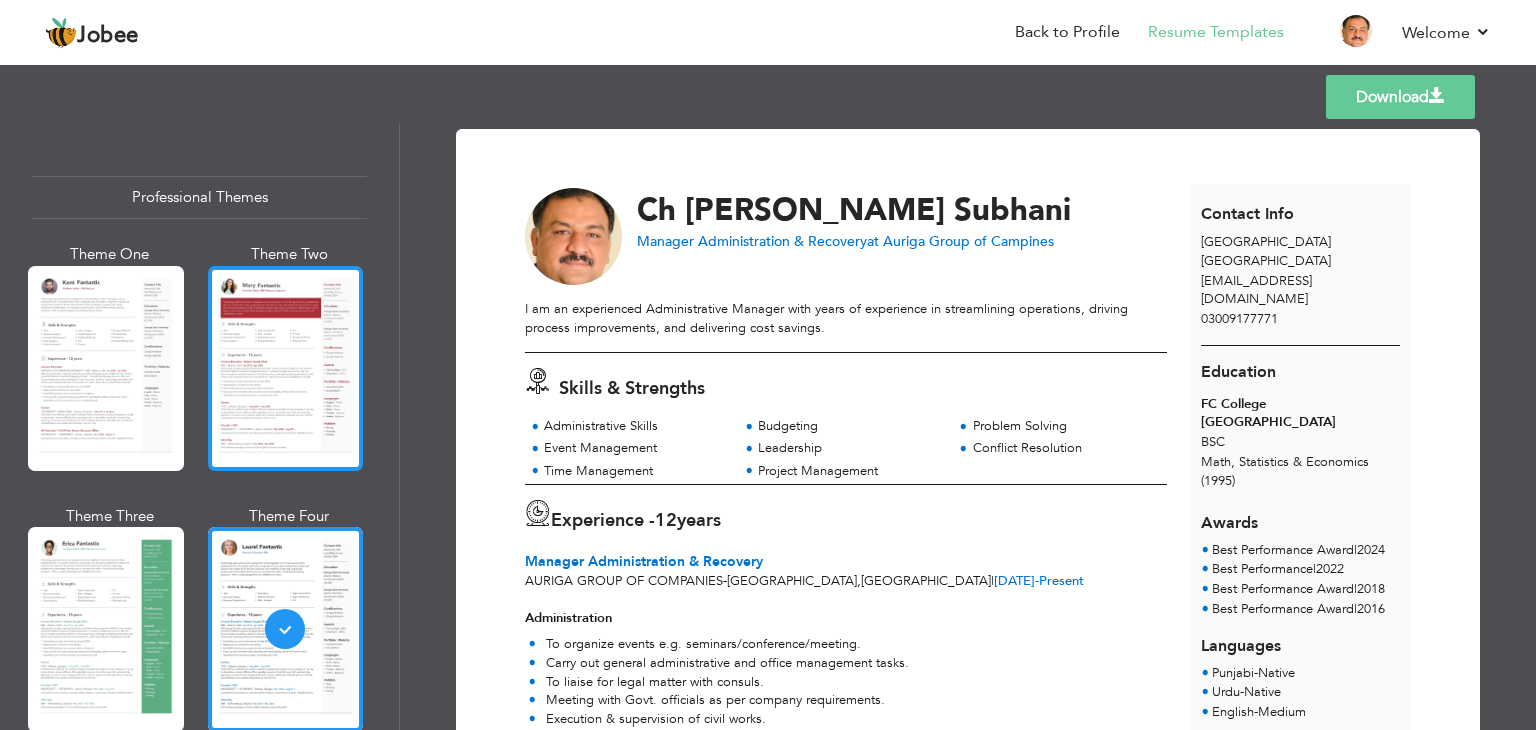 click at bounding box center [286, 368] 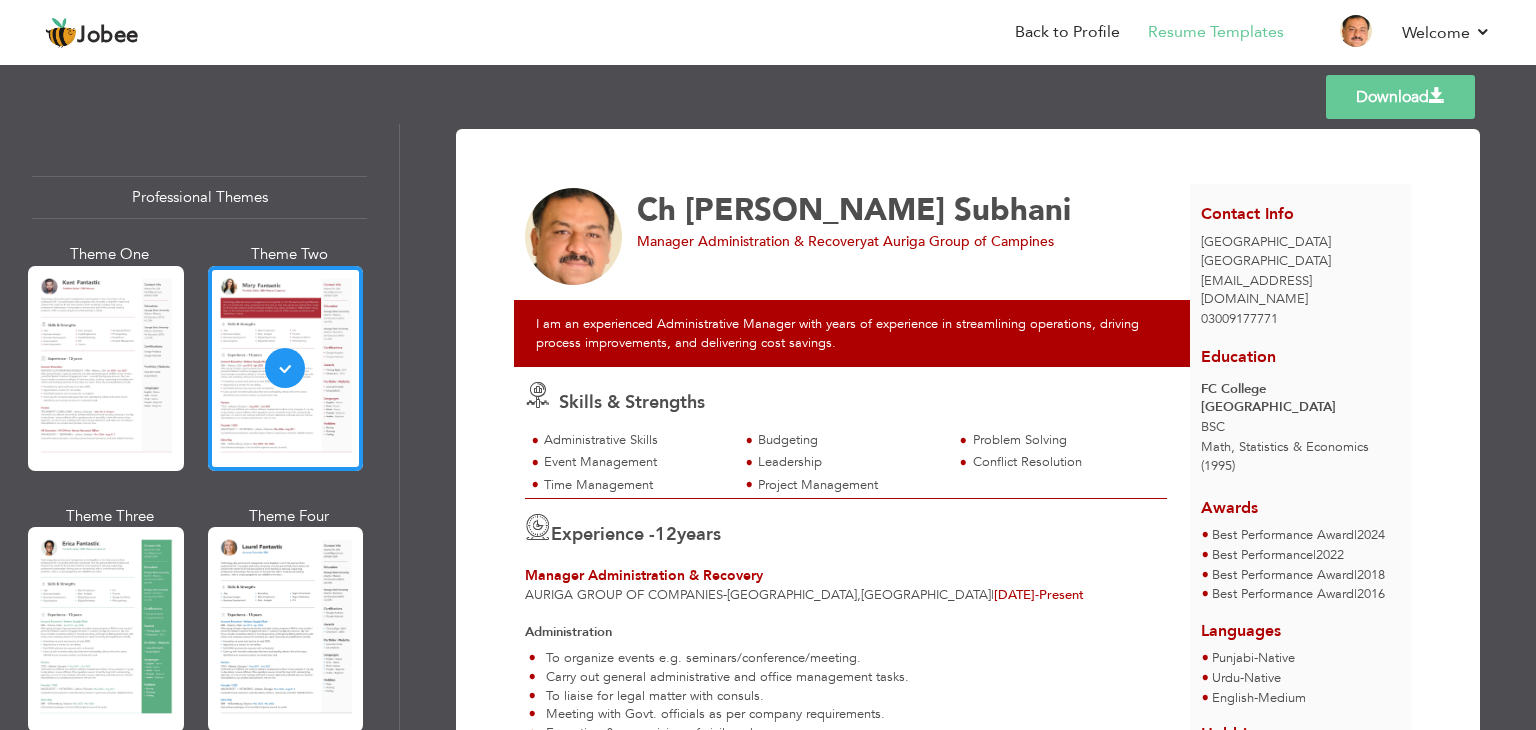 click on "Download" at bounding box center [1400, 97] 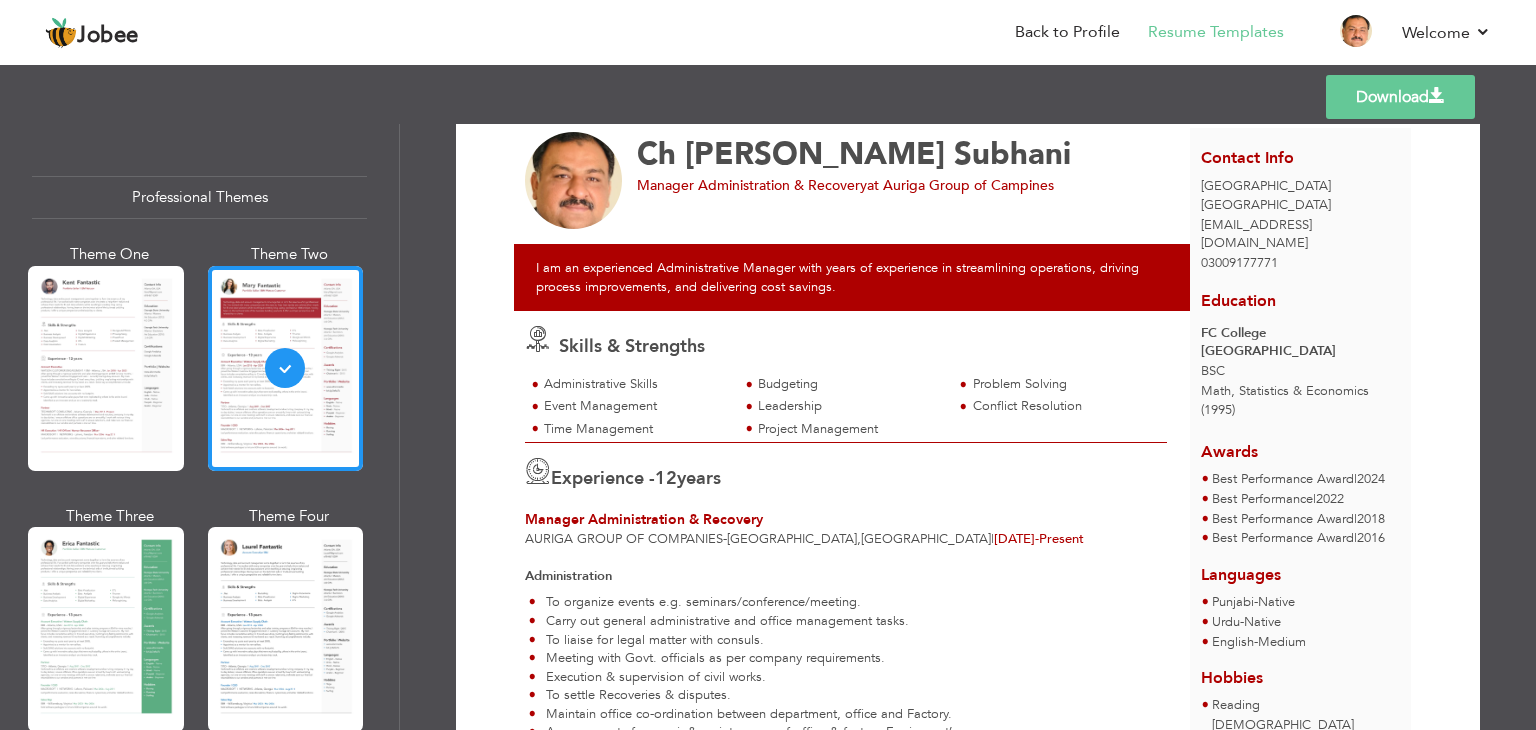 scroll, scrollTop: 100, scrollLeft: 0, axis: vertical 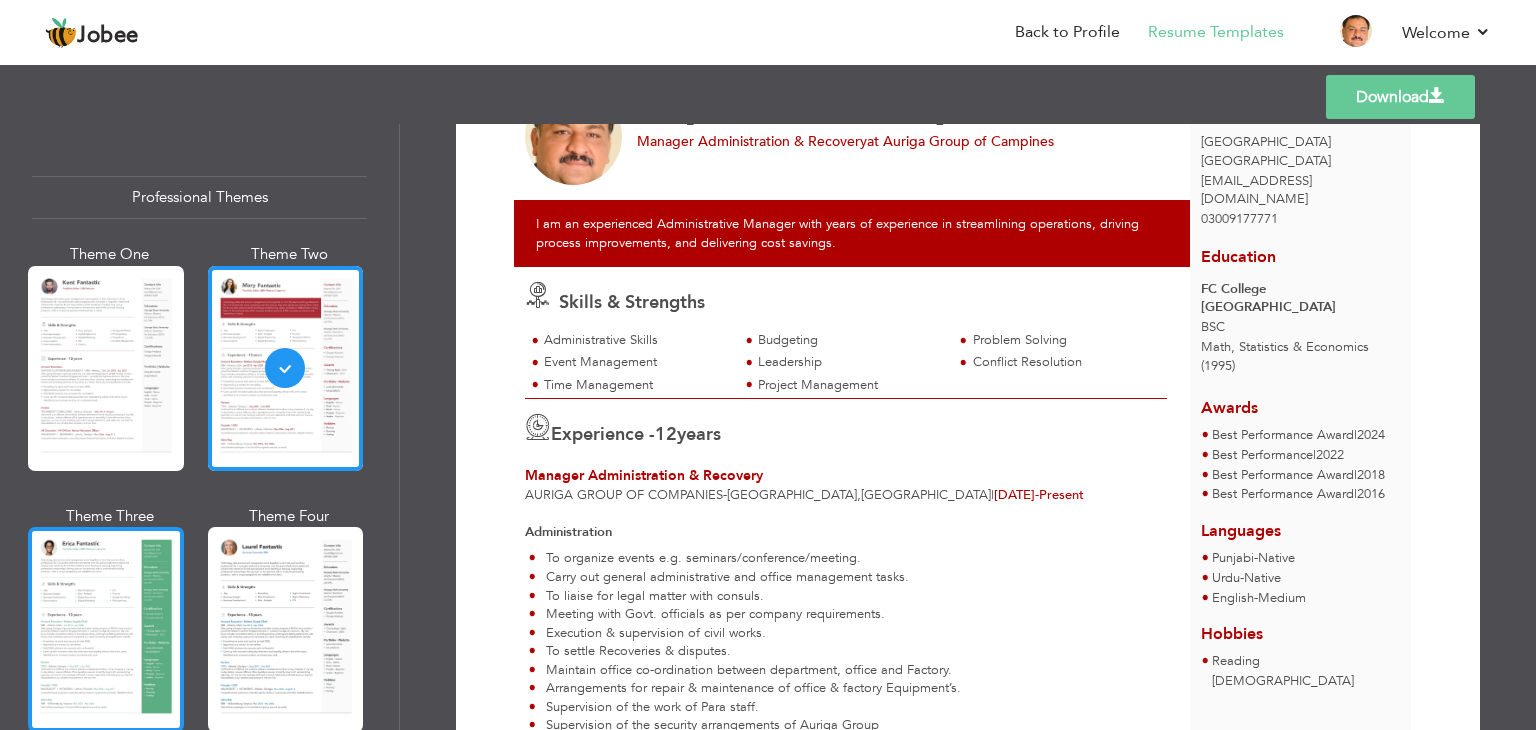 click at bounding box center [106, 629] 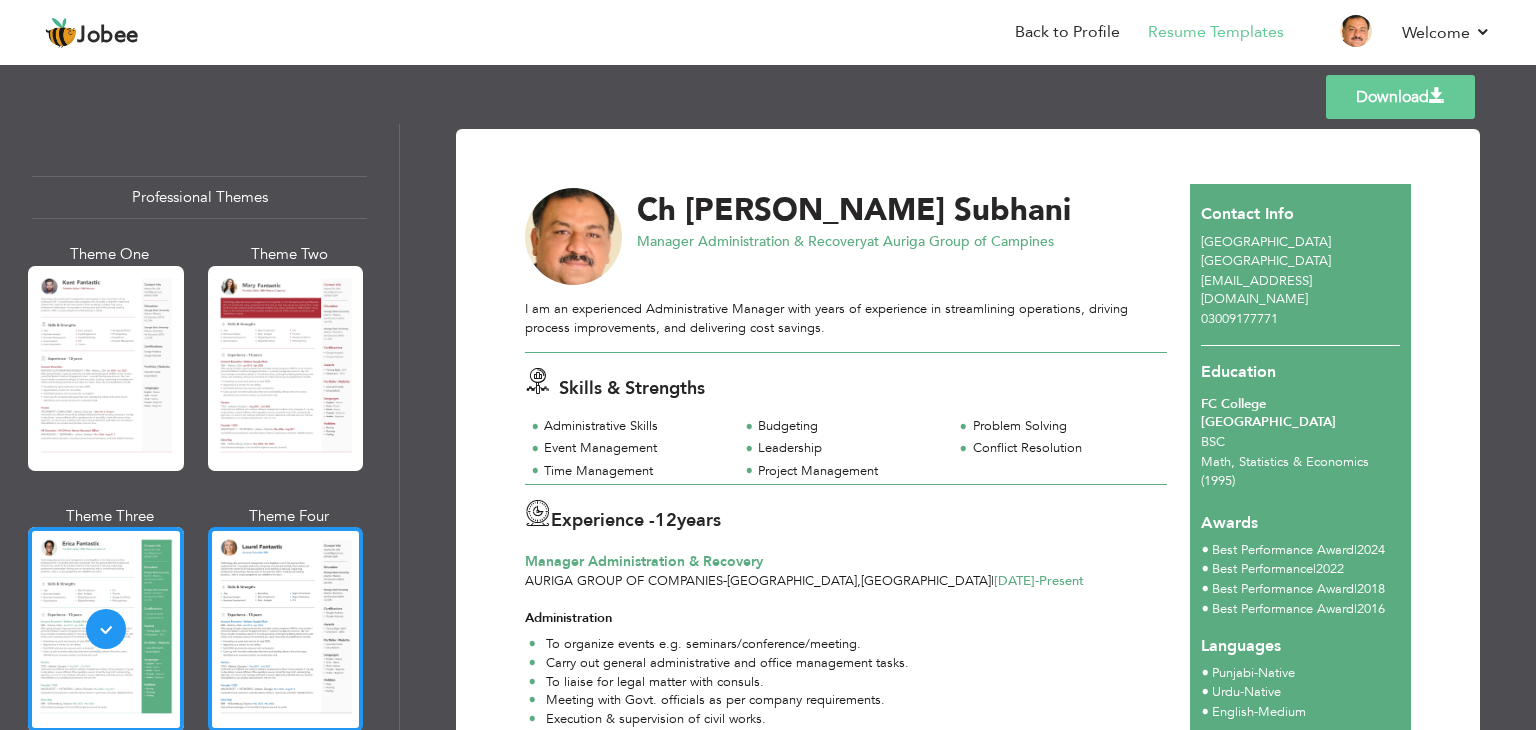 click at bounding box center (286, 629) 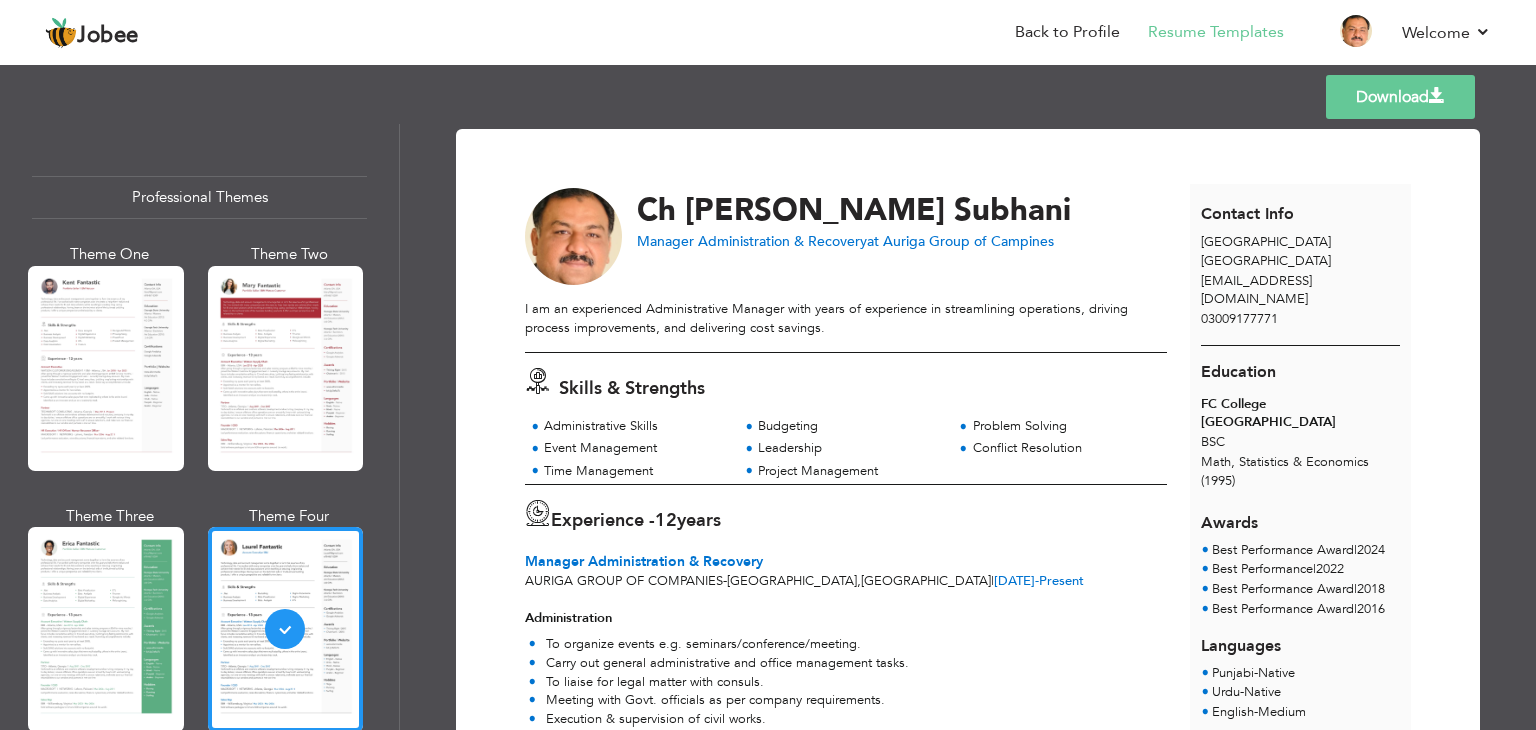 scroll, scrollTop: 100, scrollLeft: 0, axis: vertical 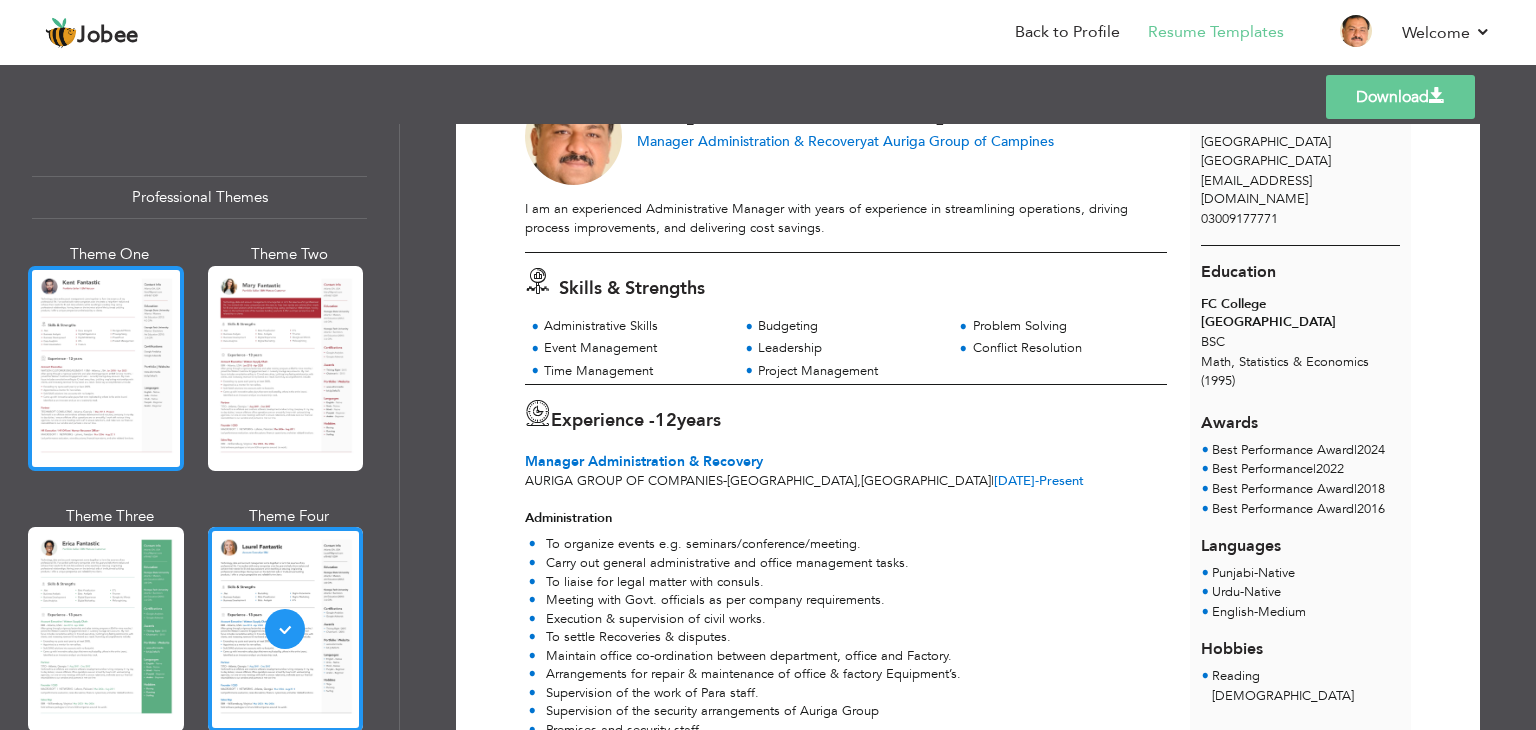 click at bounding box center (106, 368) 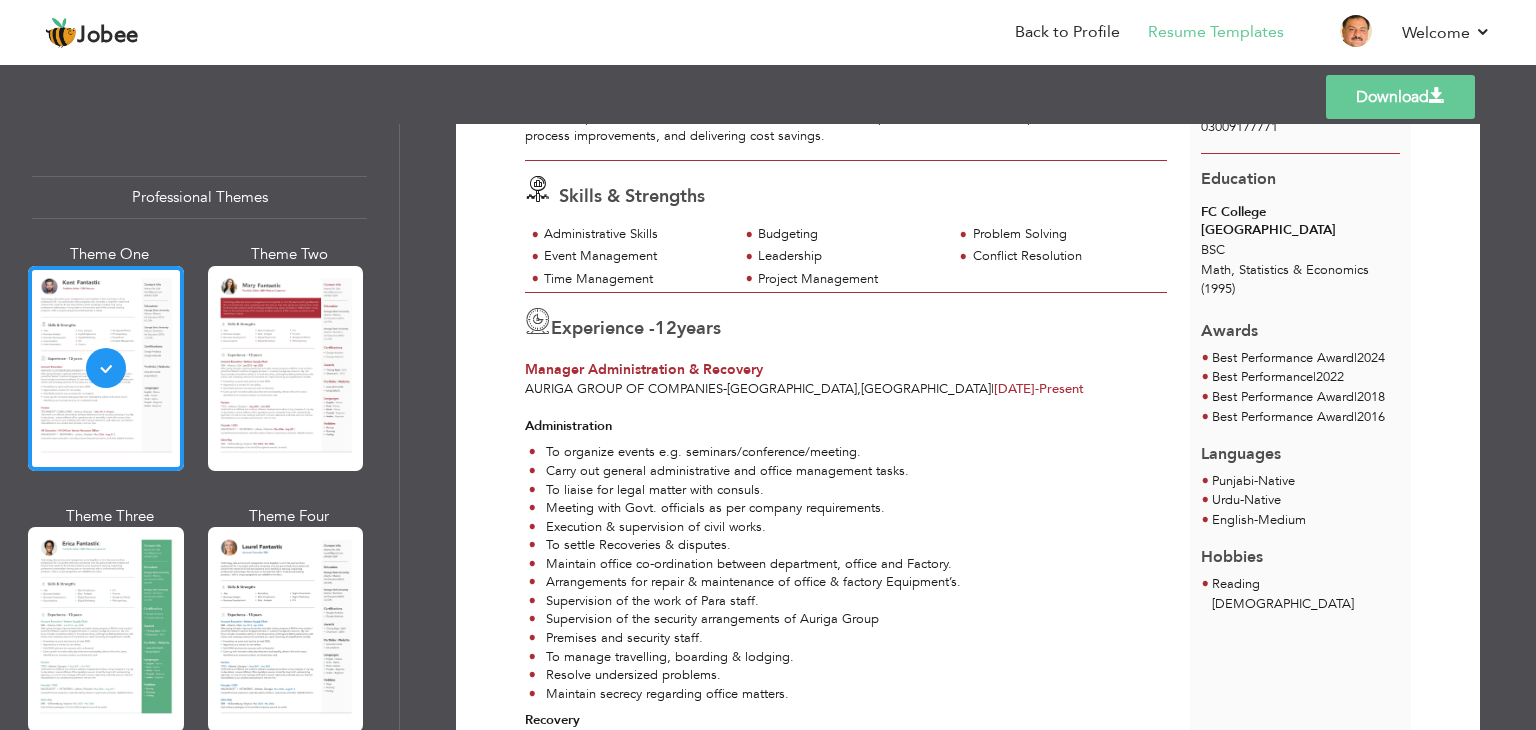 scroll, scrollTop: 0, scrollLeft: 0, axis: both 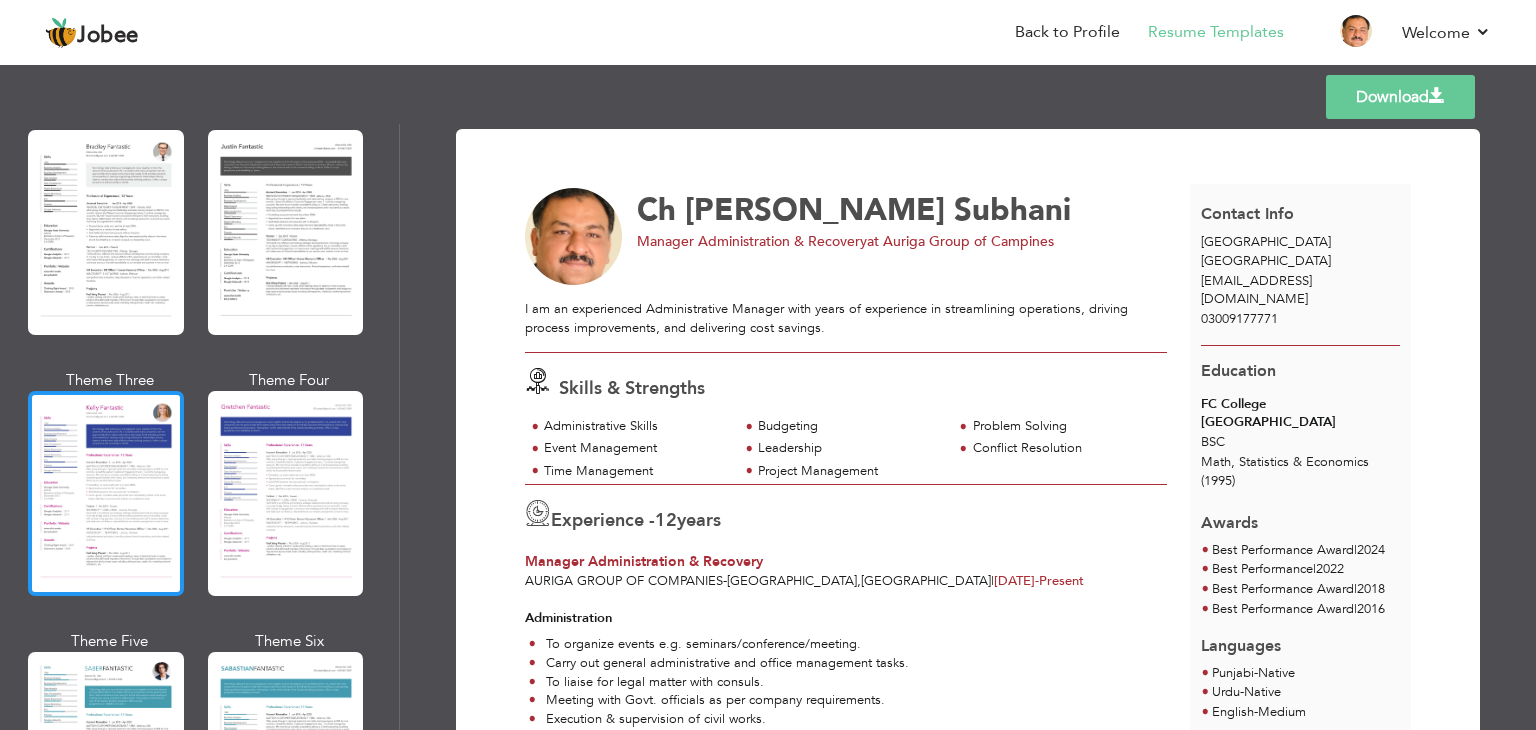 click at bounding box center (106, 493) 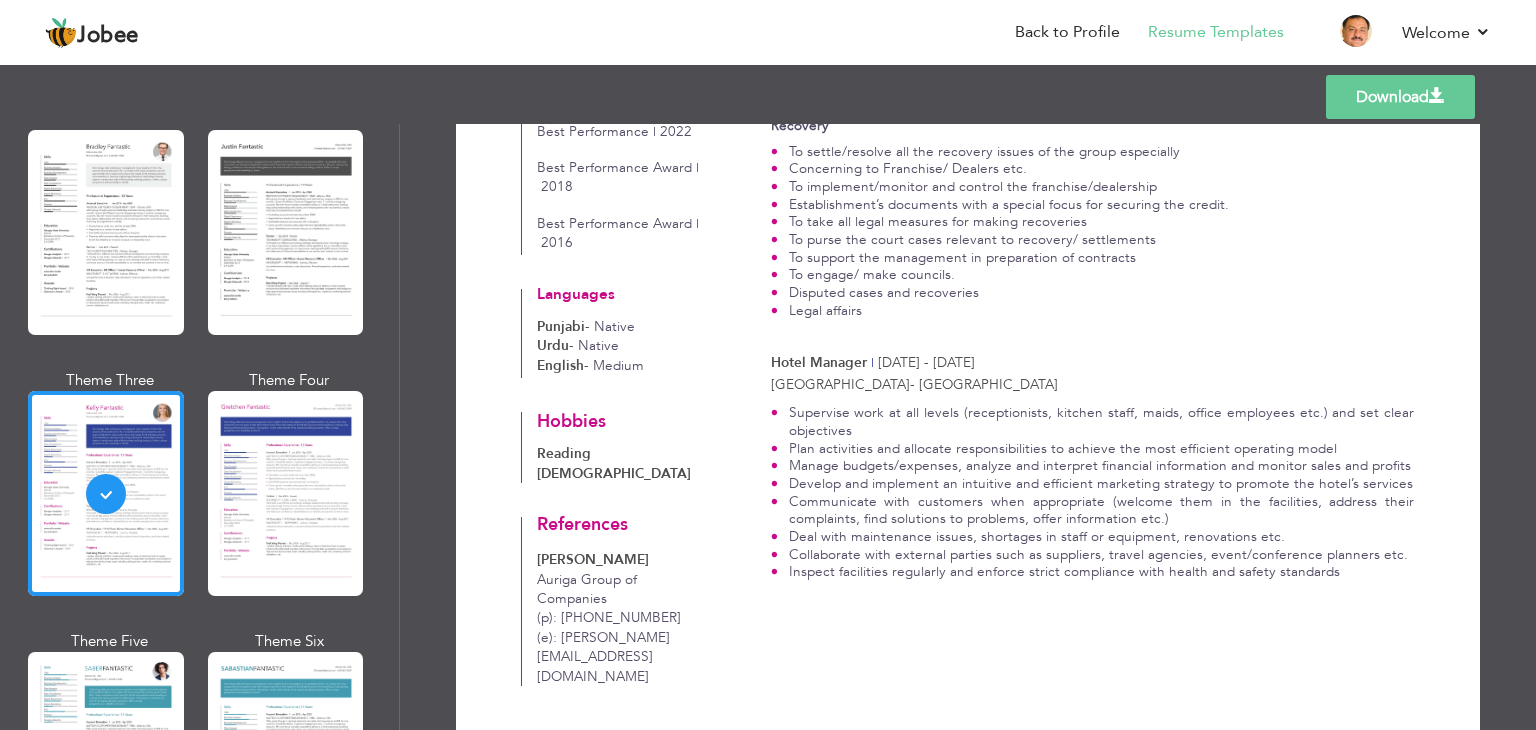 scroll, scrollTop: 0, scrollLeft: 0, axis: both 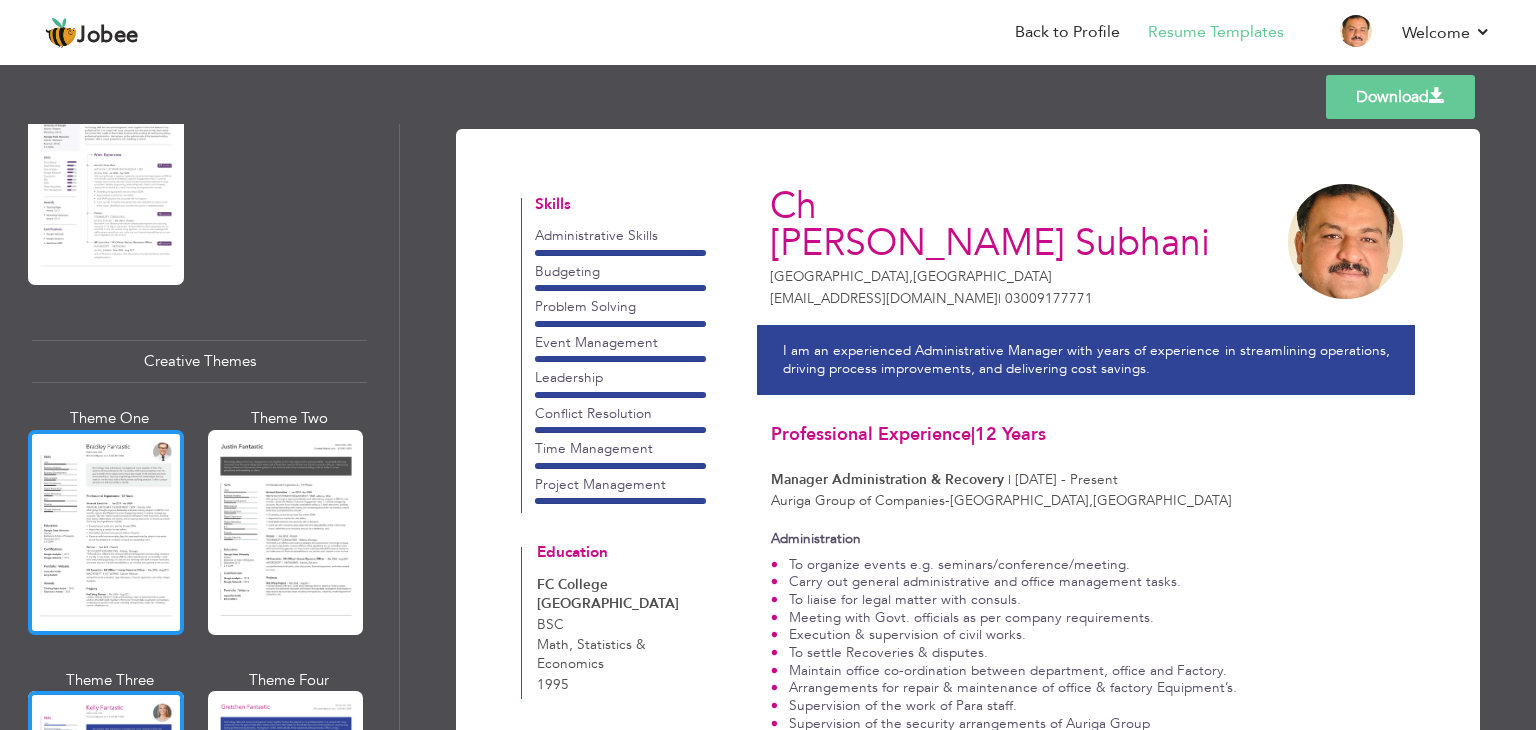 click at bounding box center (106, 532) 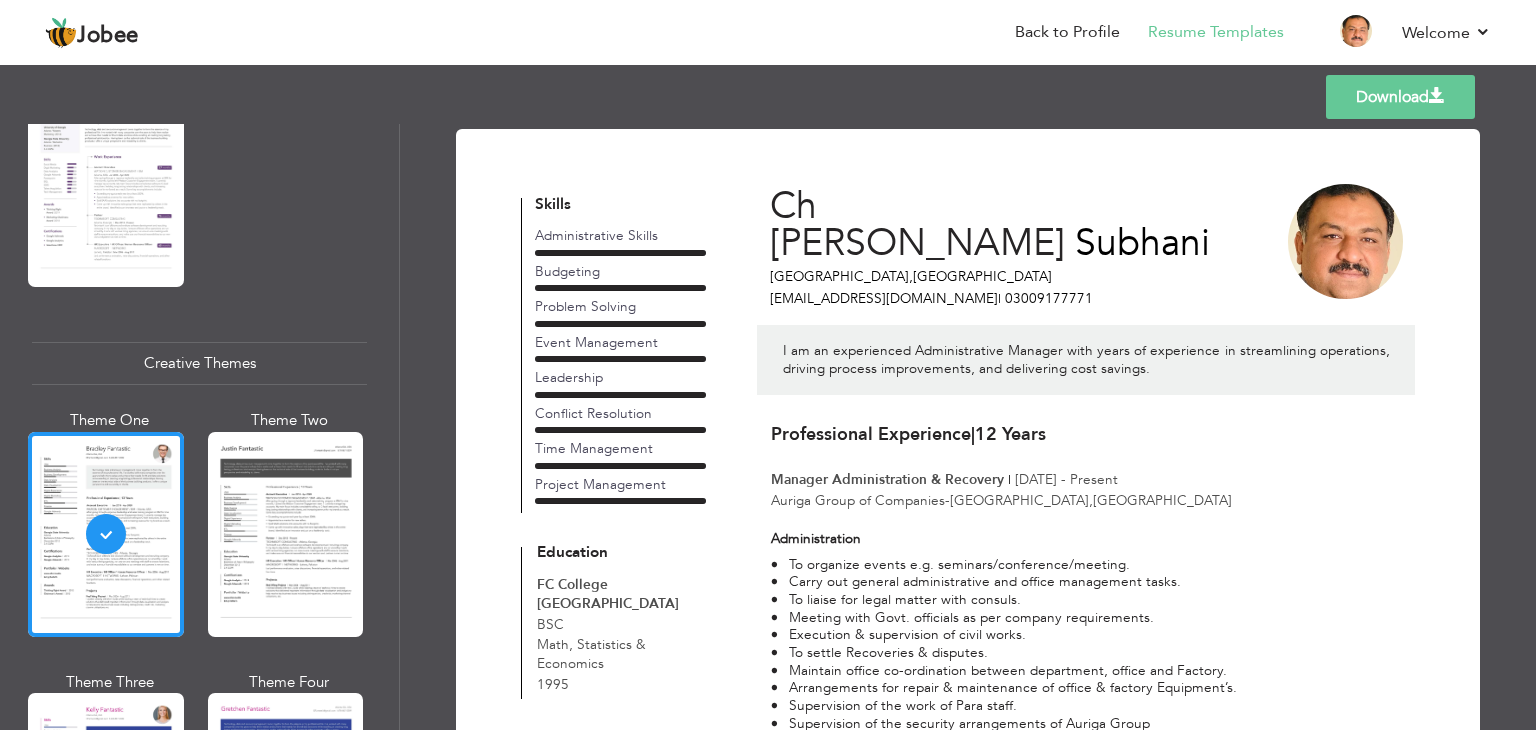 scroll, scrollTop: 2175, scrollLeft: 0, axis: vertical 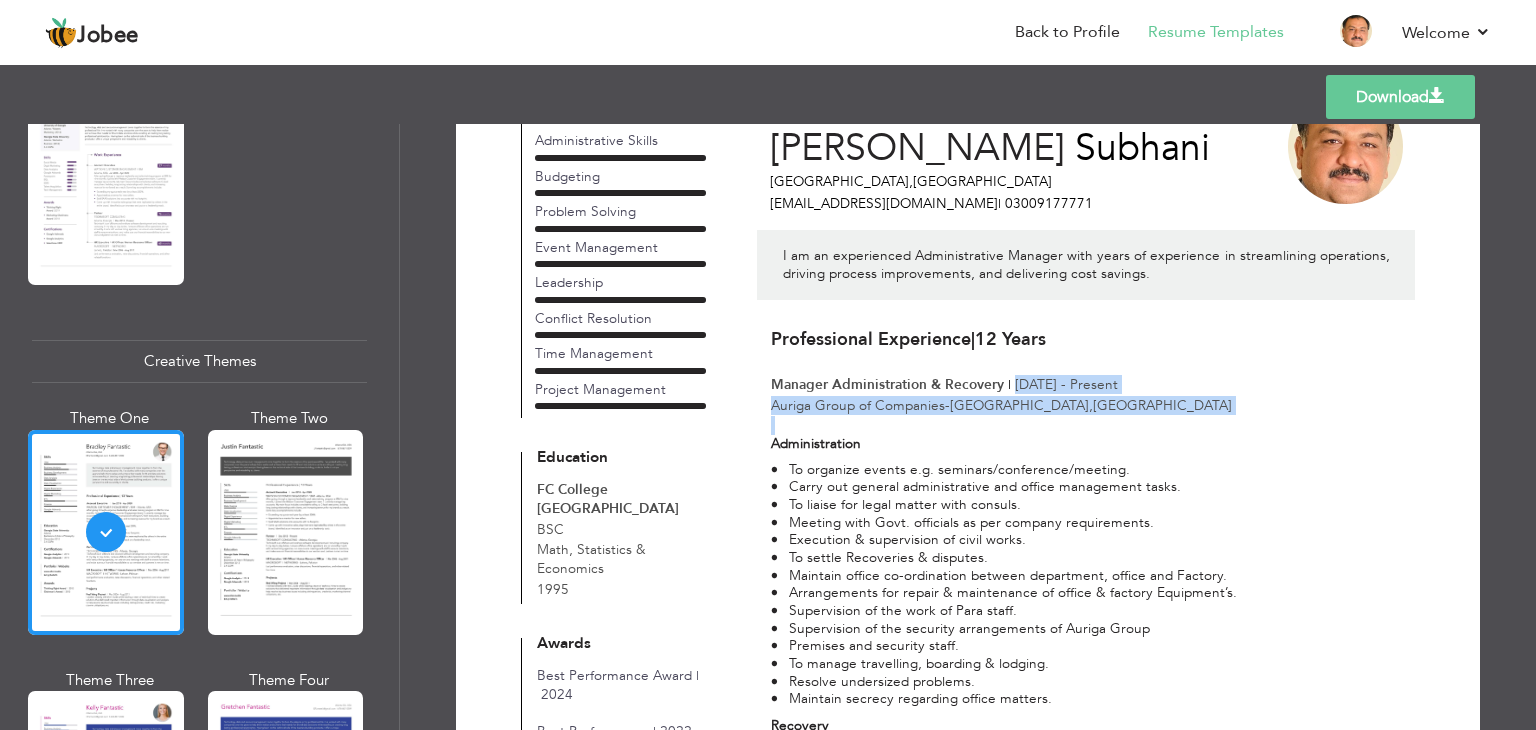 drag, startPoint x: 1008, startPoint y: 366, endPoint x: 1066, endPoint y: 409, distance: 72.20111 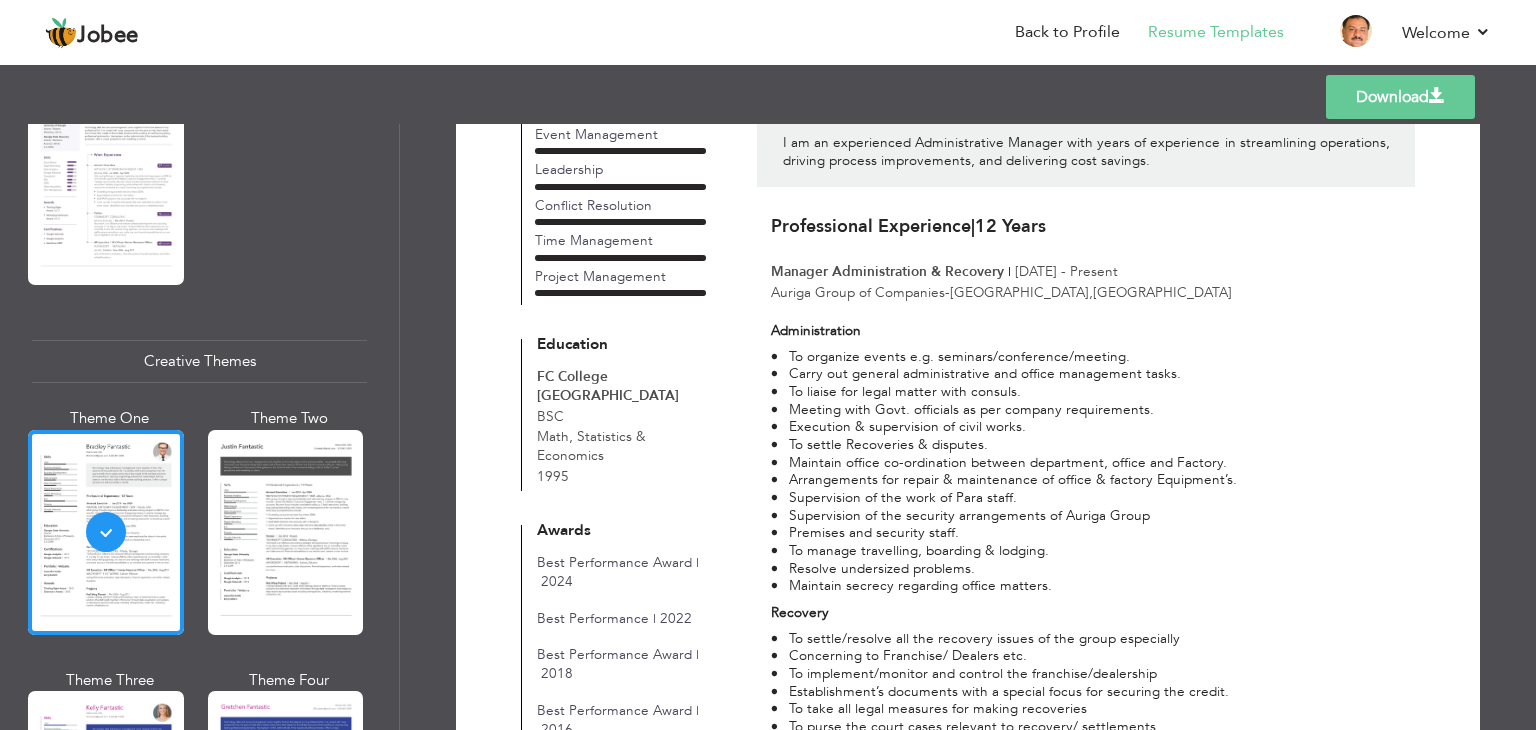 scroll, scrollTop: 0, scrollLeft: 0, axis: both 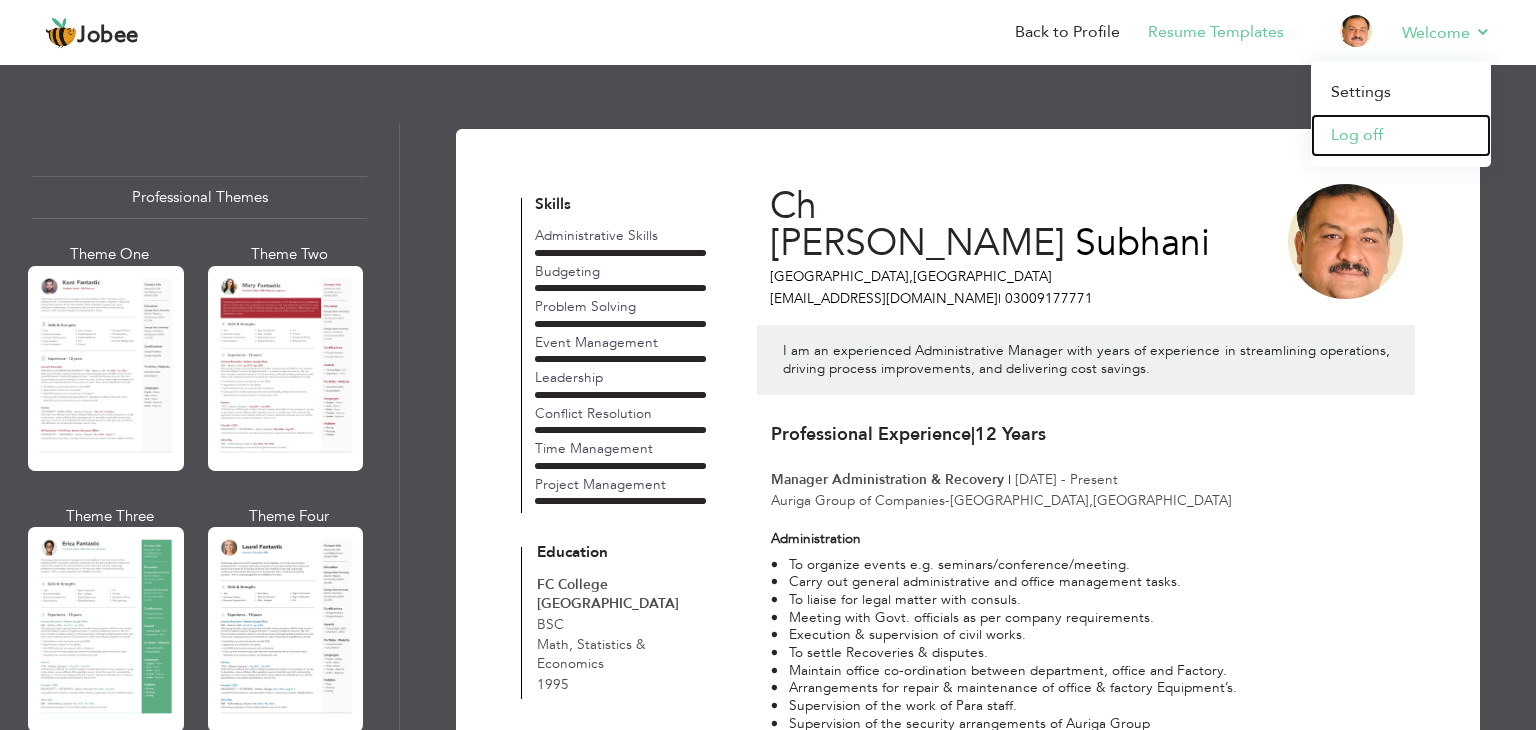 click on "Log off" at bounding box center (1401, 135) 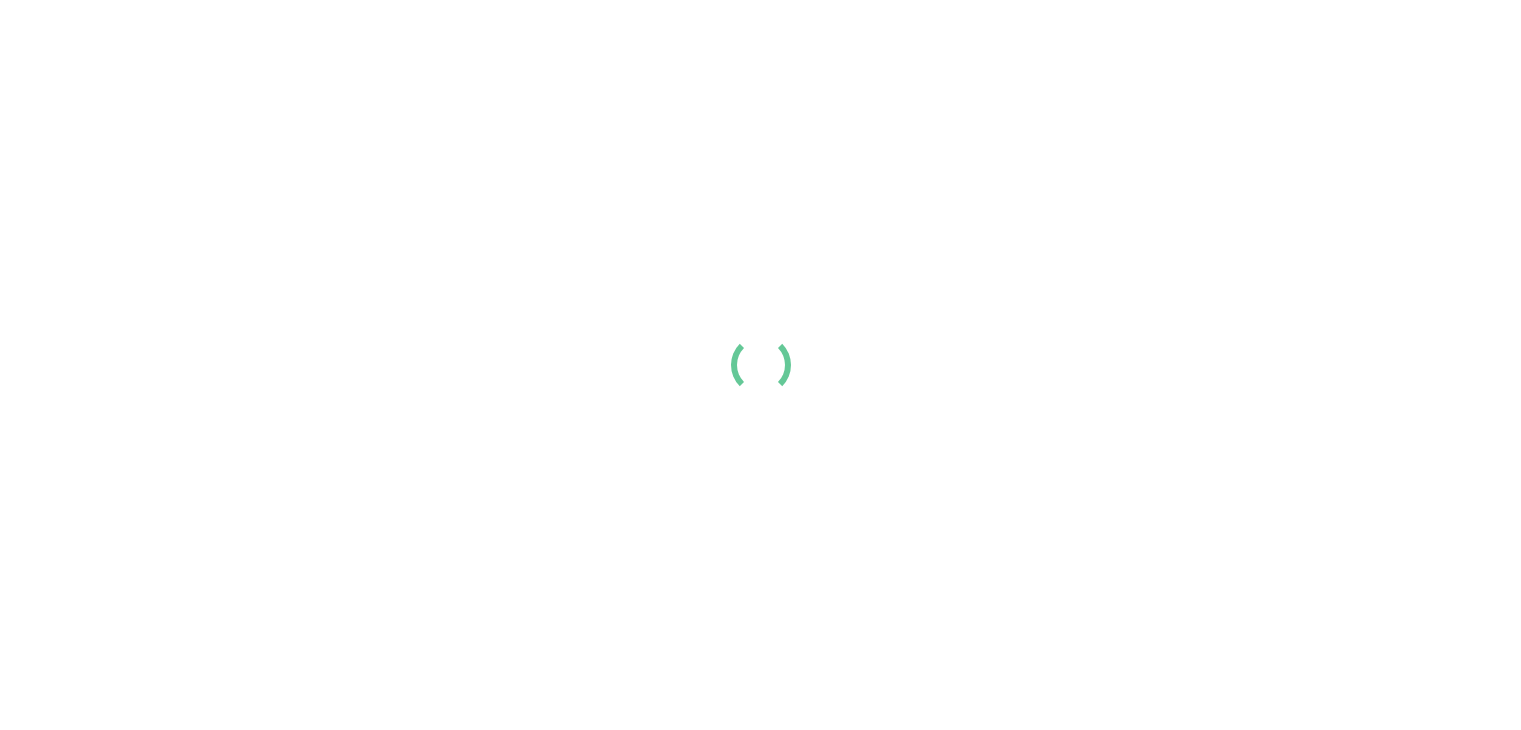 scroll, scrollTop: 0, scrollLeft: 0, axis: both 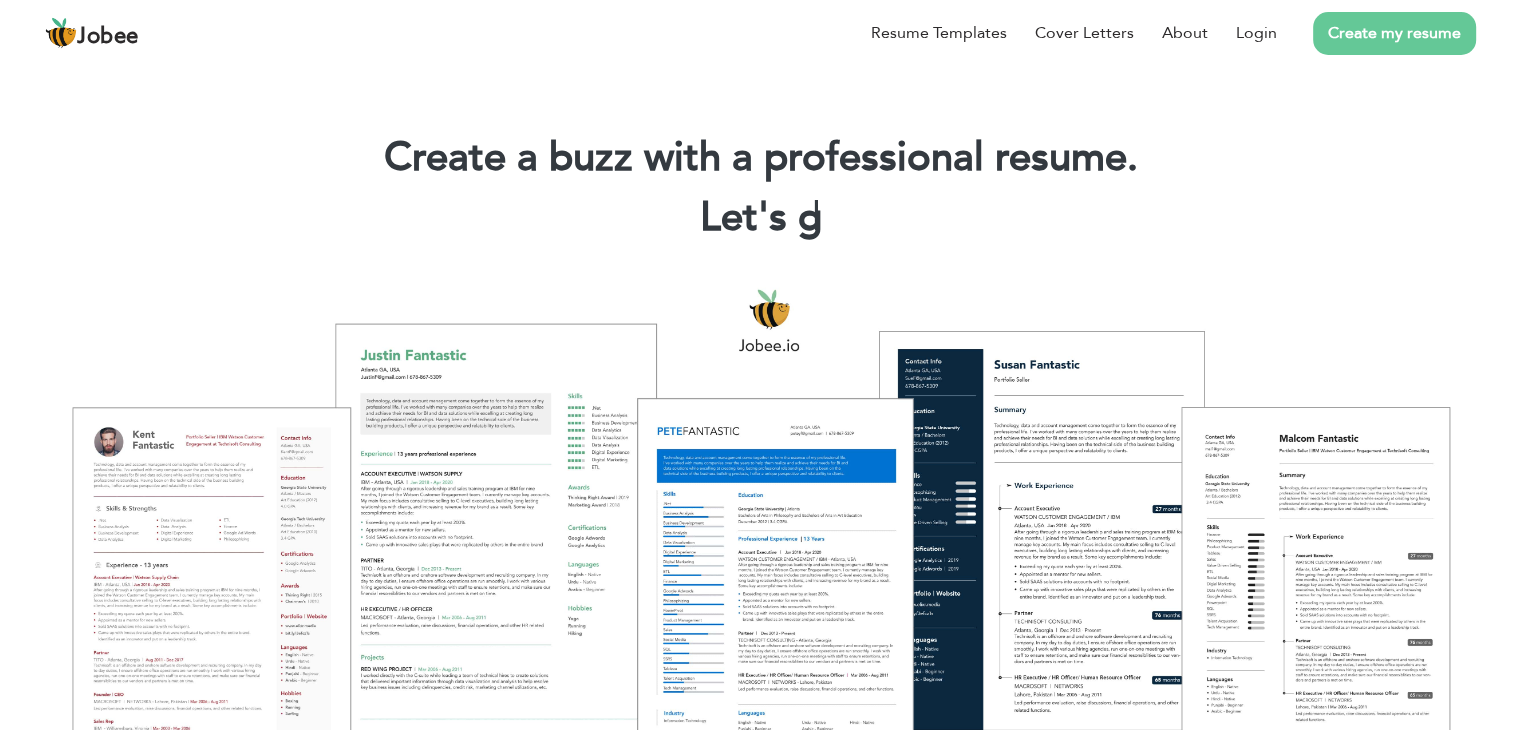 drag, startPoint x: 341, startPoint y: 173, endPoint x: 1240, endPoint y: 216, distance: 900.0278 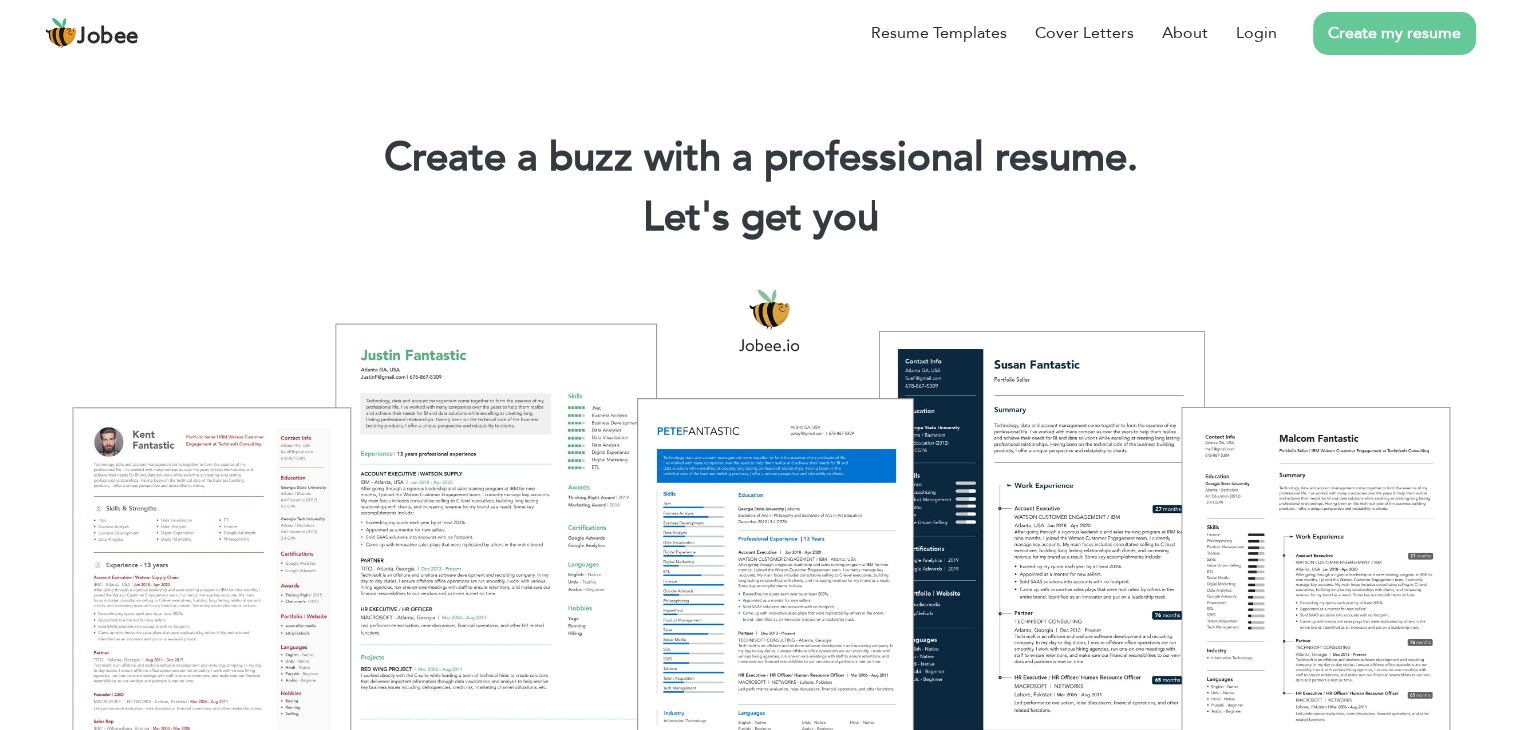click on "Let's
get you   |" at bounding box center [760, 218] 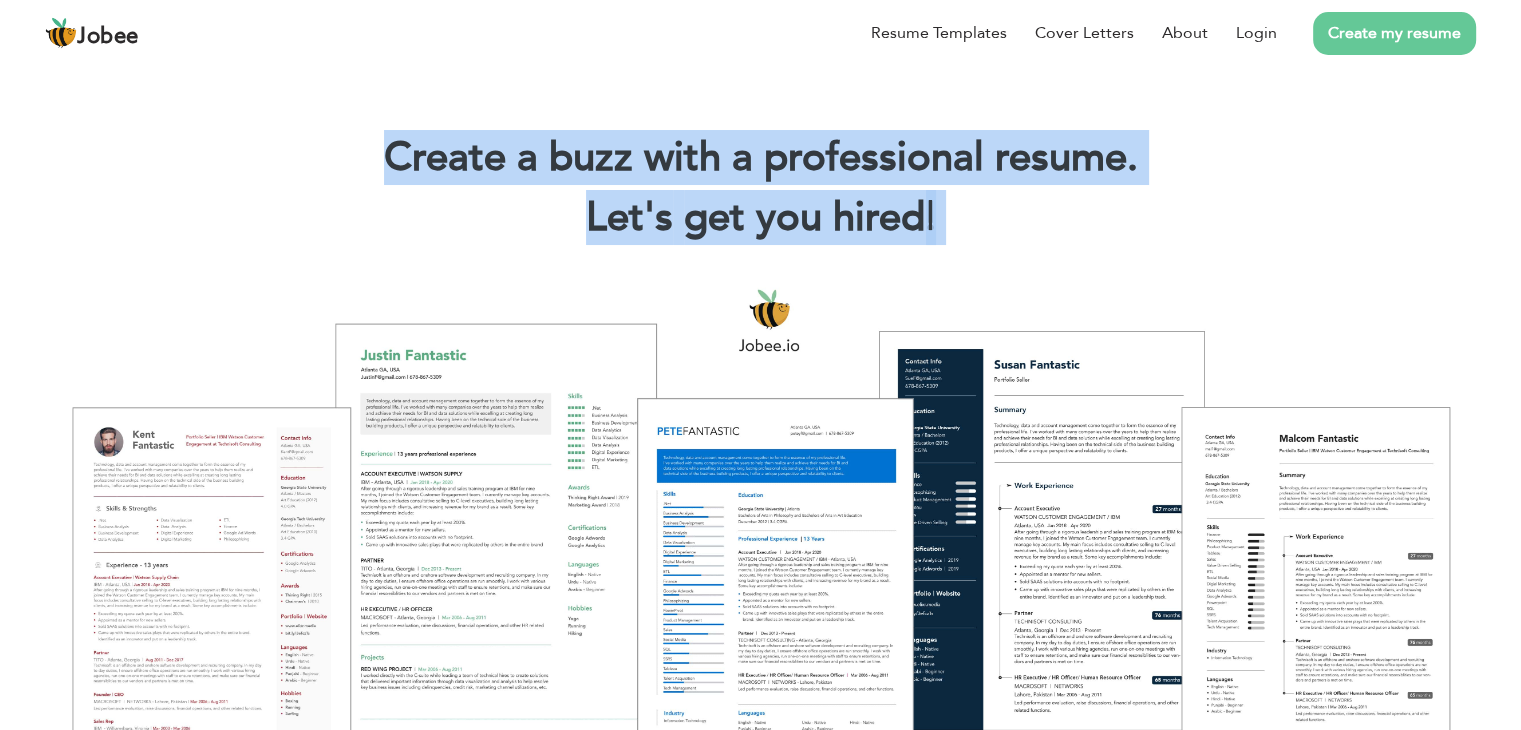 drag, startPoint x: 1240, startPoint y: 216, endPoint x: 367, endPoint y: 128, distance: 877.4241 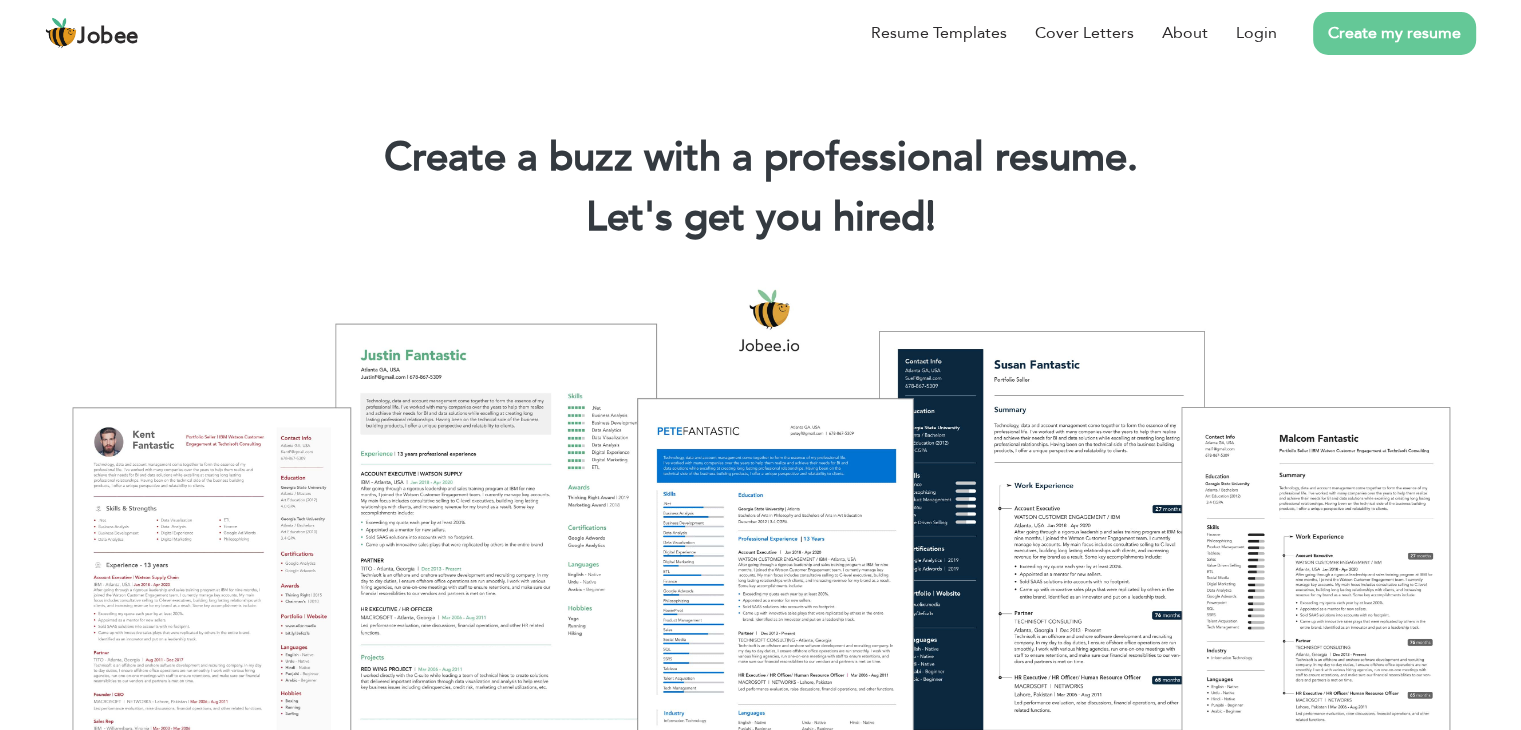 drag, startPoint x: 365, startPoint y: 155, endPoint x: 968, endPoint y: 243, distance: 609.3874 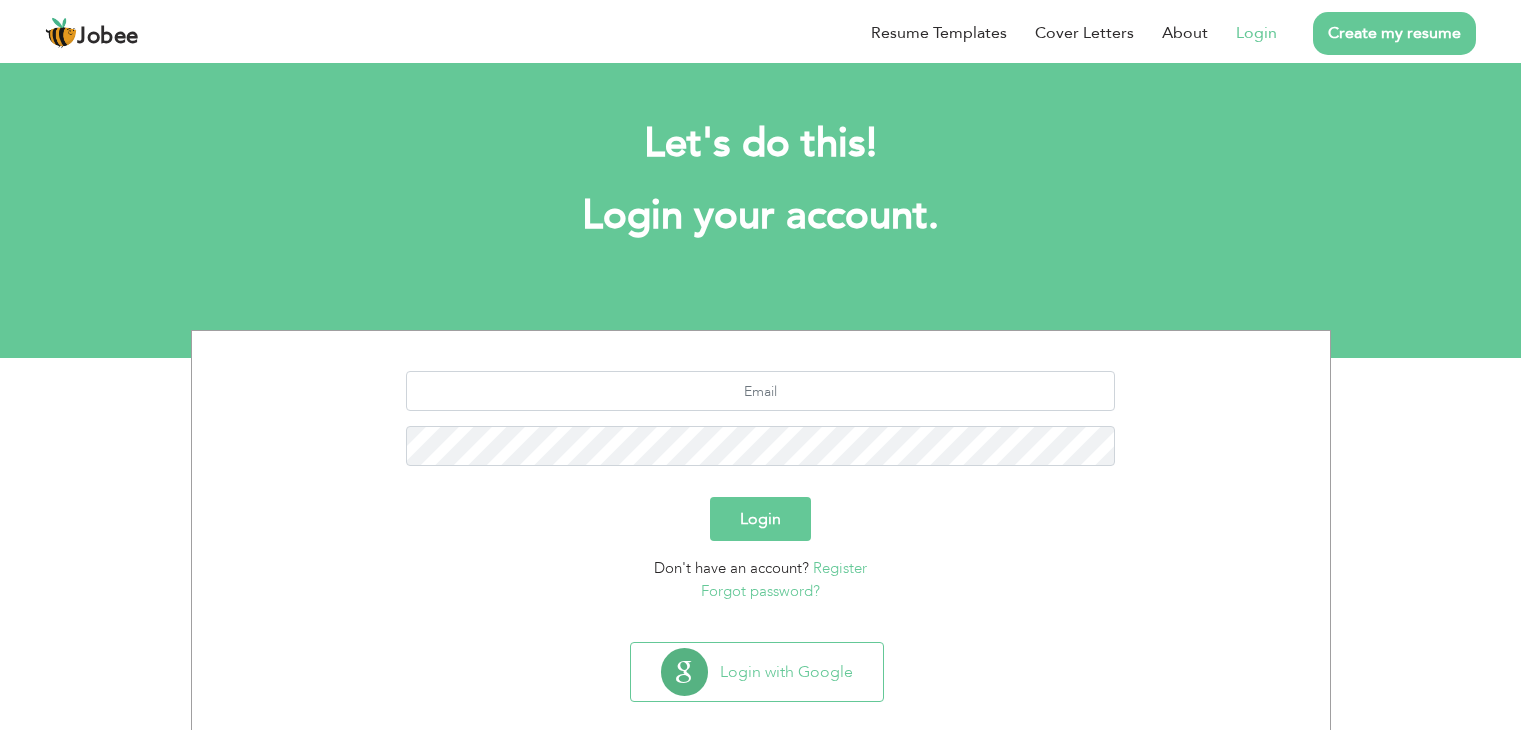 scroll, scrollTop: 0, scrollLeft: 0, axis: both 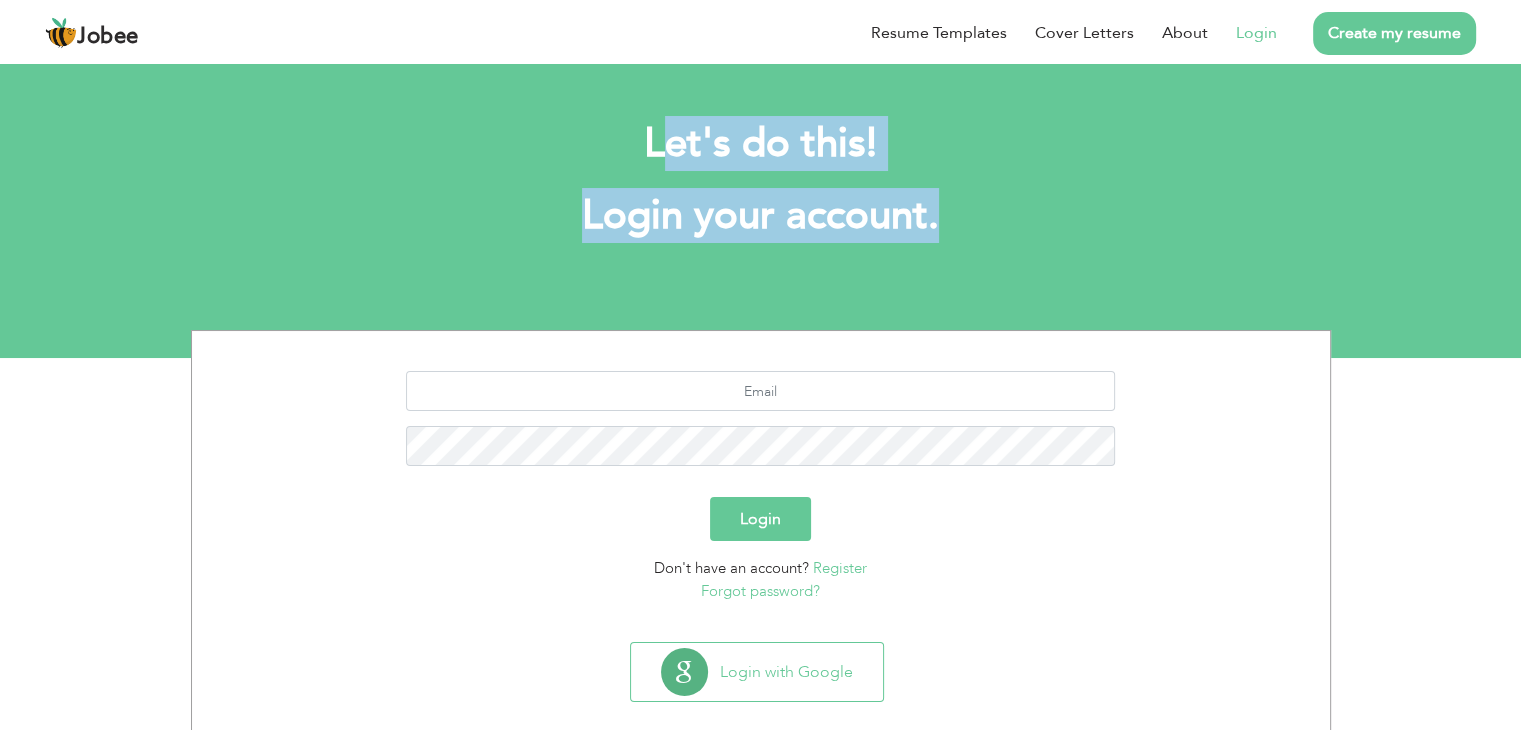drag, startPoint x: 672, startPoint y: 117, endPoint x: 971, endPoint y: 278, distance: 339.59094 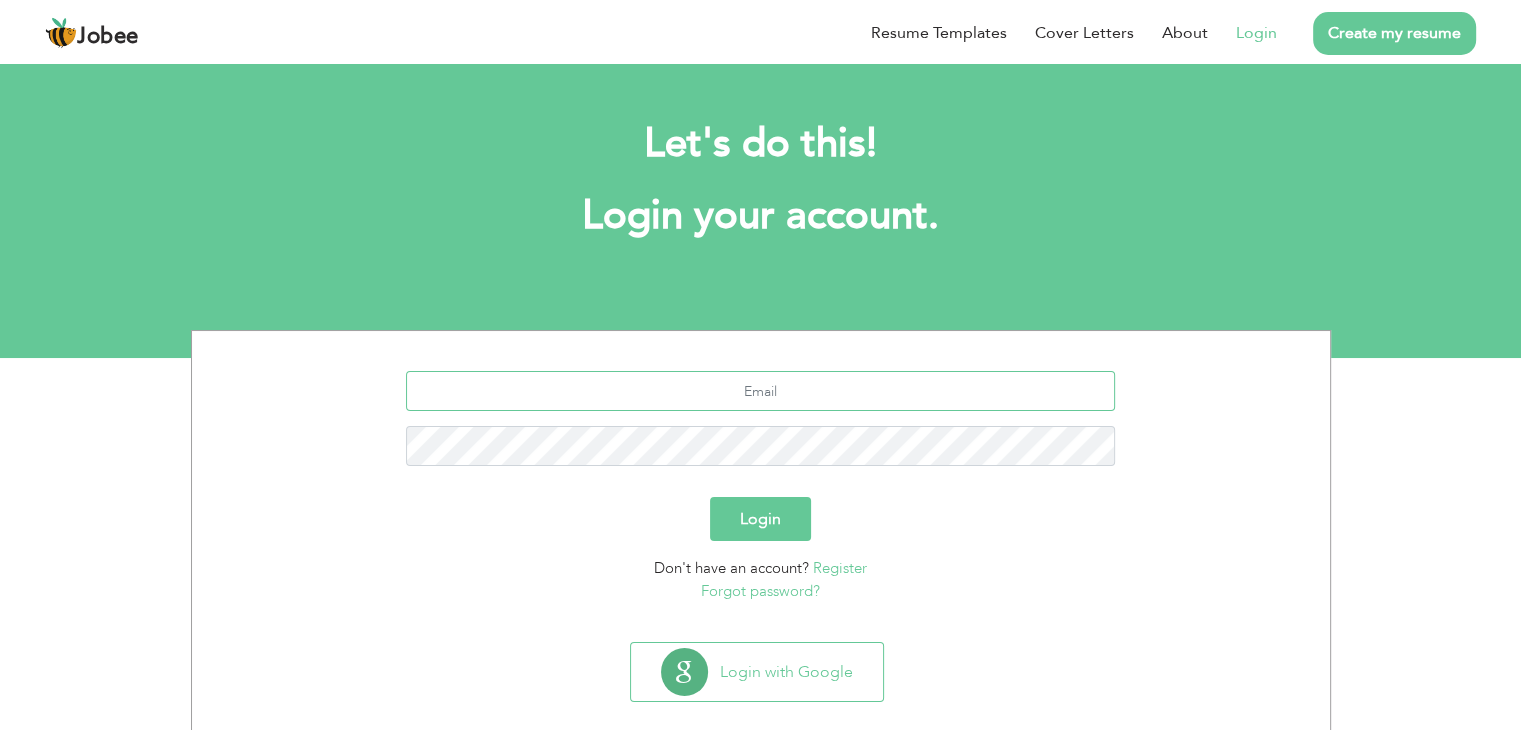 click at bounding box center [760, 391] 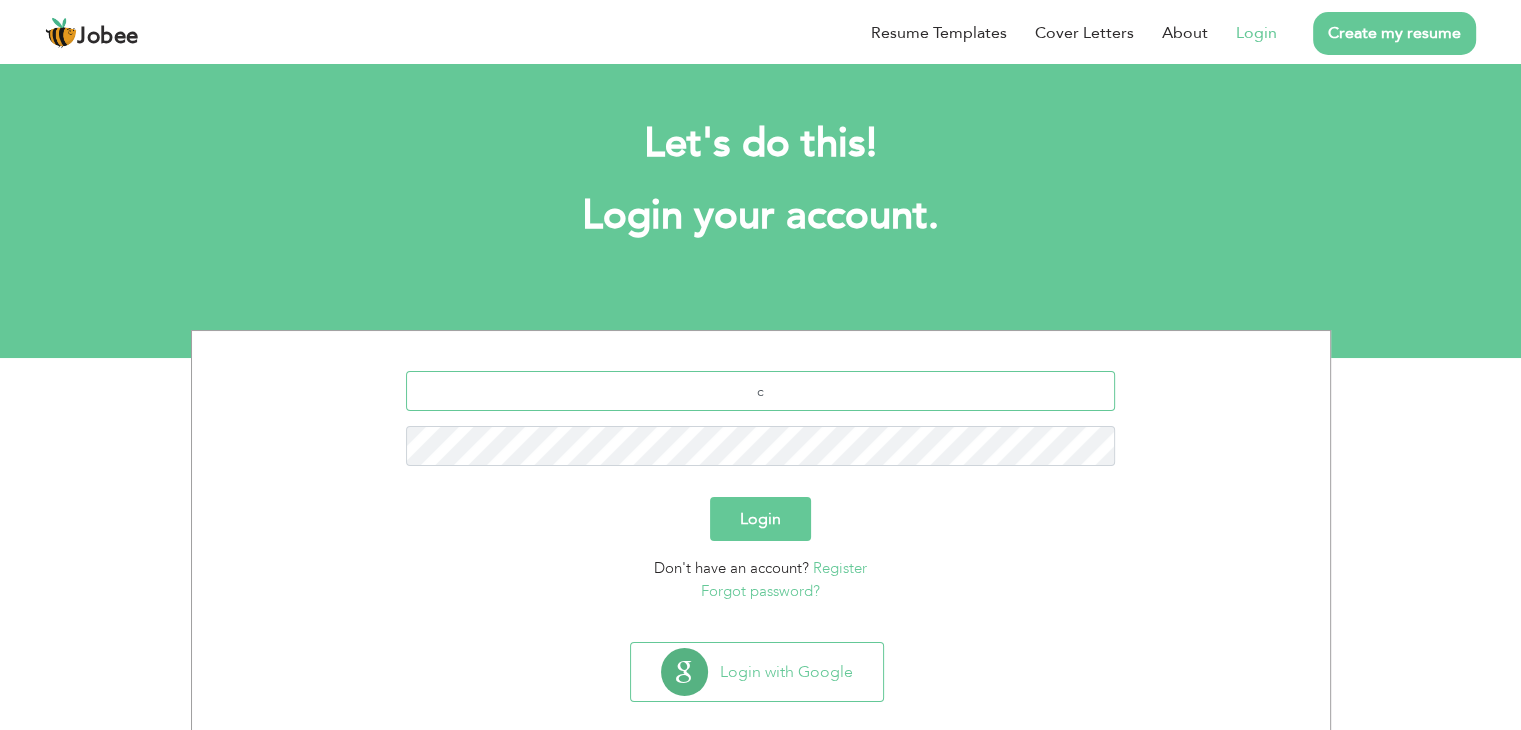 type on "[EMAIL_ADDRESS][DOMAIN_NAME]" 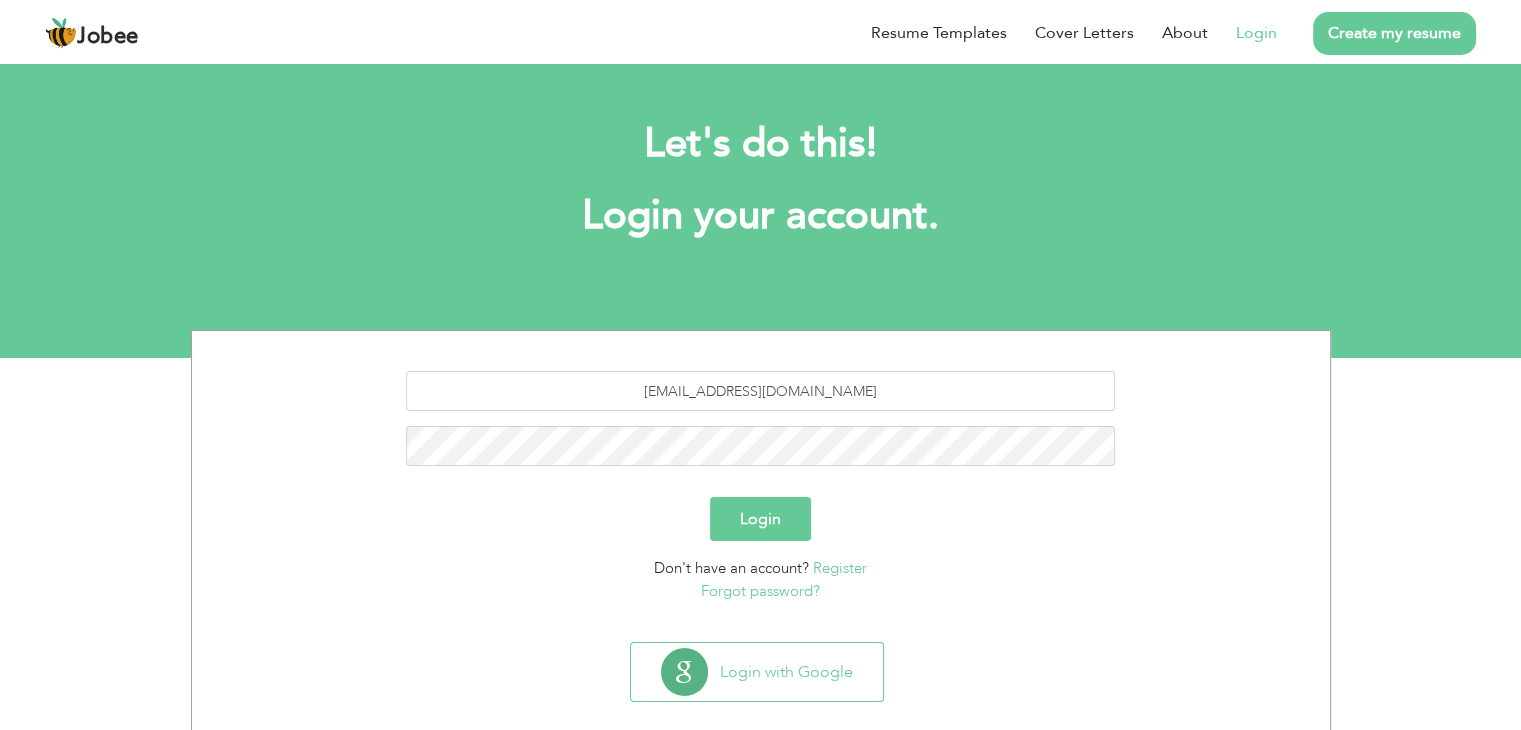 click on "Login" at bounding box center [760, 519] 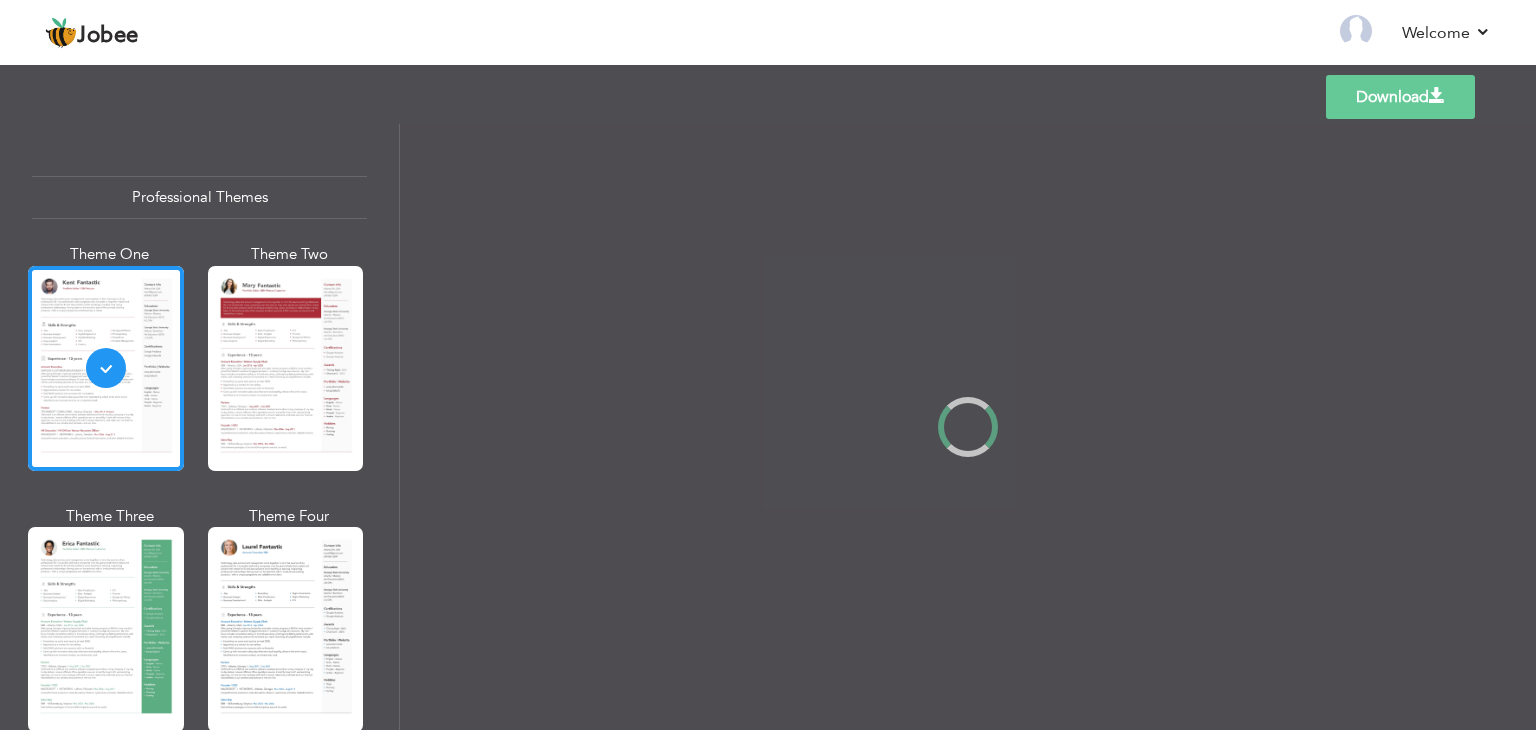 scroll, scrollTop: 0, scrollLeft: 0, axis: both 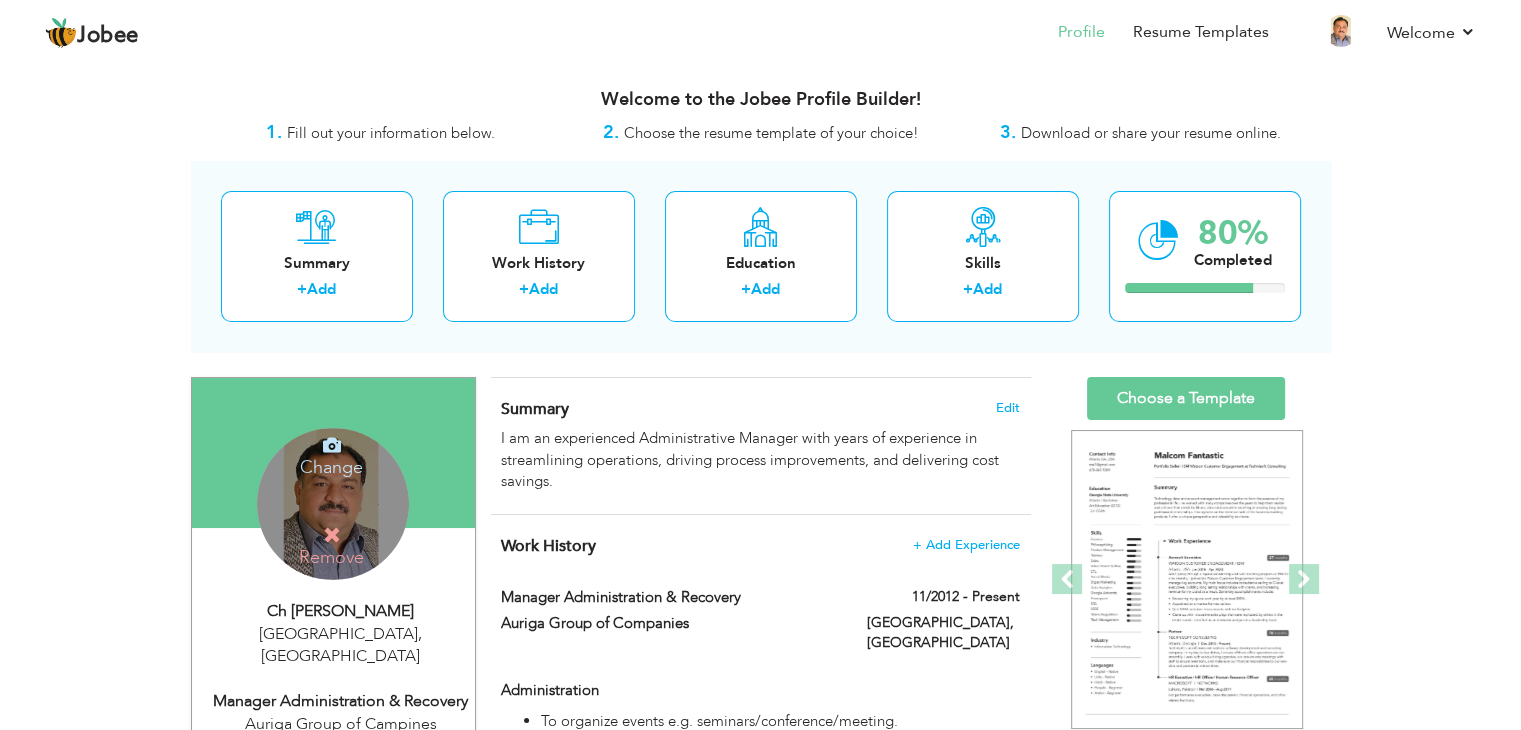 click on "Change" at bounding box center (331, 454) 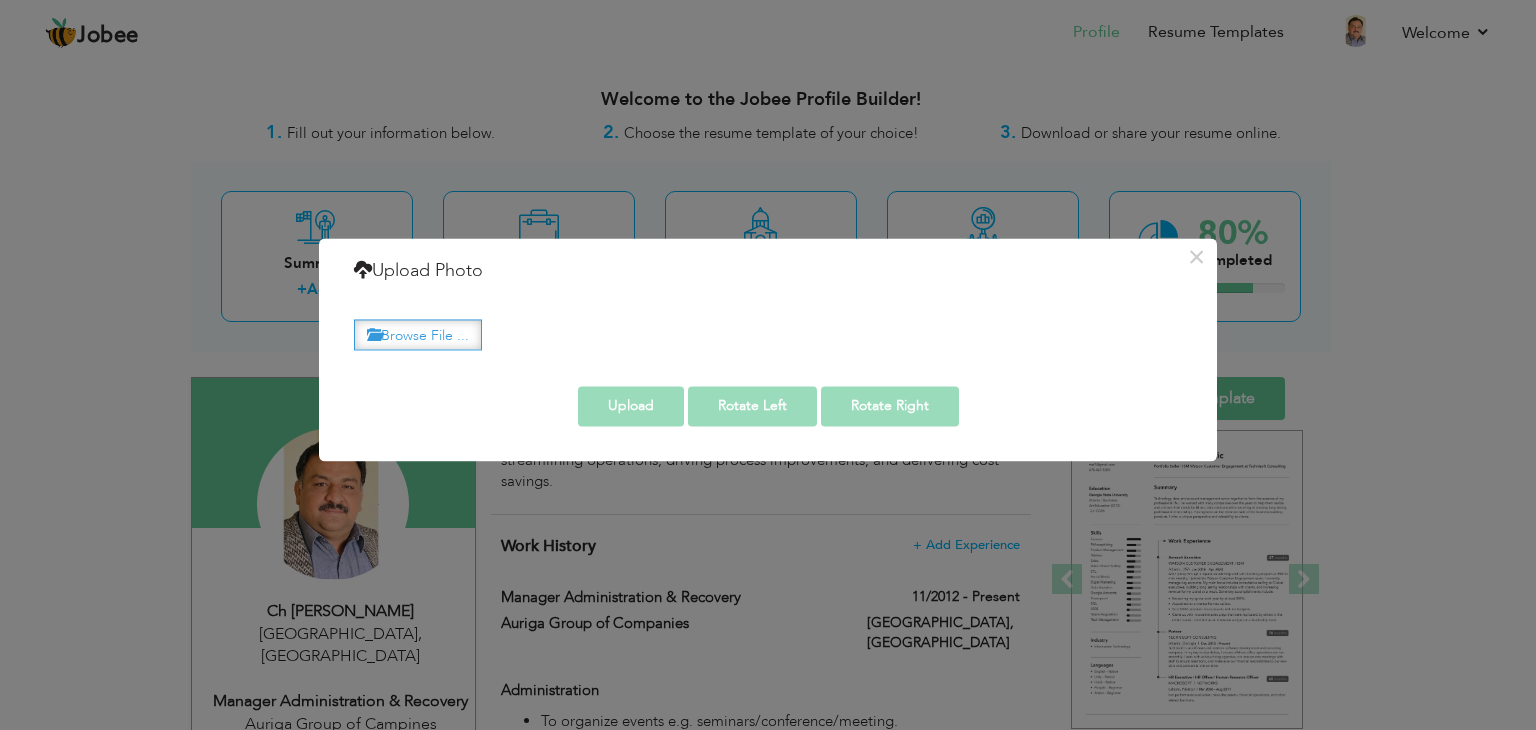 click on "Browse File ..." at bounding box center [418, 334] 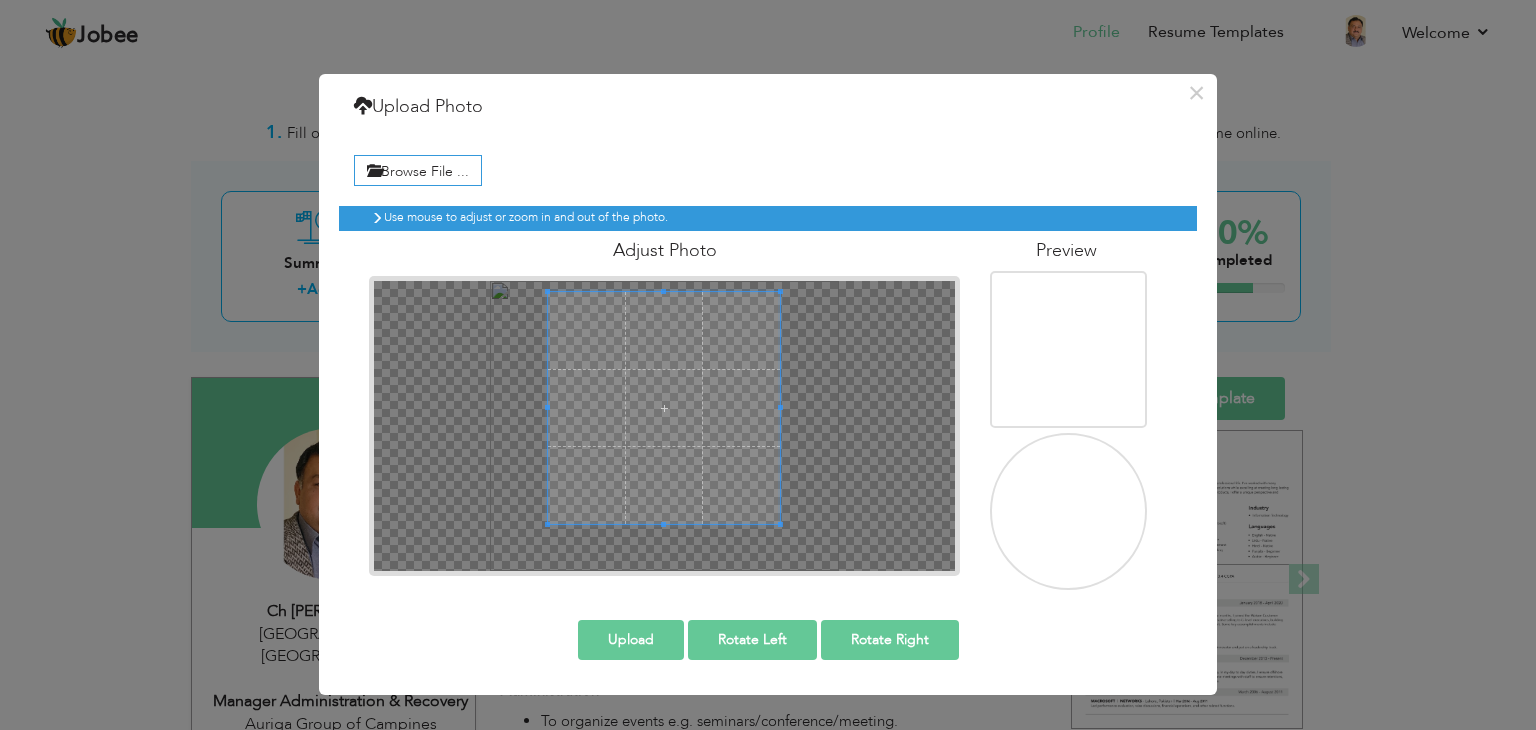 click at bounding box center [664, 408] 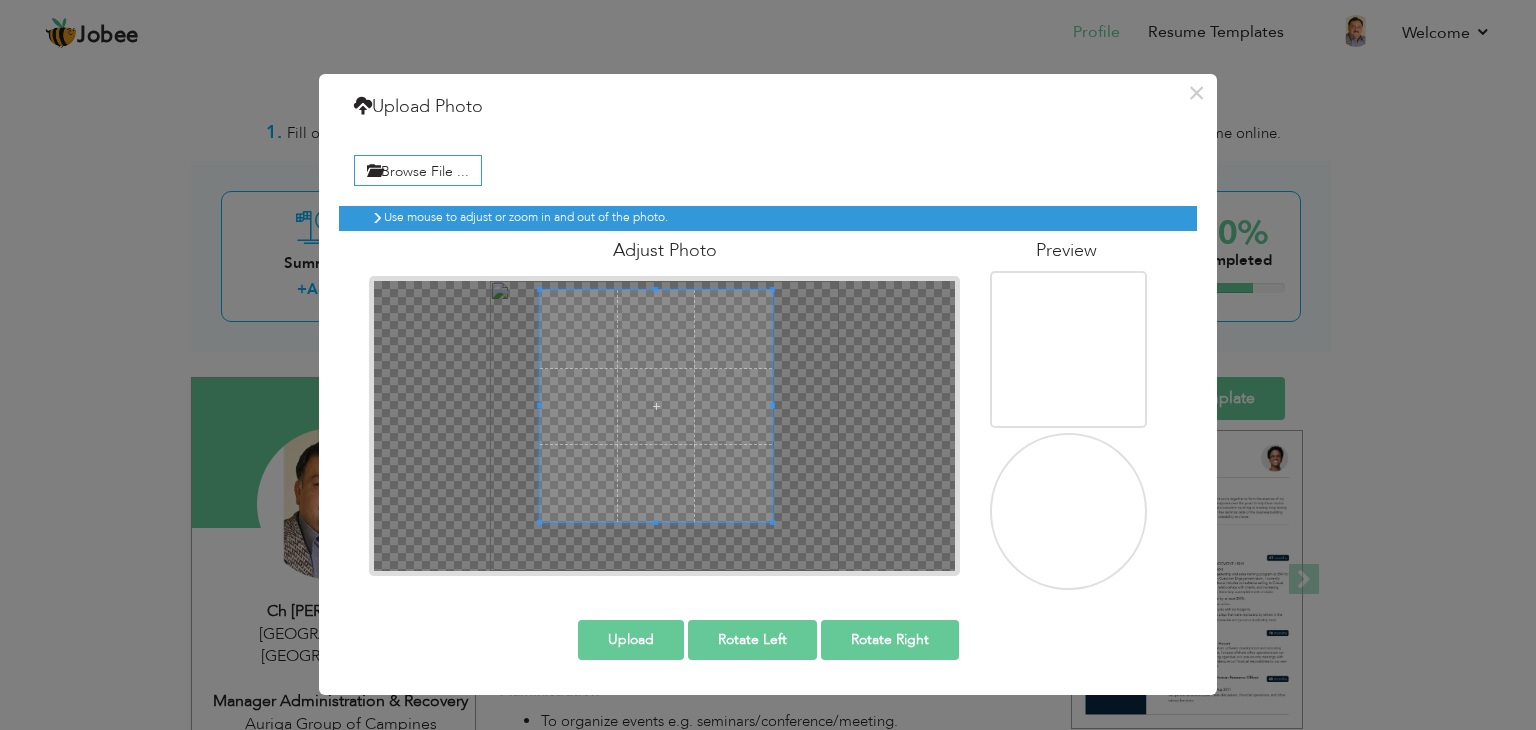click at bounding box center (656, 406) 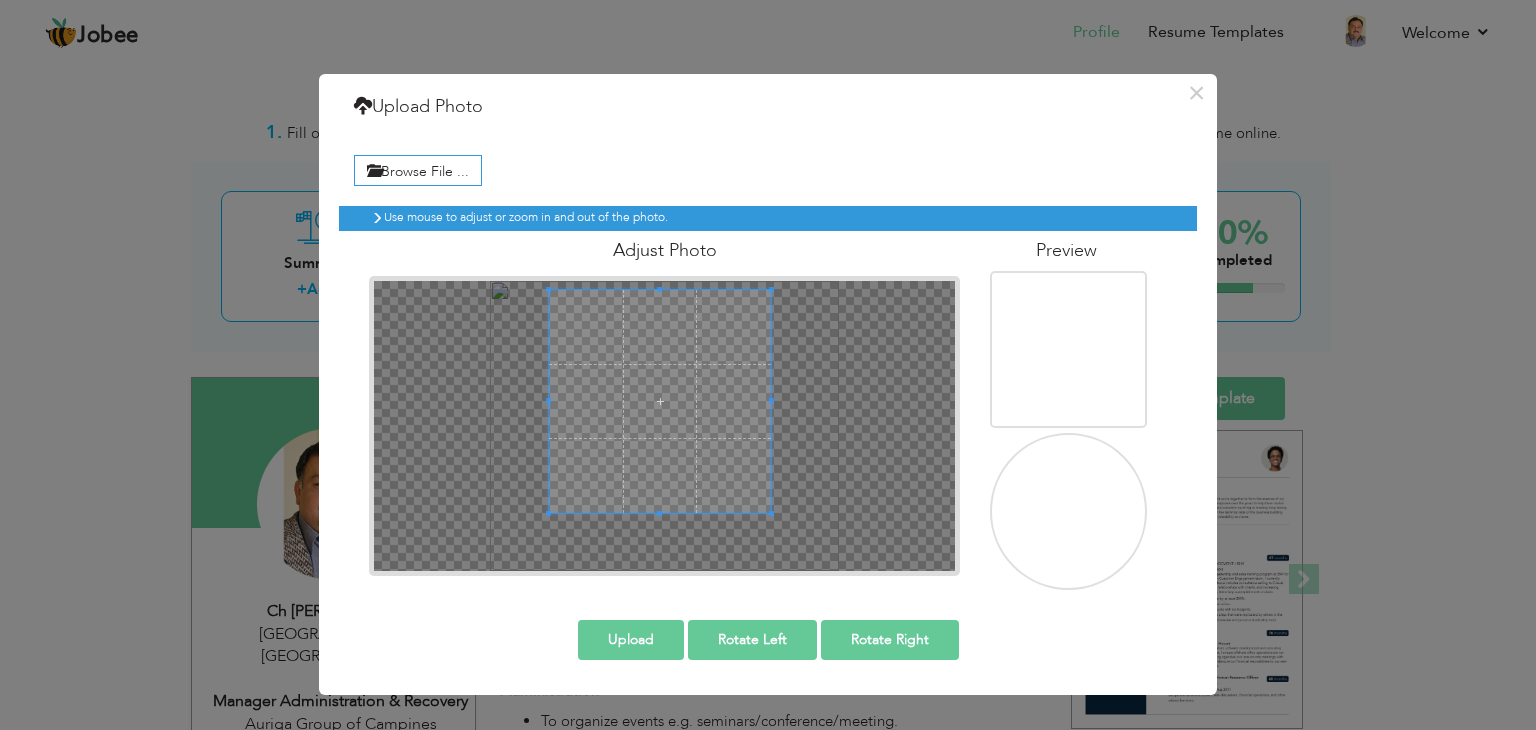 click at bounding box center [659, 513] 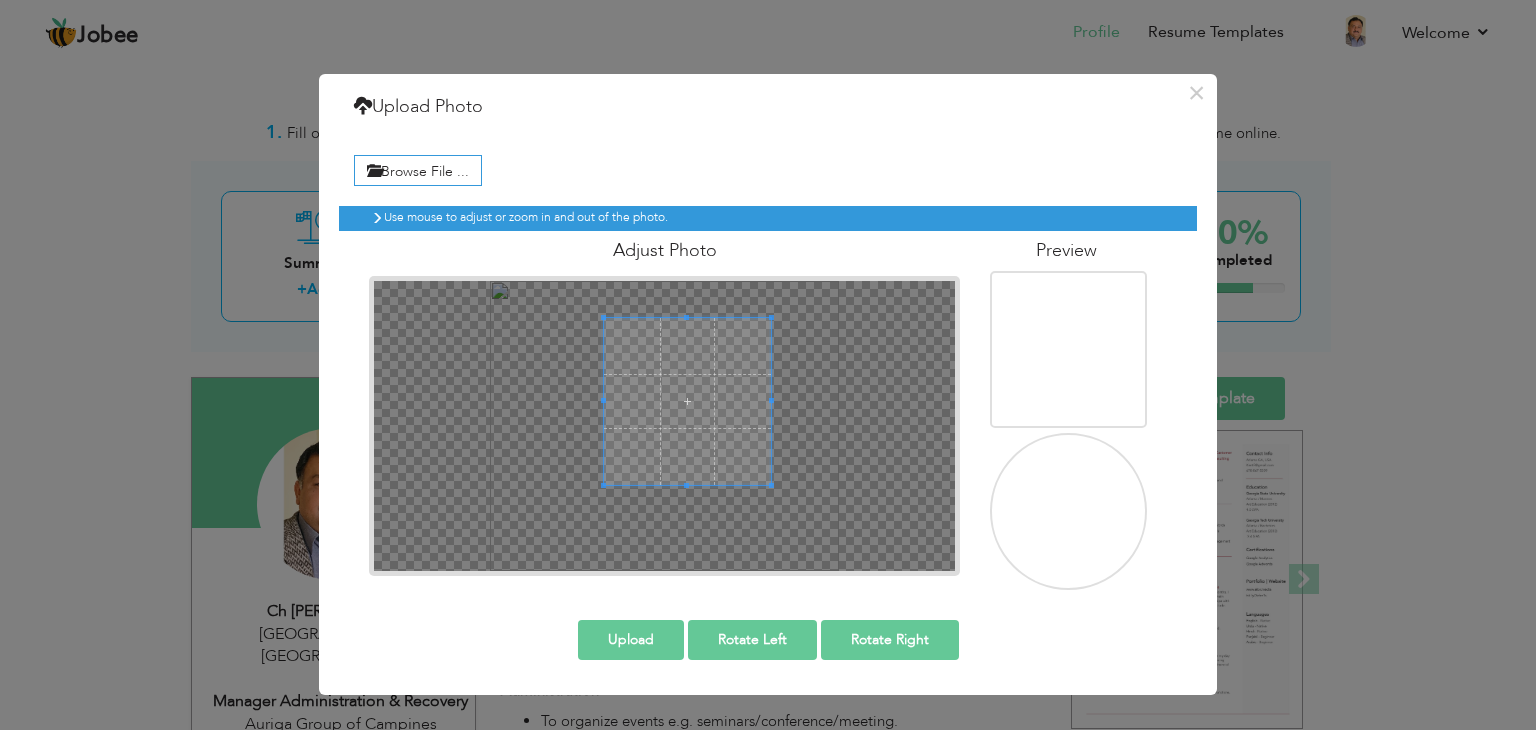 click at bounding box center (688, 402) 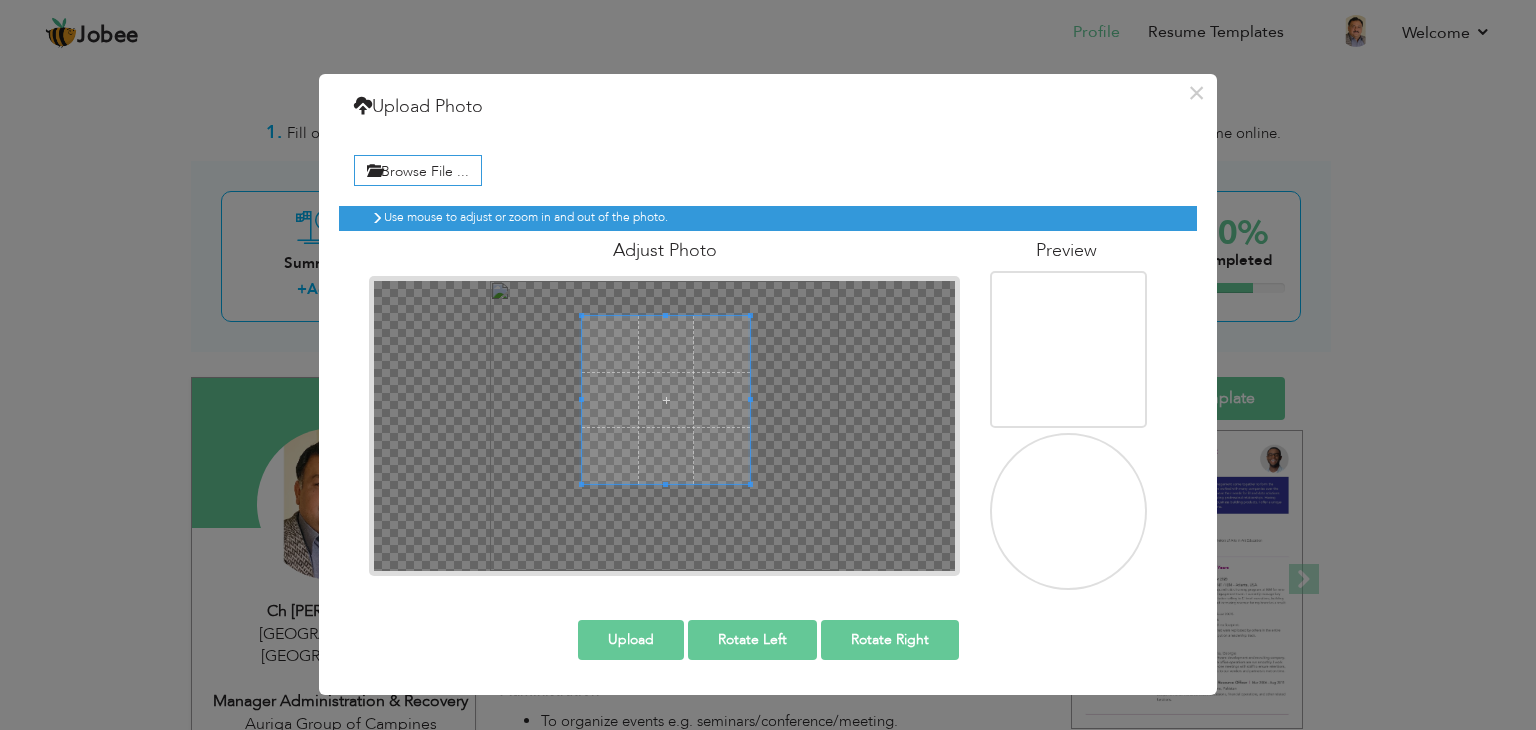 click at bounding box center [666, 400] 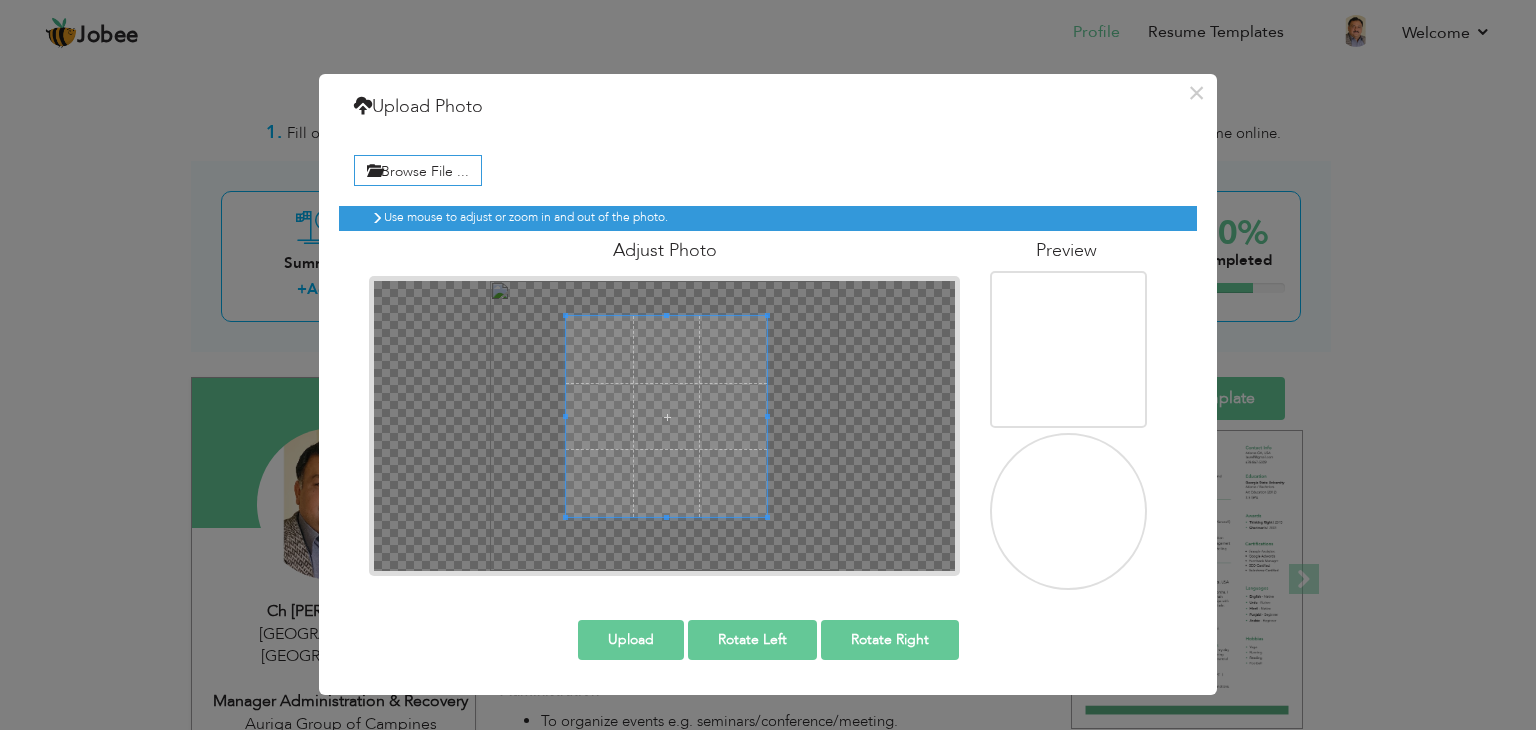 click at bounding box center [666, 517] 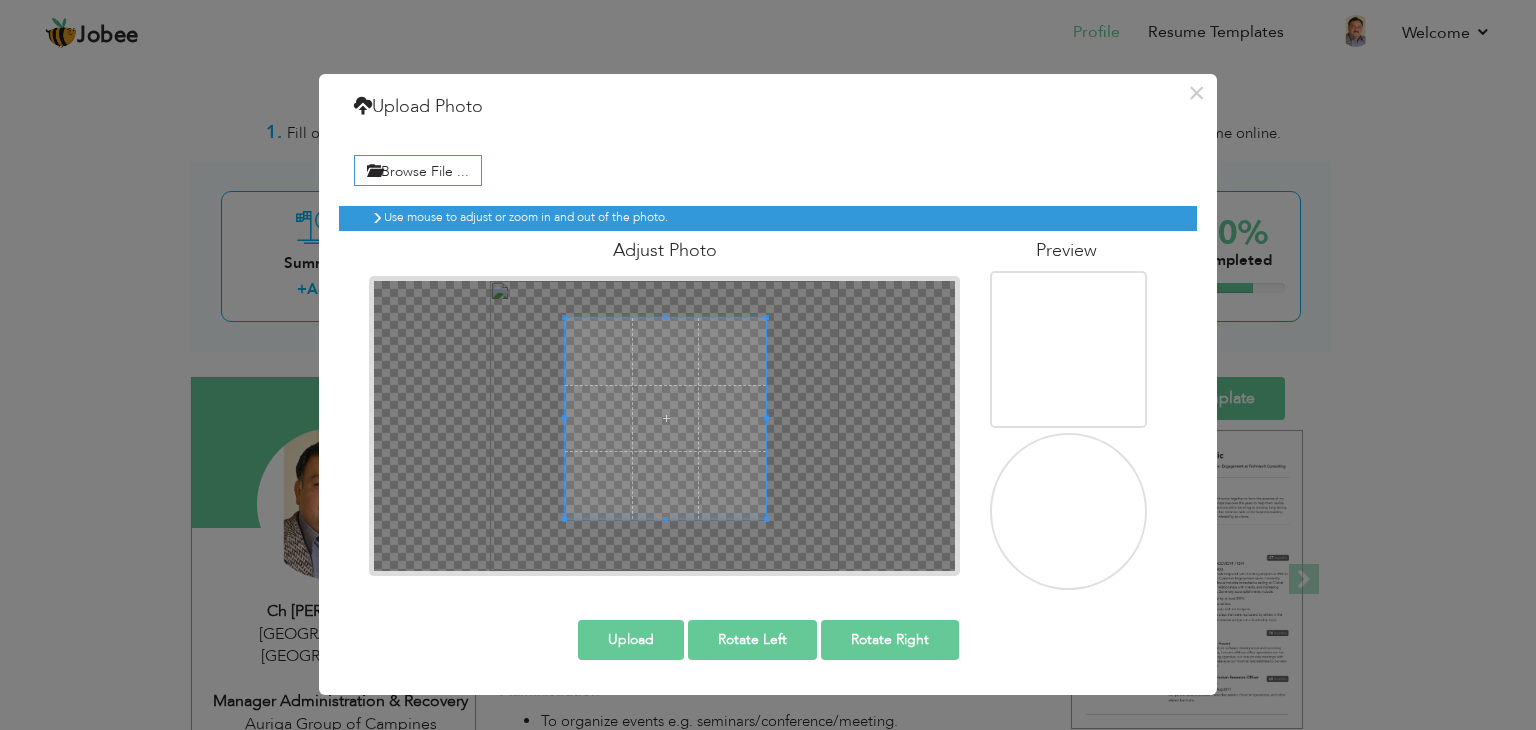 click at bounding box center (665, 418) 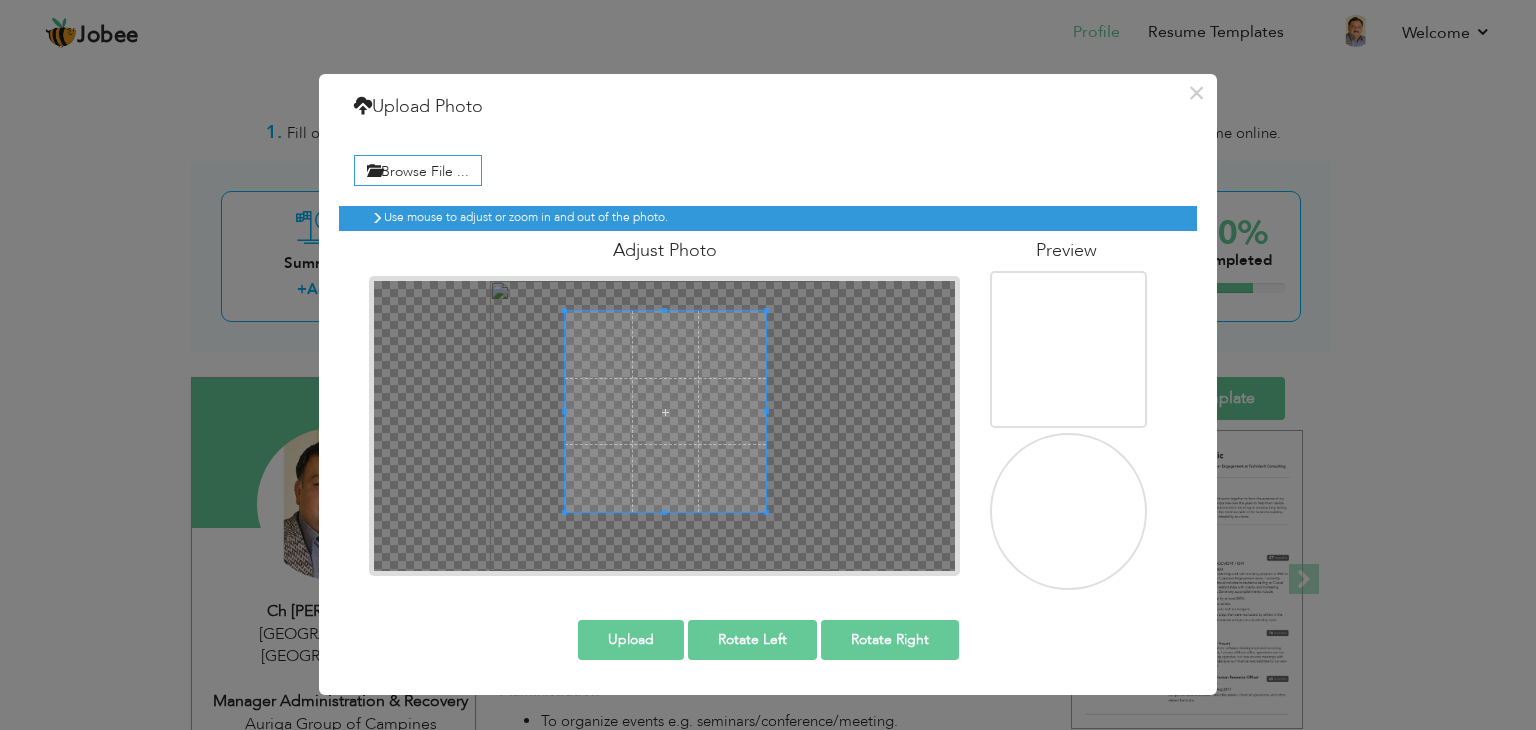 click at bounding box center (665, 411) 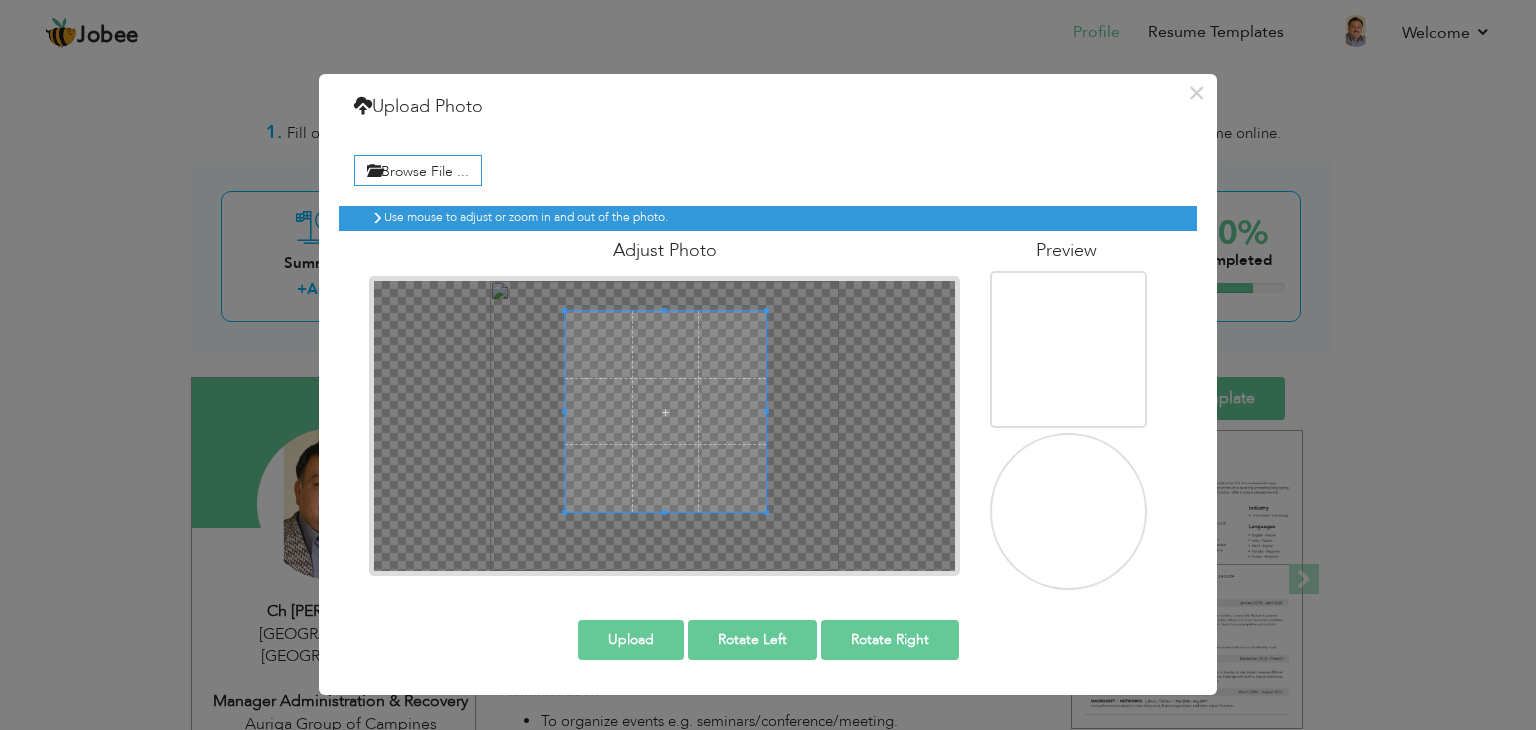 click at bounding box center [1070, 524] 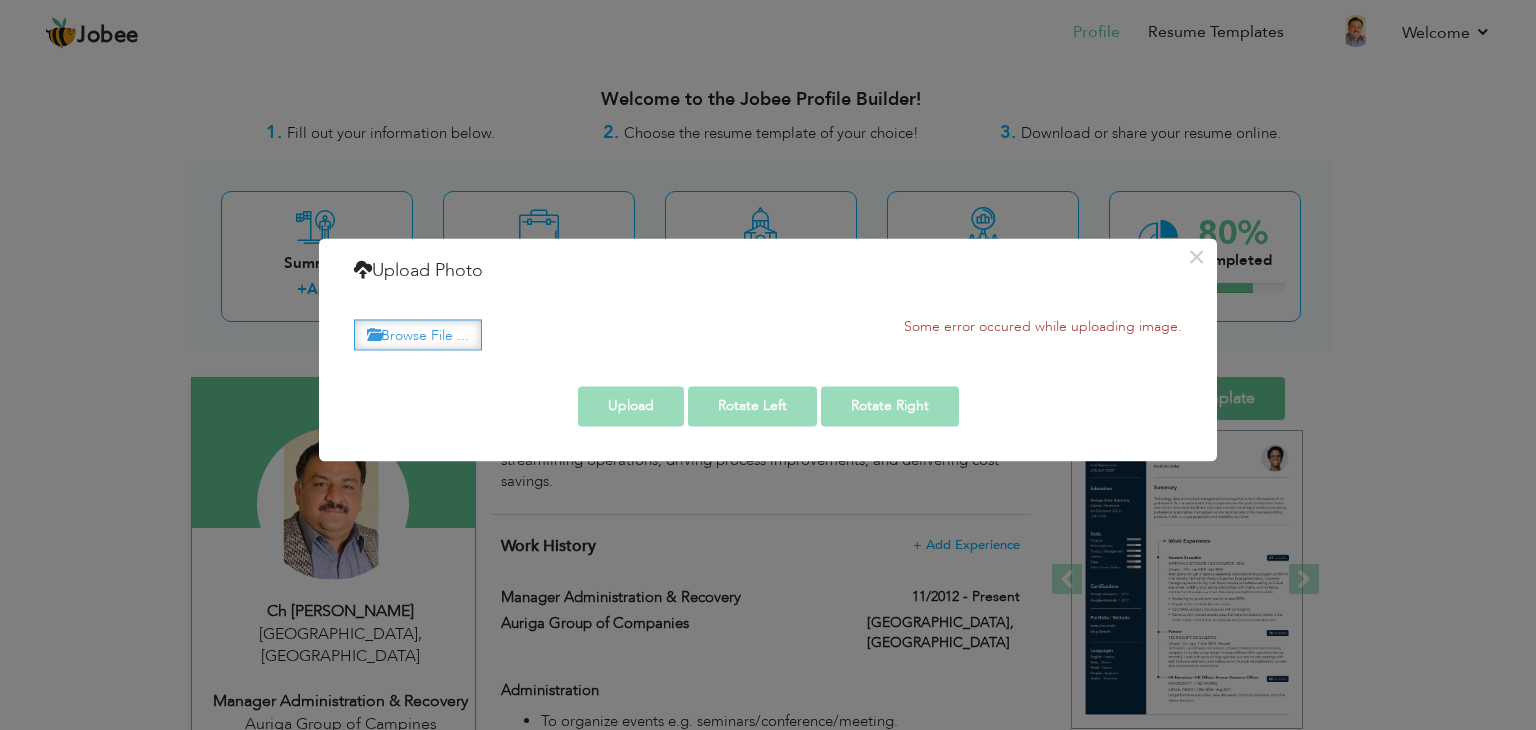 click on "Browse File ..." at bounding box center [418, 334] 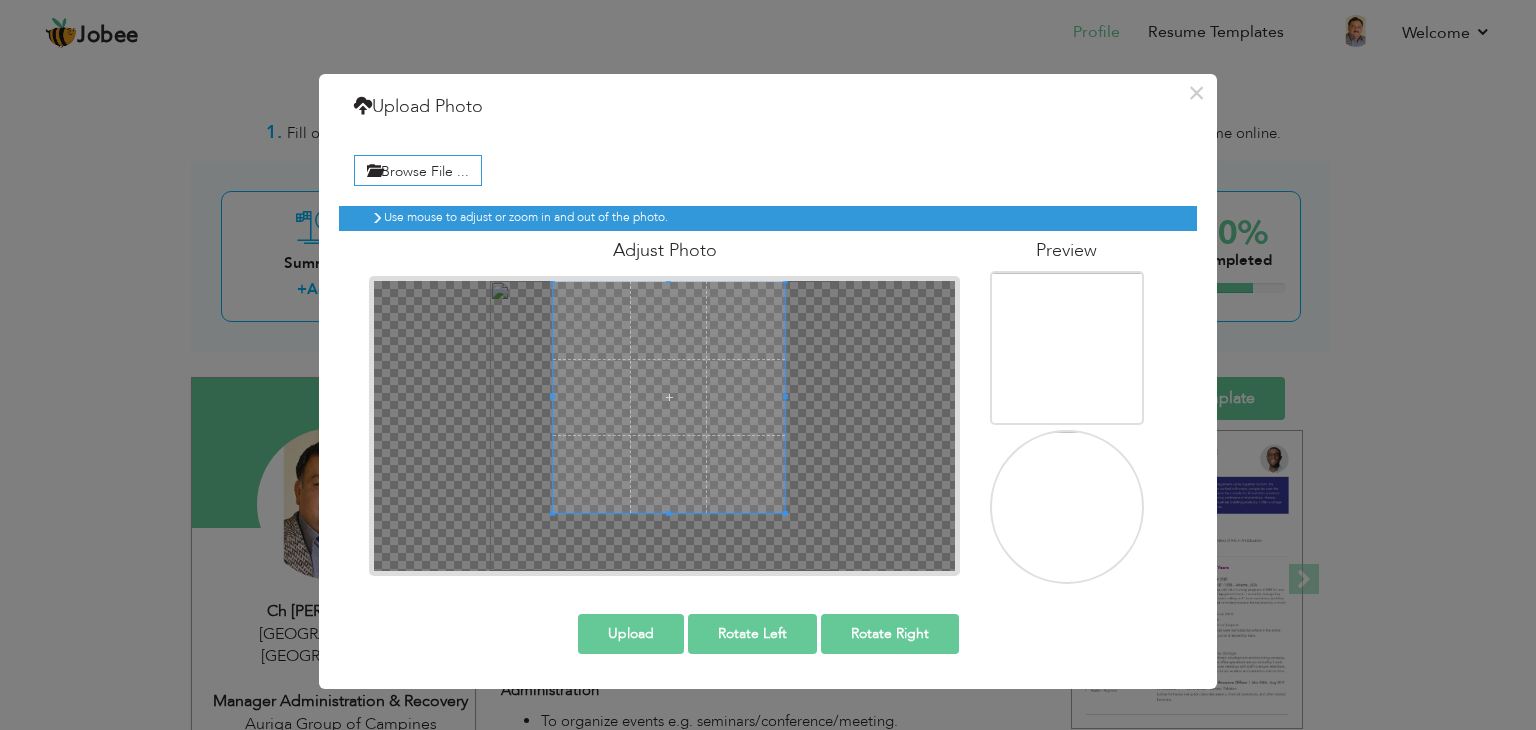 click at bounding box center (669, 397) 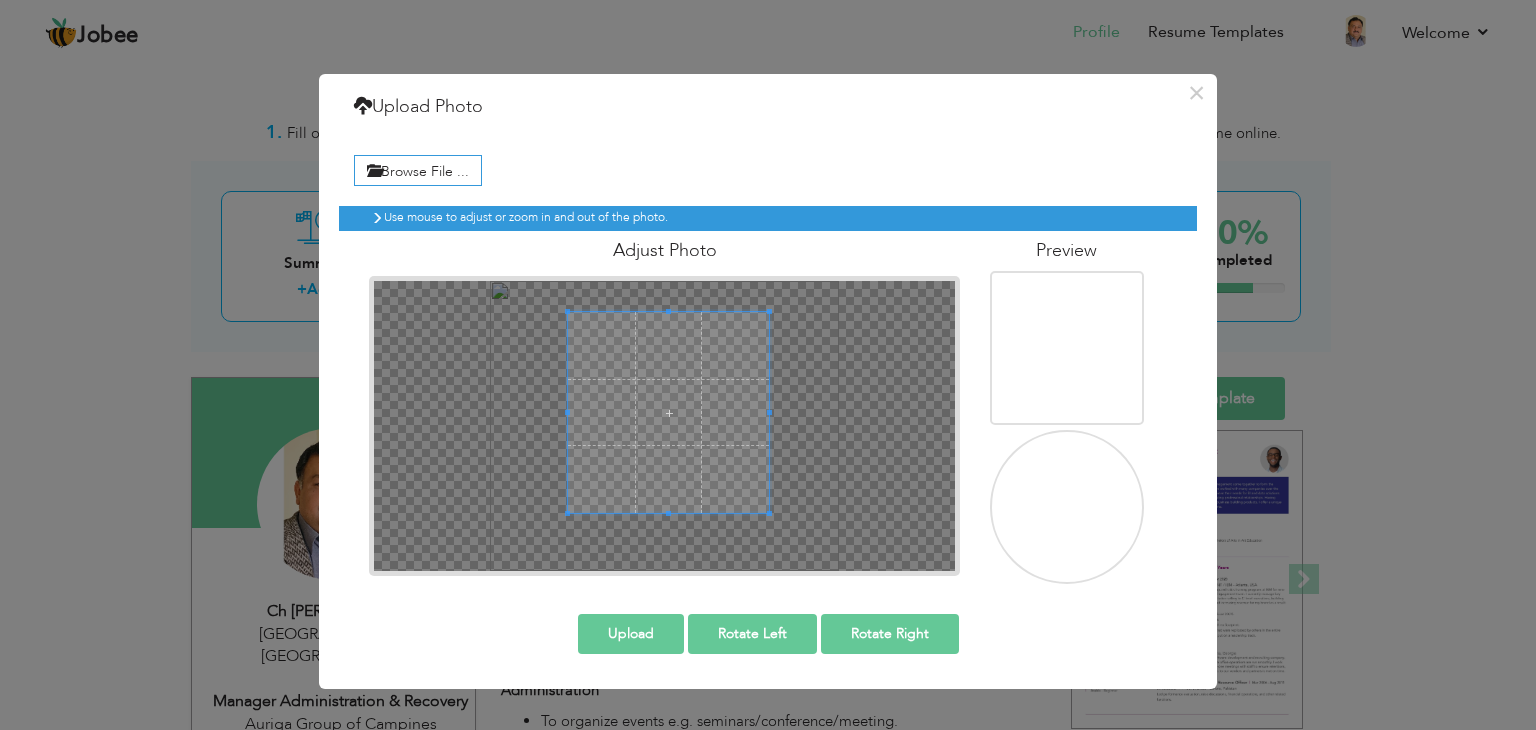 click at bounding box center (668, 311) 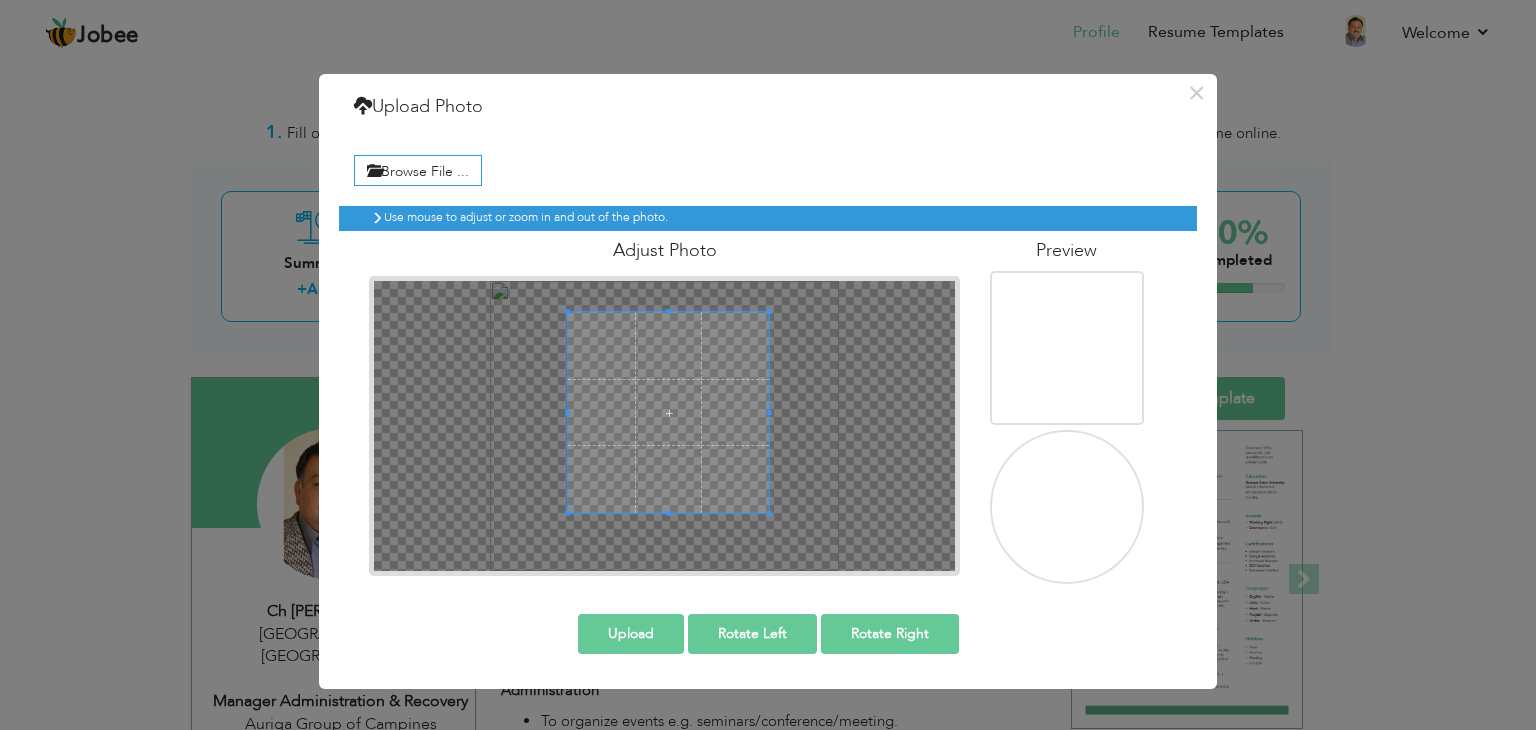 click at bounding box center (1065, 519) 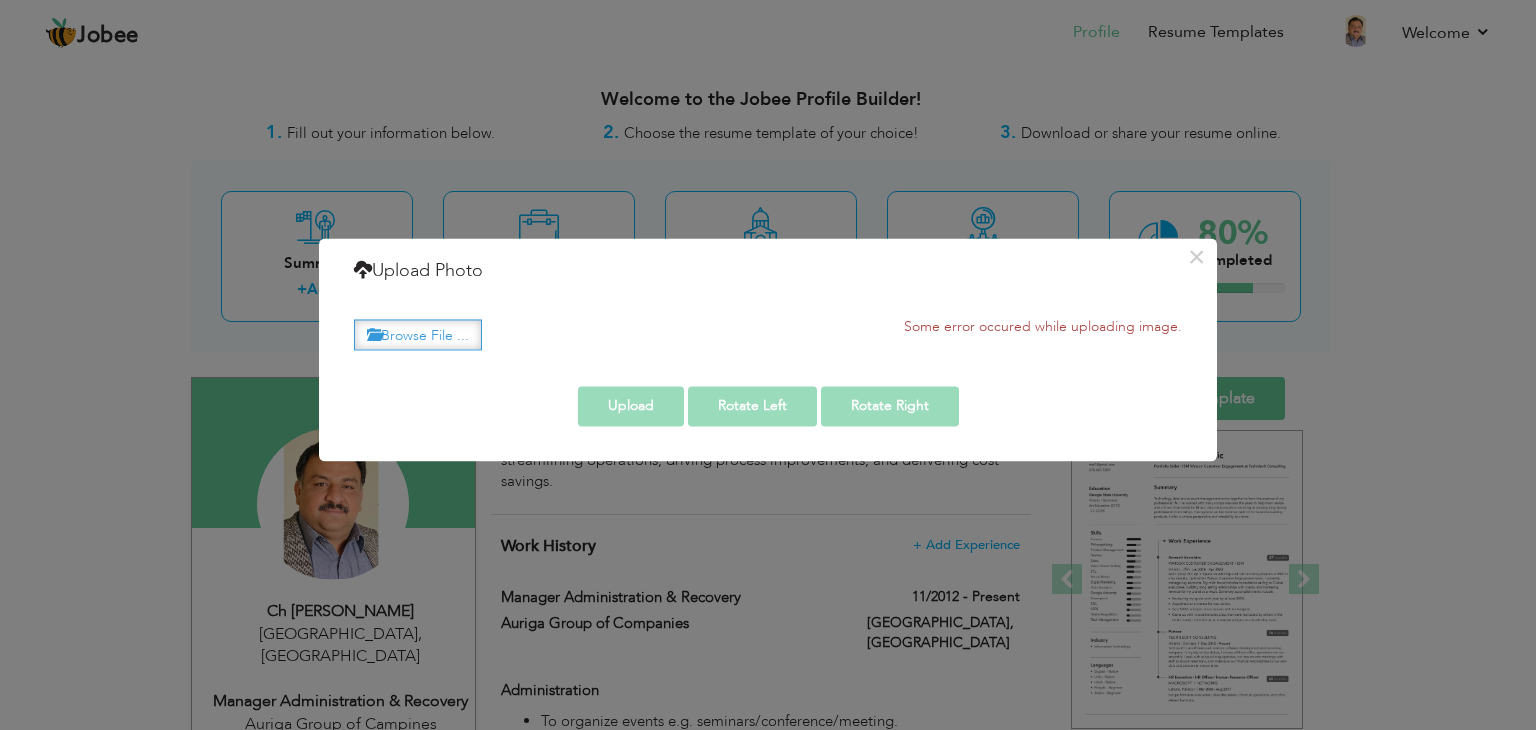 click on "Browse File ..." at bounding box center (418, 334) 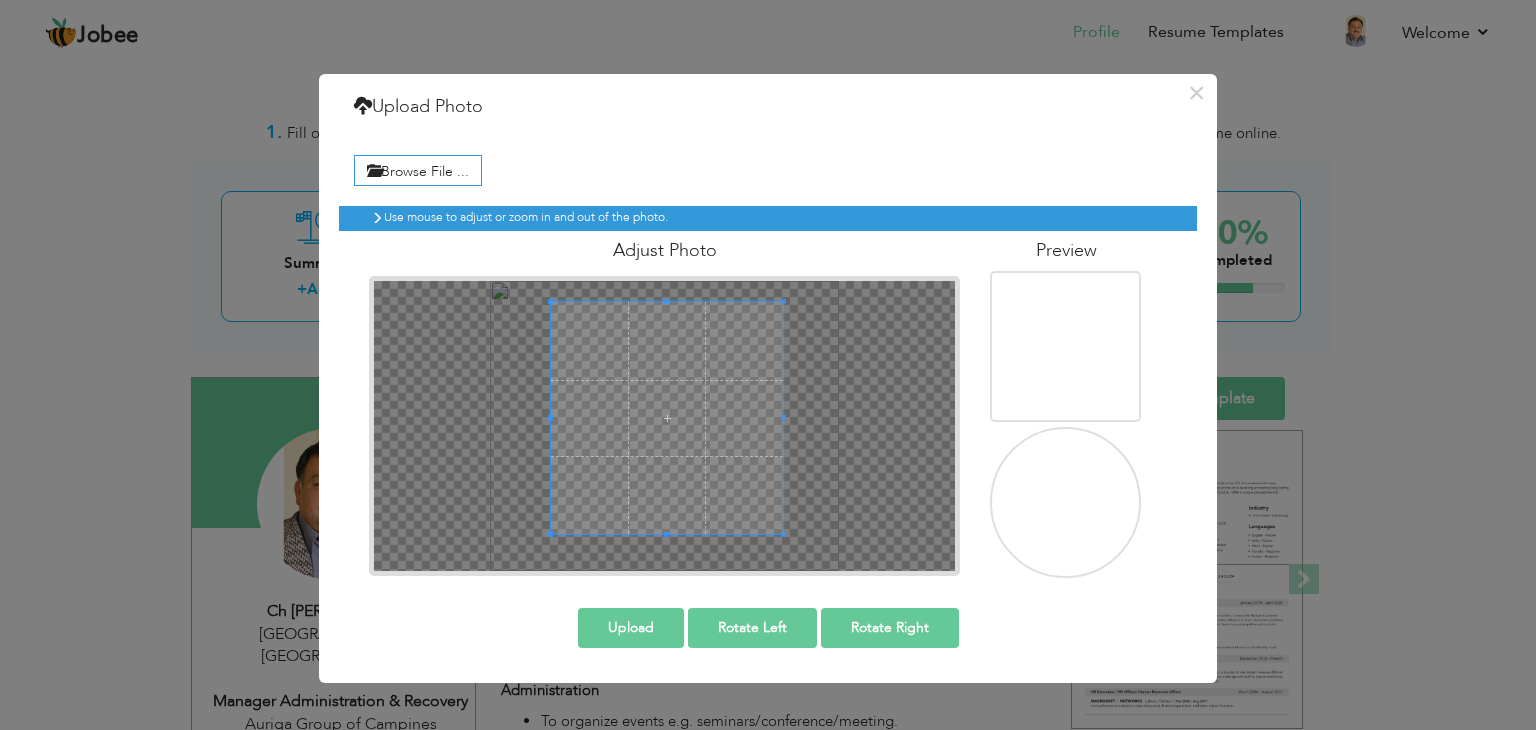 click at bounding box center (667, 418) 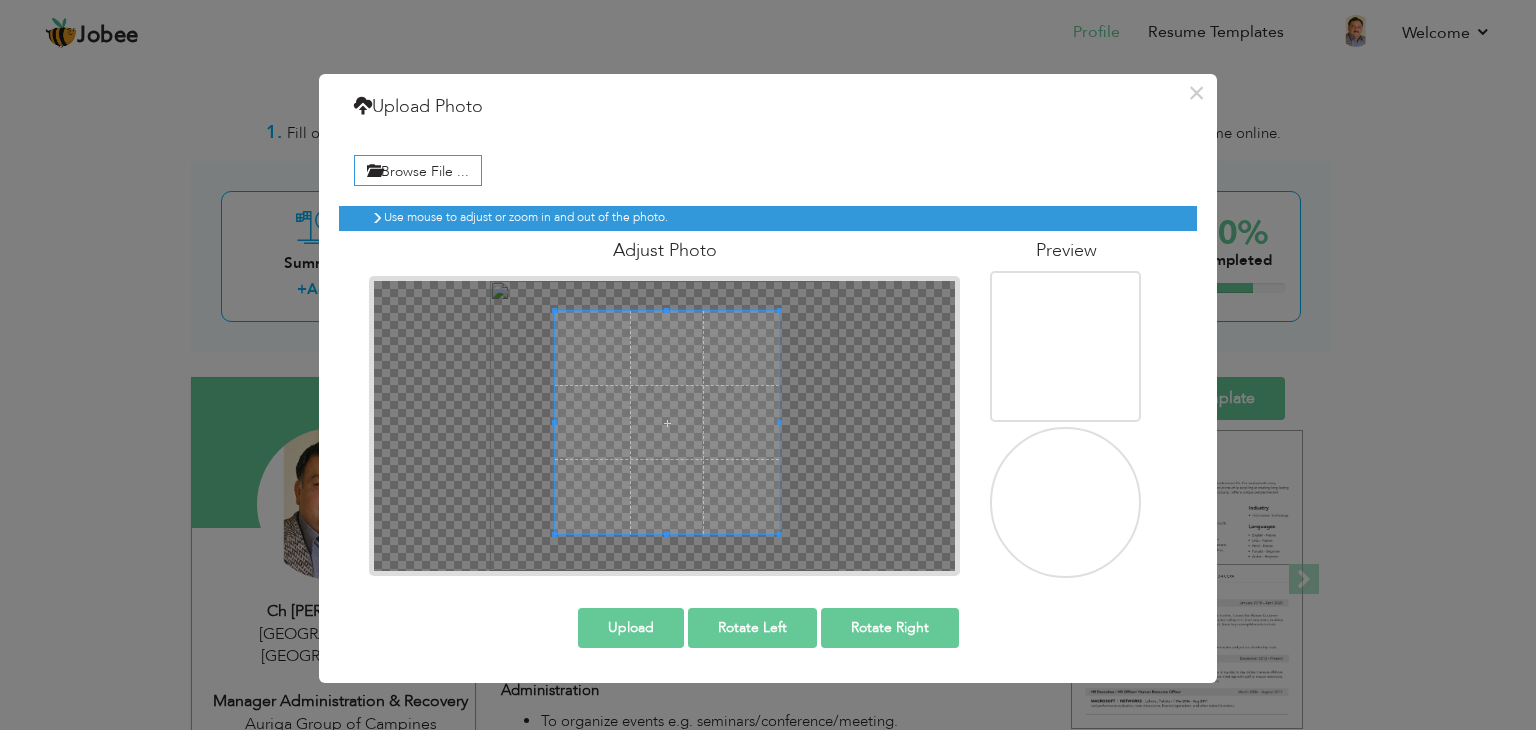 click at bounding box center [666, 310] 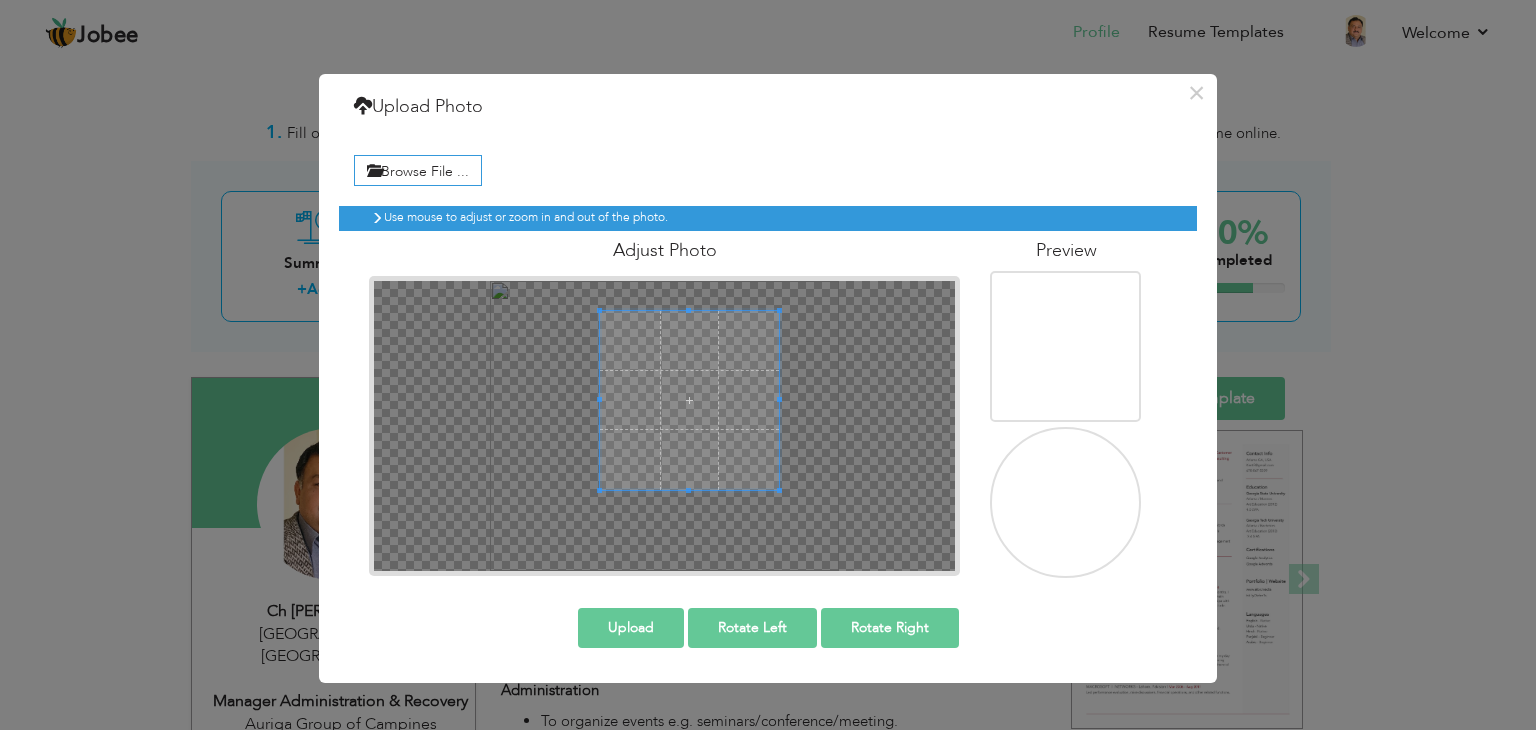 click at bounding box center (664, 426) 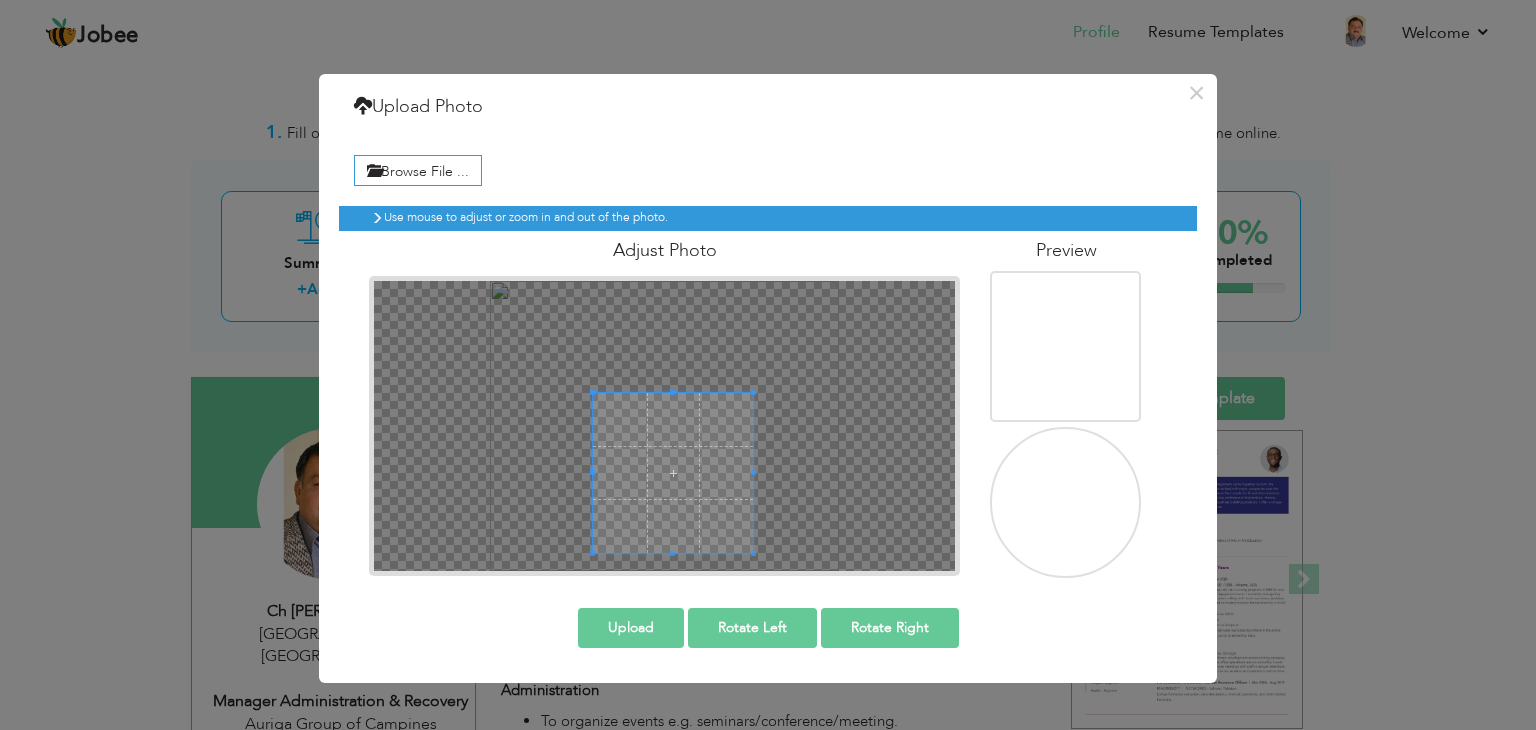 click at bounding box center [664, 426] 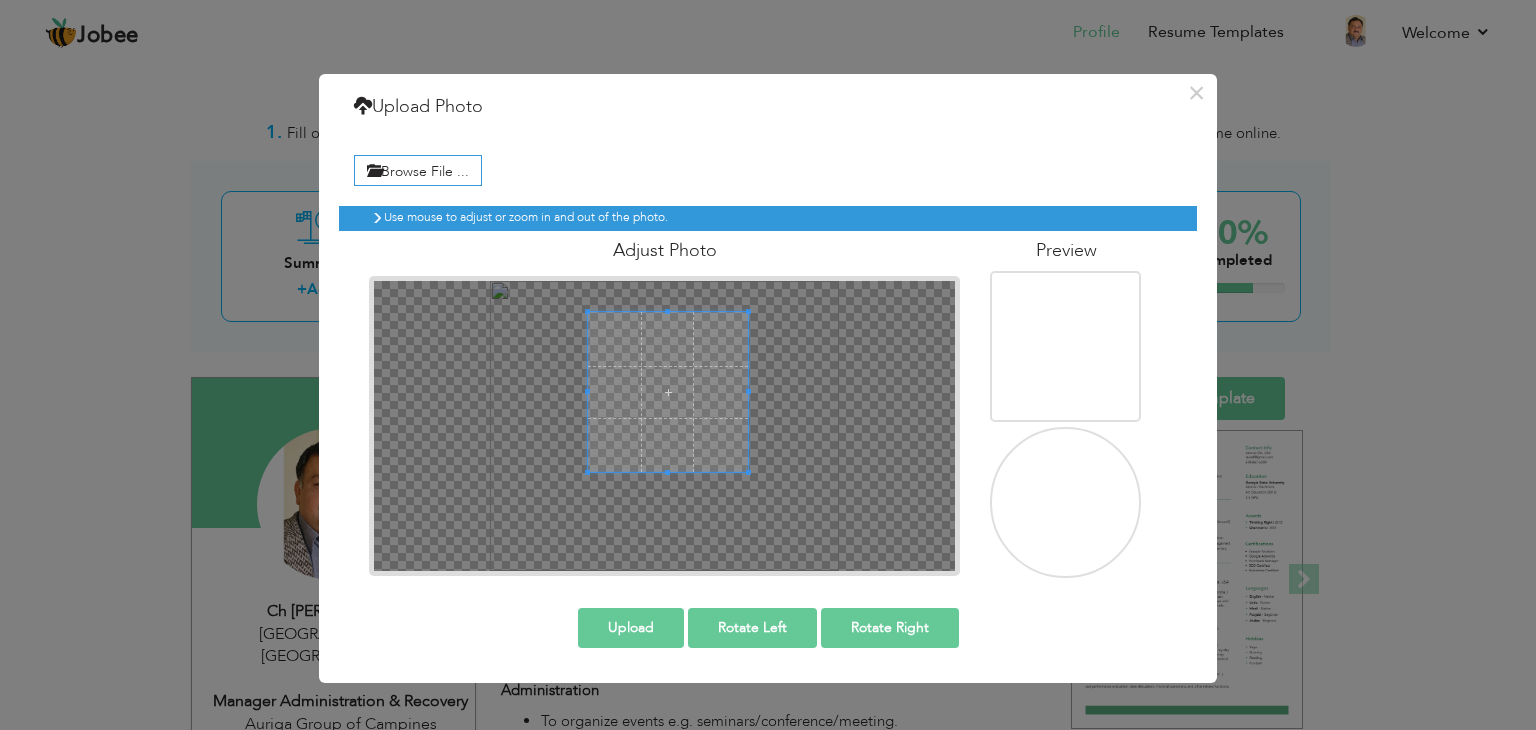 click at bounding box center (668, 392) 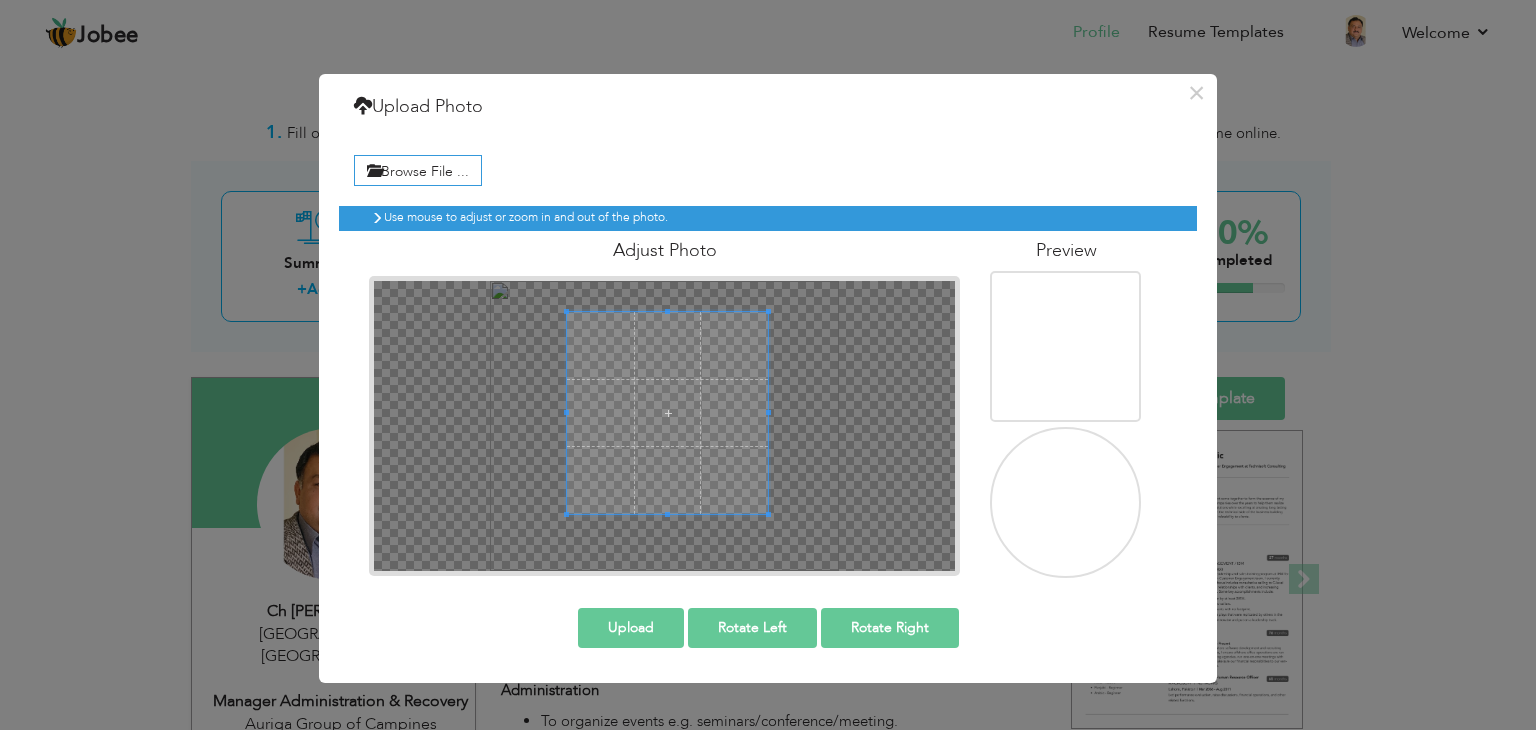 click at bounding box center (667, 514) 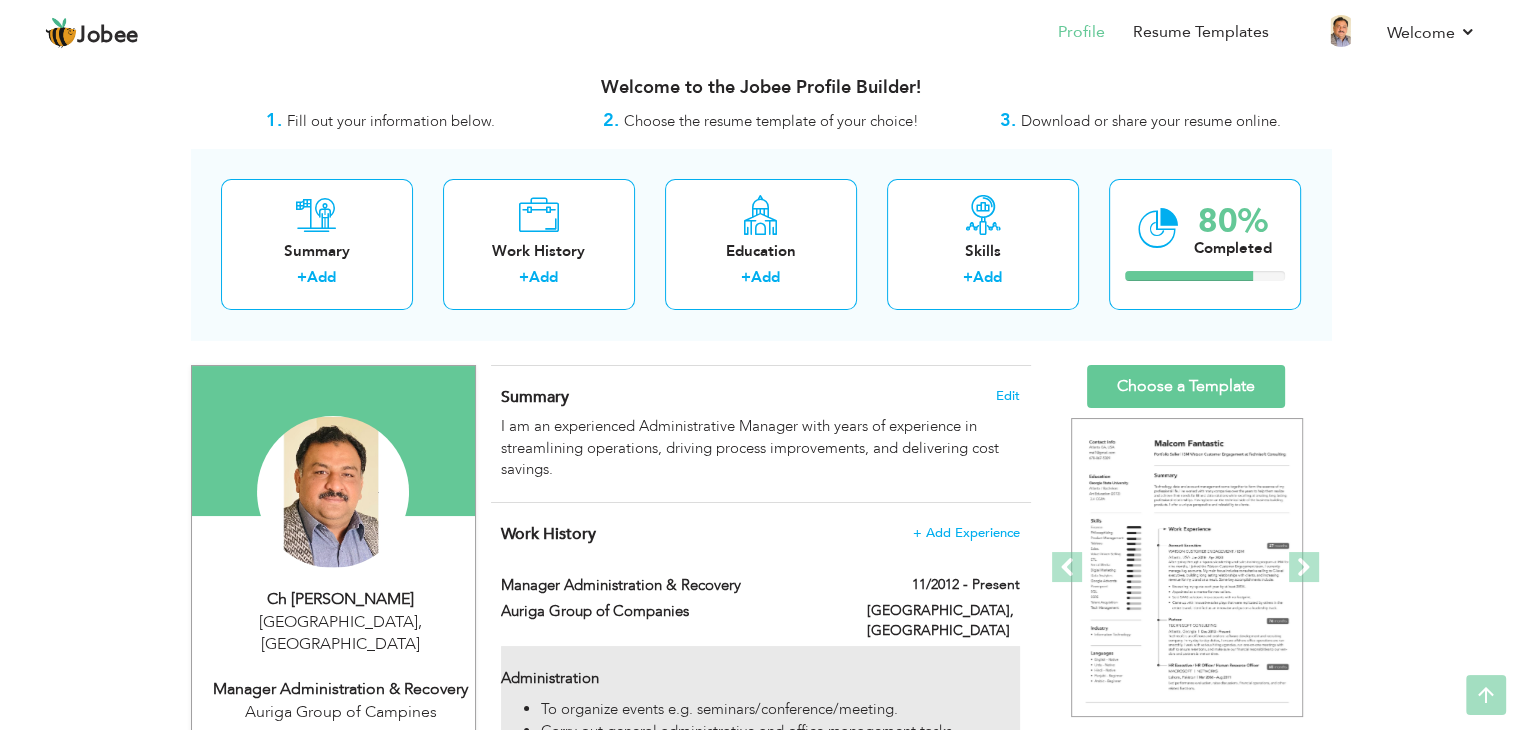 scroll, scrollTop: 0, scrollLeft: 0, axis: both 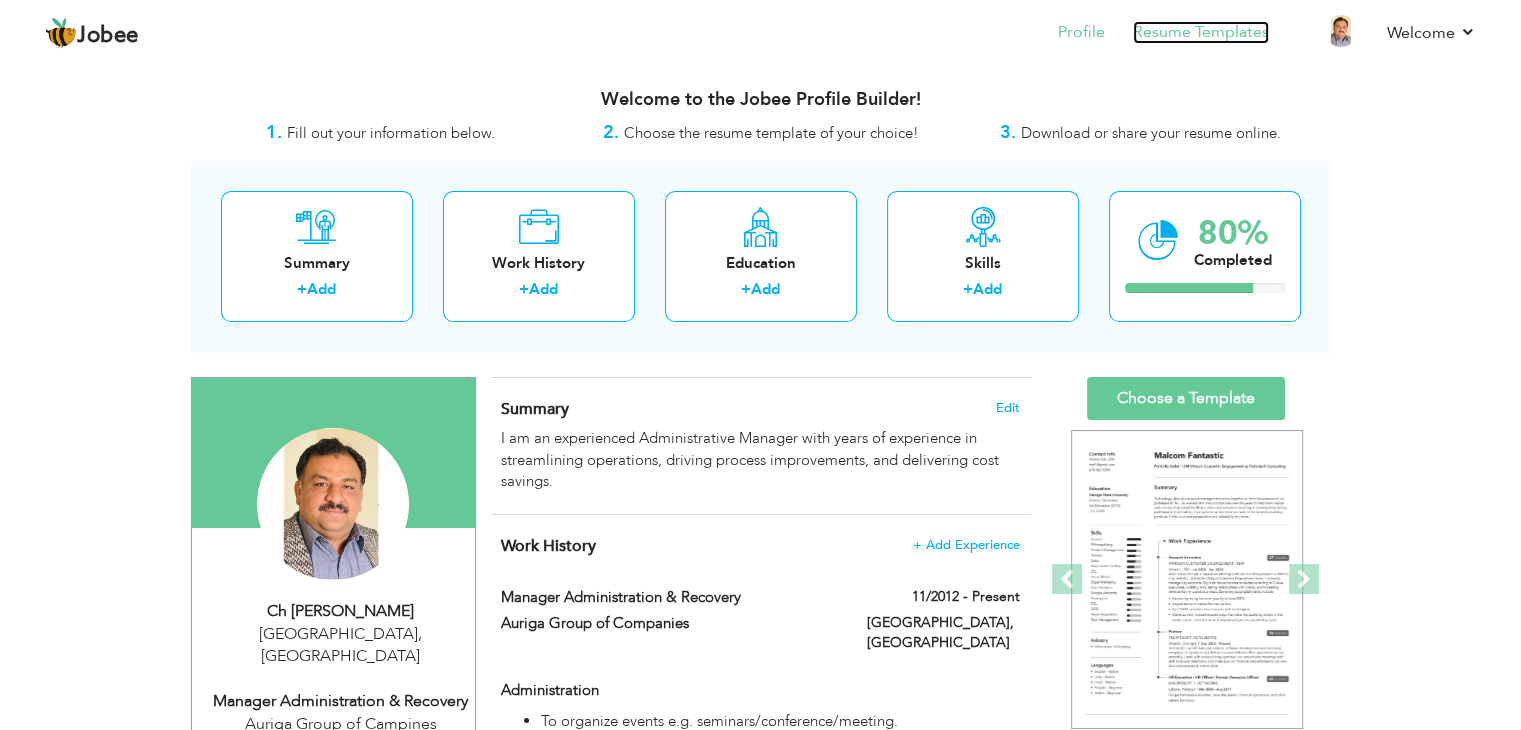 click on "Resume Templates" at bounding box center [1201, 32] 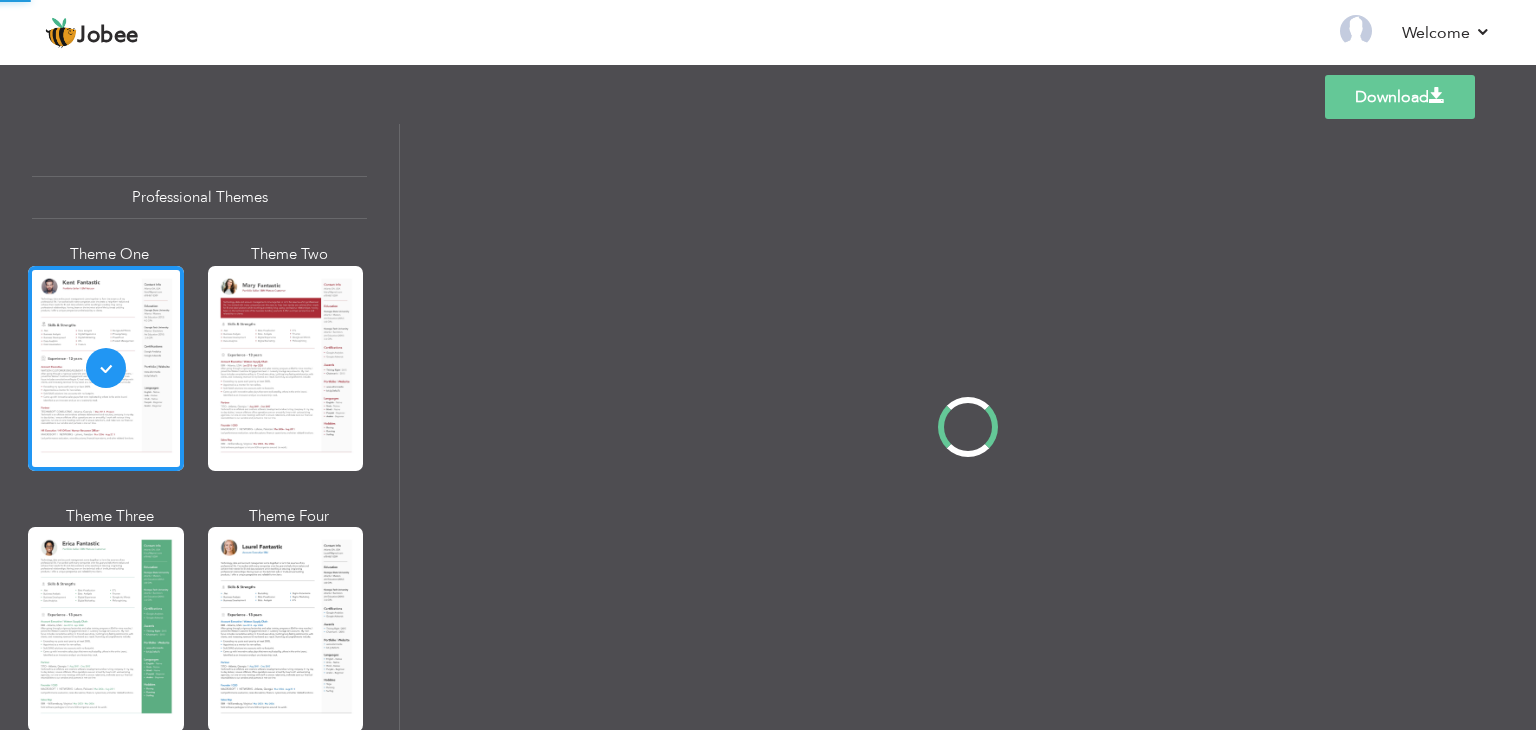 scroll, scrollTop: 0, scrollLeft: 0, axis: both 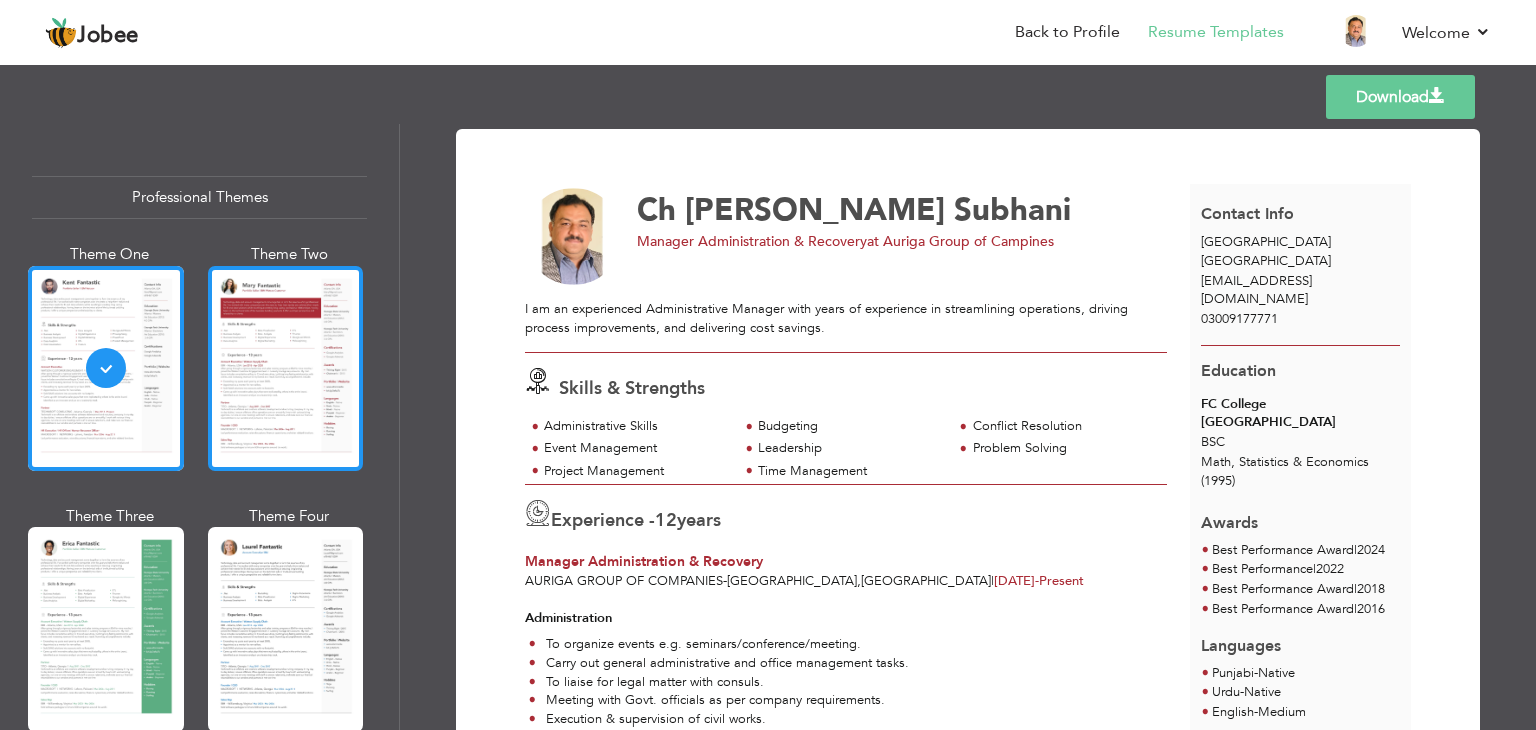 click at bounding box center [286, 368] 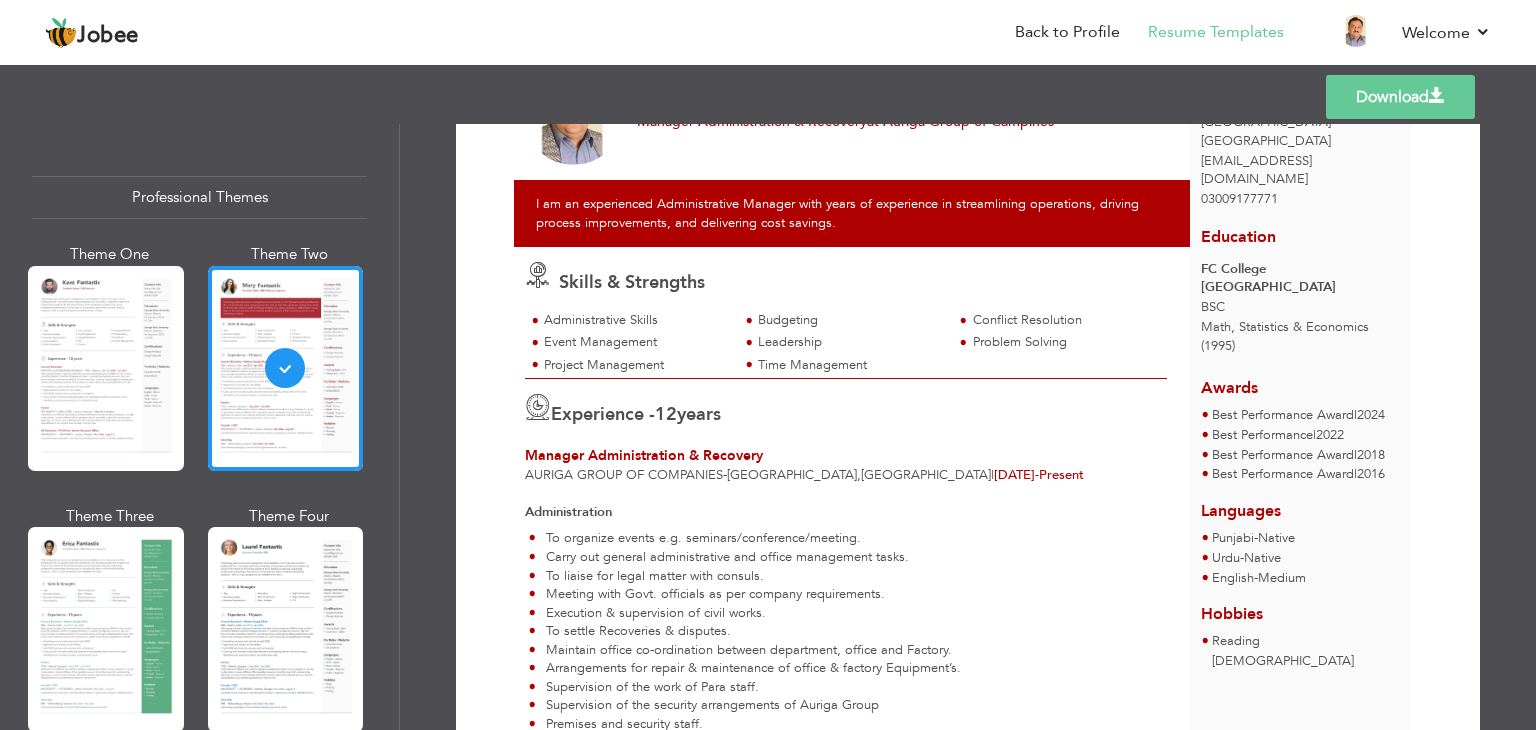 scroll, scrollTop: 0, scrollLeft: 0, axis: both 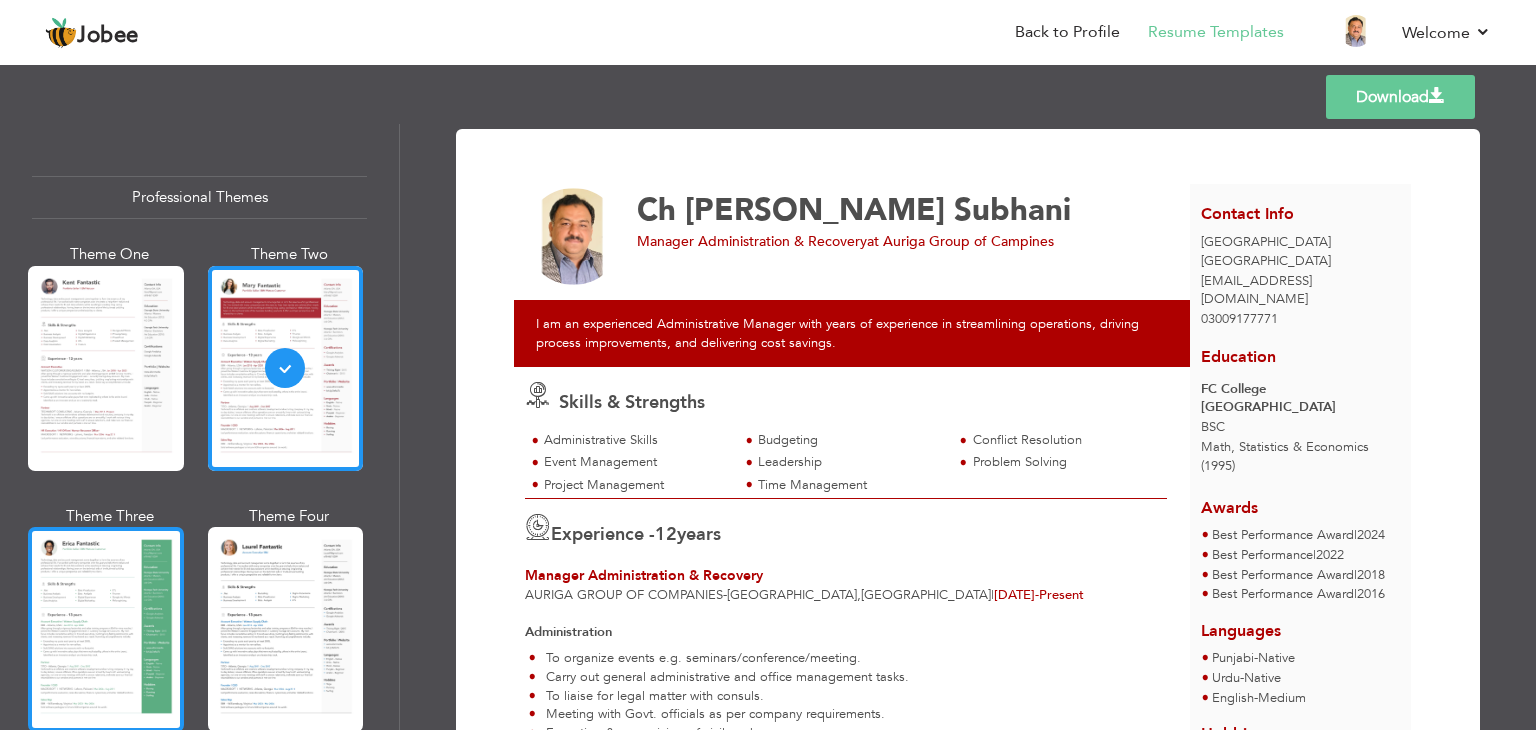 click at bounding box center [106, 629] 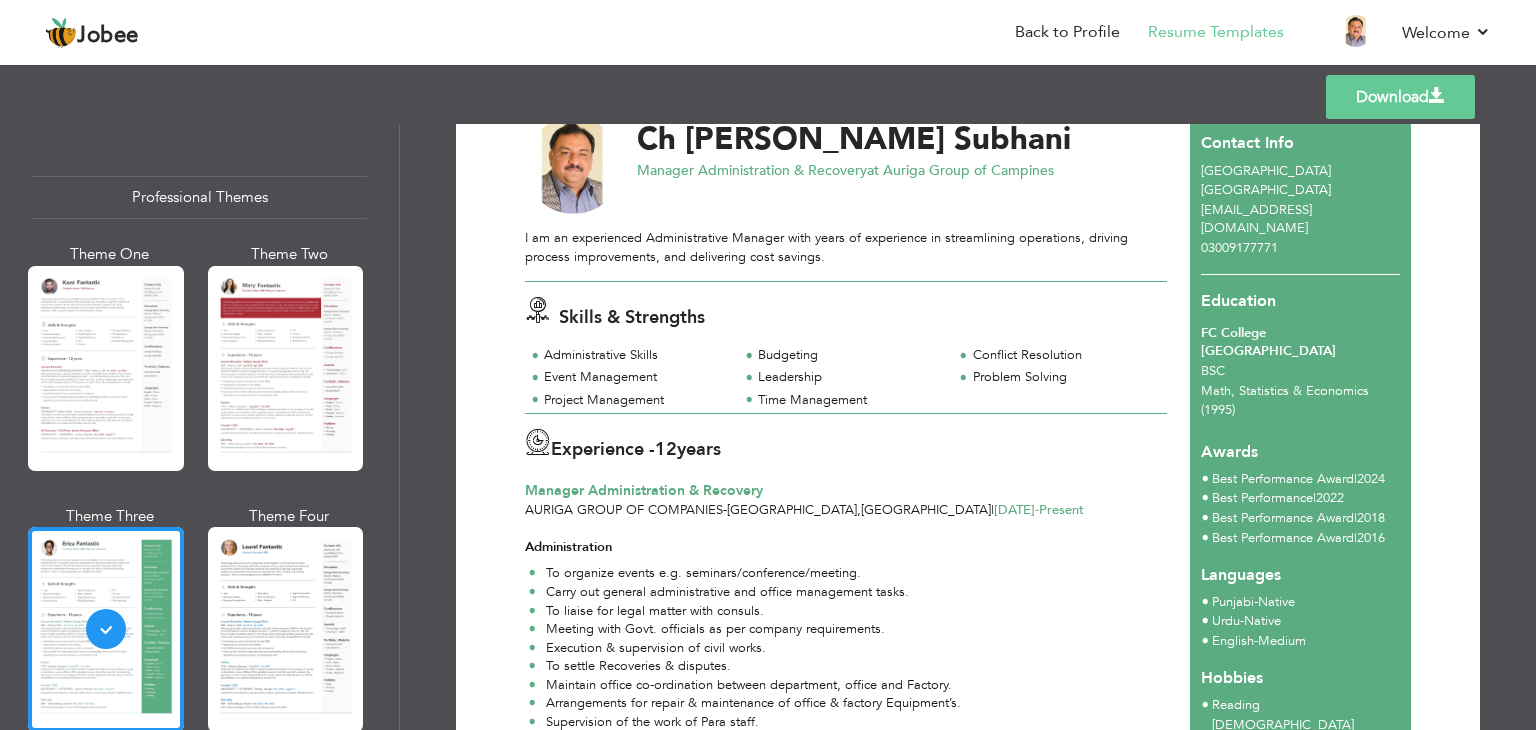 scroll, scrollTop: 0, scrollLeft: 0, axis: both 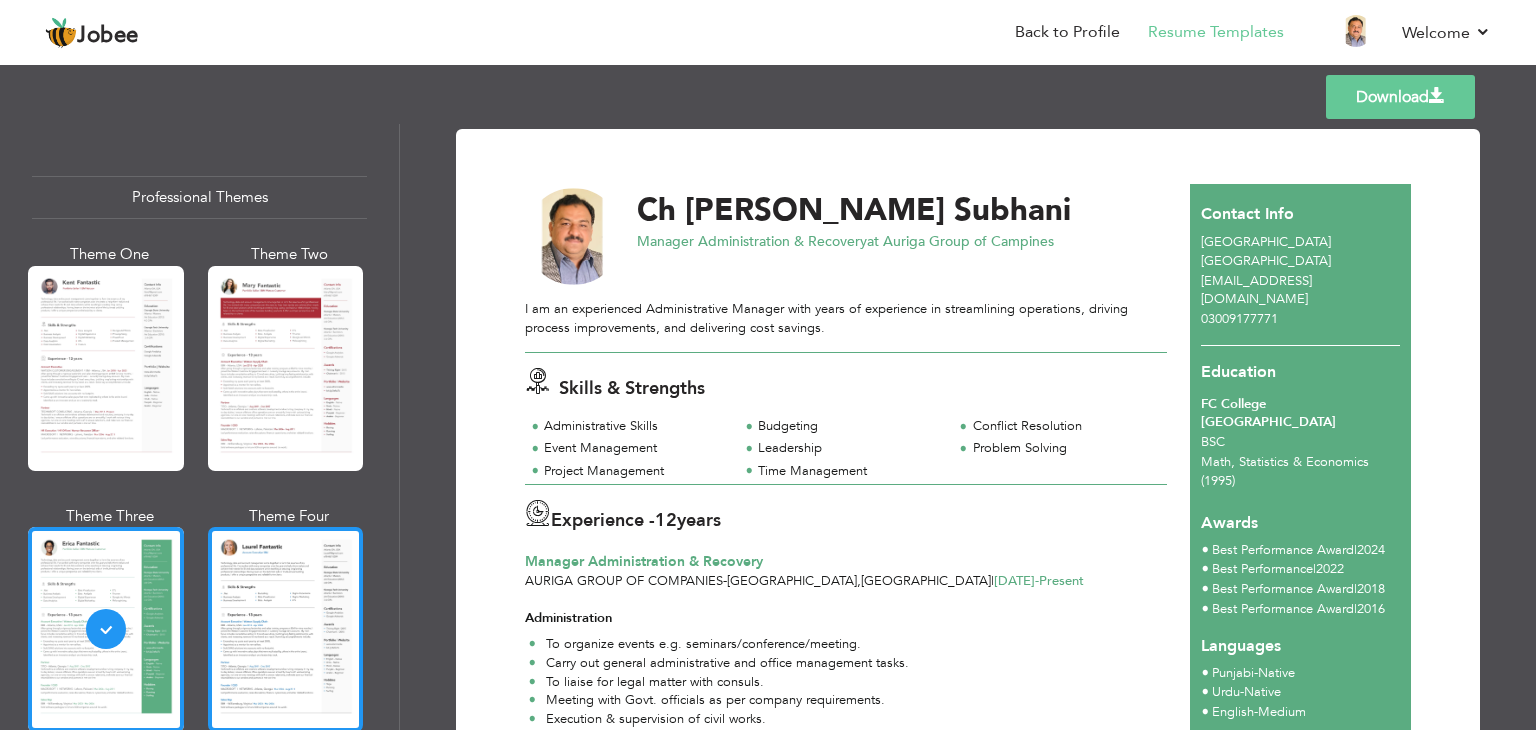 click at bounding box center [286, 629] 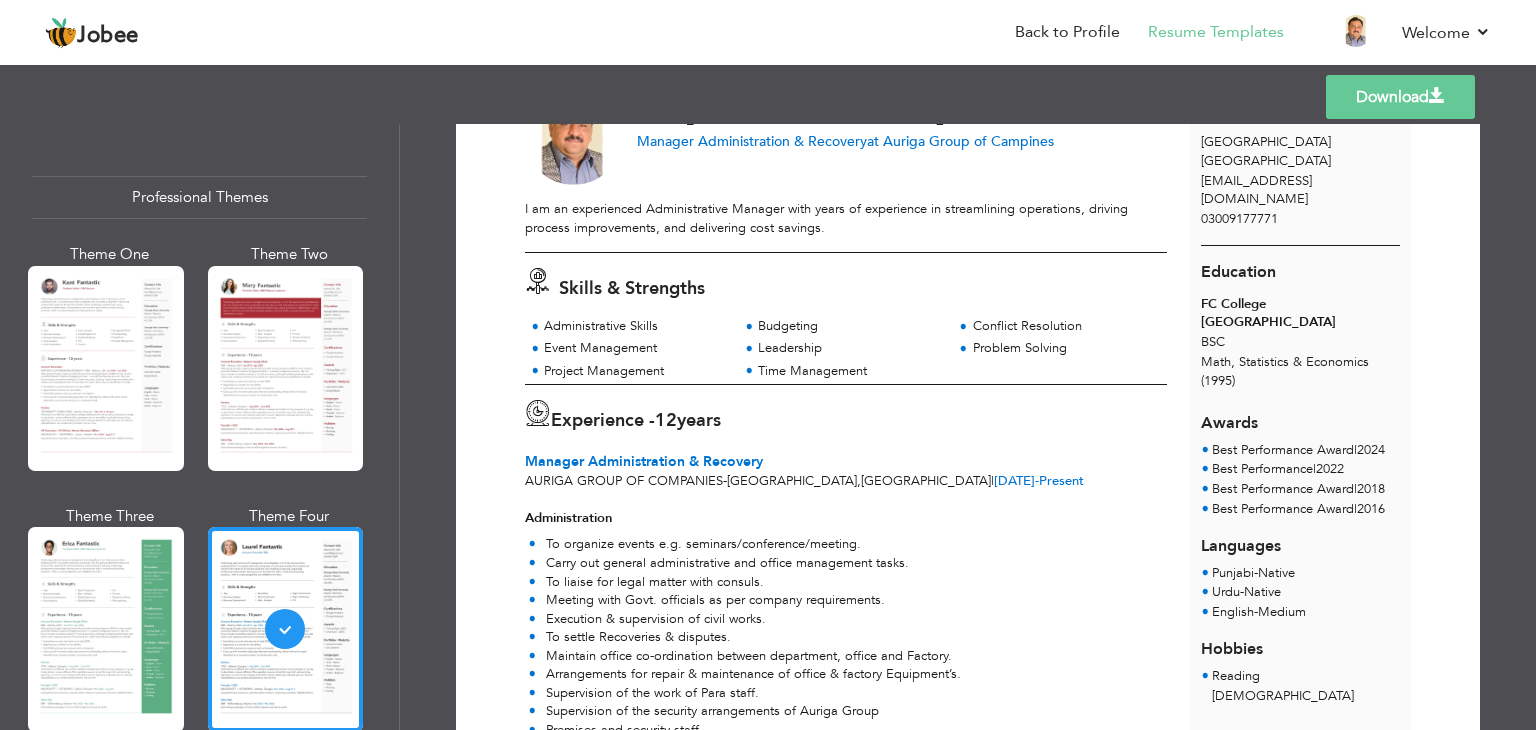 scroll, scrollTop: 0, scrollLeft: 0, axis: both 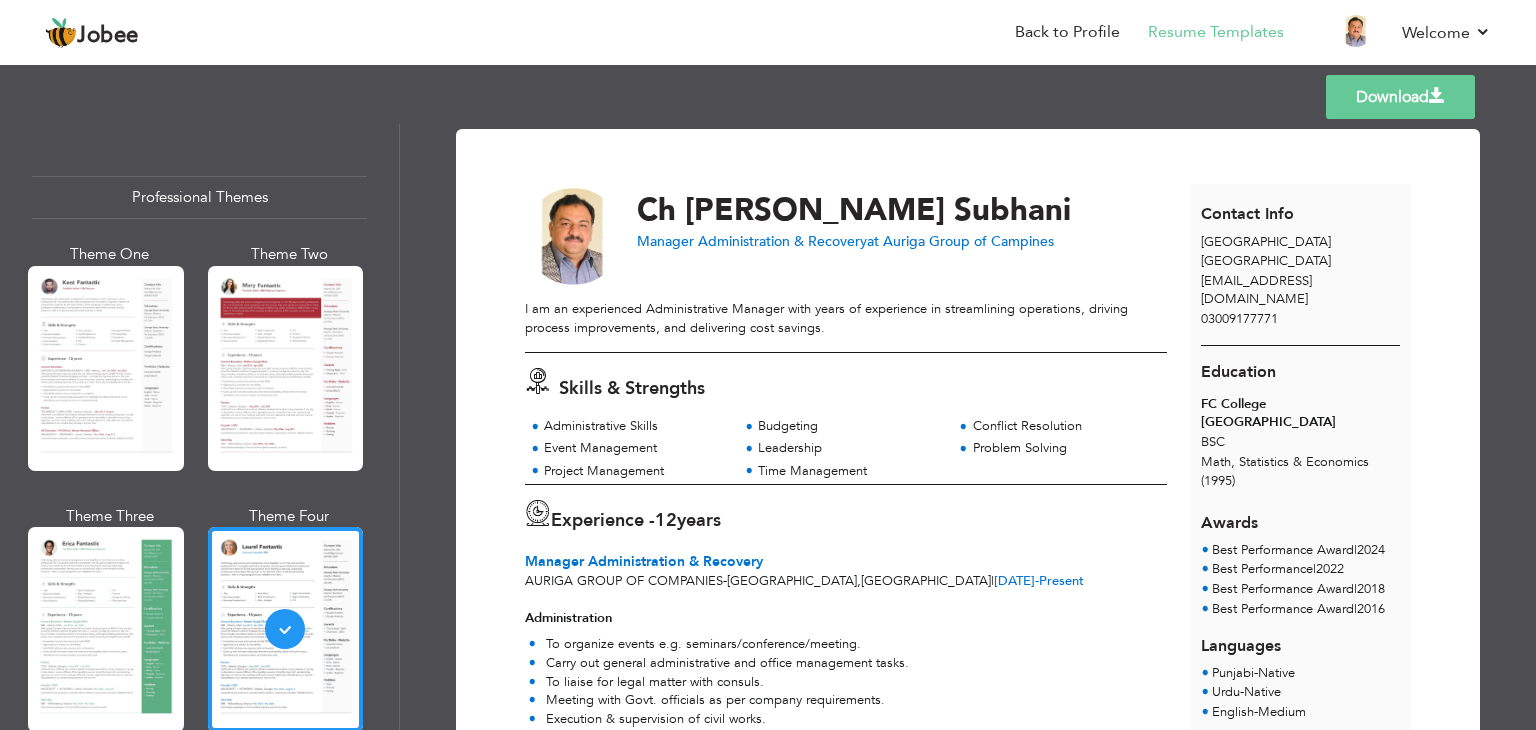 click on "Download" at bounding box center [1400, 97] 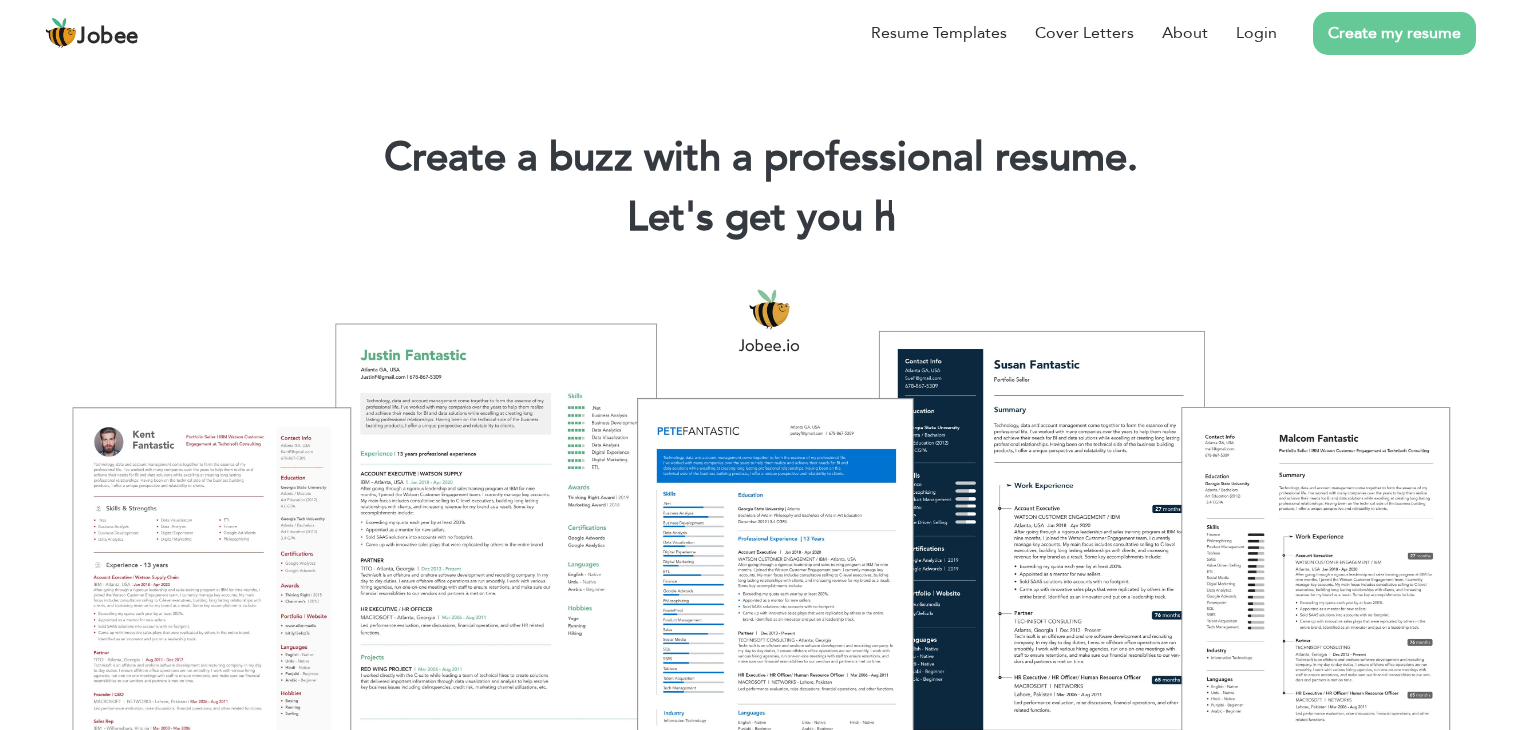 scroll, scrollTop: 0, scrollLeft: 0, axis: both 